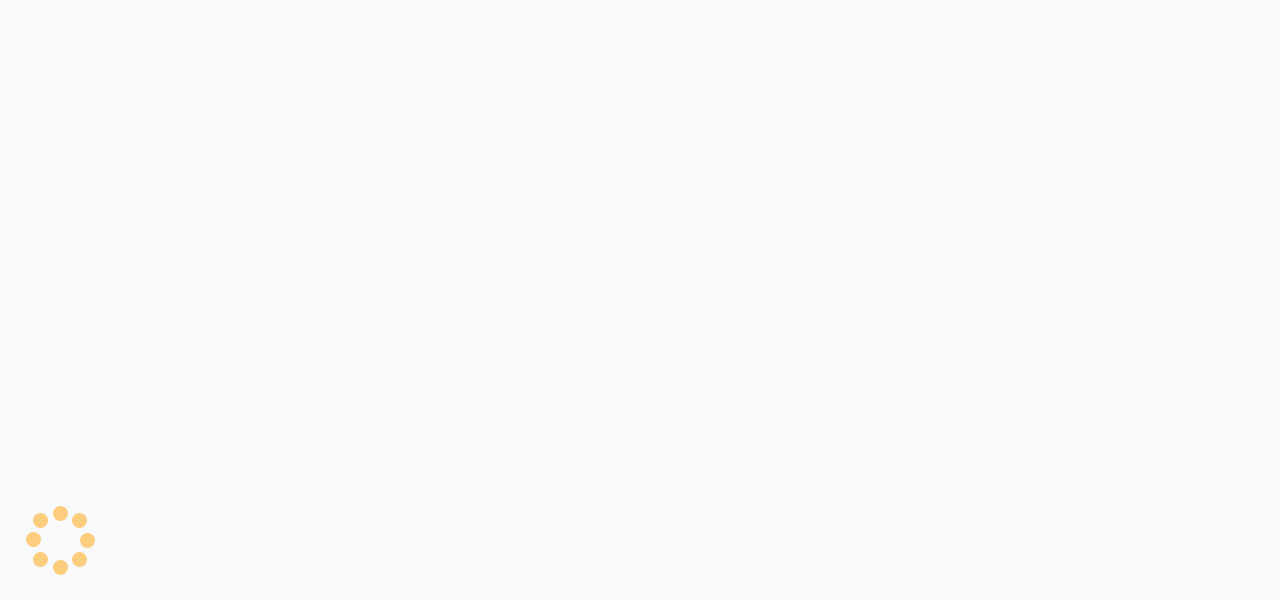 scroll, scrollTop: 0, scrollLeft: 0, axis: both 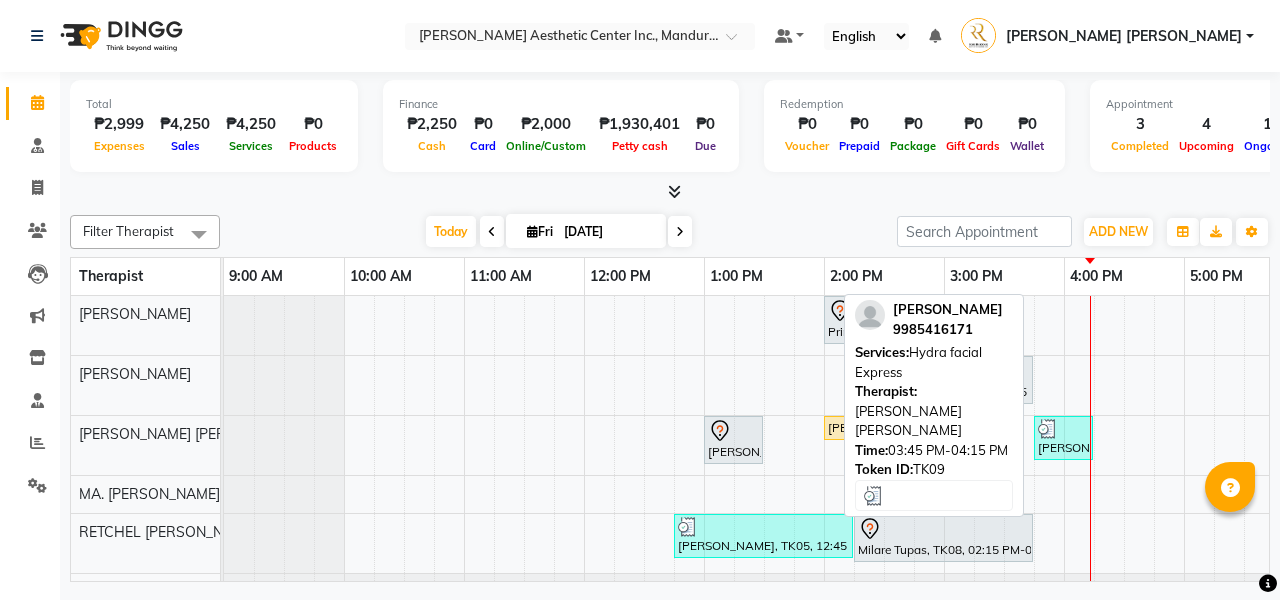 click on "[PERSON_NAME], TK09, 03:45 PM-04:15 PM, Hydra facial Express" at bounding box center [1063, 438] 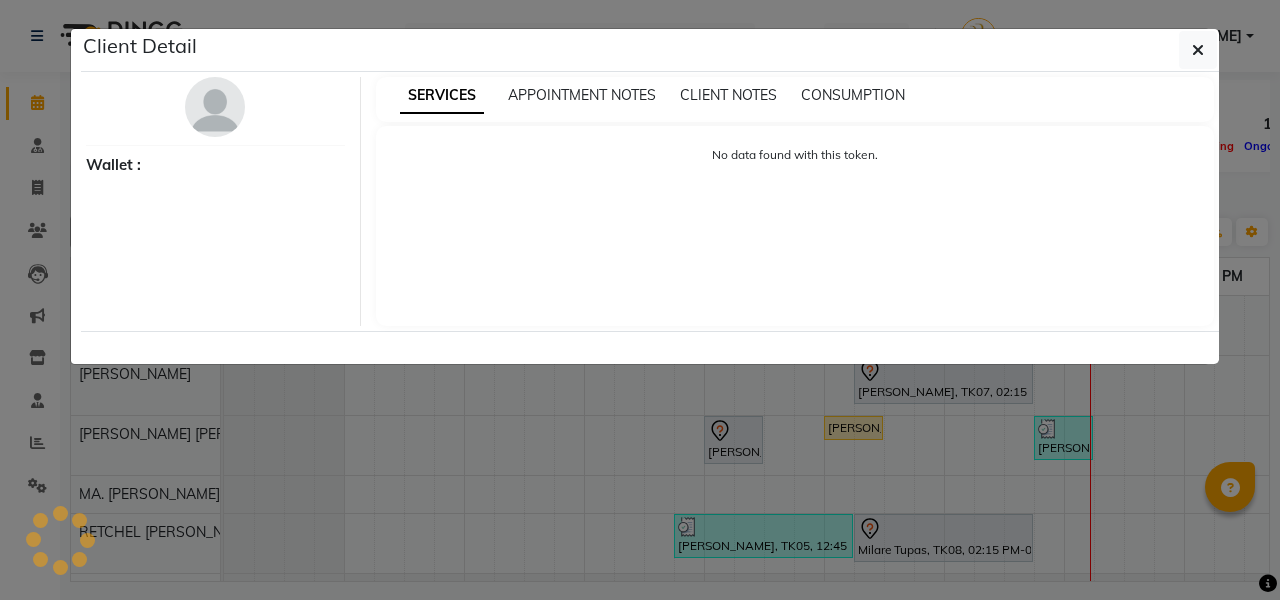 select on "3" 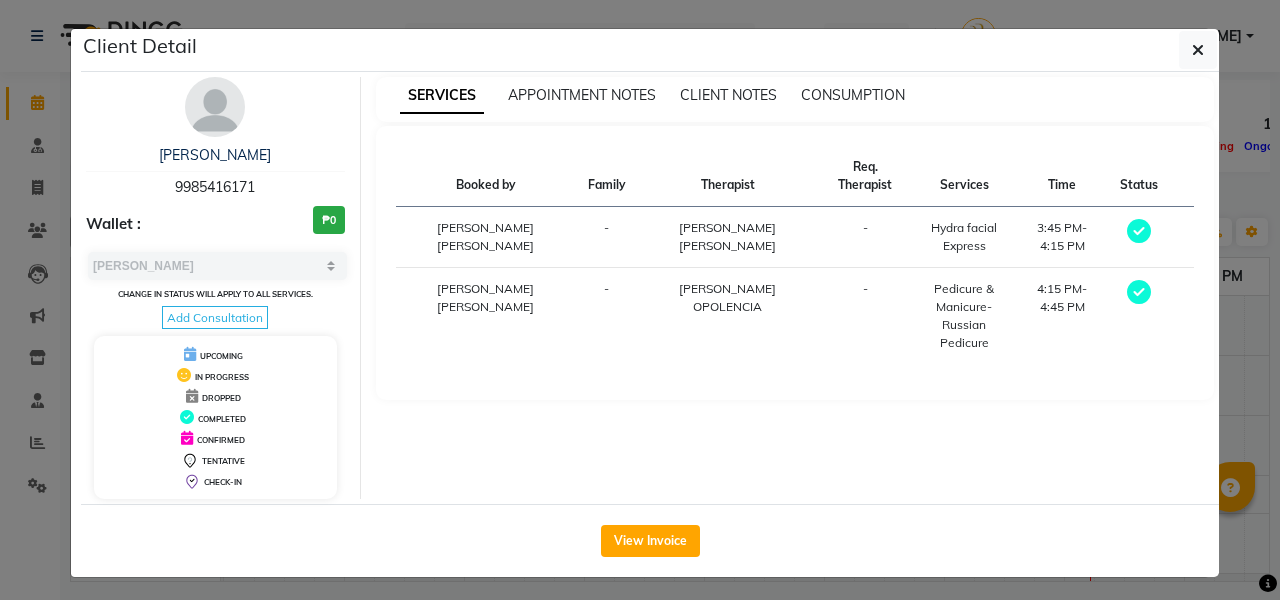 click on "AMPY DEDEL   9985416171 Wallet : ₱0 Select MARK DONE UPCOMING Change in status will apply to all services. Add Consultation UPCOMING IN PROGRESS DROPPED COMPLETED CONFIRMED TENTATIVE CHECK-IN" at bounding box center [216, 288] 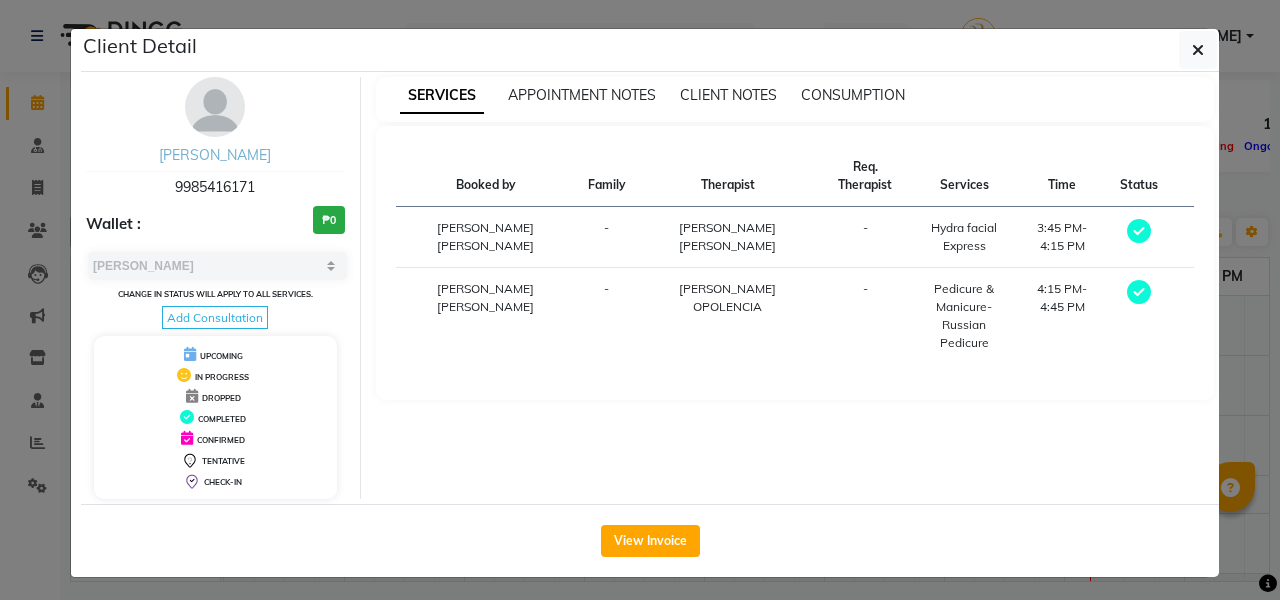 click on "[PERSON_NAME]" at bounding box center (215, 155) 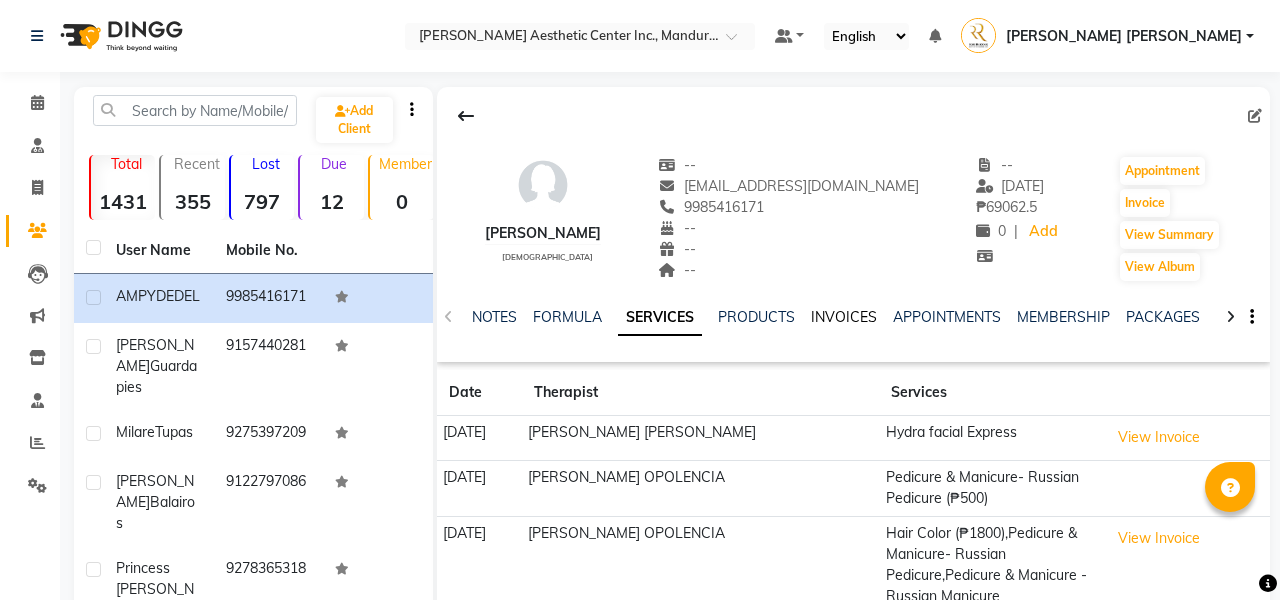click on "INVOICES" 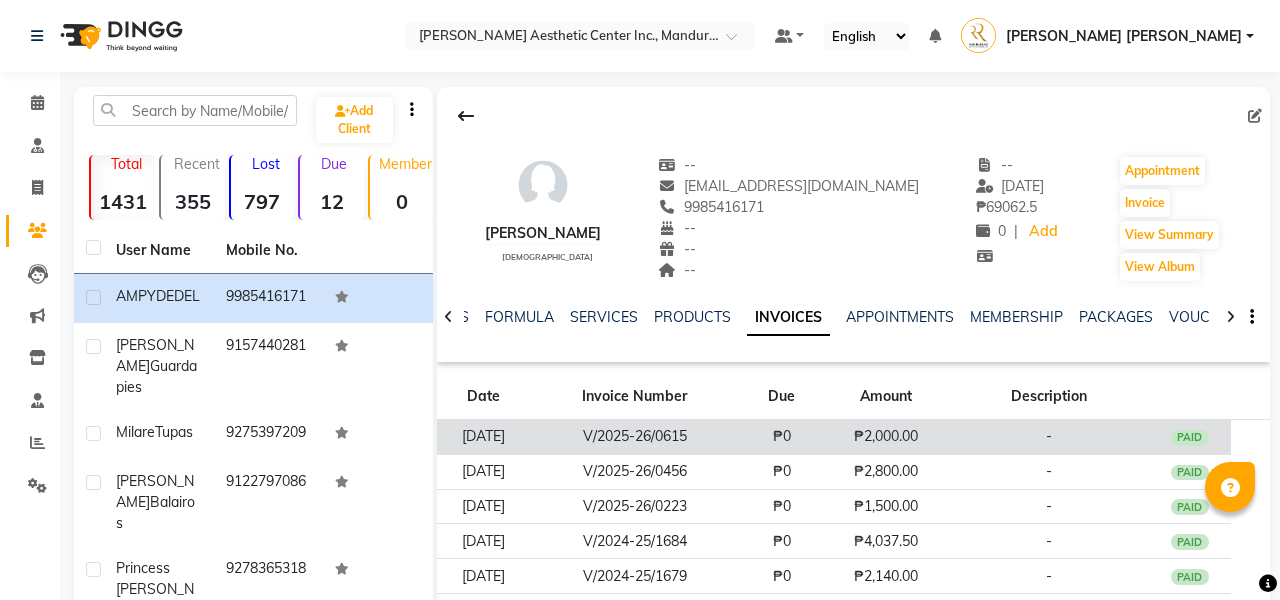 click on "₱2,000.00" 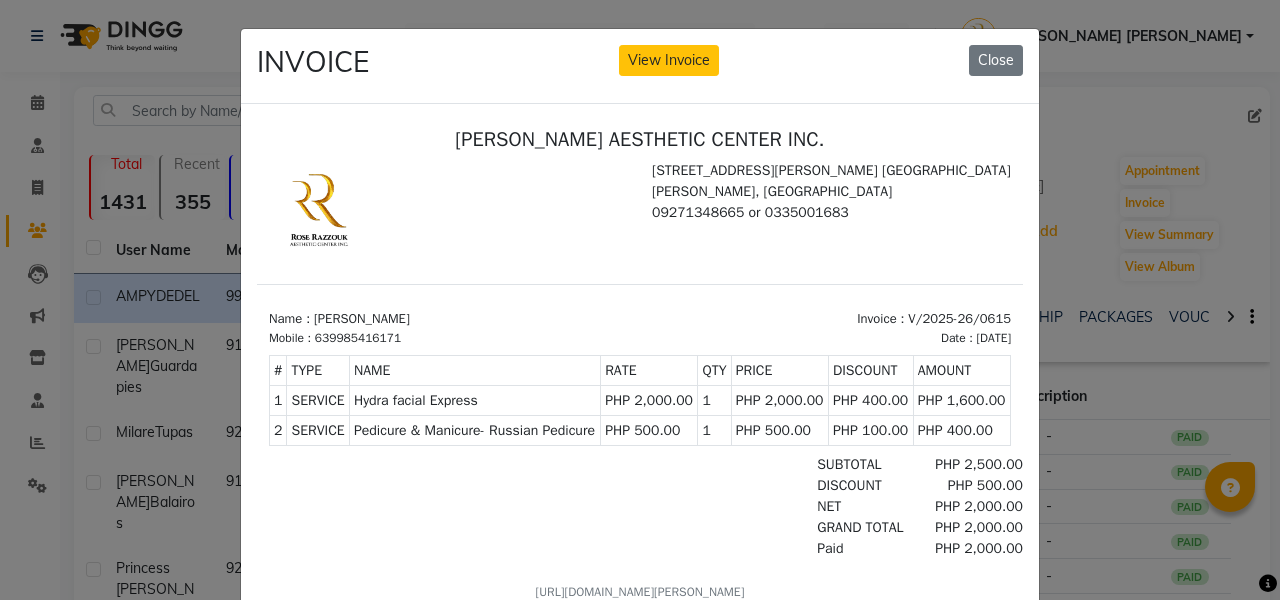 scroll, scrollTop: 0, scrollLeft: 0, axis: both 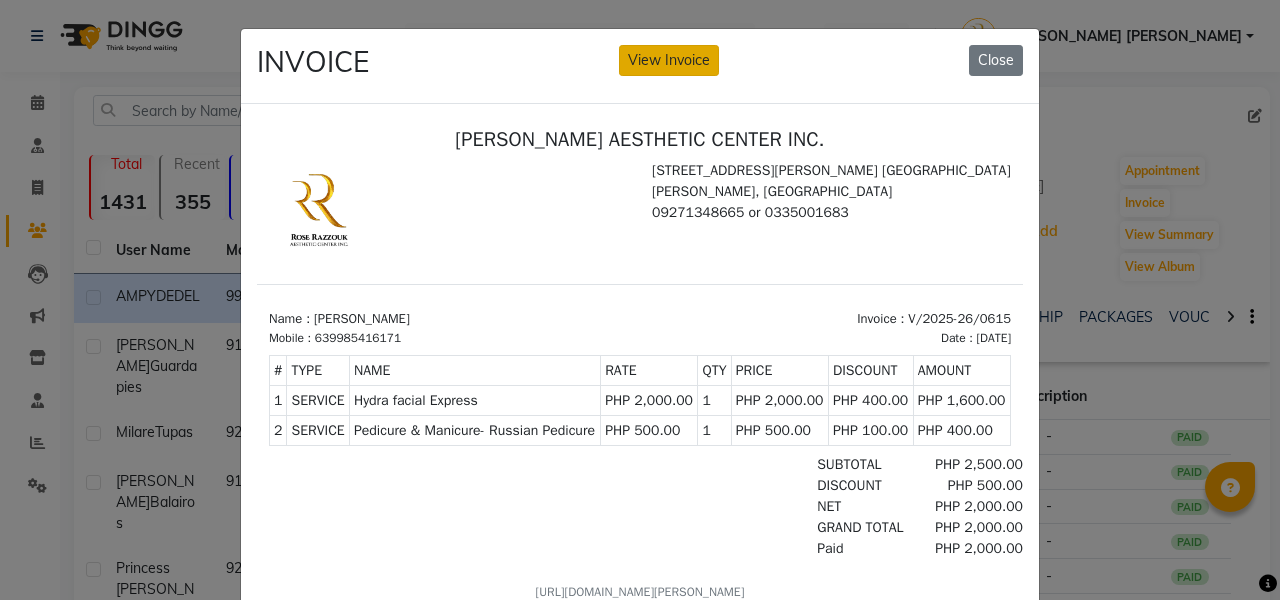 click on "View Invoice" 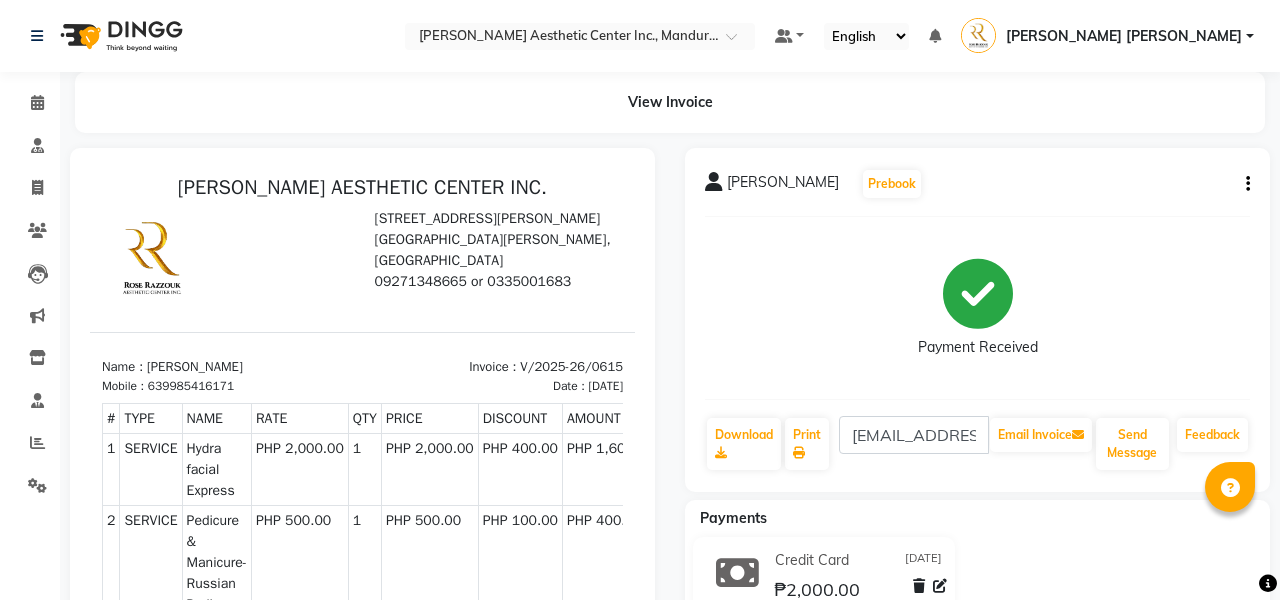 scroll, scrollTop: 0, scrollLeft: 0, axis: both 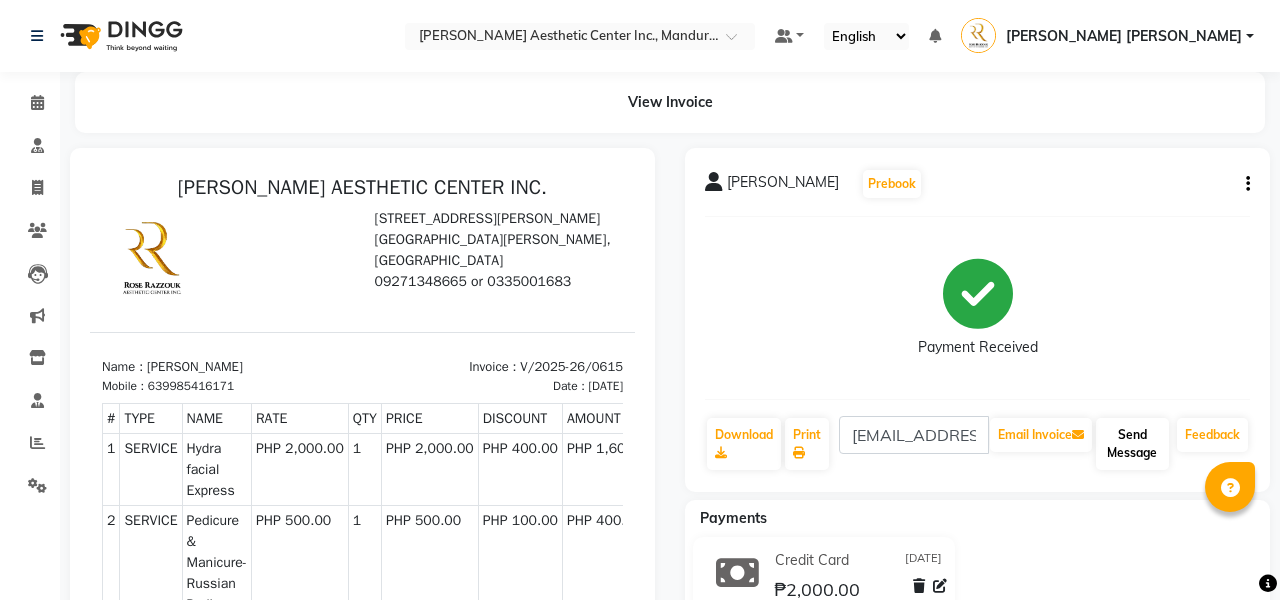 click on "Send Message" 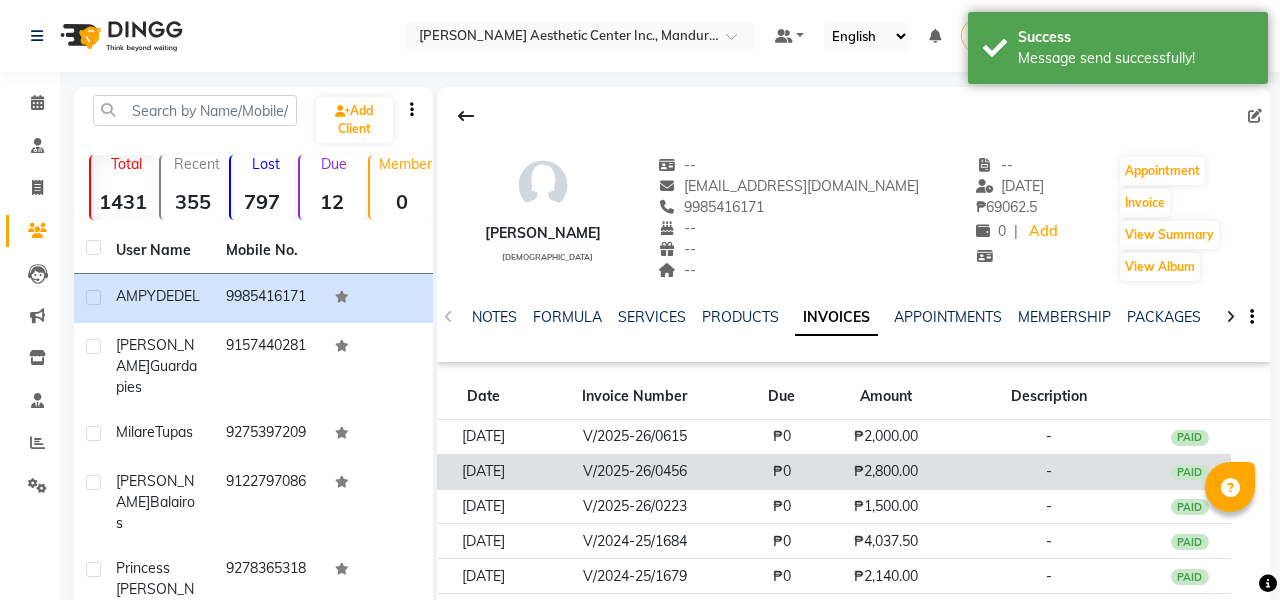 click on "₱0" 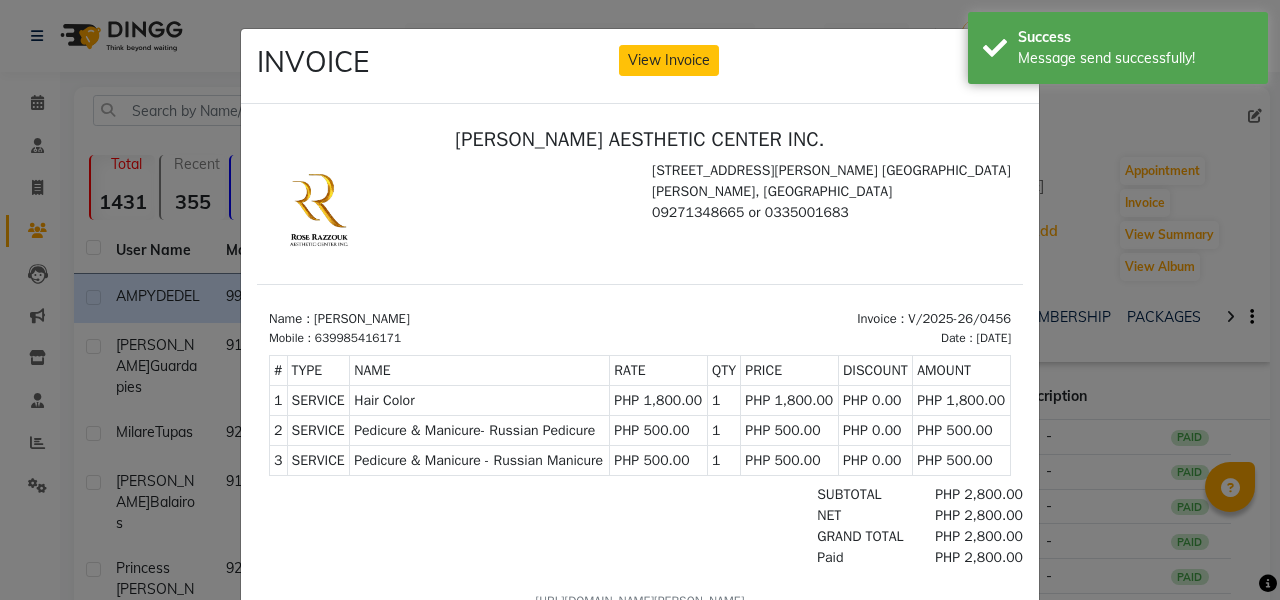 scroll, scrollTop: 0, scrollLeft: 0, axis: both 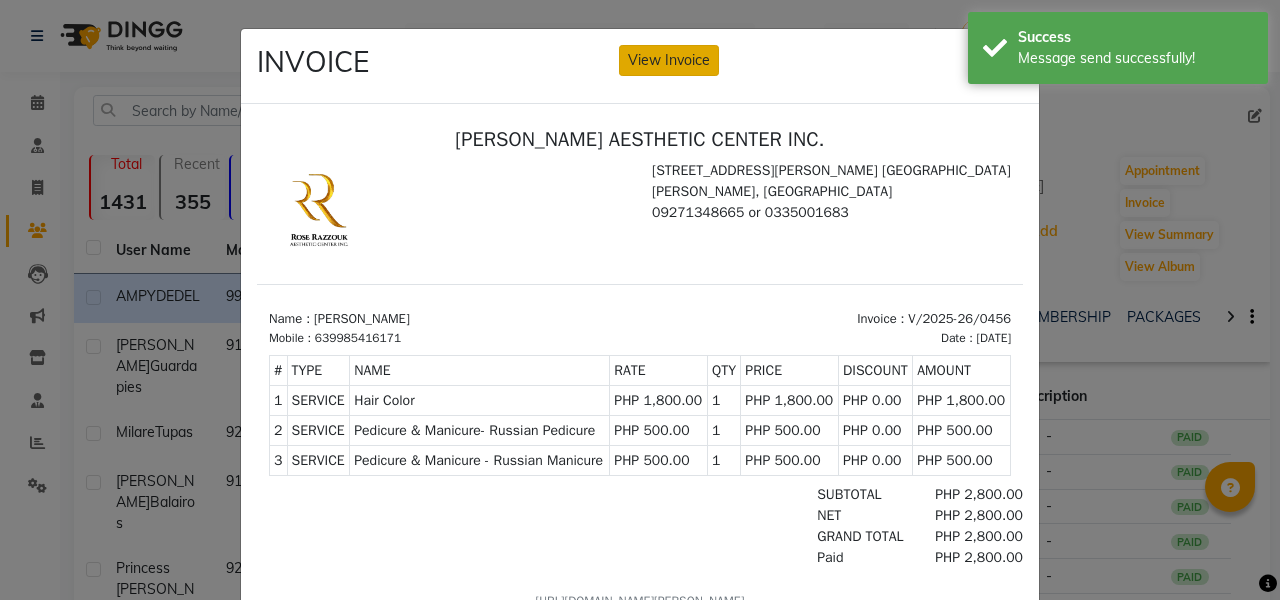 click on "View Invoice" 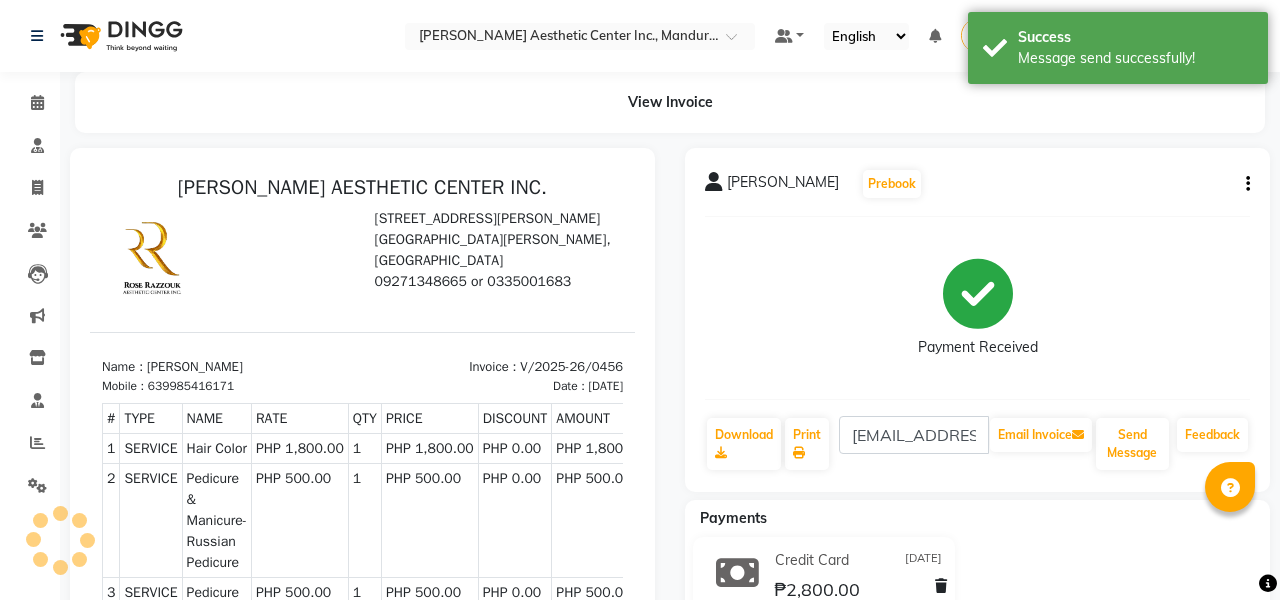 scroll, scrollTop: 0, scrollLeft: 0, axis: both 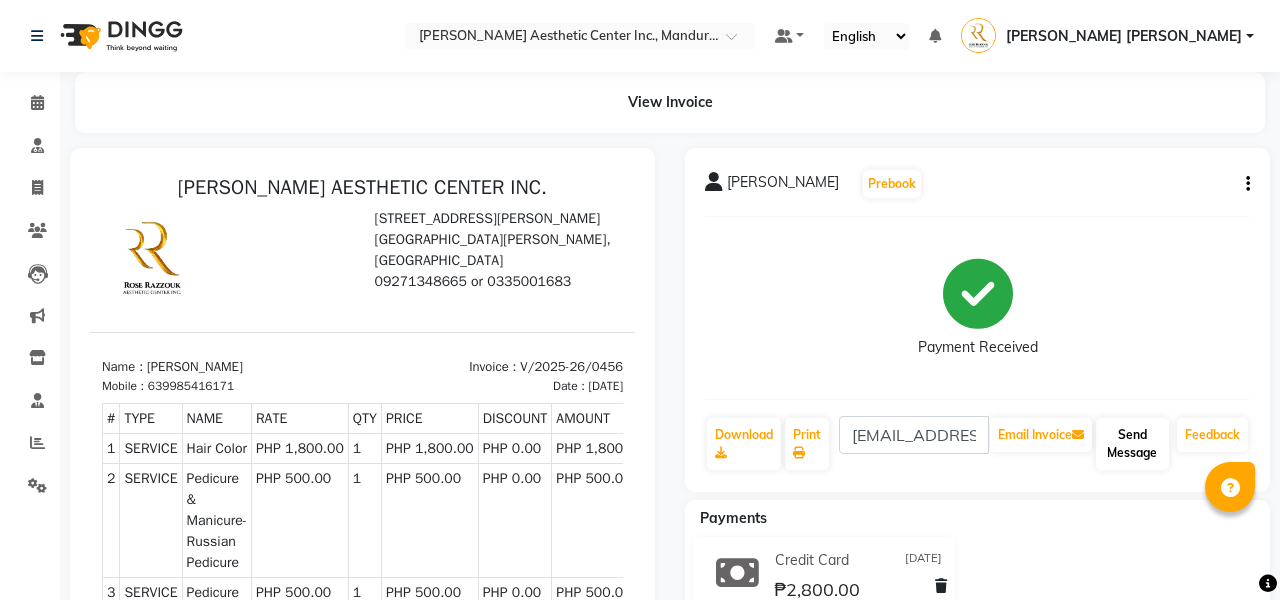 click on "Send Message" 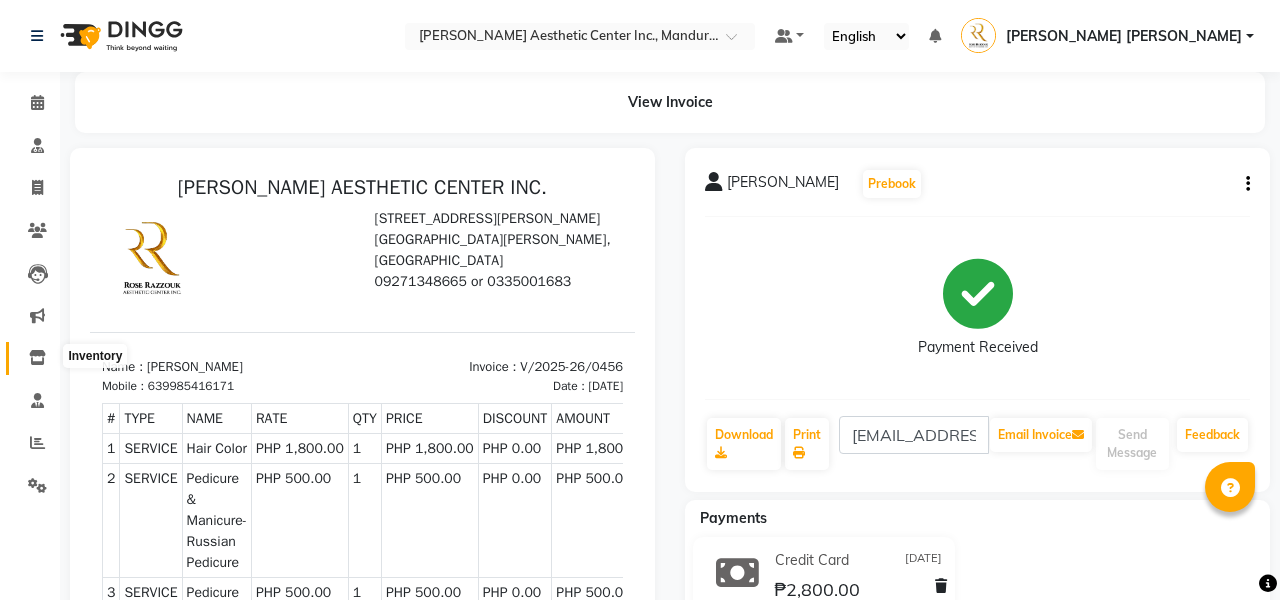click 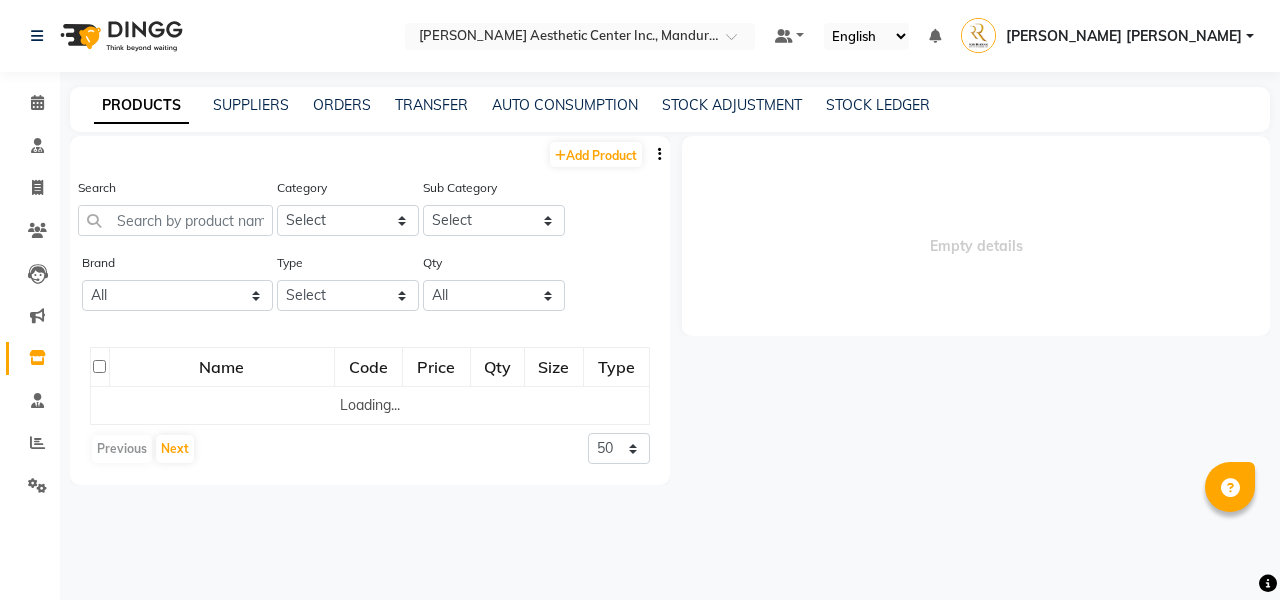 select 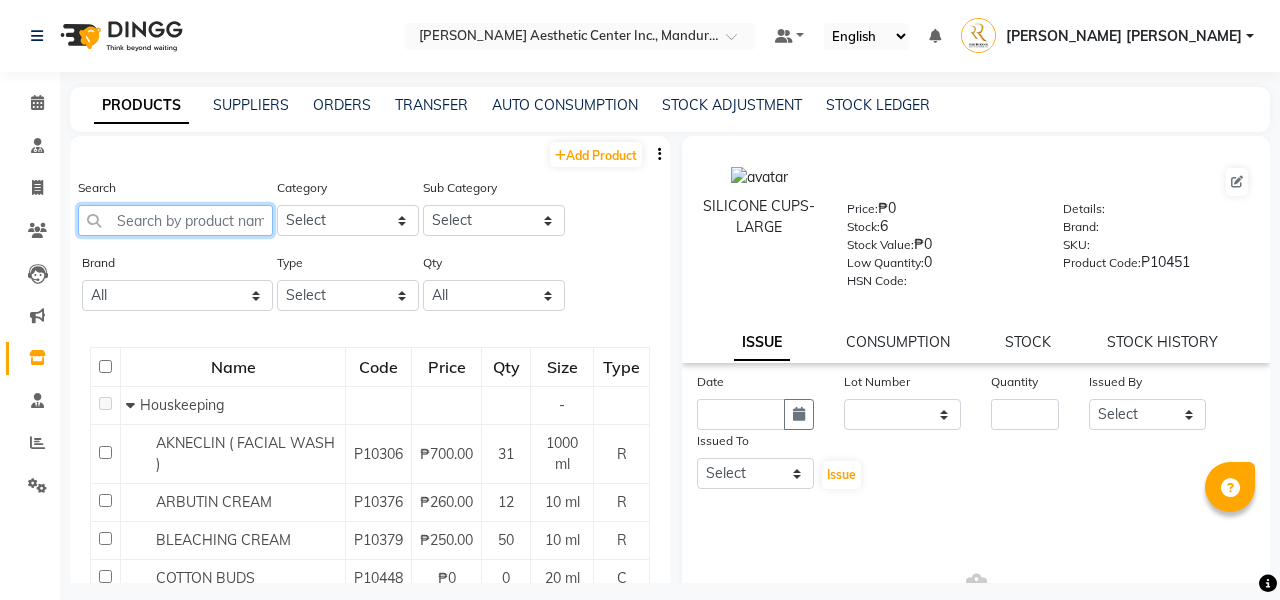 click 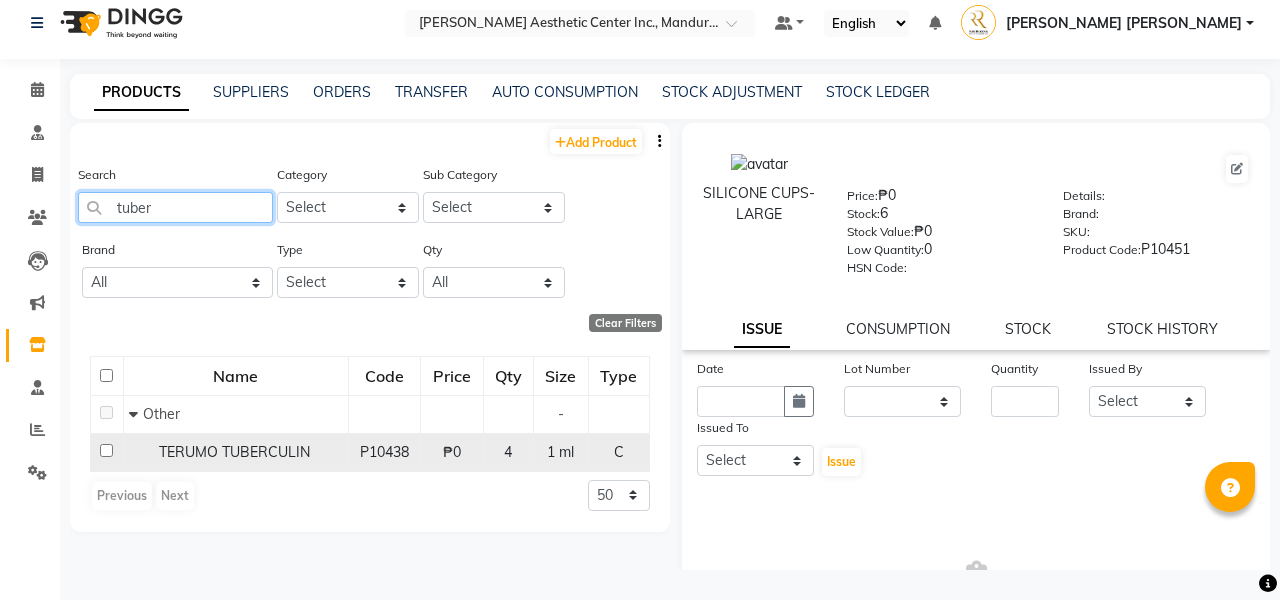 scroll, scrollTop: 13, scrollLeft: 0, axis: vertical 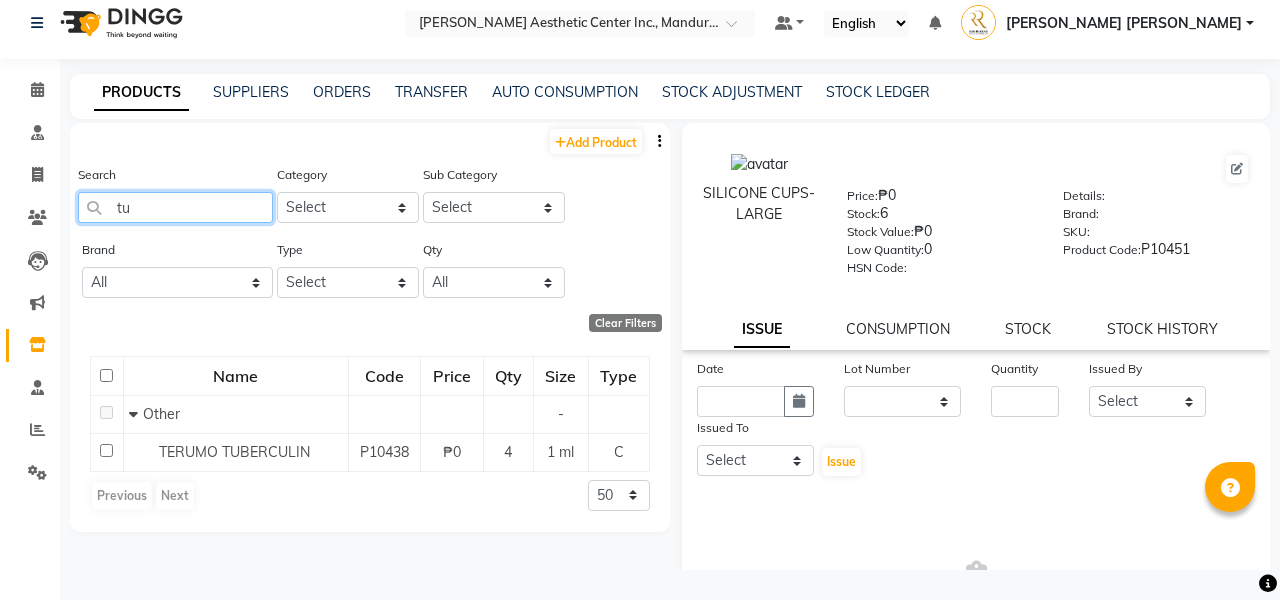 type on "t" 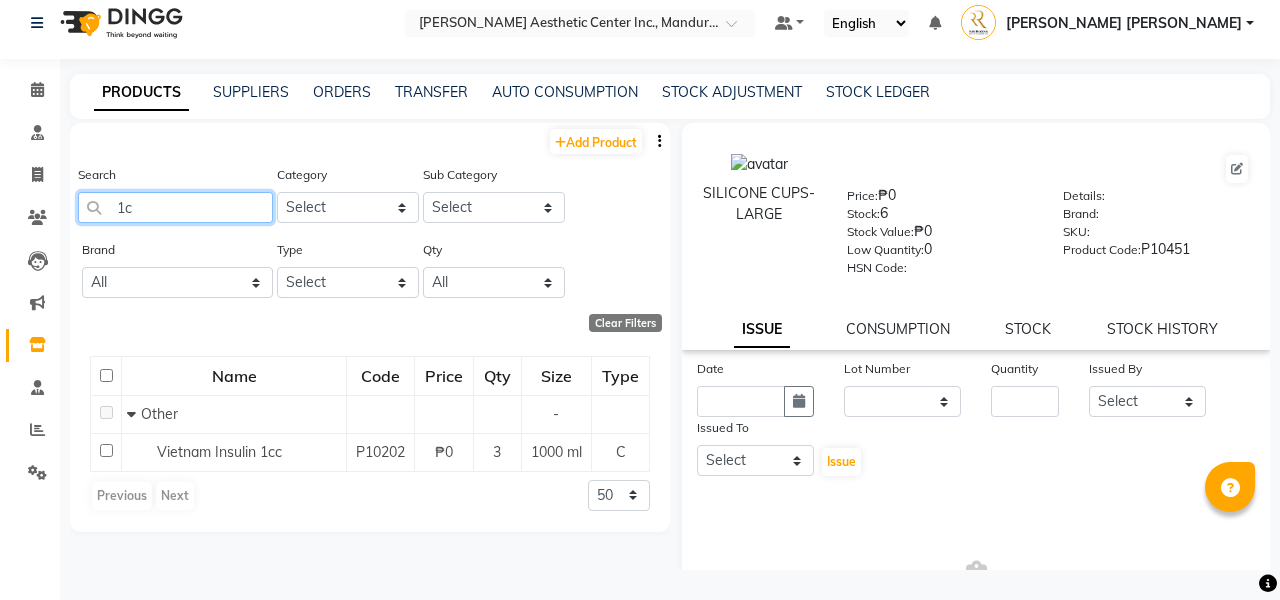 type on "1" 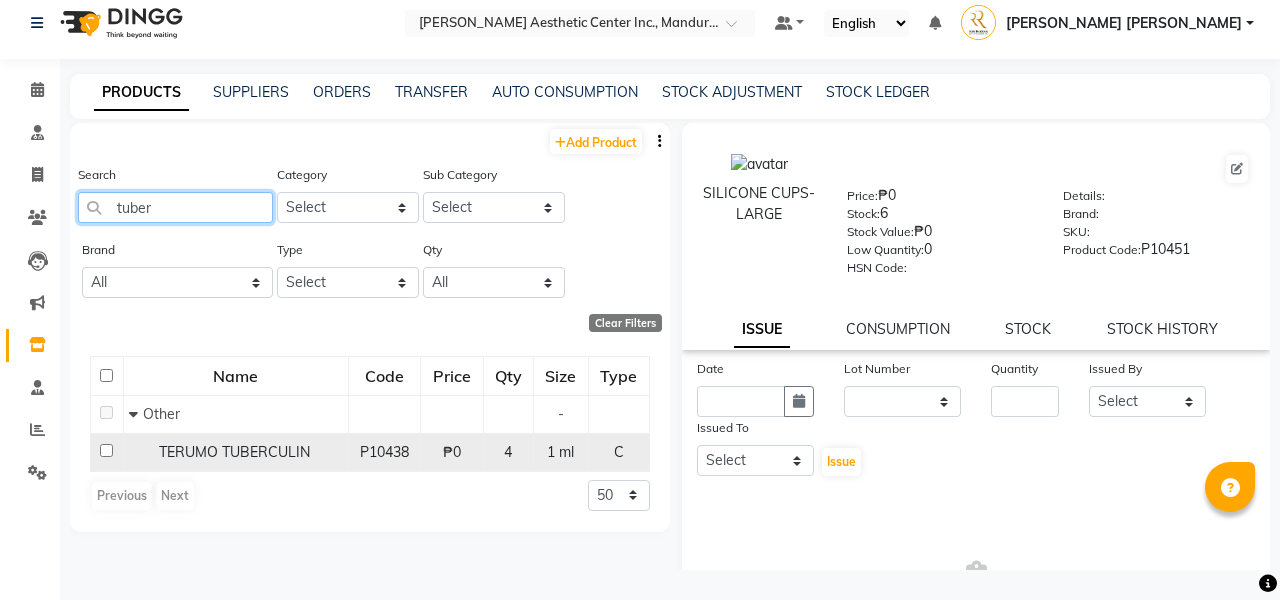type on "tuber" 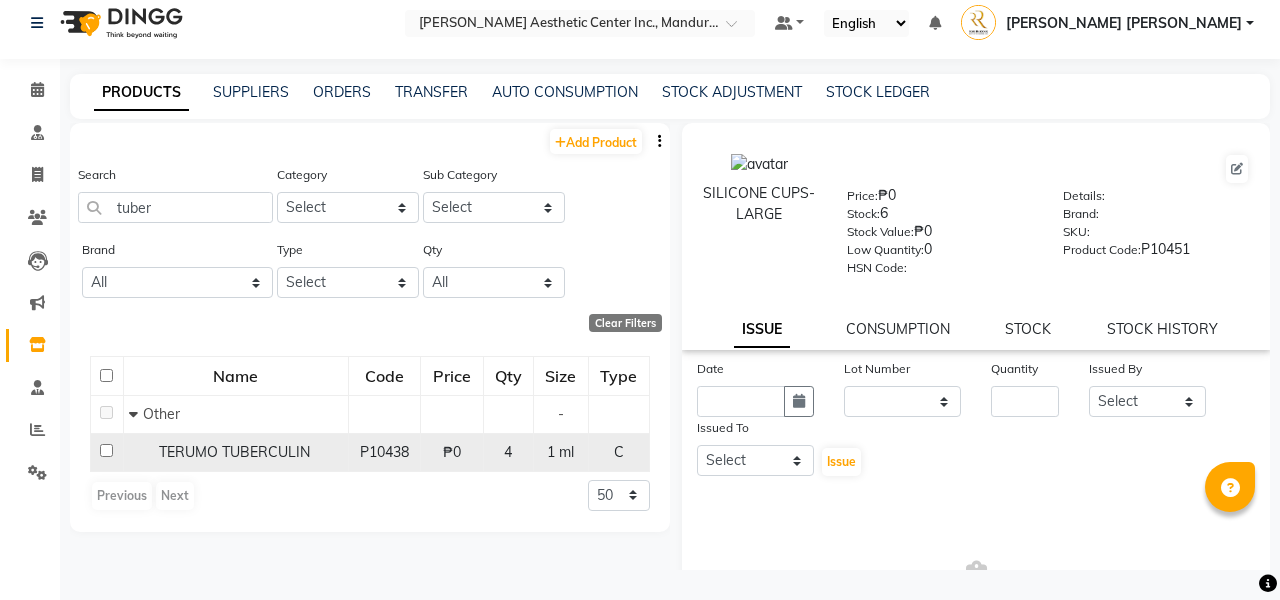 click on "TERUMO TUBERCULIN" 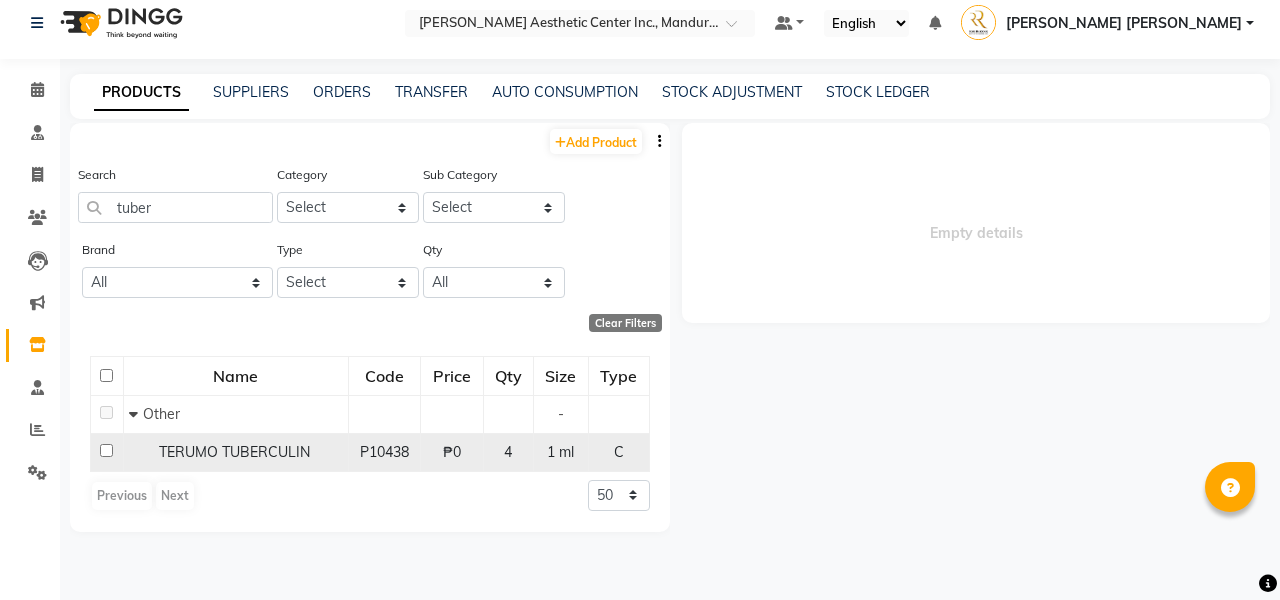 select 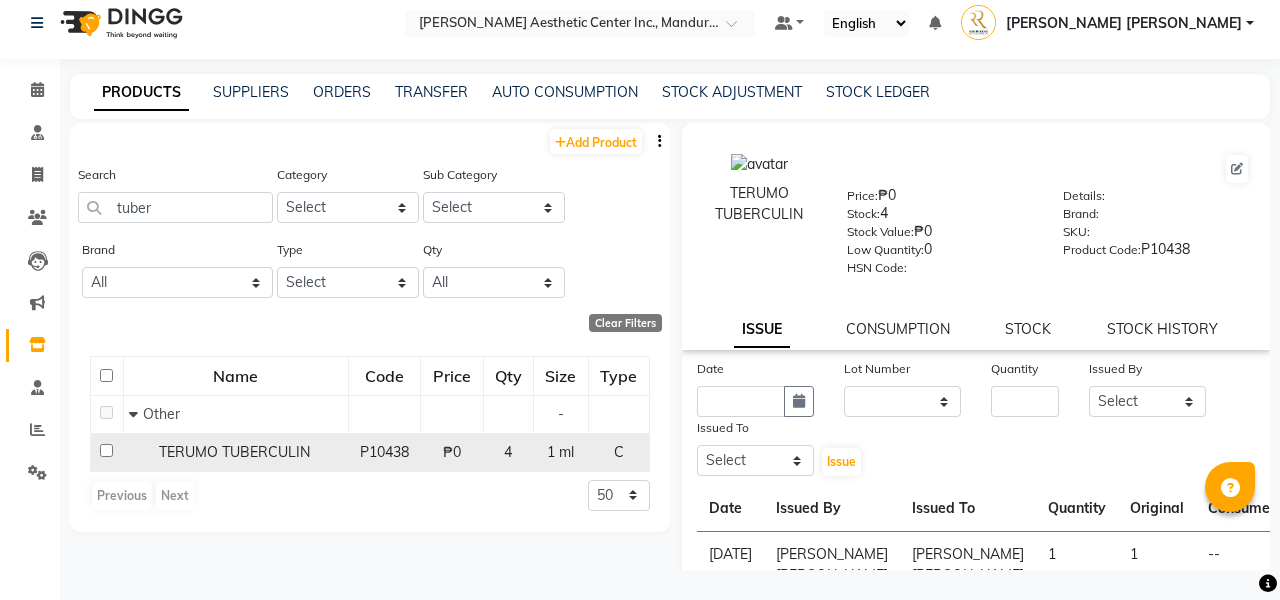 click on "4" 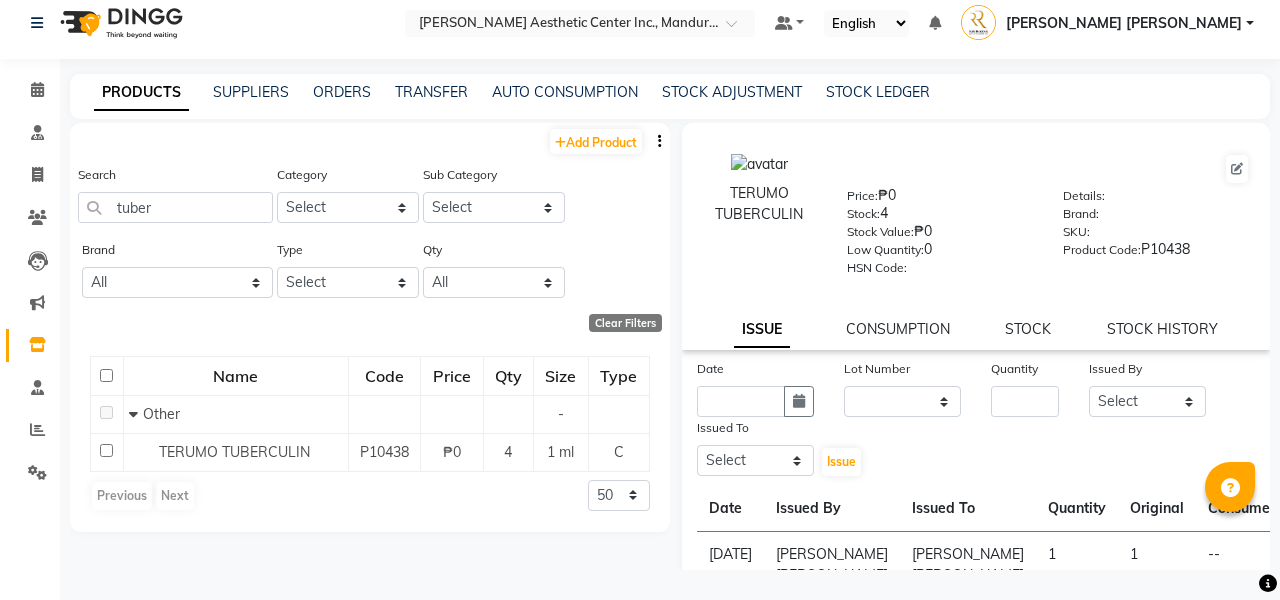 scroll, scrollTop: 28, scrollLeft: 0, axis: vertical 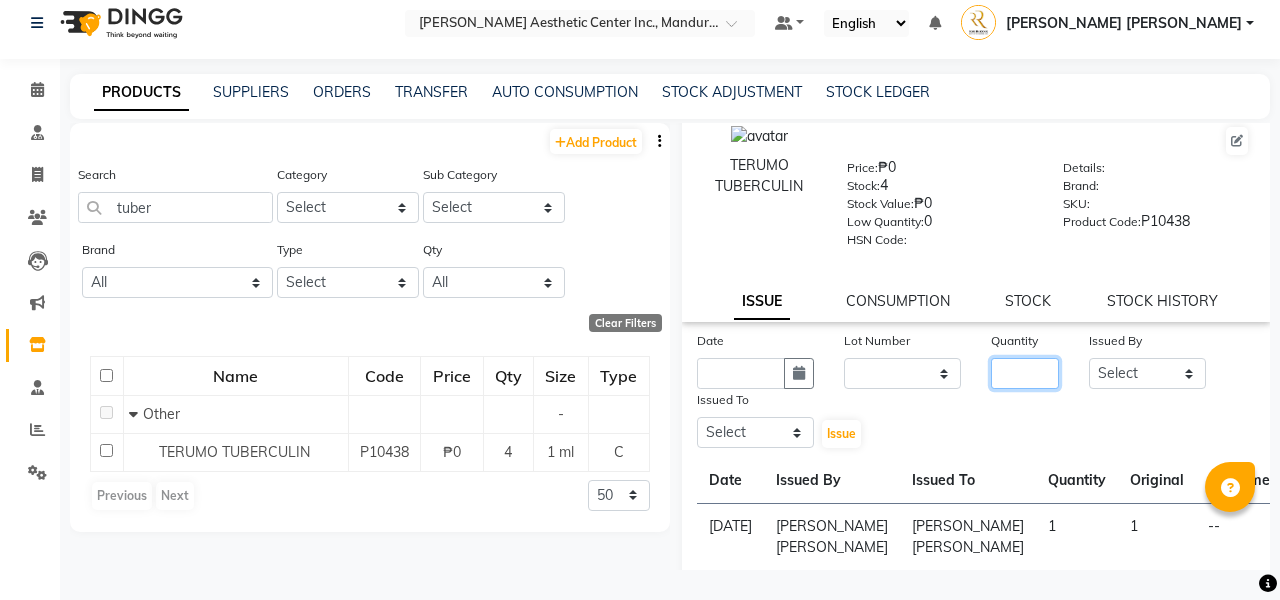 click 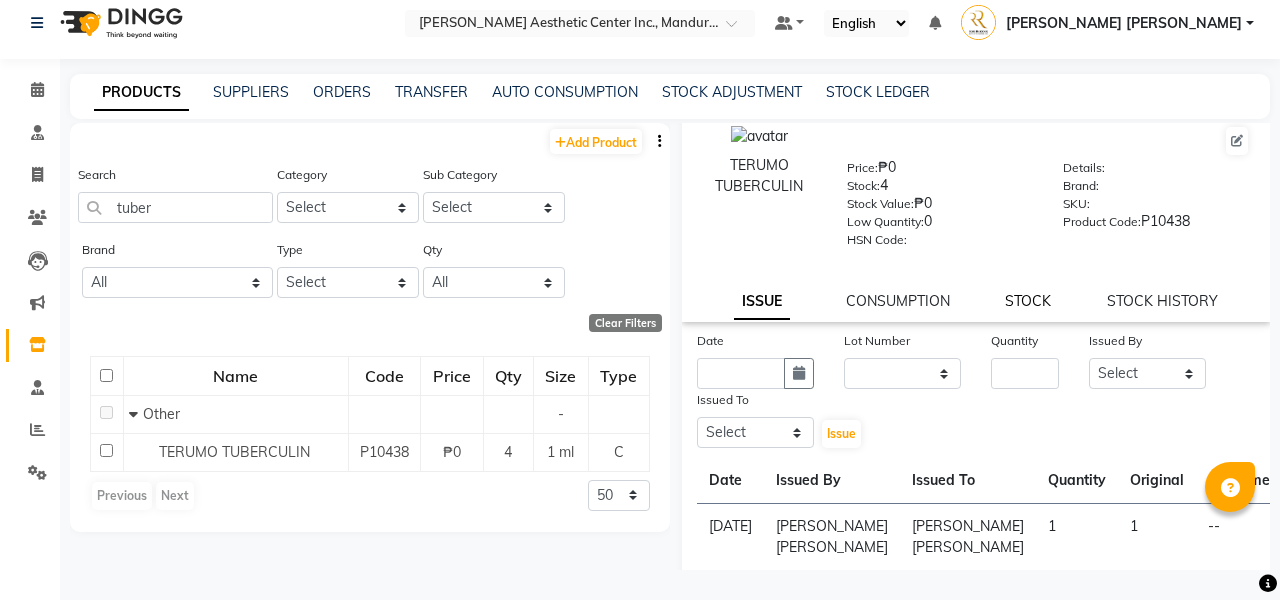 click on "STOCK" 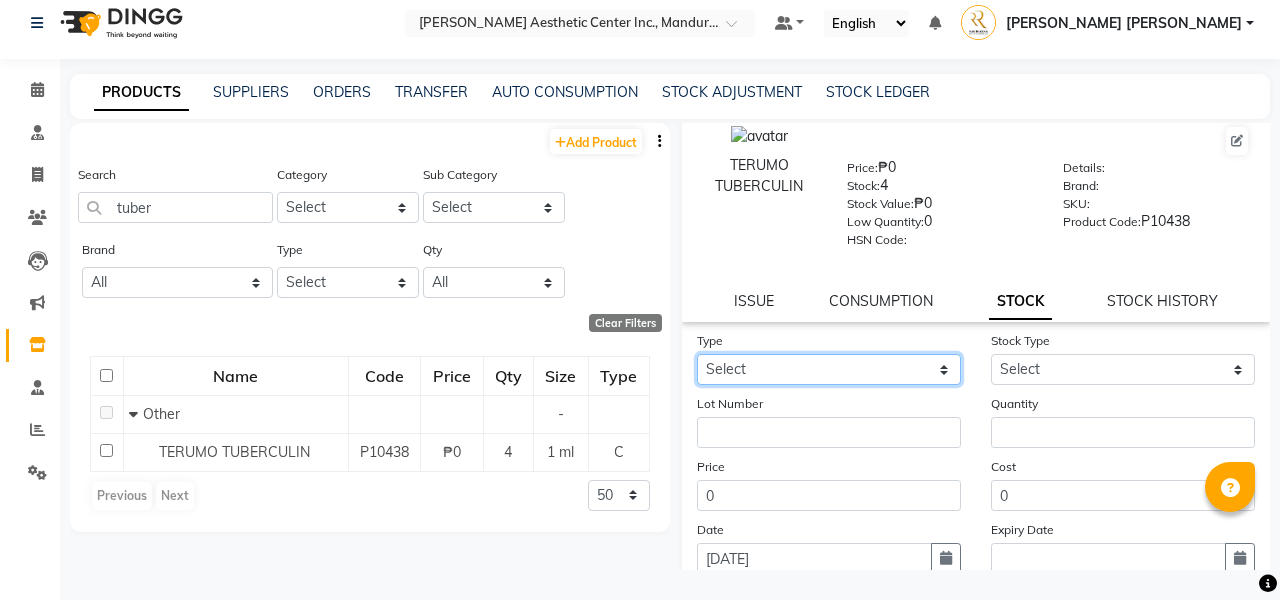 select on "out" 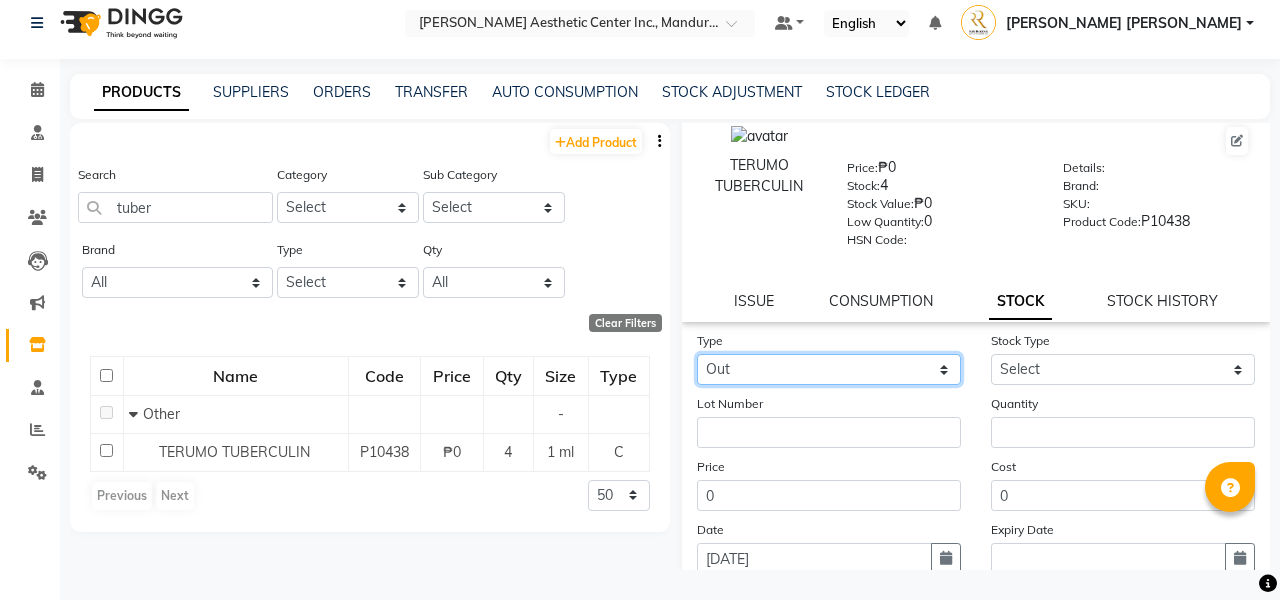 select 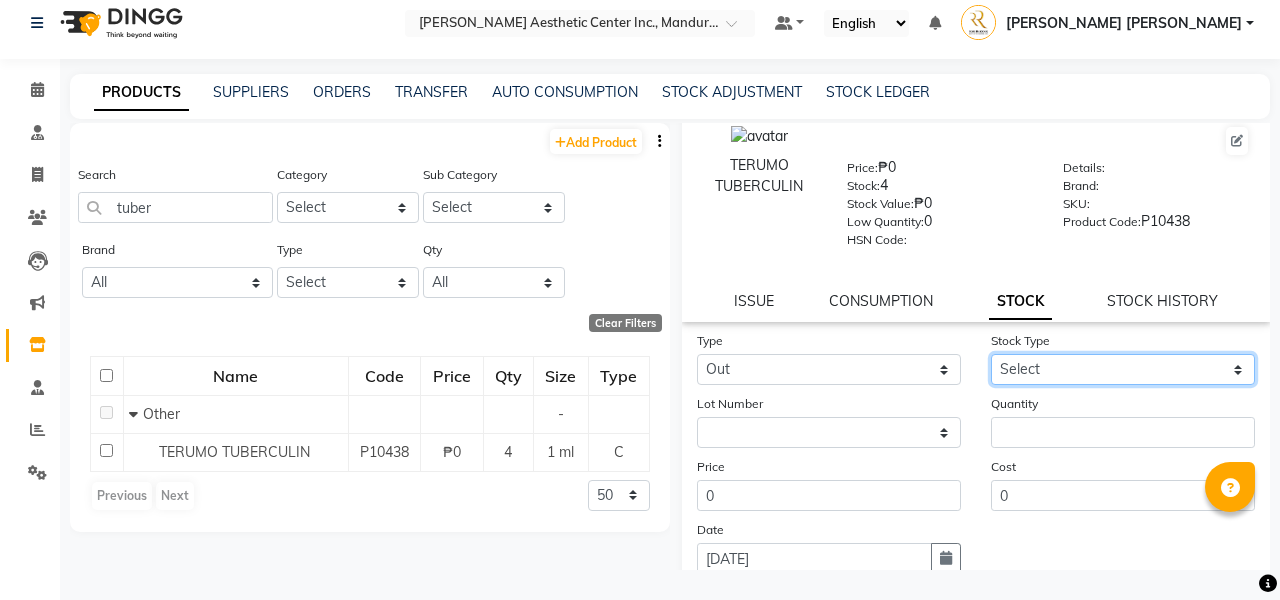 select on "internal use" 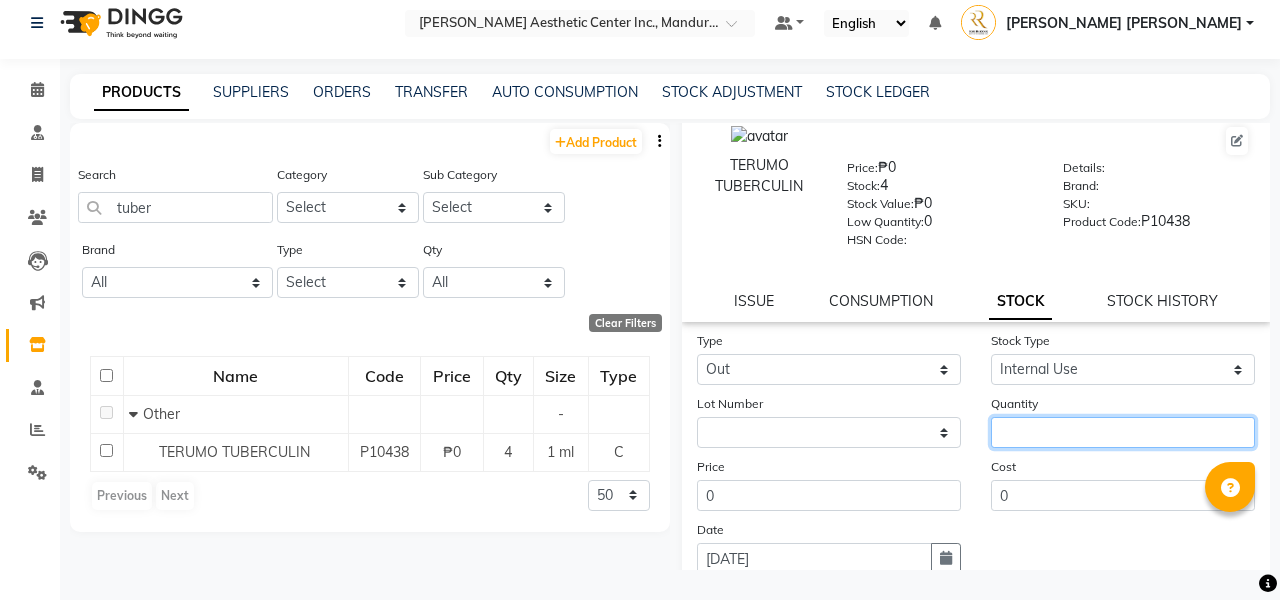 click 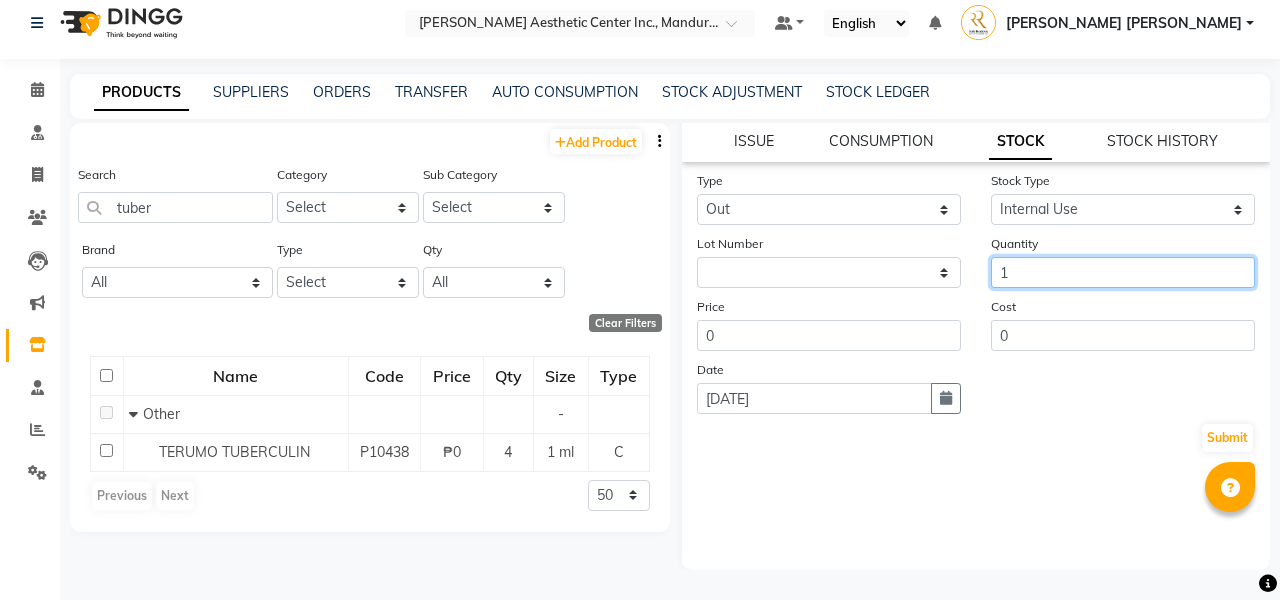scroll, scrollTop: 188, scrollLeft: 0, axis: vertical 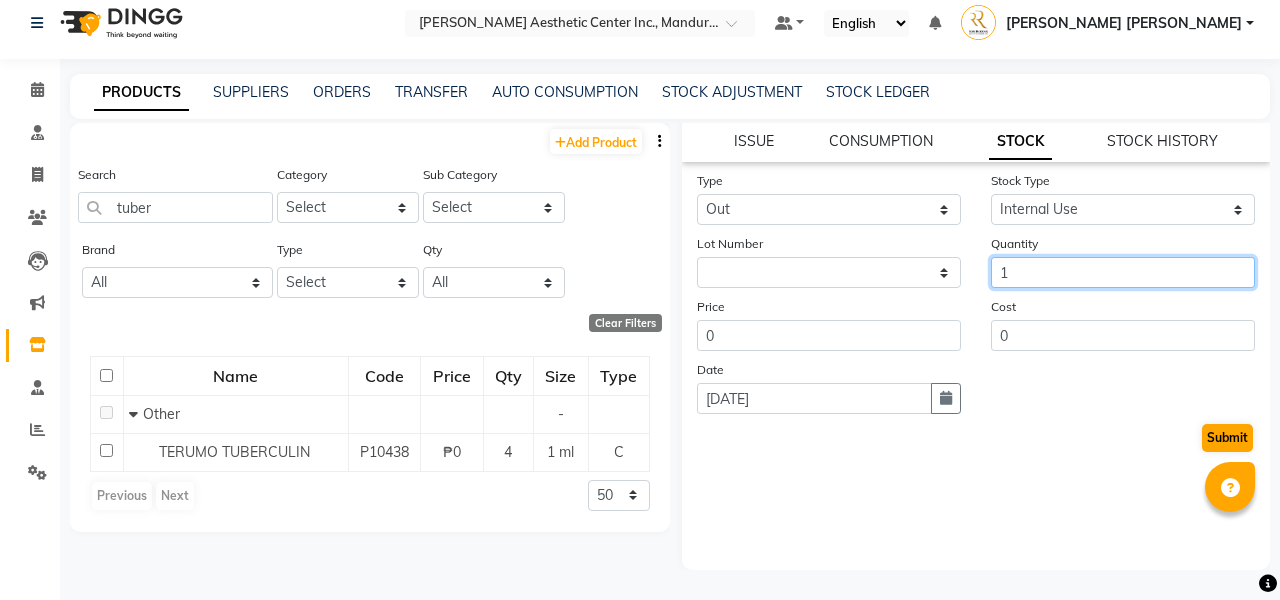type on "1" 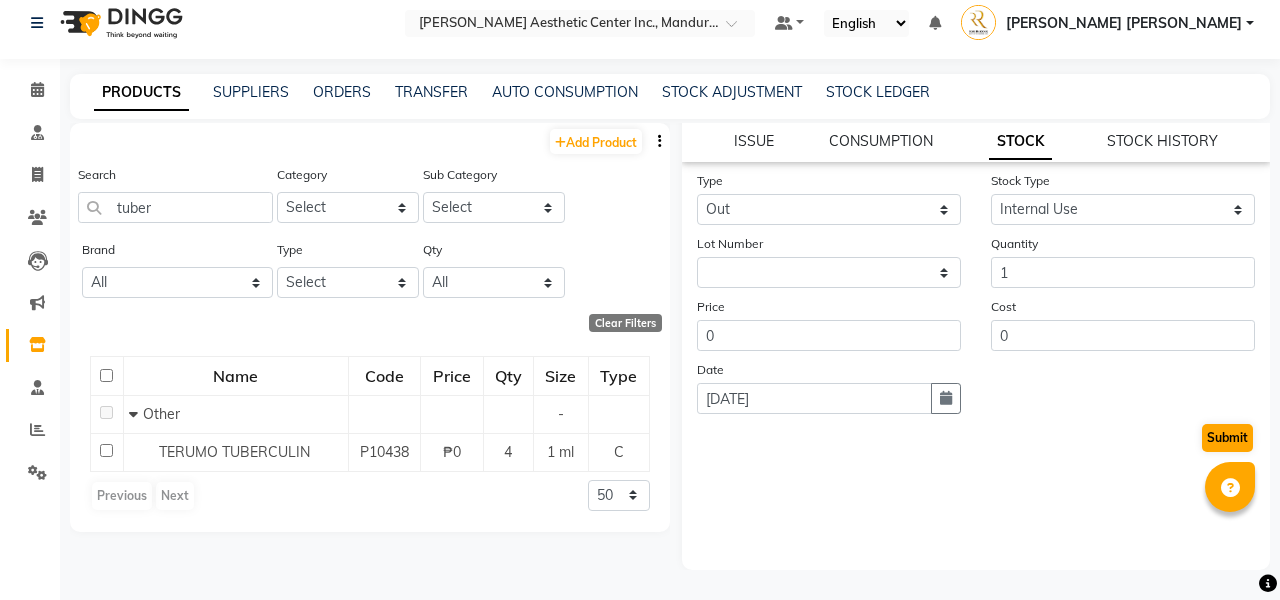 click on "Submit" 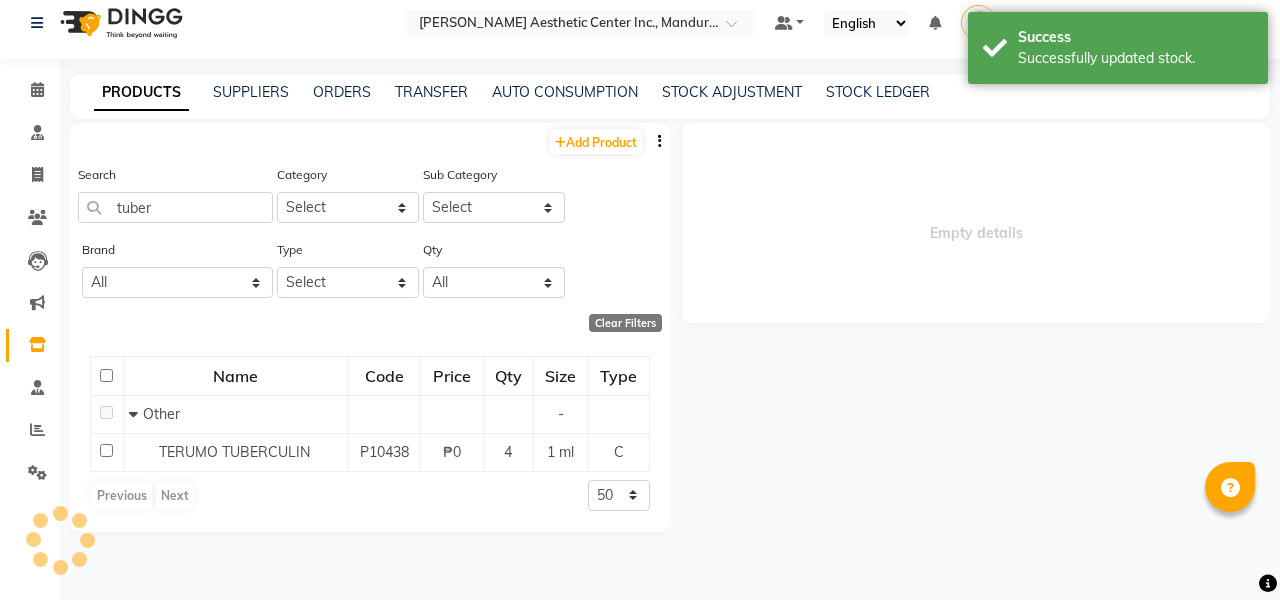 select 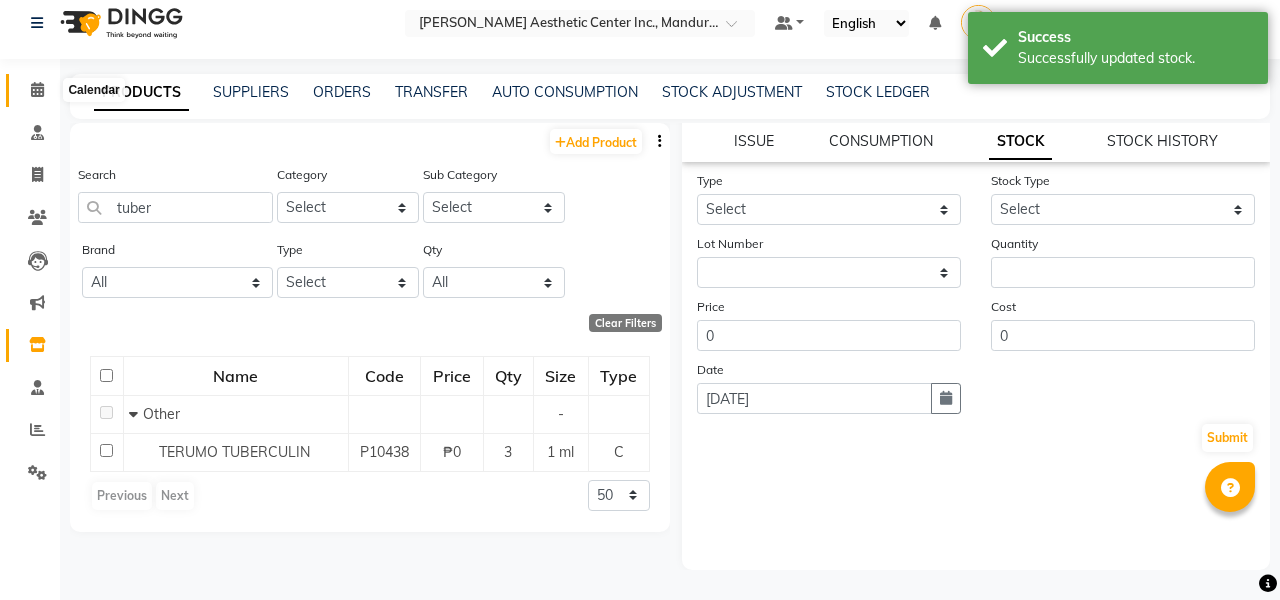 click 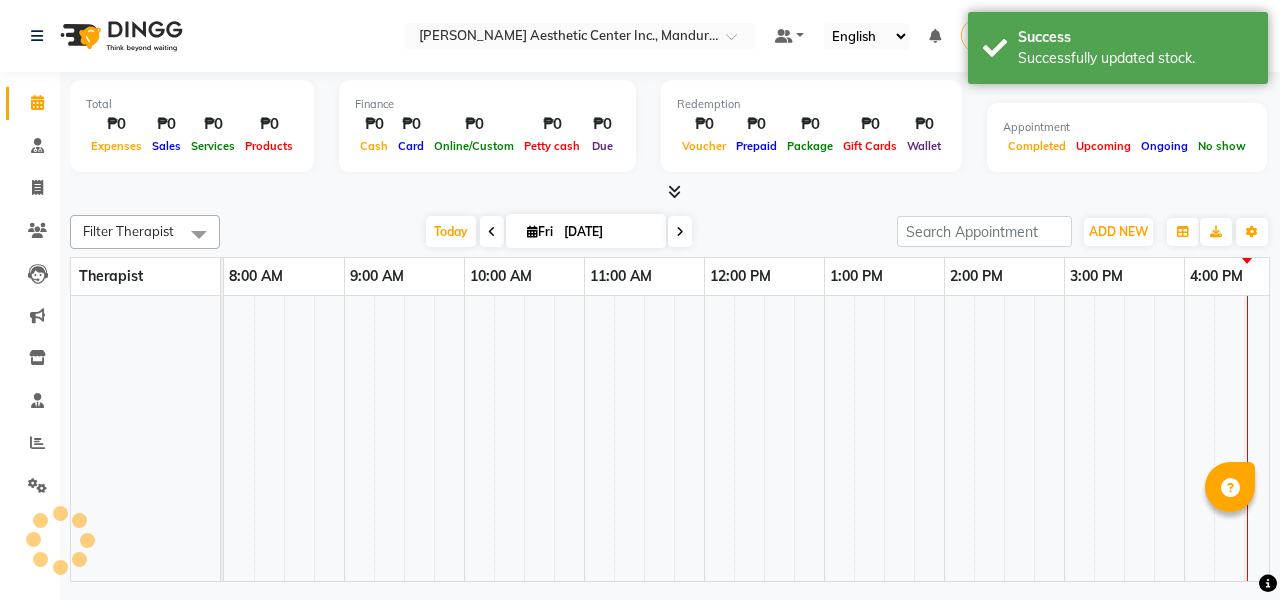 scroll, scrollTop: 0, scrollLeft: 0, axis: both 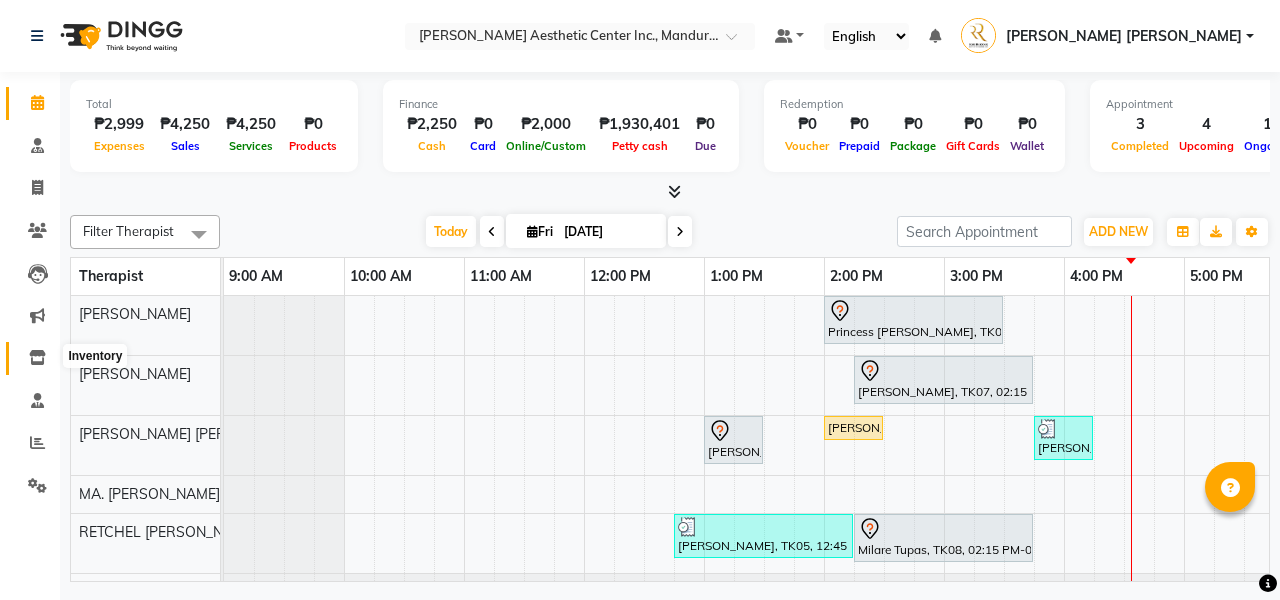click 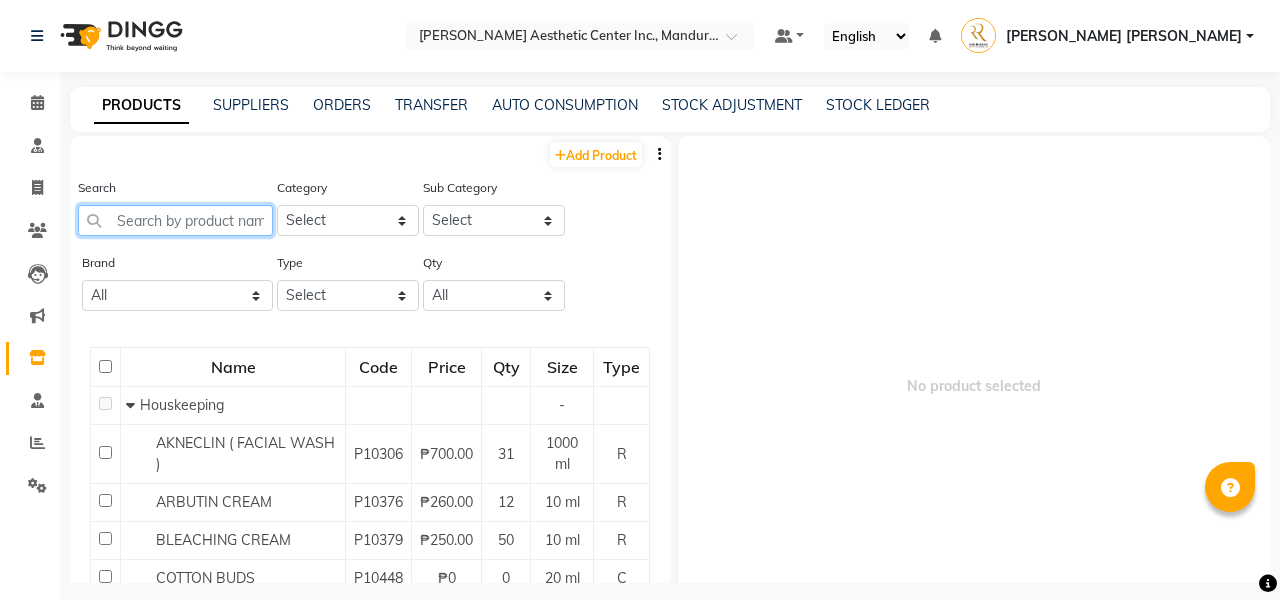 click 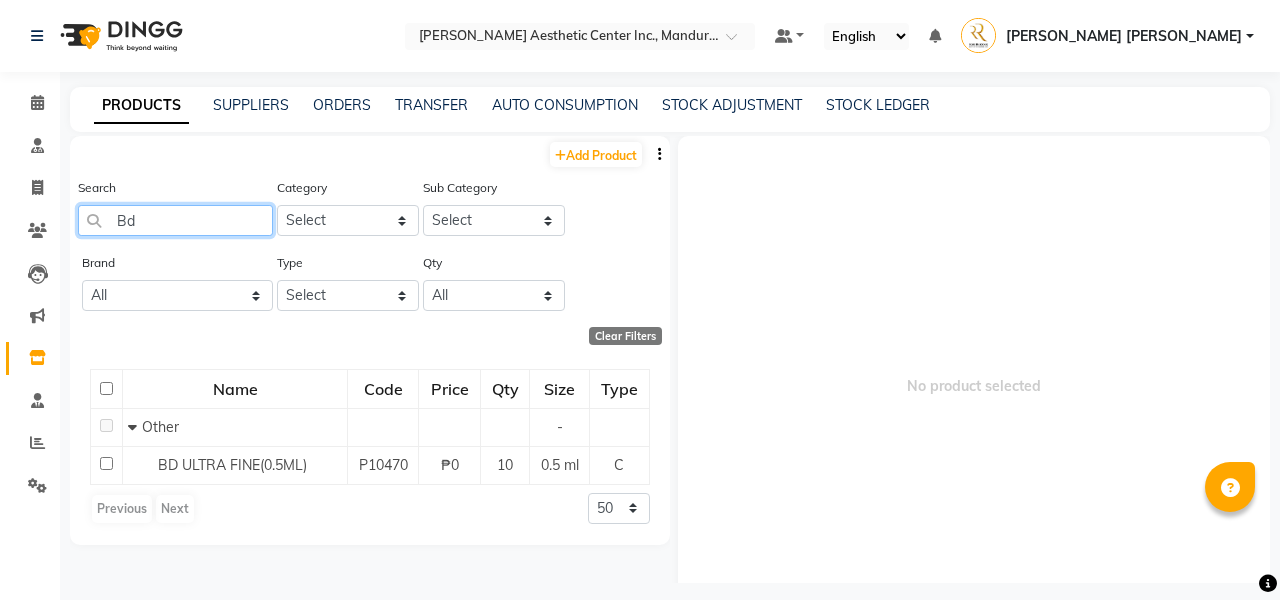 type on "Bd" 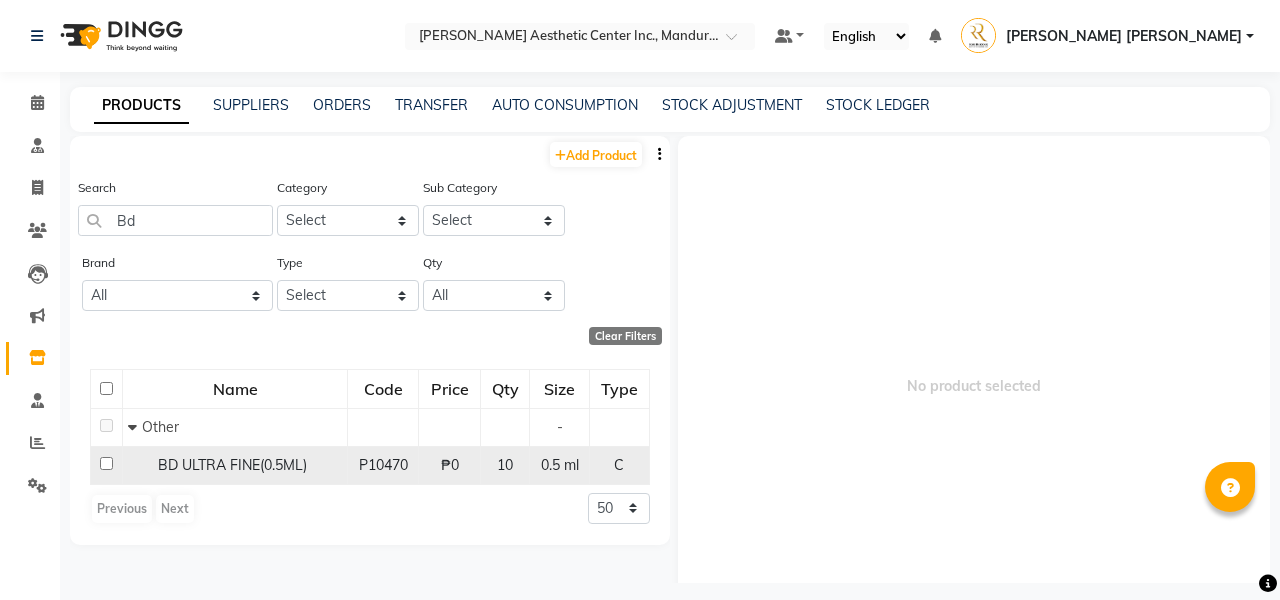 click on "BD ULTRA FINE(0.5ML)" 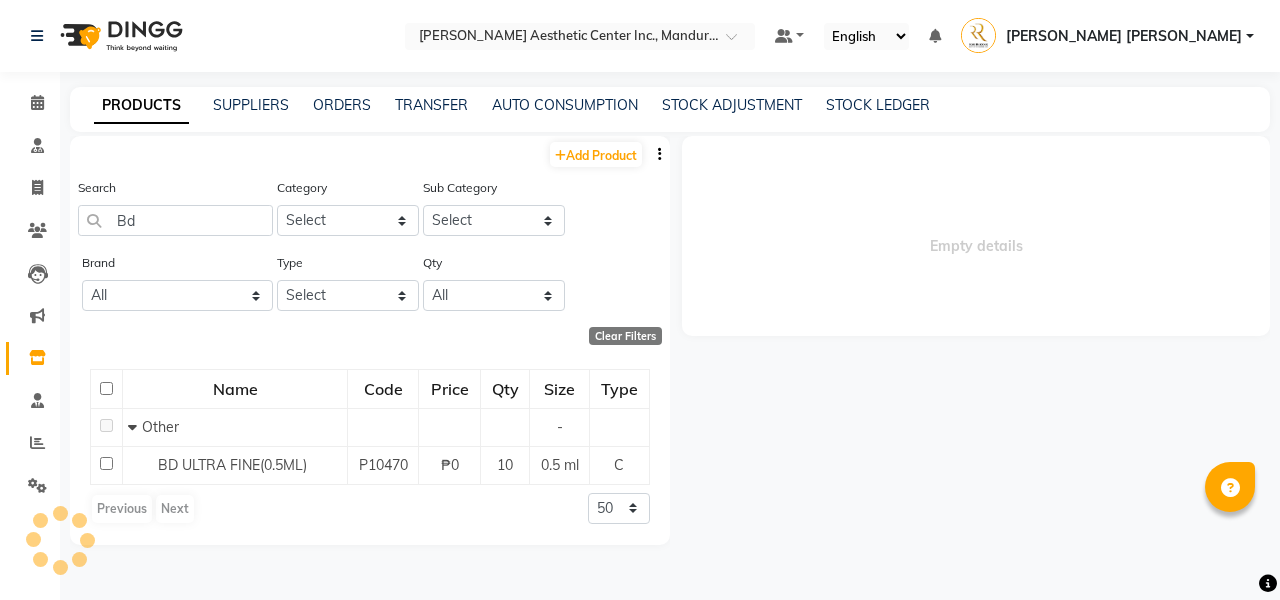 select 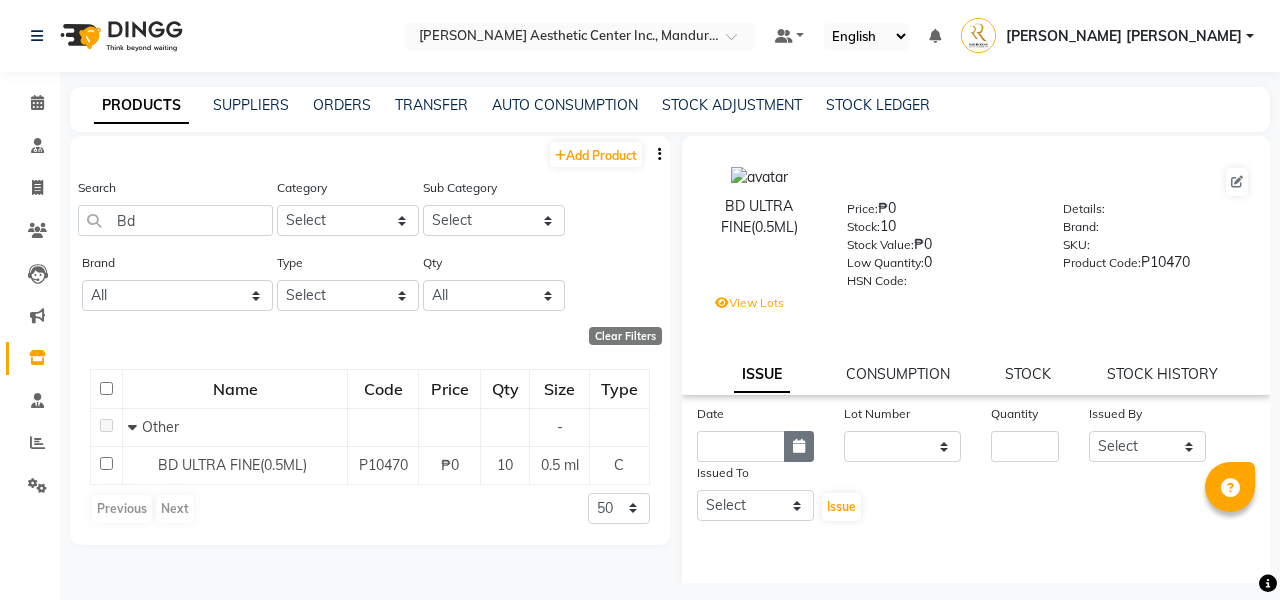 click 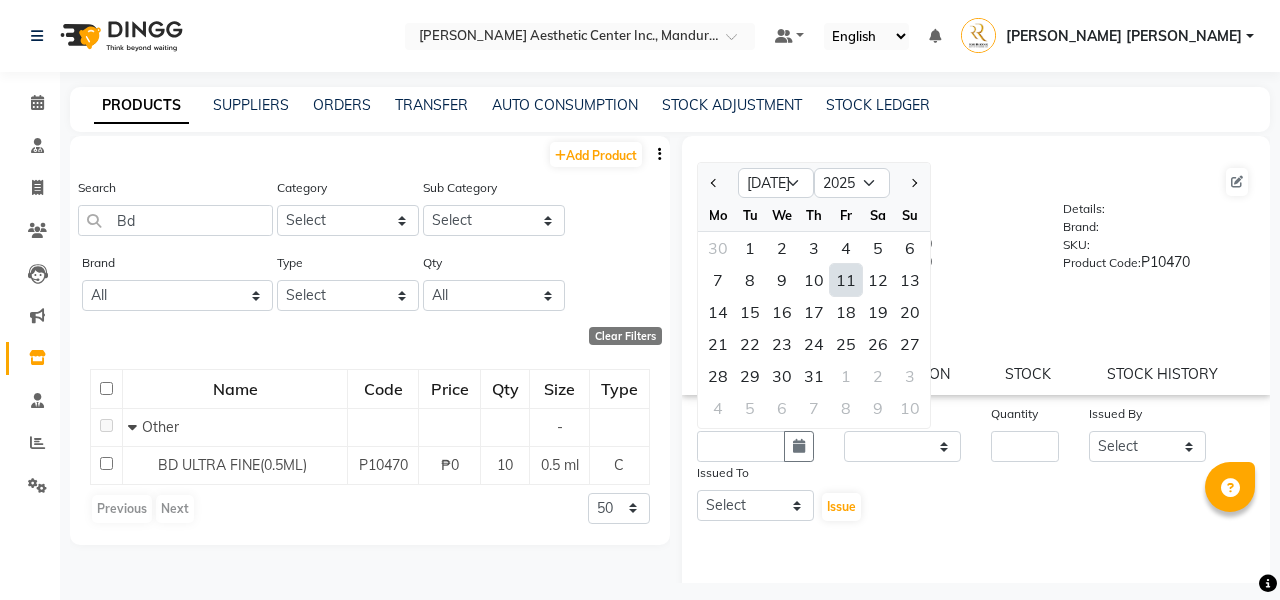 click on "11" 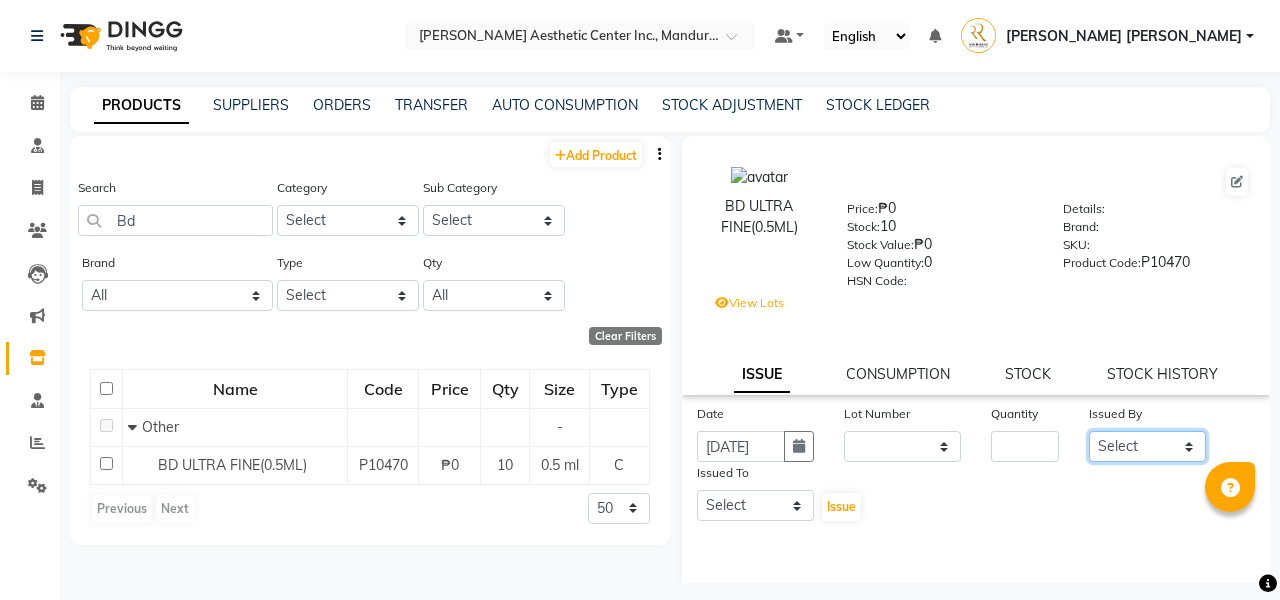 select on "66563" 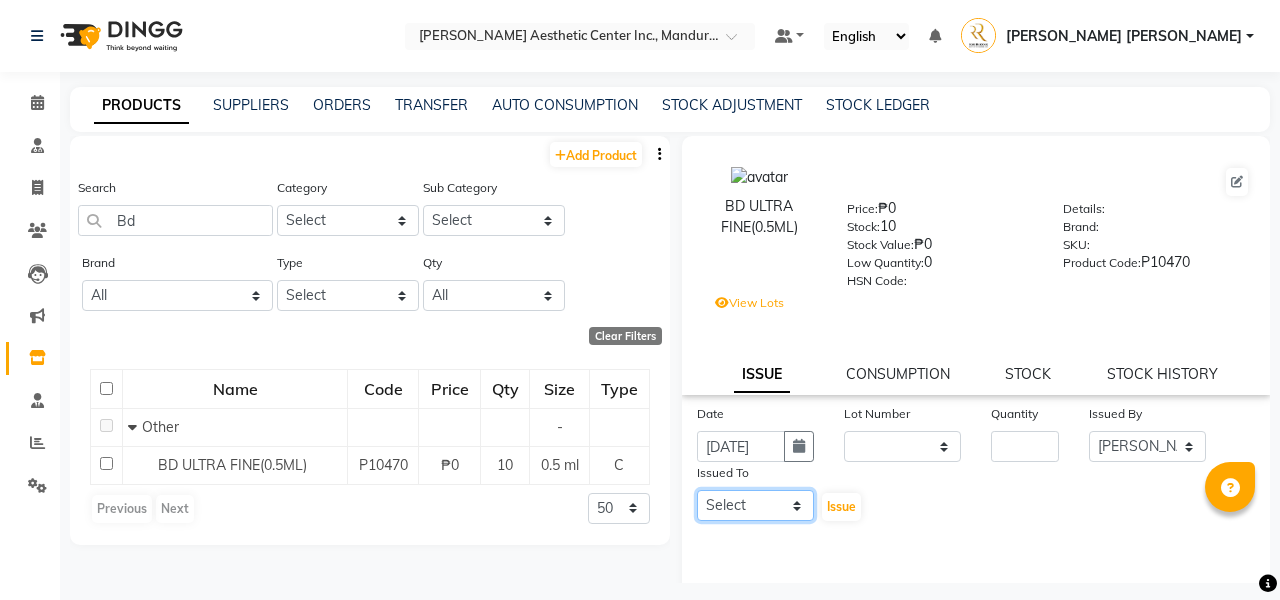 select on "63812" 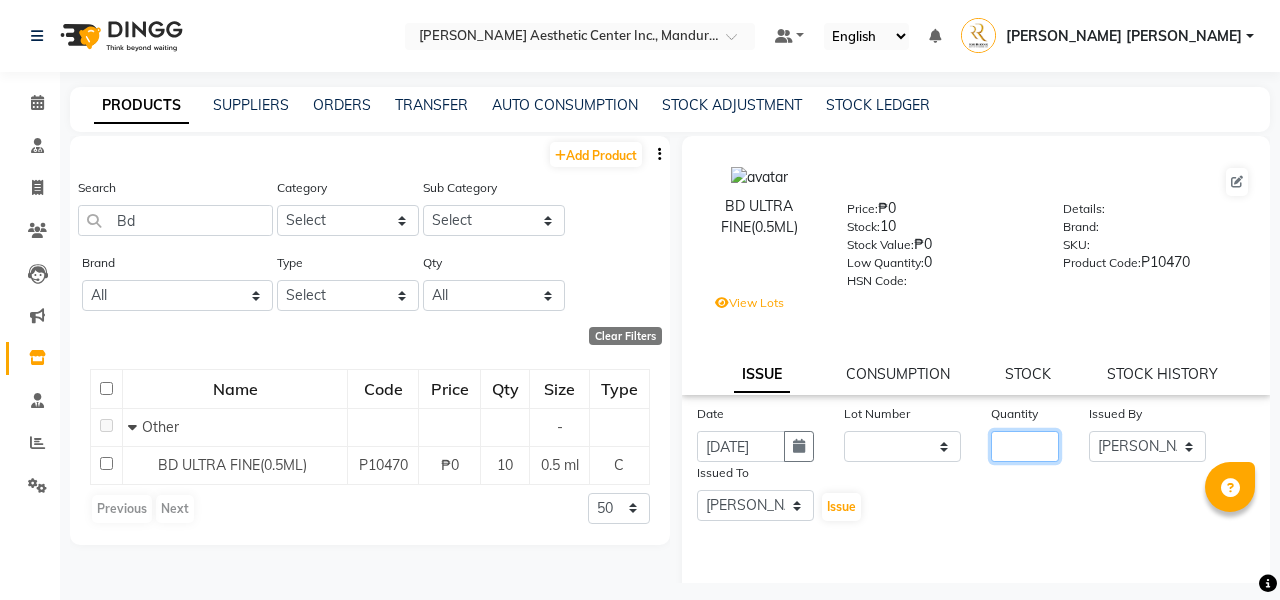 click 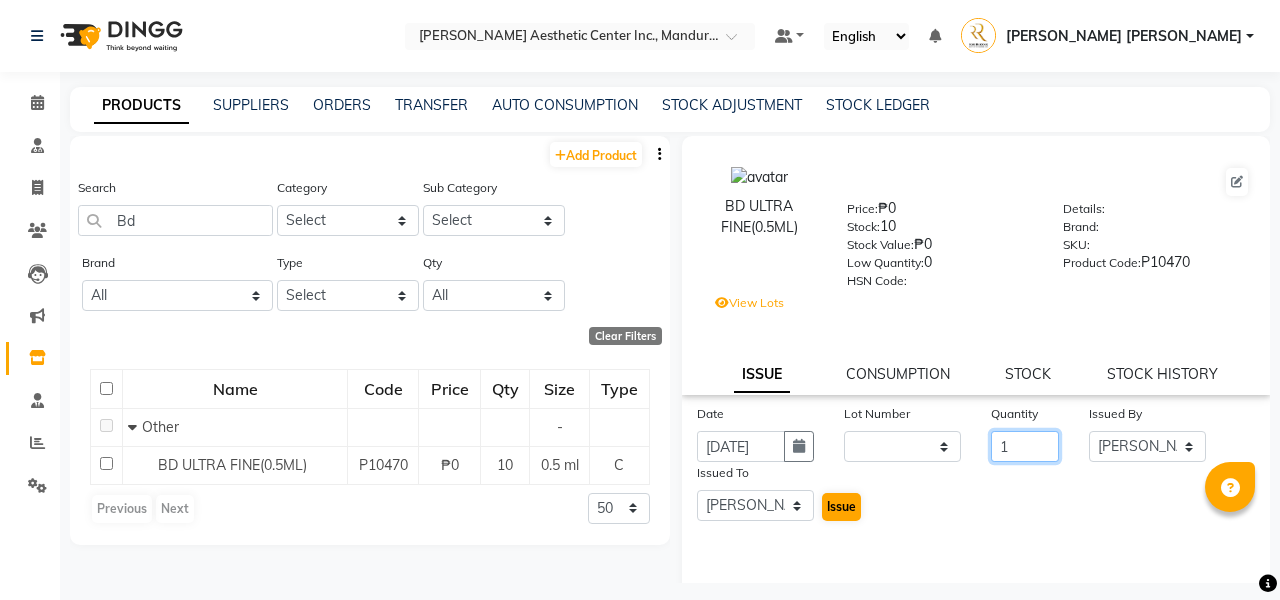 type on "1" 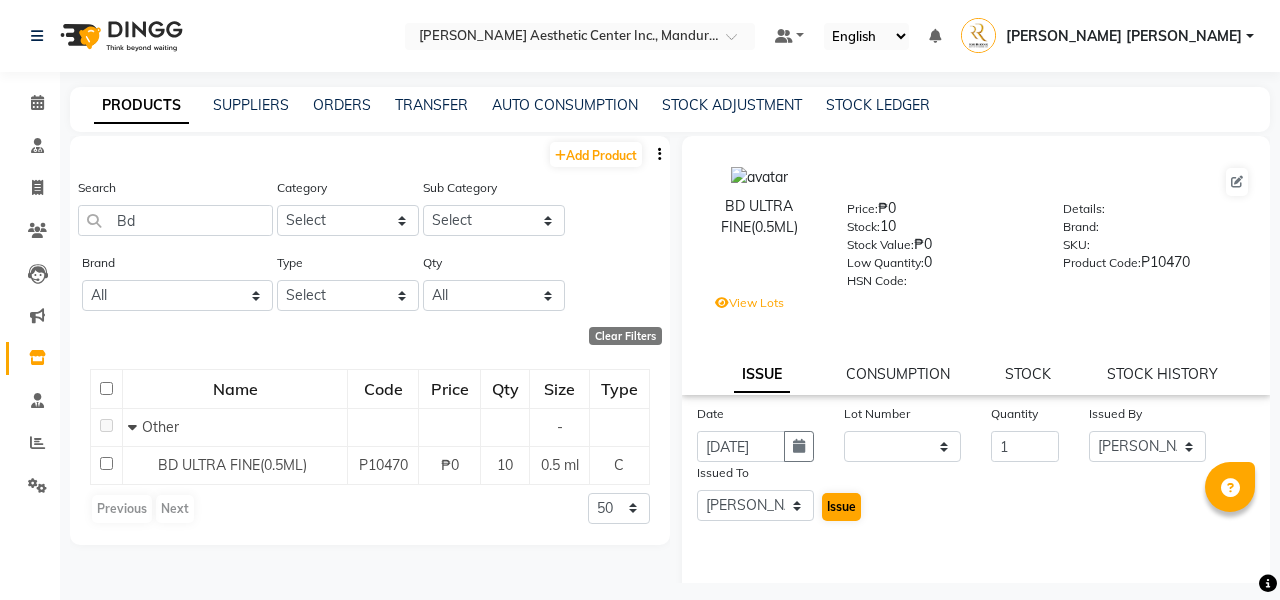 click on "Issue" 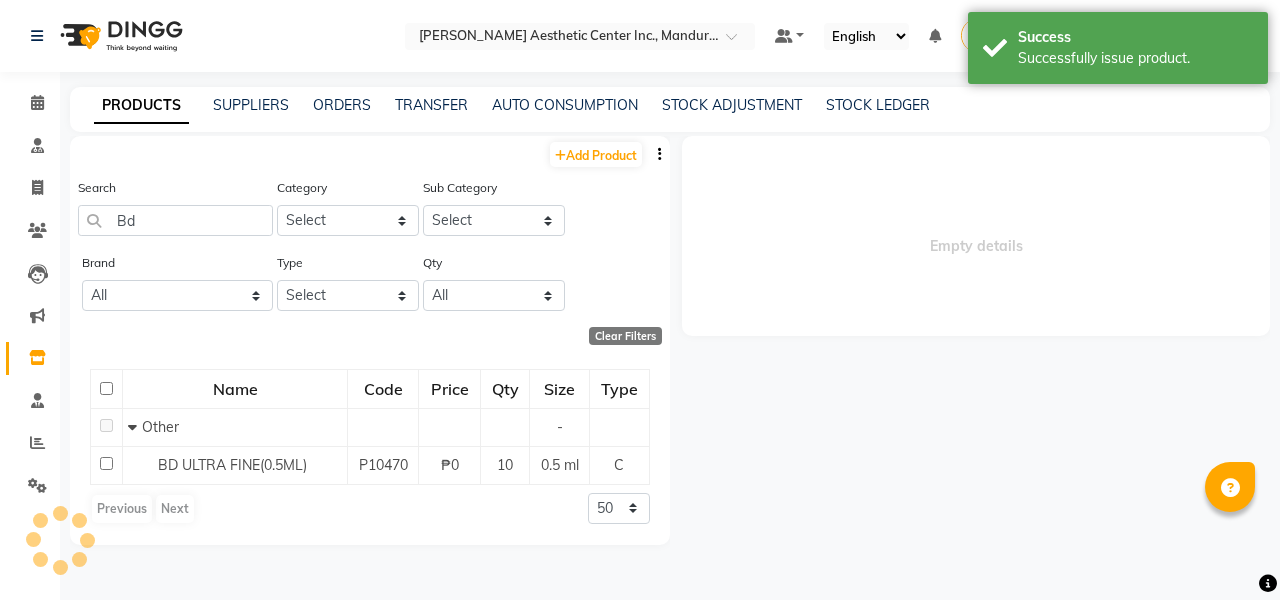 select 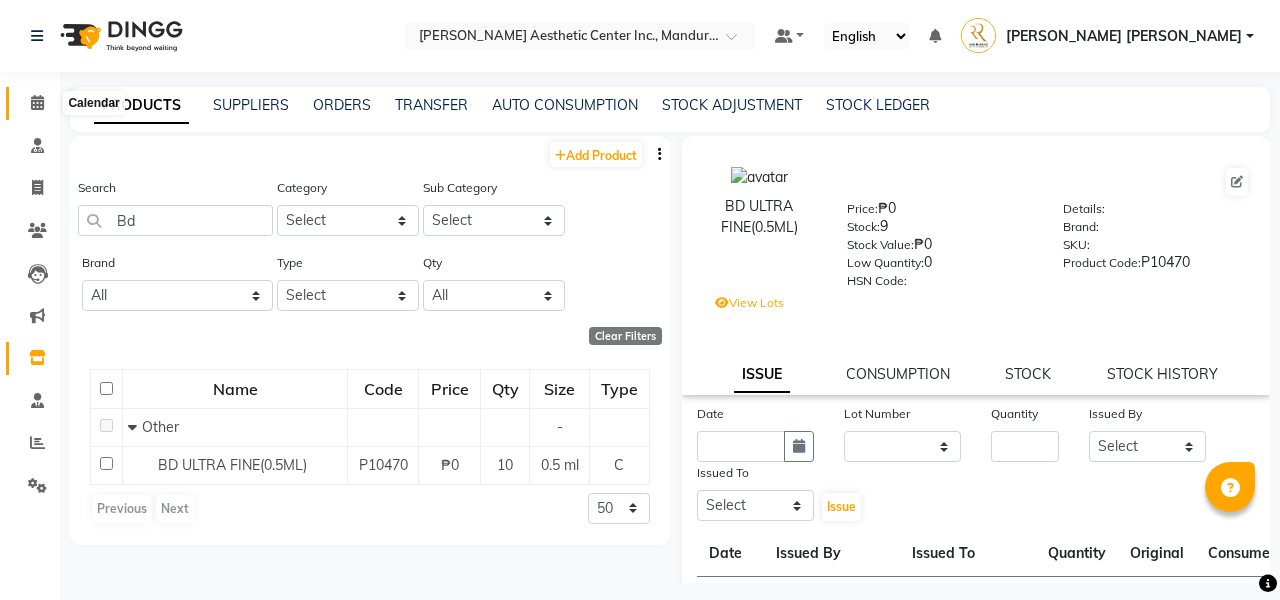 click 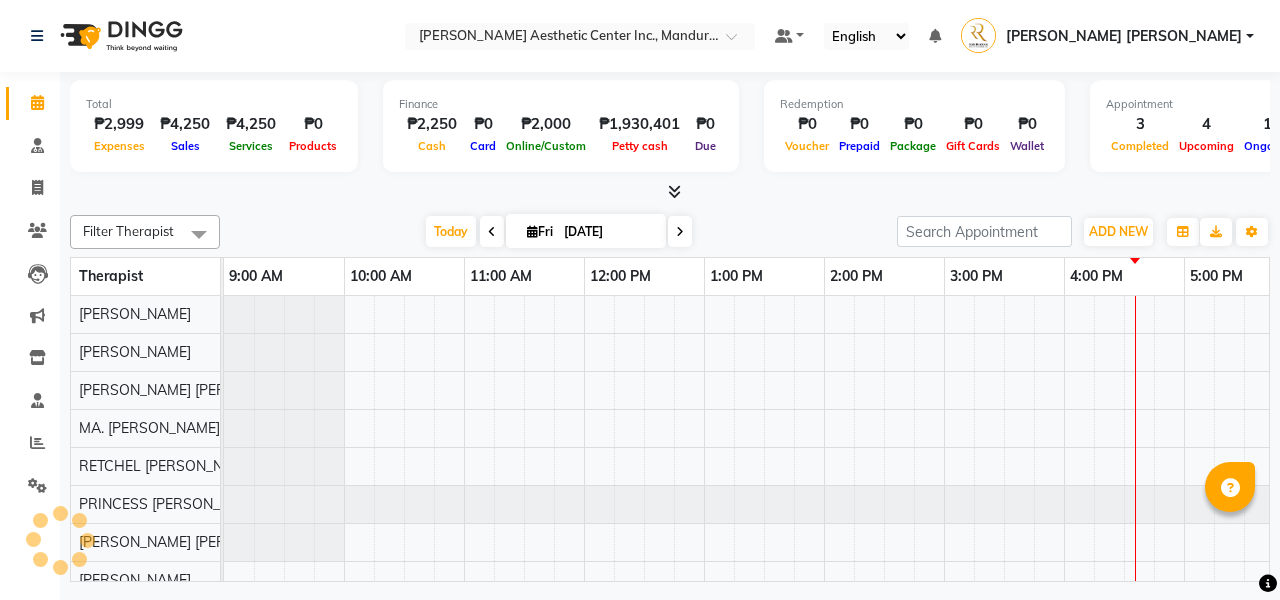 scroll, scrollTop: 0, scrollLeft: 275, axis: horizontal 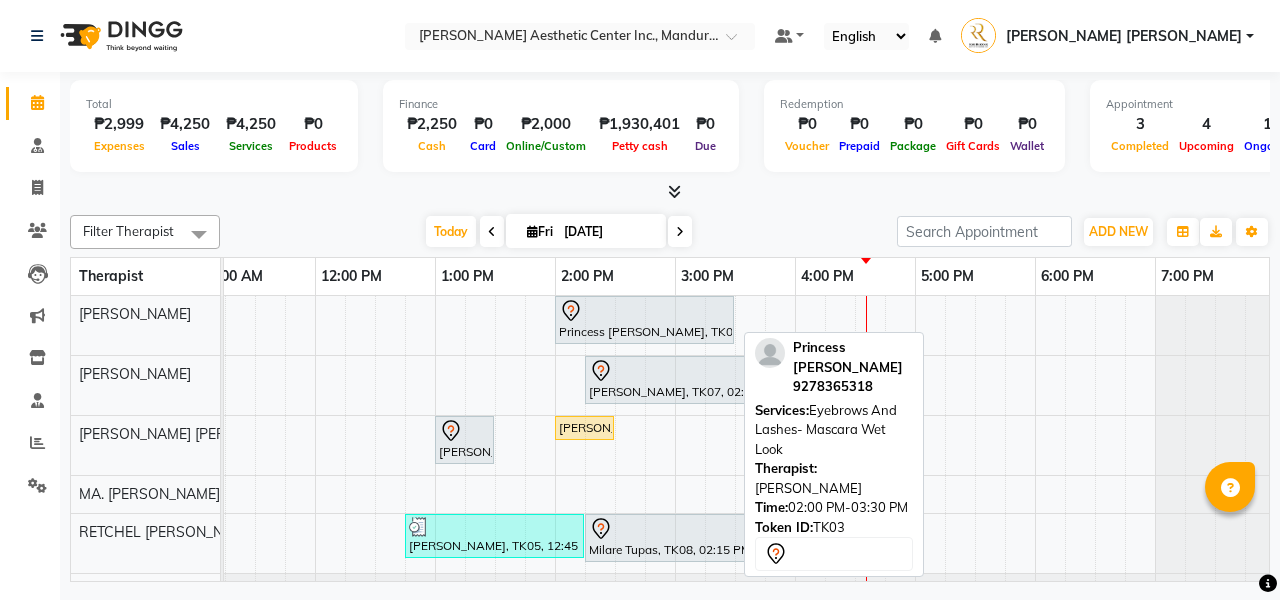 click at bounding box center (644, 311) 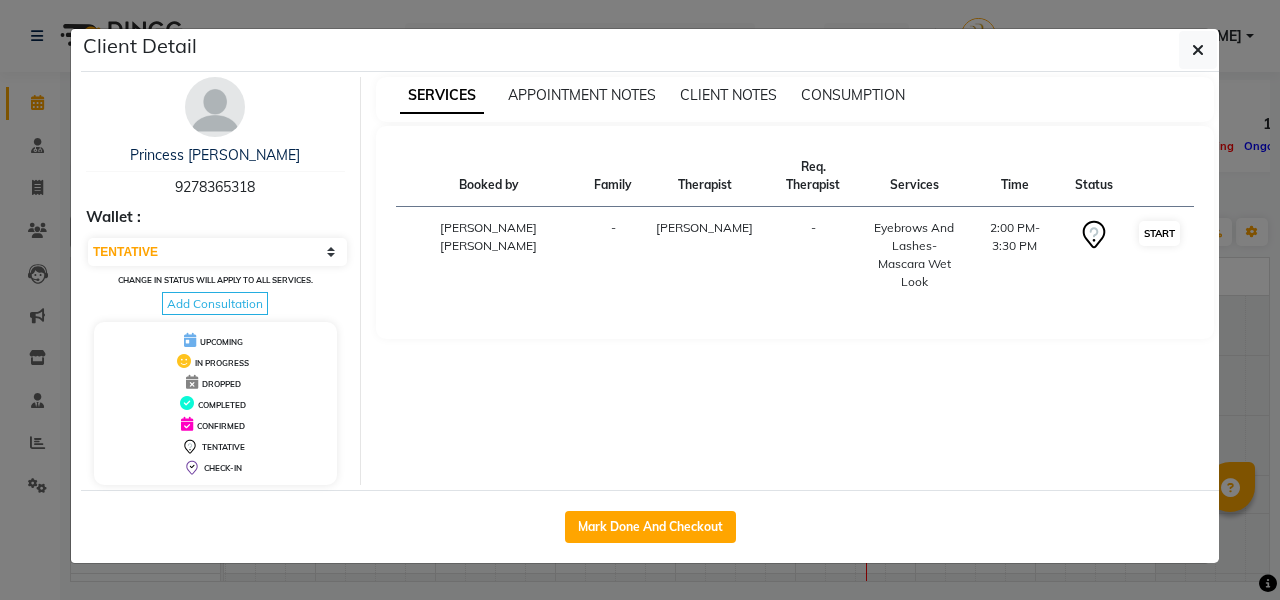 click on "START" at bounding box center (1159, 233) 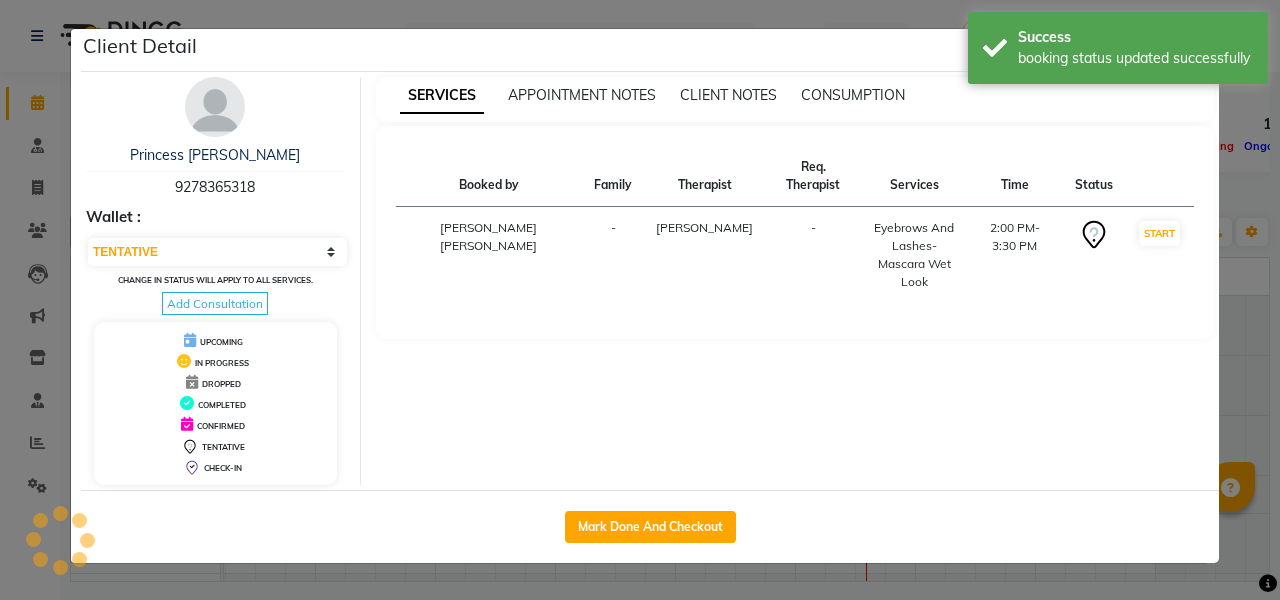 select on "1" 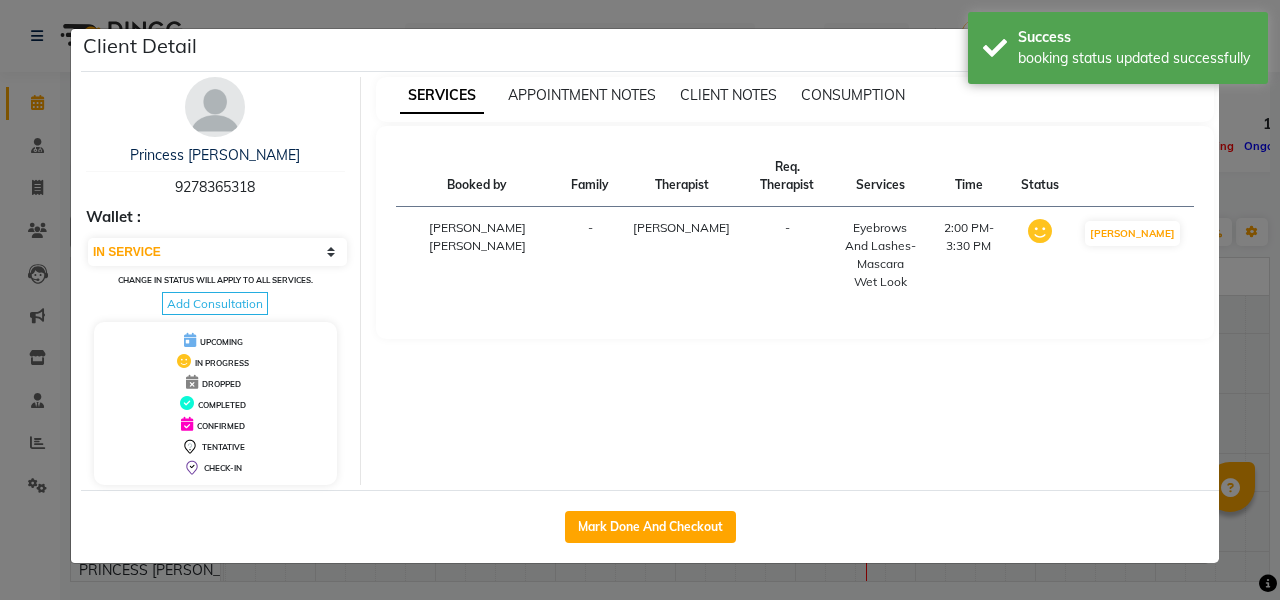 click on "Client Detail  Princess Mae Rusev   9278365318 Wallet : Select IN SERVICE CONFIRMED TENTATIVE CHECK IN MARK DONE DROPPED UPCOMING Change in status will apply to all services. Add Consultation UPCOMING IN PROGRESS DROPPED COMPLETED CONFIRMED TENTATIVE CHECK-IN SERVICES APPOINTMENT NOTES CLIENT NOTES CONSUMPTION Booked by Family Therapist Req. Therapist Services Time Status  MABELL DELA PENA  - NELIA MONES  -  Eyebrows And Lashes- Mascara Wet Look   2:00 PM-3:30 PM   MARK DONE   Mark Done And Checkout" 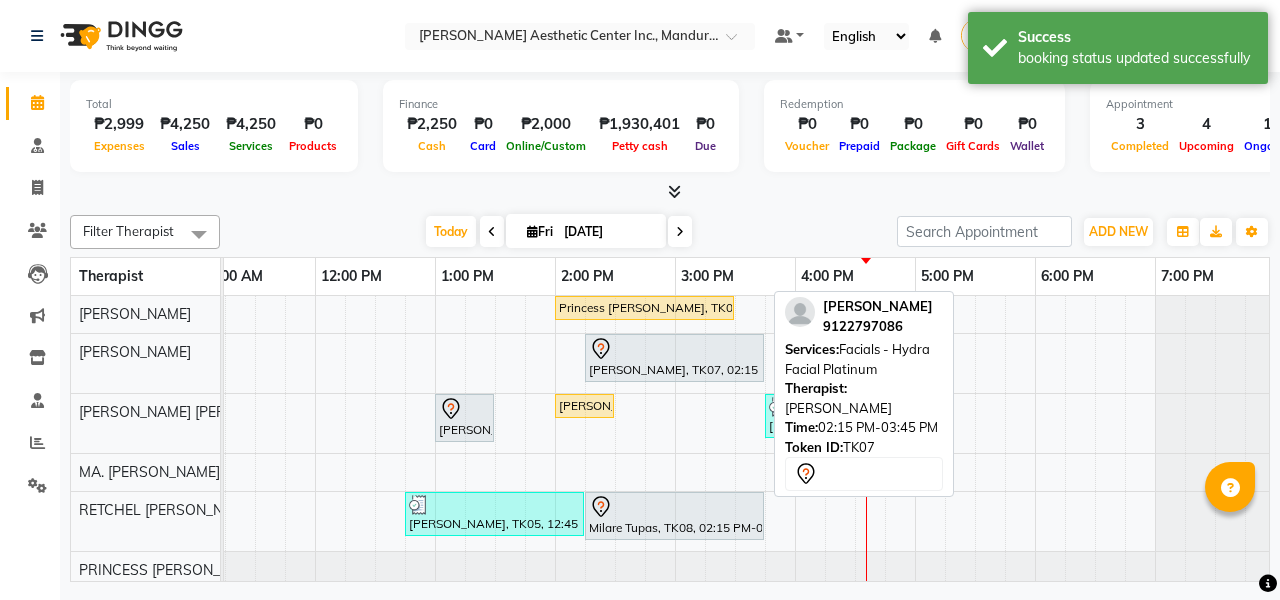 click on "Antonio Balairos, TK07, 02:15 PM-03:45 PM, Facials  - Hydra Facial Platinum" at bounding box center (674, 358) 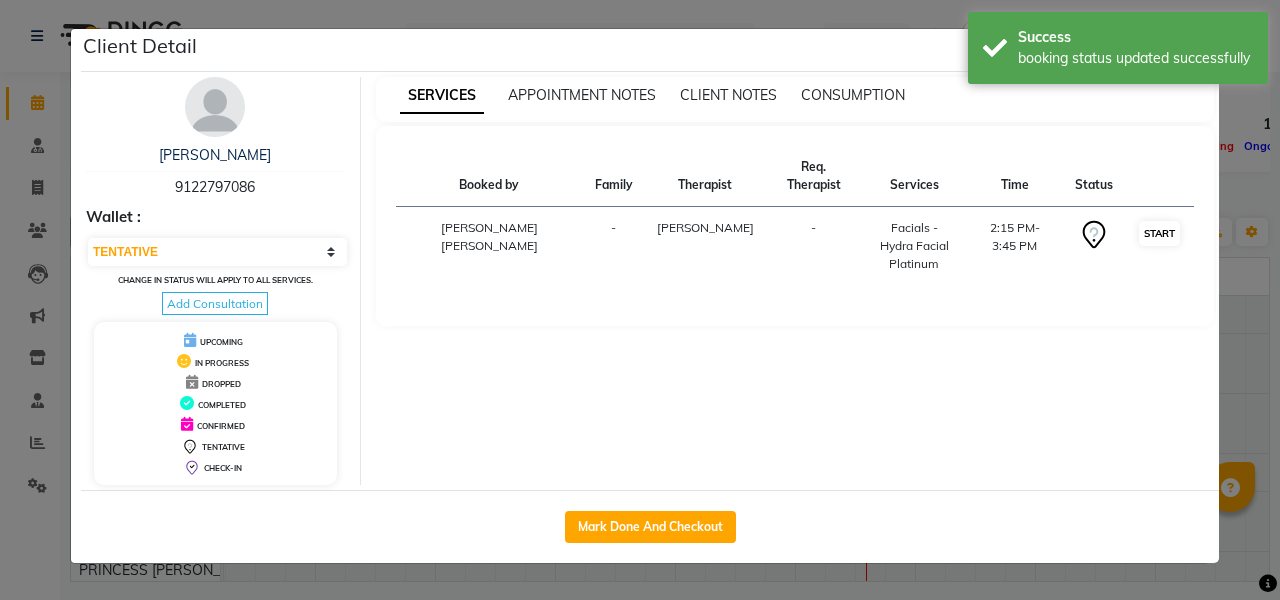 click on "START" at bounding box center [1159, 233] 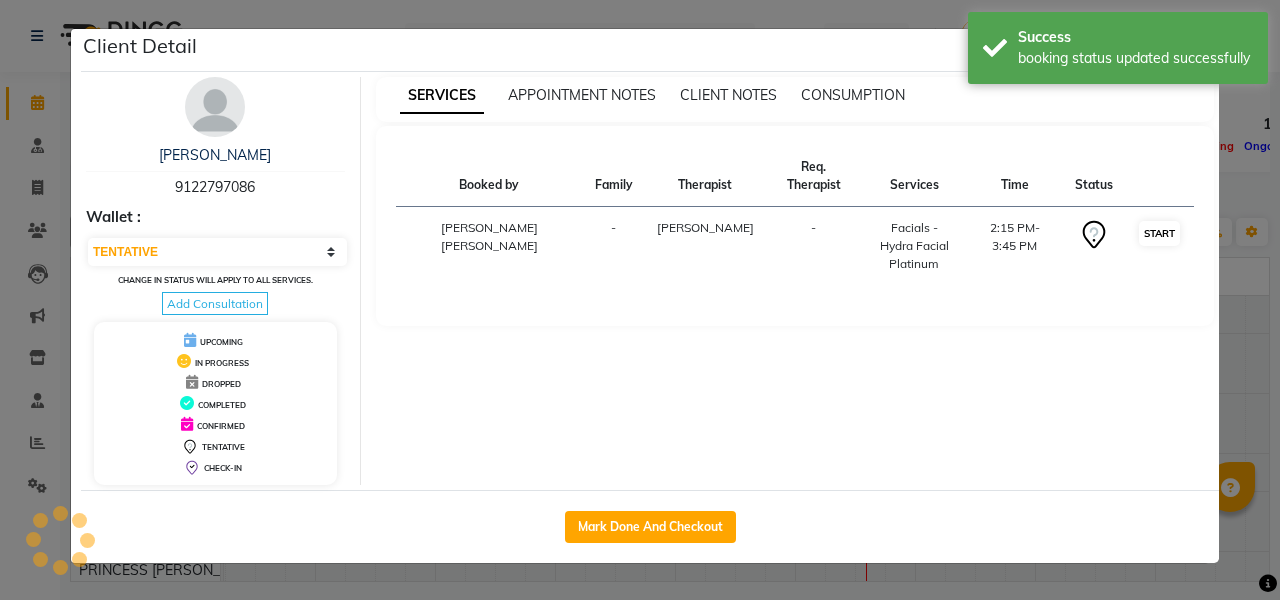 select on "1" 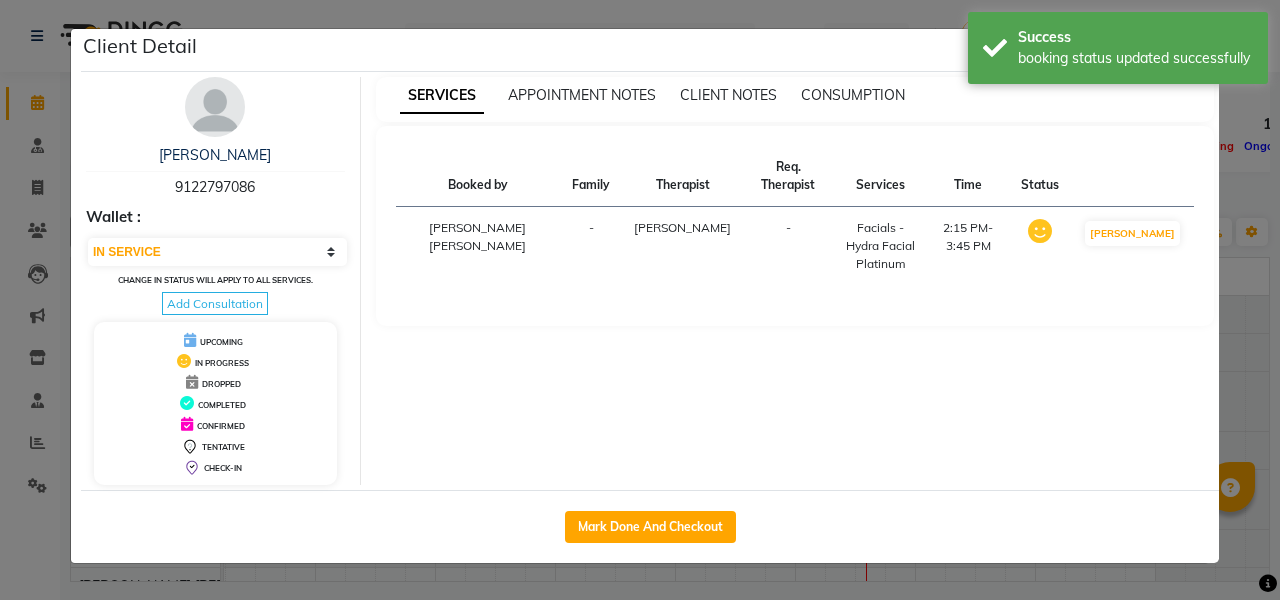 click on "Client Detail  Antonio Balairos   9122797086 Wallet : Select IN SERVICE CONFIRMED TENTATIVE CHECK IN MARK DONE DROPPED UPCOMING Change in status will apply to all services. Add Consultation UPCOMING IN PROGRESS DROPPED COMPLETED CONFIRMED TENTATIVE CHECK-IN SERVICES APPOINTMENT NOTES CLIENT NOTES CONSUMPTION Booked by Family Therapist Req. Therapist Services Time Status  MABELL DELA PENA  - MOREEN JOY CASTOR -  Facials  - Hydra Facial Platinum   2:15 PM-3:45 PM   MARK DONE   Mark Done And Checkout" 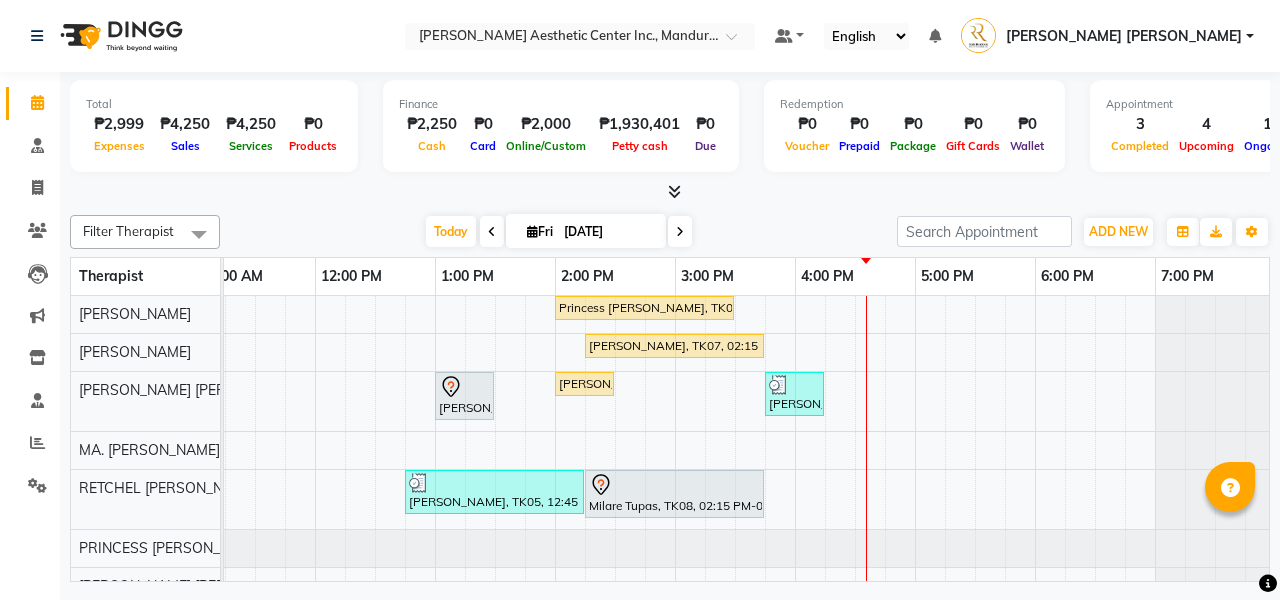 scroll, scrollTop: 194, scrollLeft: 269, axis: both 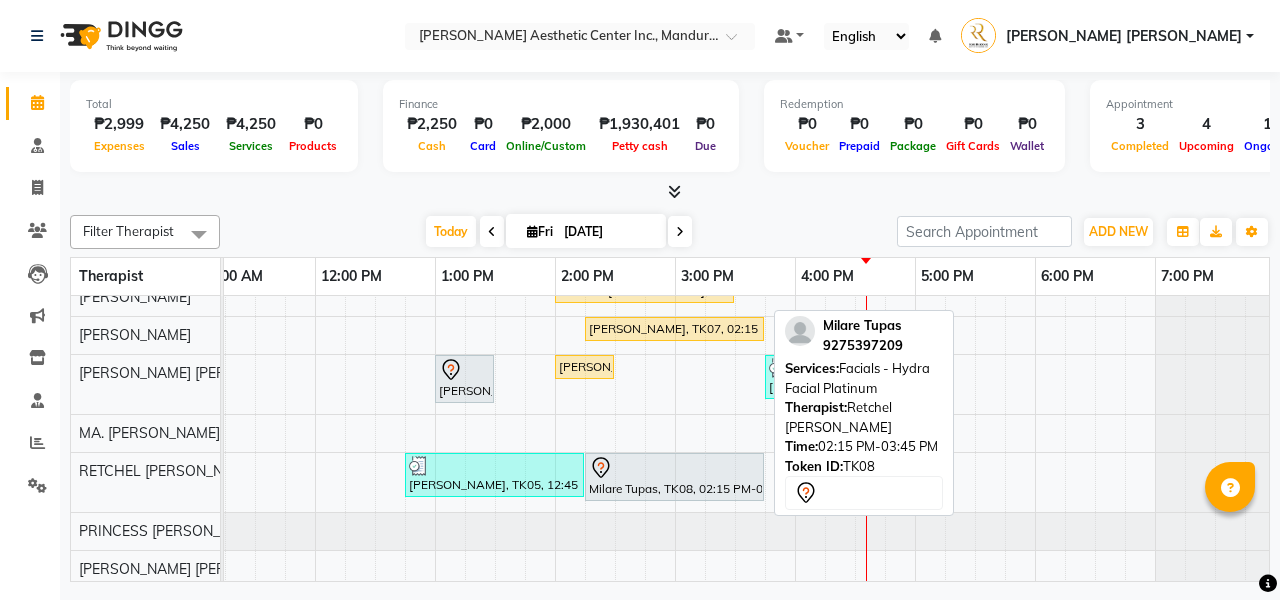 click at bounding box center (674, 468) 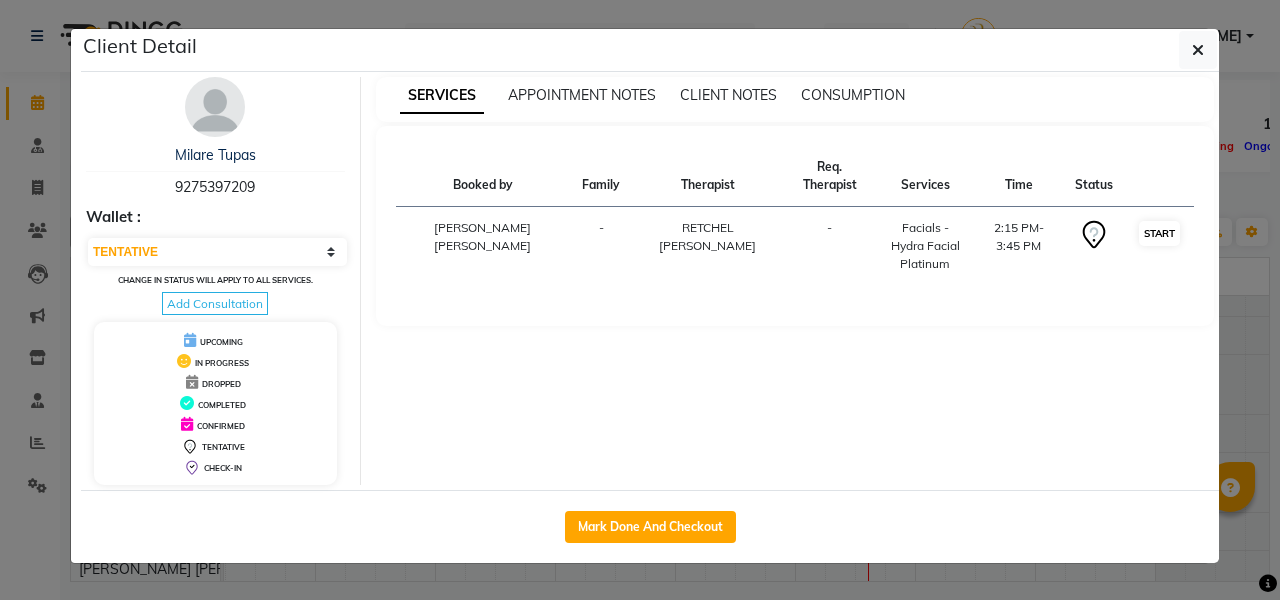 click on "START" at bounding box center [1159, 233] 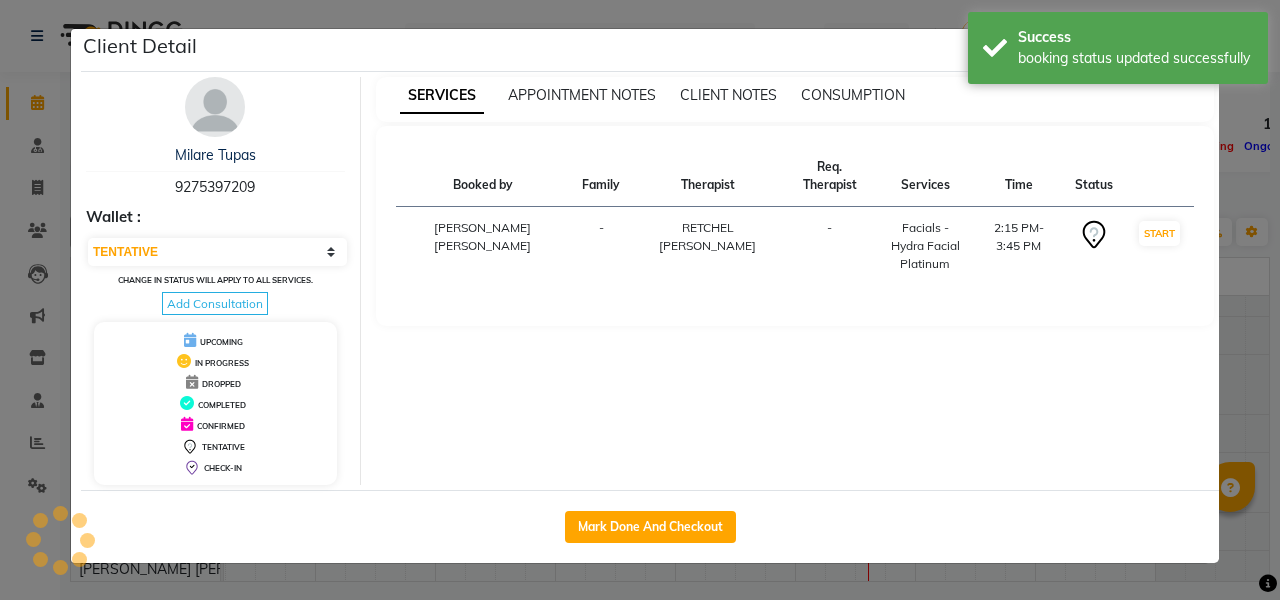 select on "1" 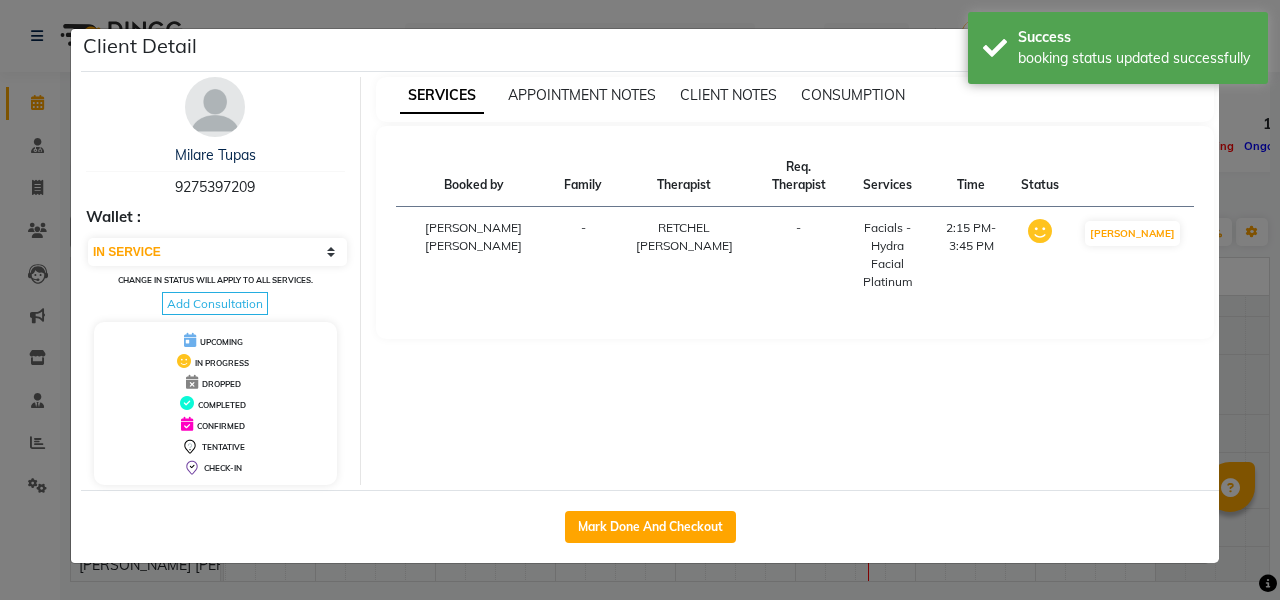 click on "Client Detail  Milare Tupas   9275397209 Wallet : Select IN SERVICE CONFIRMED TENTATIVE CHECK IN MARK DONE DROPPED UPCOMING Change in status will apply to all services. Add Consultation UPCOMING IN PROGRESS DROPPED COMPLETED CONFIRMED TENTATIVE CHECK-IN SERVICES APPOINTMENT NOTES CLIENT NOTES CONSUMPTION Booked by Family Therapist Req. Therapist Services Time Status  [PERSON_NAME] [PERSON_NAME] [PERSON_NAME]  -  Facials  - Hydra Facial Platinum   2:15 PM-3:45 PM   MARK DONE   Mark Done And Checkout" 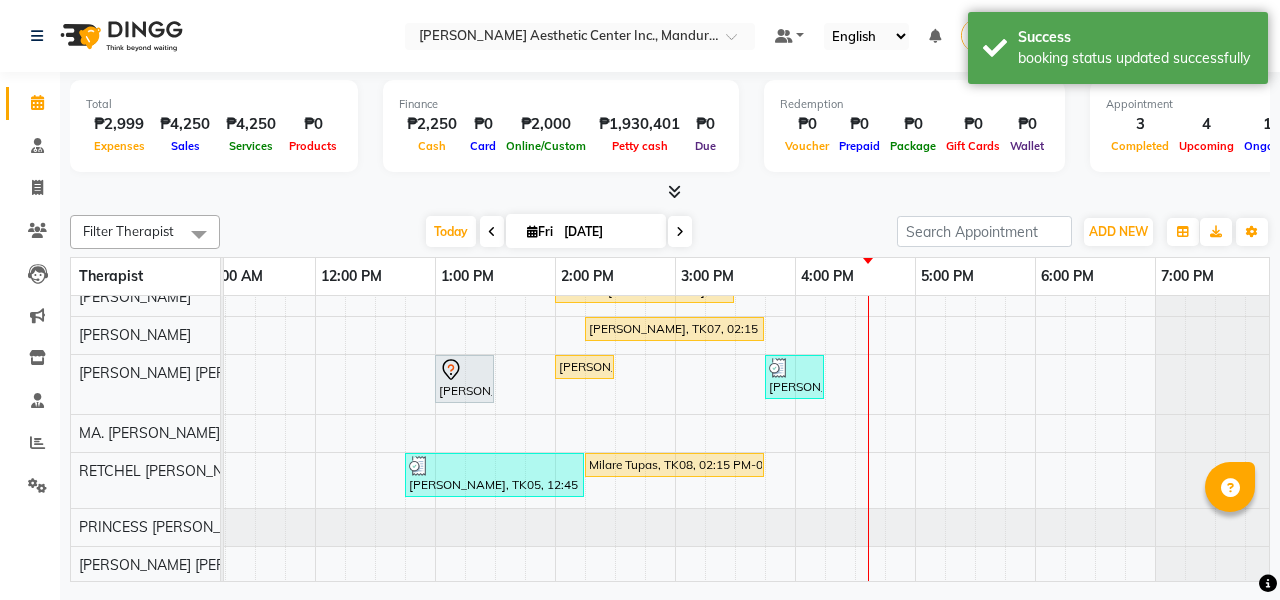 scroll, scrollTop: 211, scrollLeft: 269, axis: both 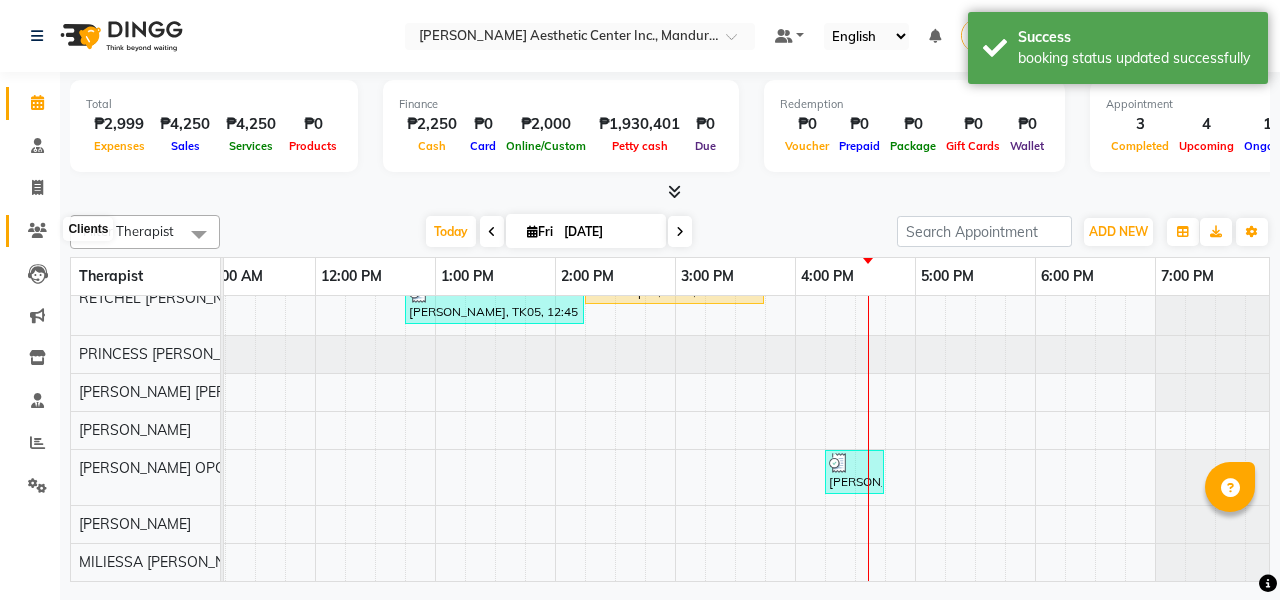 click 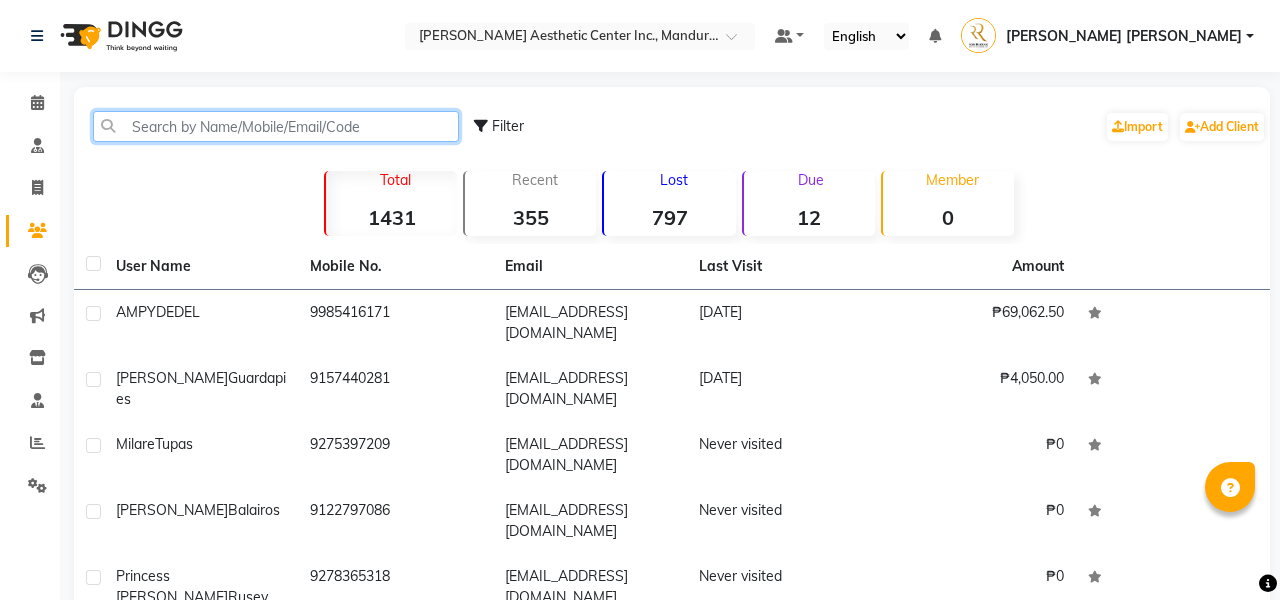 click 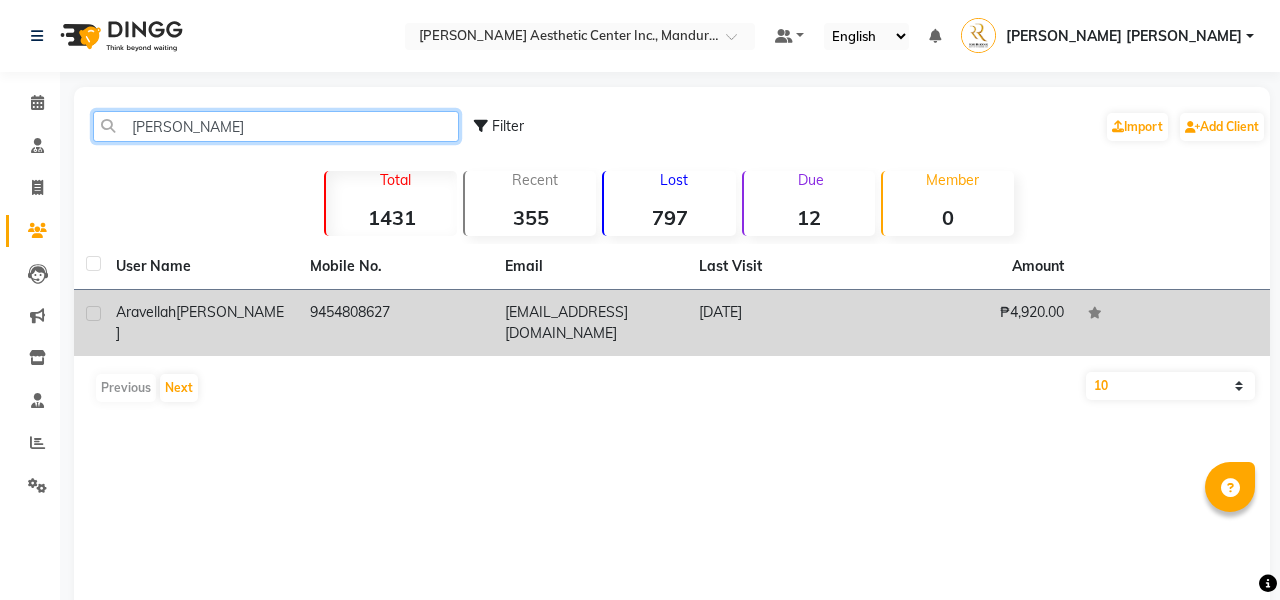 type on "Aravellah cervantes" 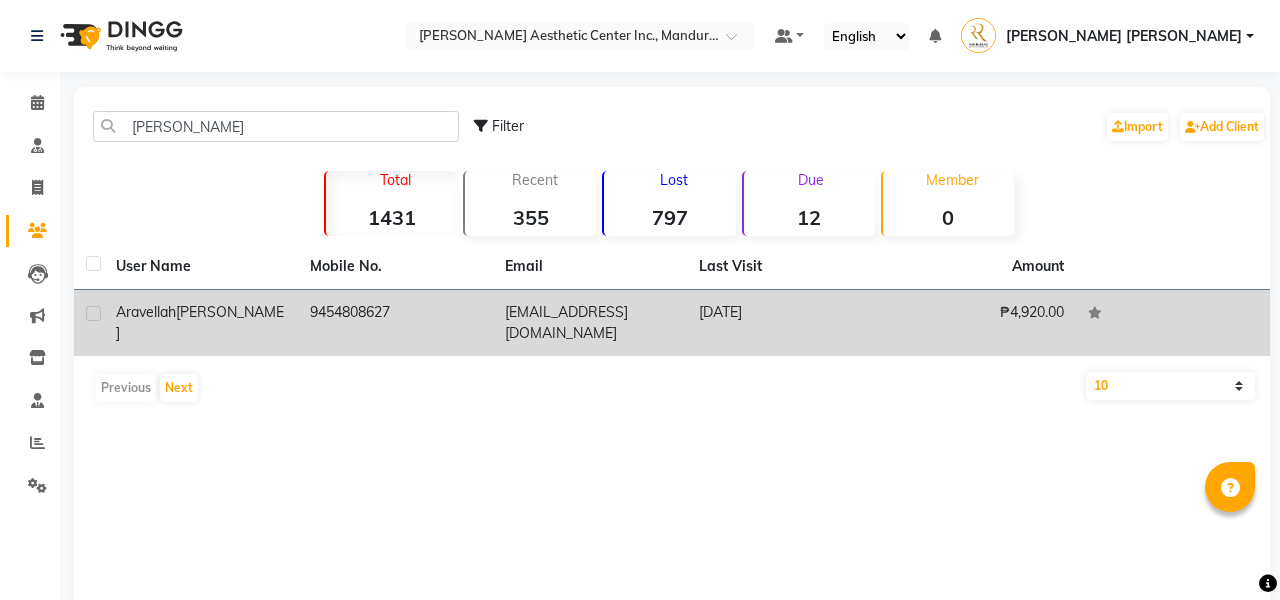 click on "9454808627" 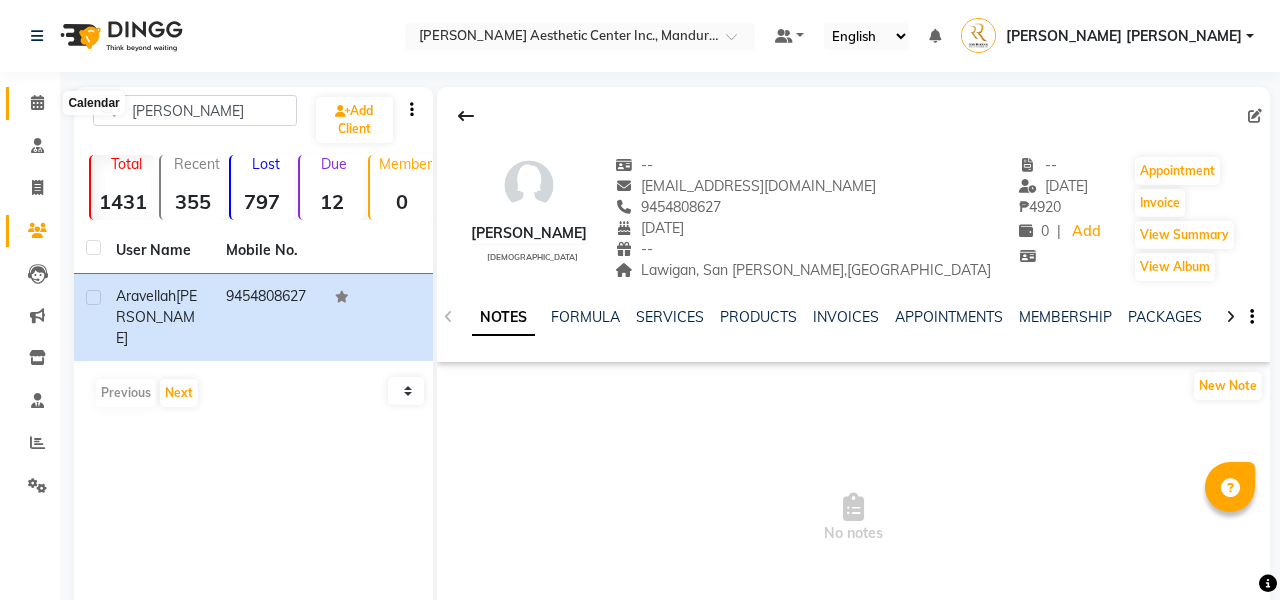 click 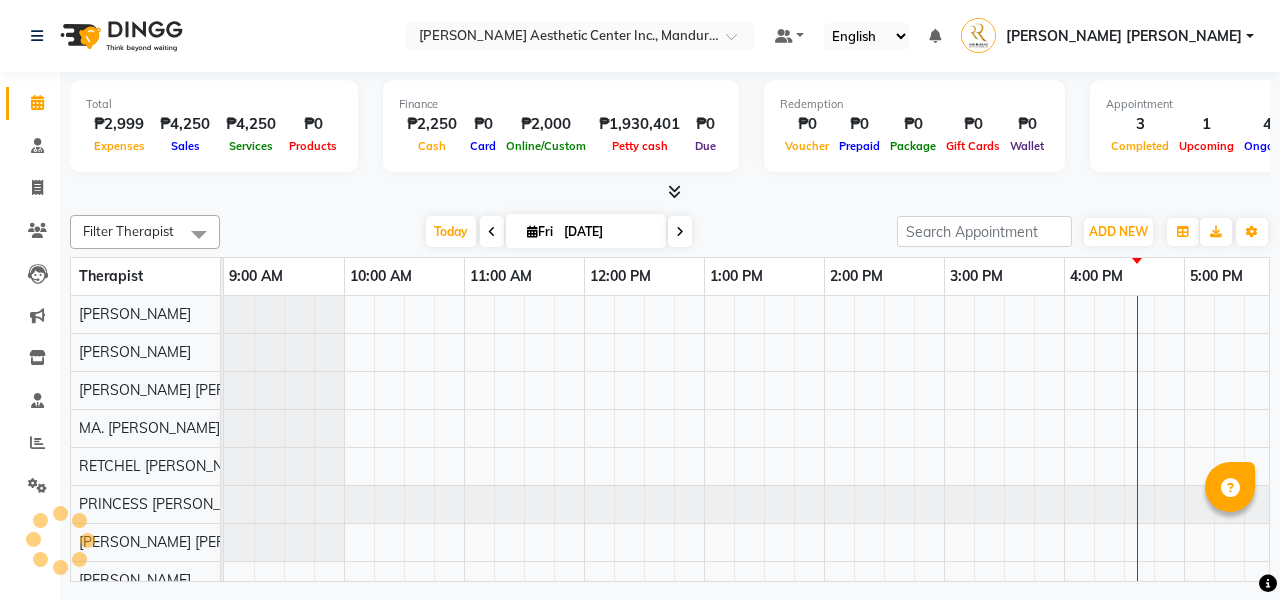 scroll, scrollTop: 0, scrollLeft: 0, axis: both 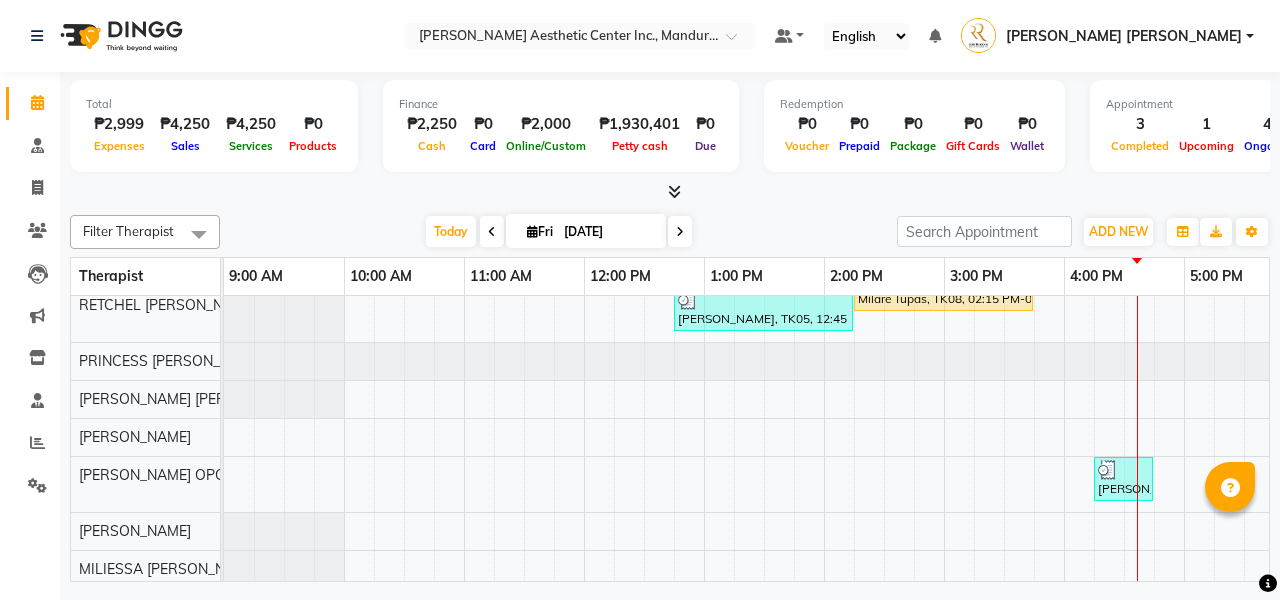 click at bounding box center (1137, 350) 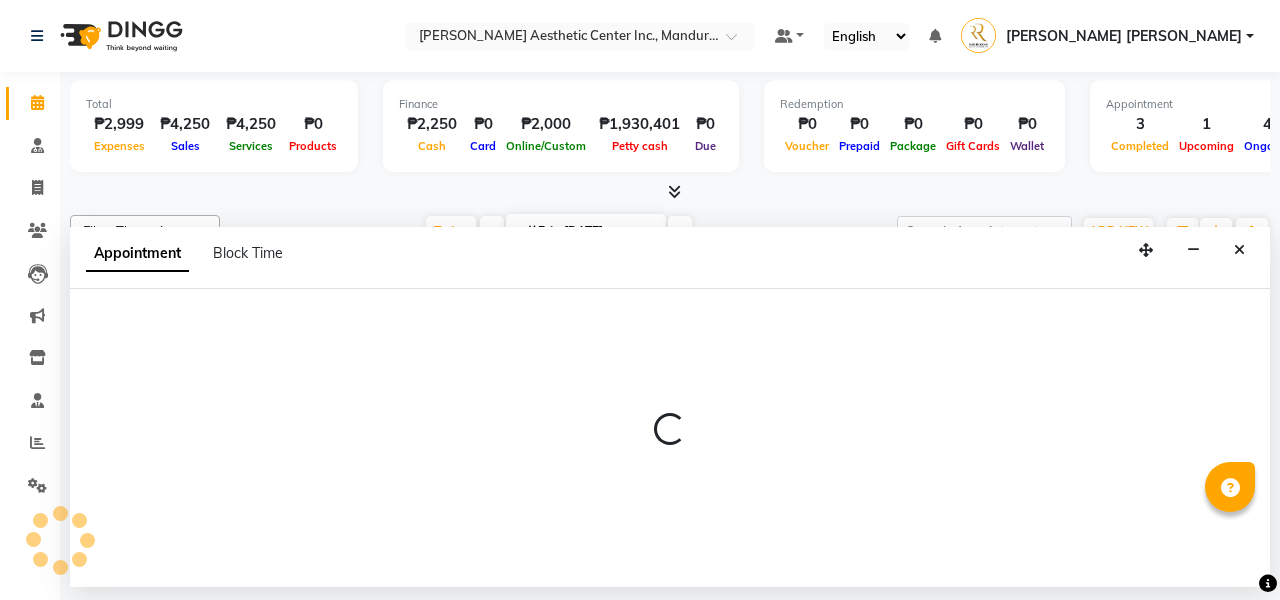 select on "46411" 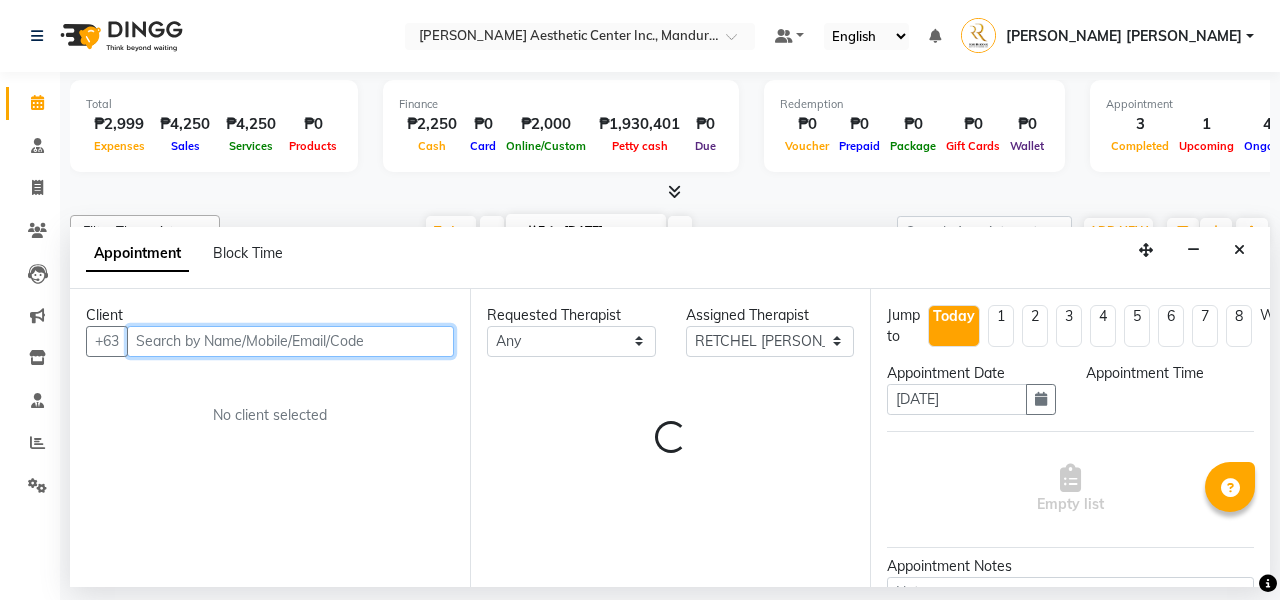 select on "990" 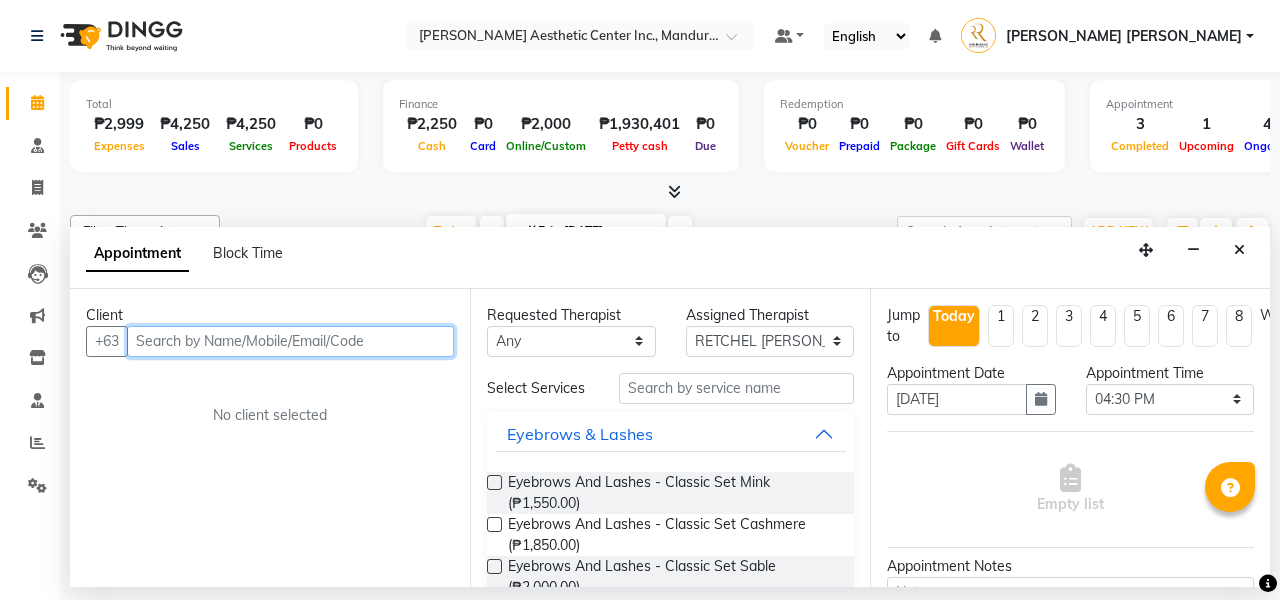 paste on "Aravellah cervantes" 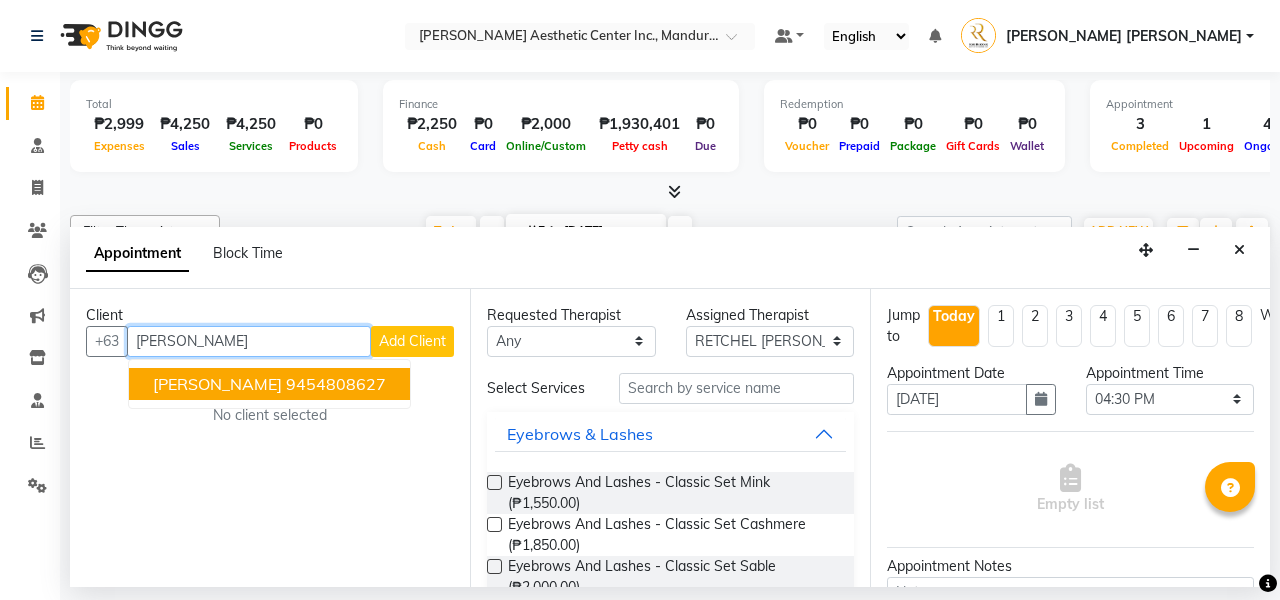 click on "9454808627" at bounding box center [336, 384] 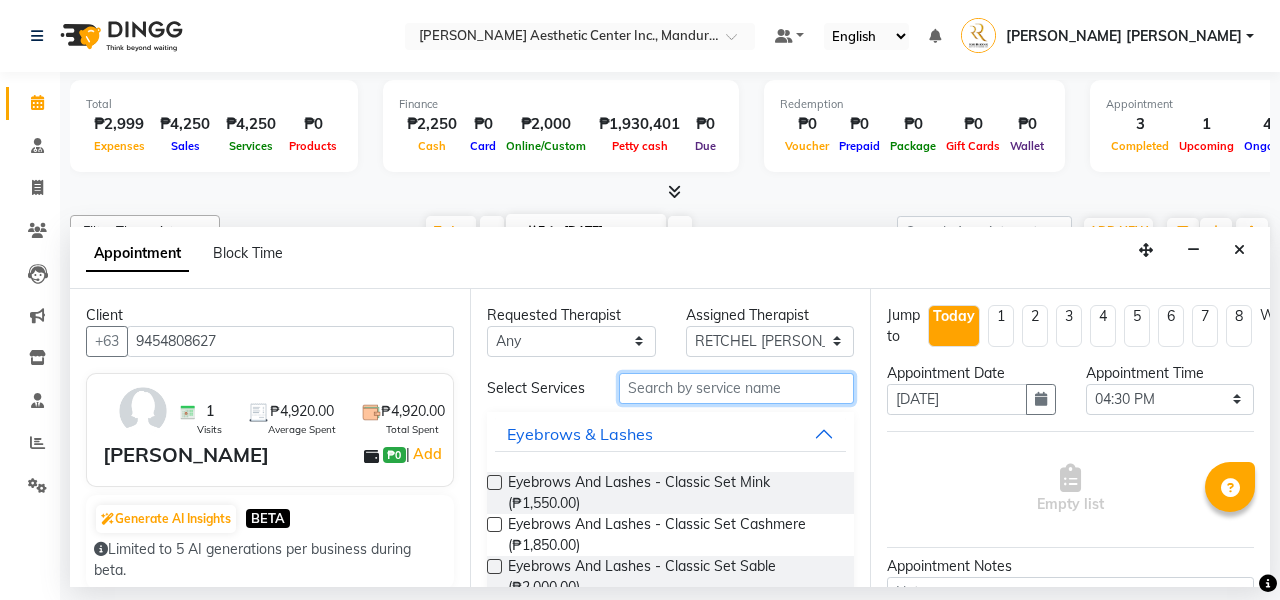 click at bounding box center [736, 388] 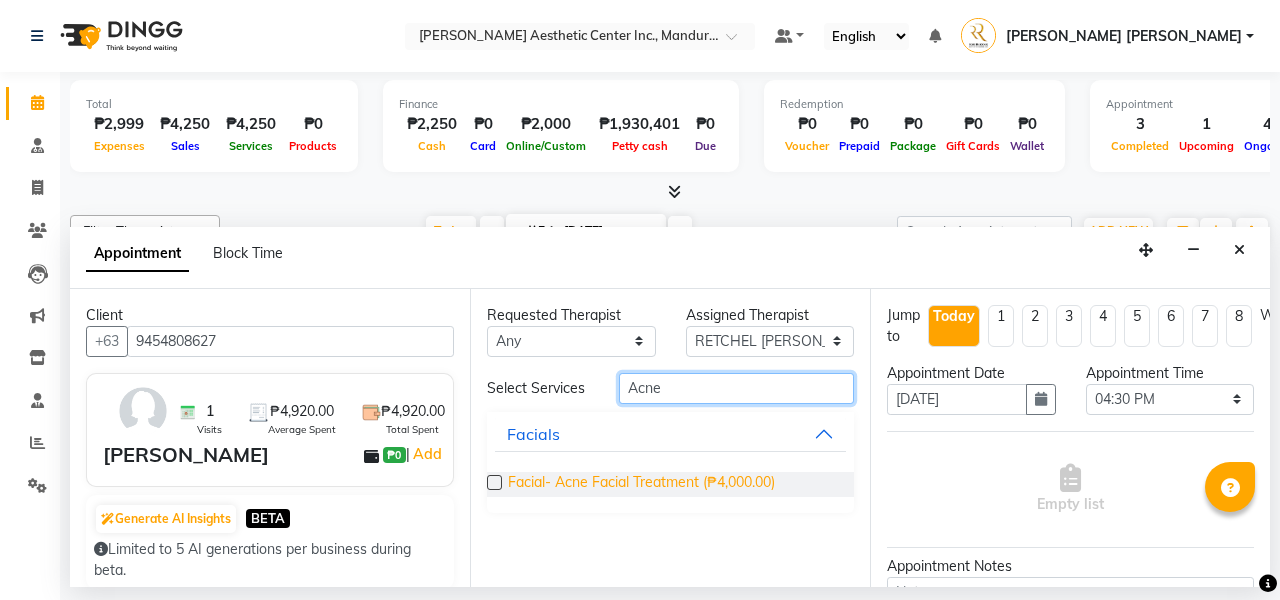 type on "Acne" 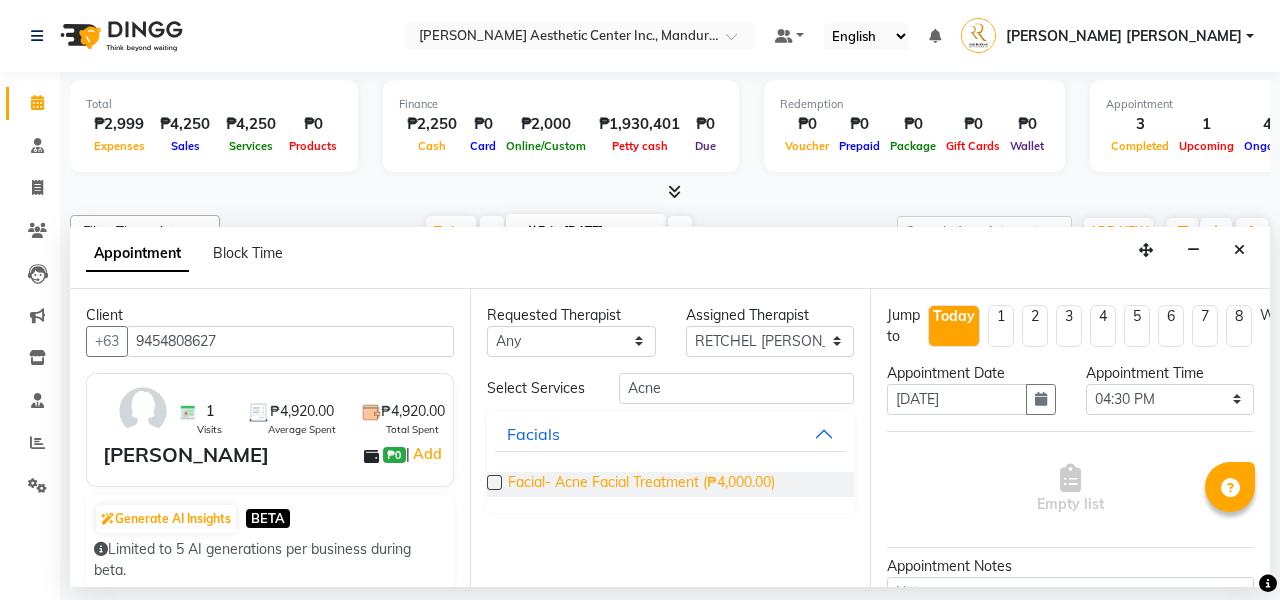 click on "Facial- Acne Facial Treatment (₱4,000.00)" at bounding box center [641, 484] 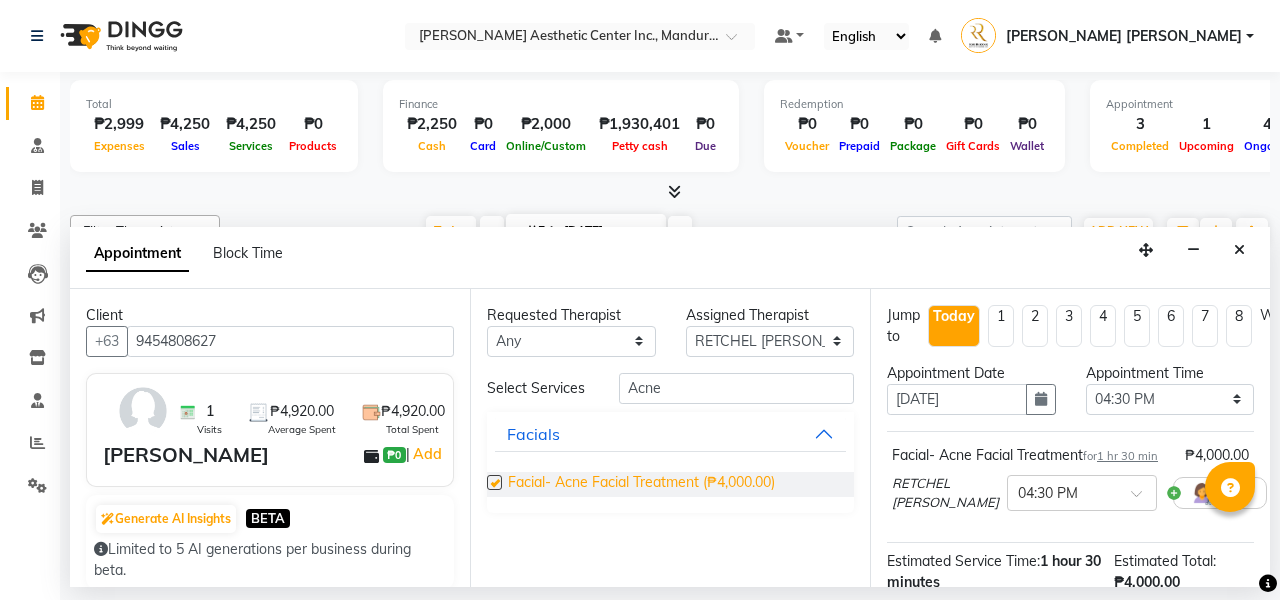 checkbox on "false" 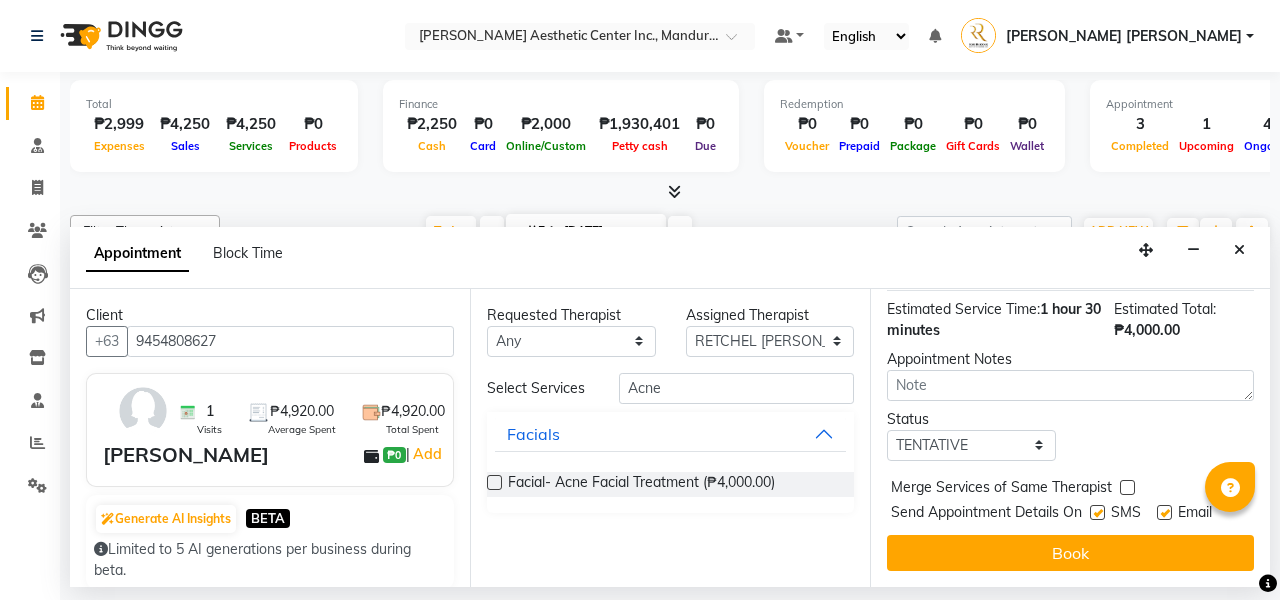 scroll, scrollTop: 251, scrollLeft: 0, axis: vertical 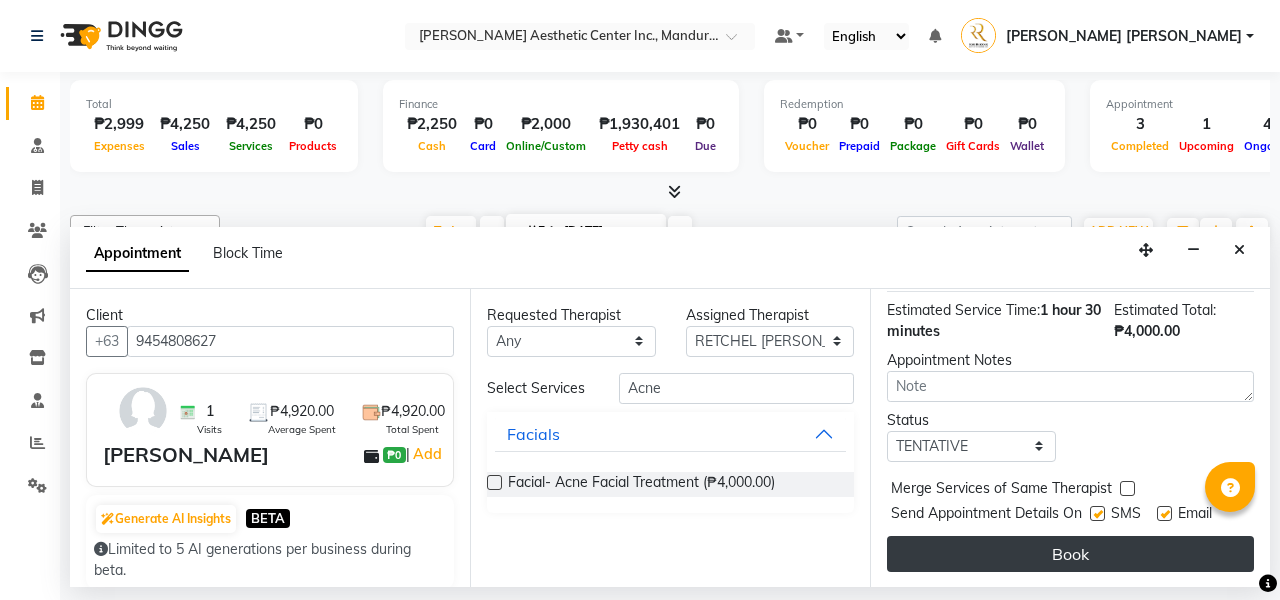 click on "Book" at bounding box center [1070, 554] 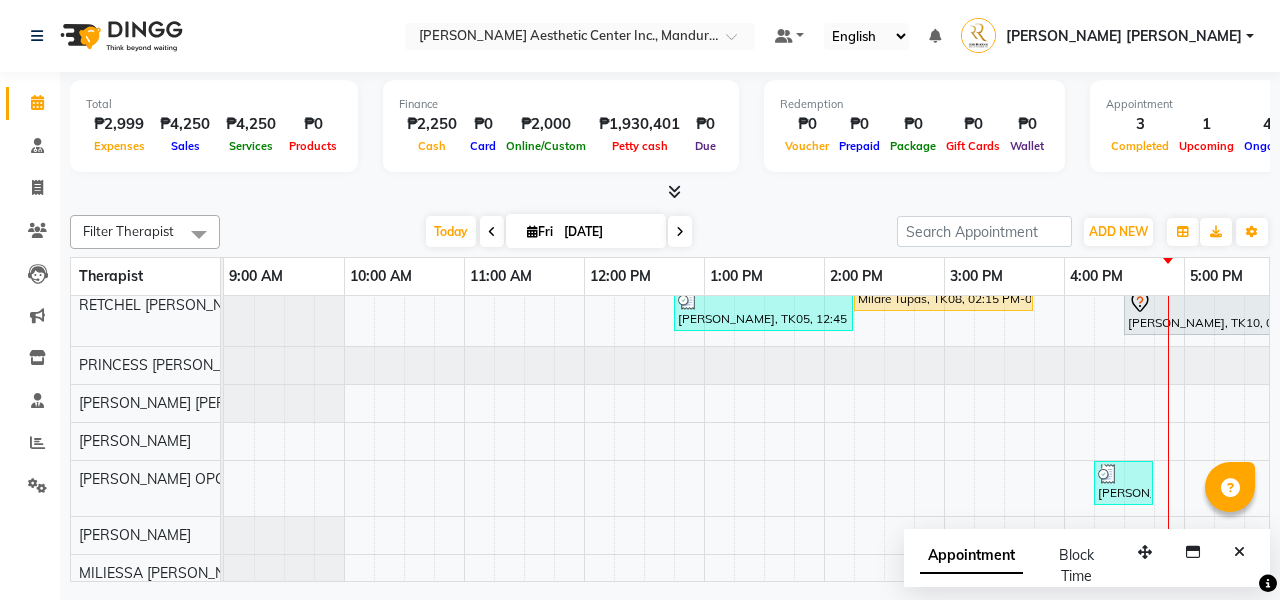 scroll, scrollTop: -10, scrollLeft: 0, axis: vertical 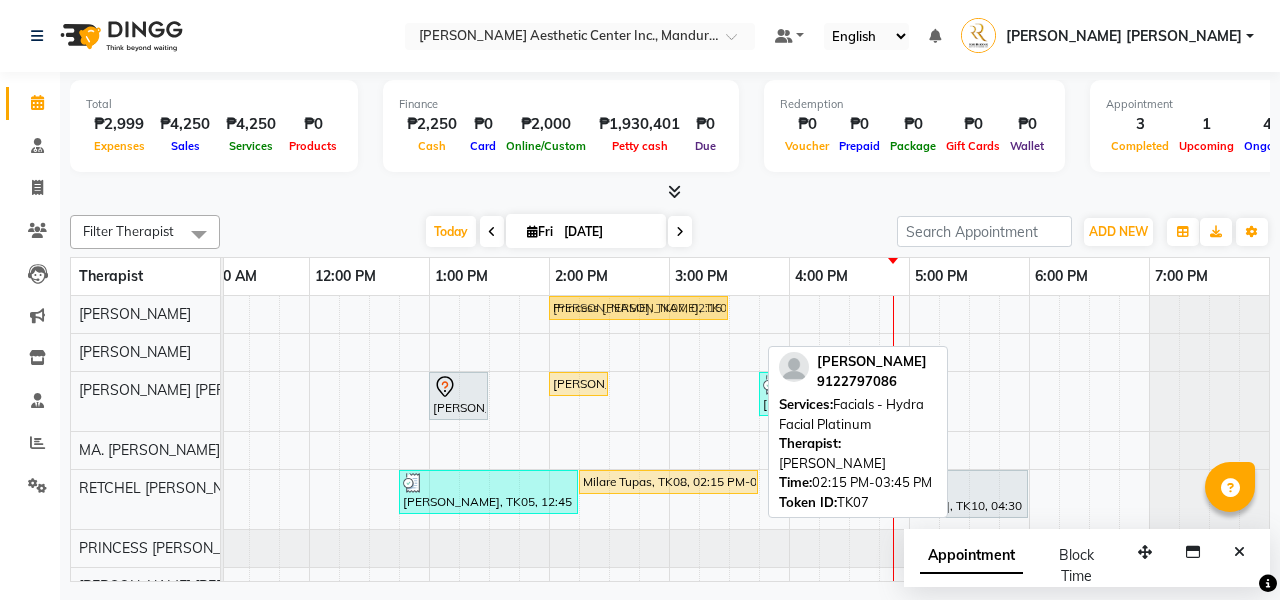 drag, startPoint x: 648, startPoint y: 336, endPoint x: 626, endPoint y: 320, distance: 27.202942 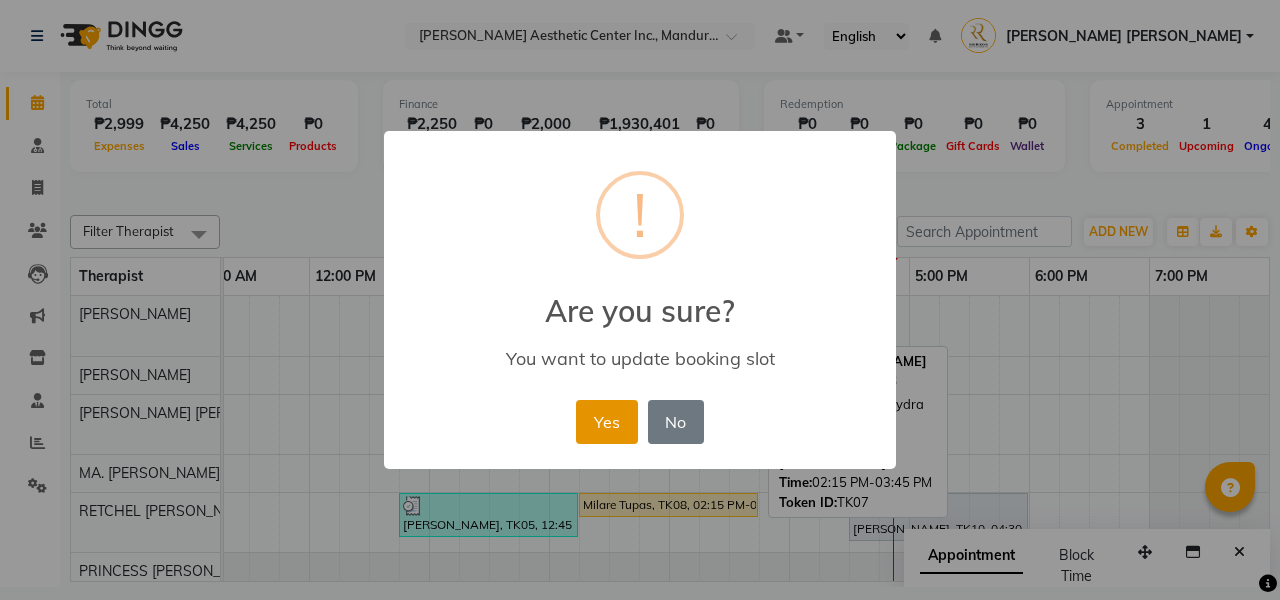 click on "Yes" at bounding box center (606, 422) 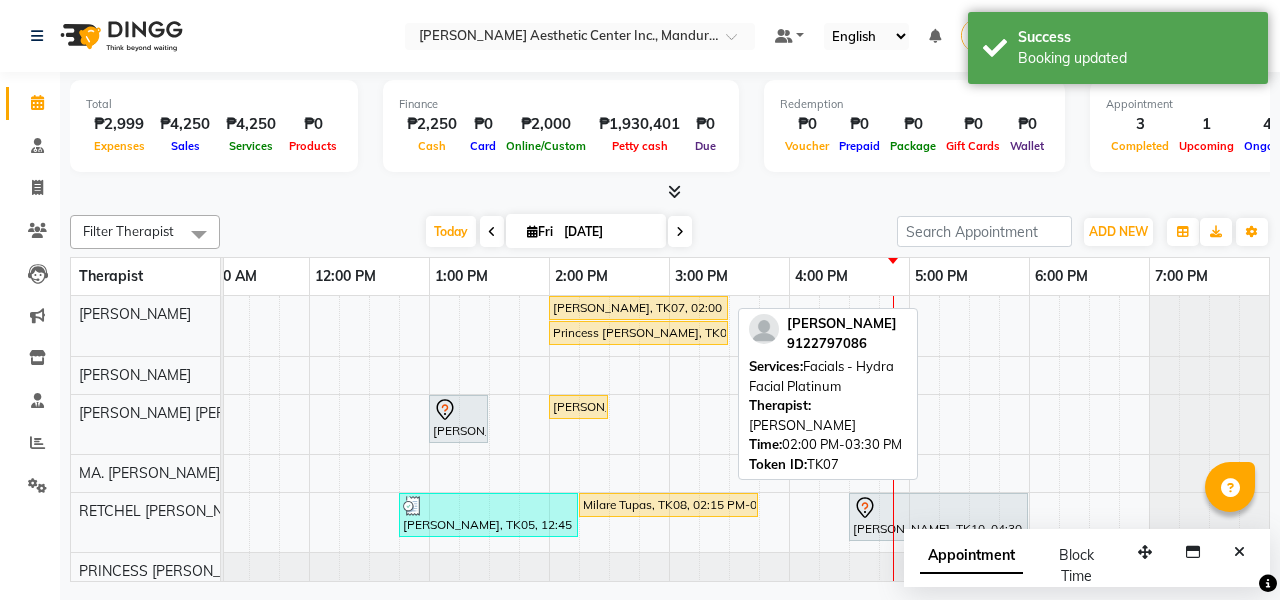 click on "[PERSON_NAME], TK07, 02:00 PM-03:30 PM, Facials  - Hydra Facial Platinum" at bounding box center [638, 308] 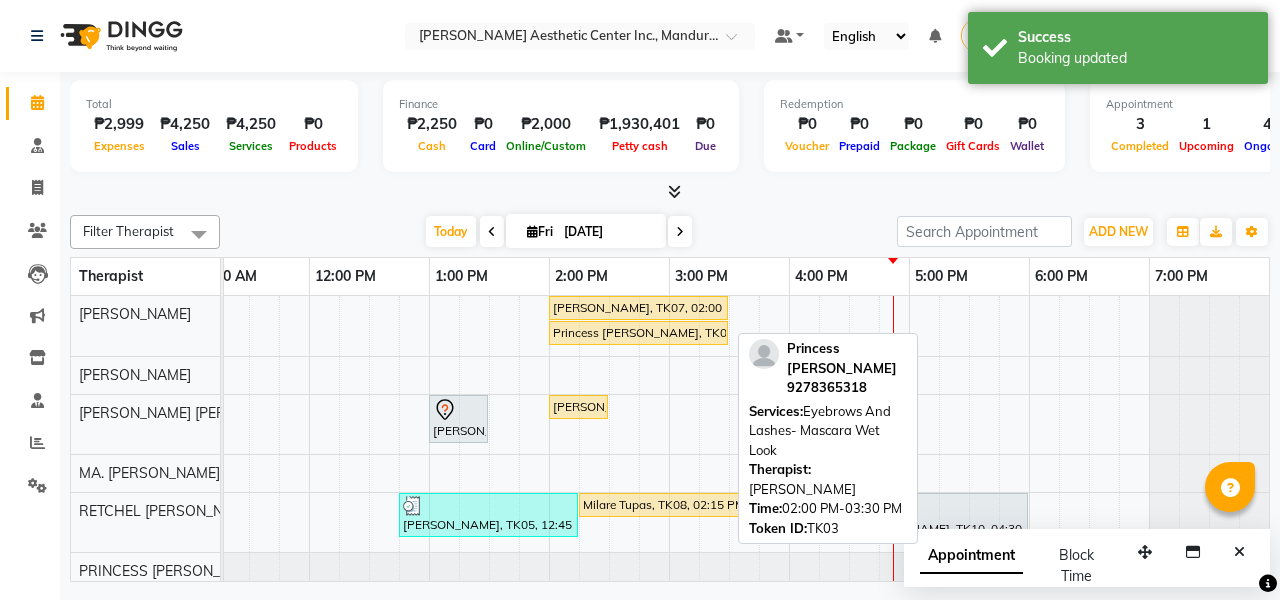 click on "Princess Mae Rusev, TK03, 02:00 PM-03:30 PM, Eyebrows And Lashes- Mascara Wet Look" at bounding box center [638, 333] 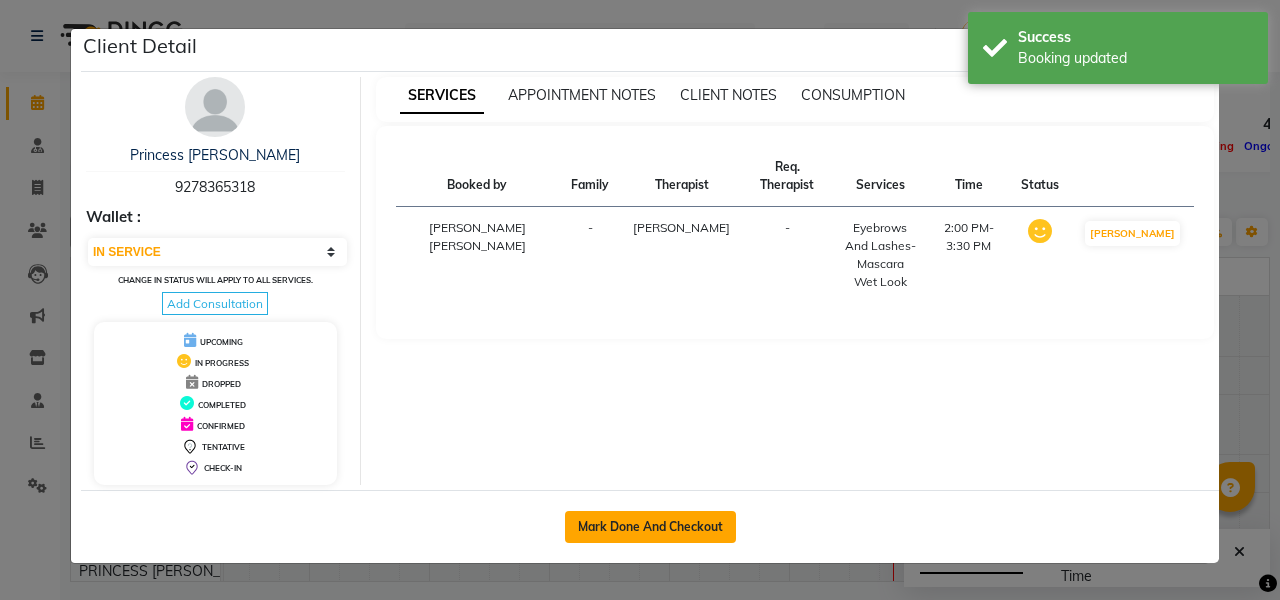 click on "Mark Done And Checkout" 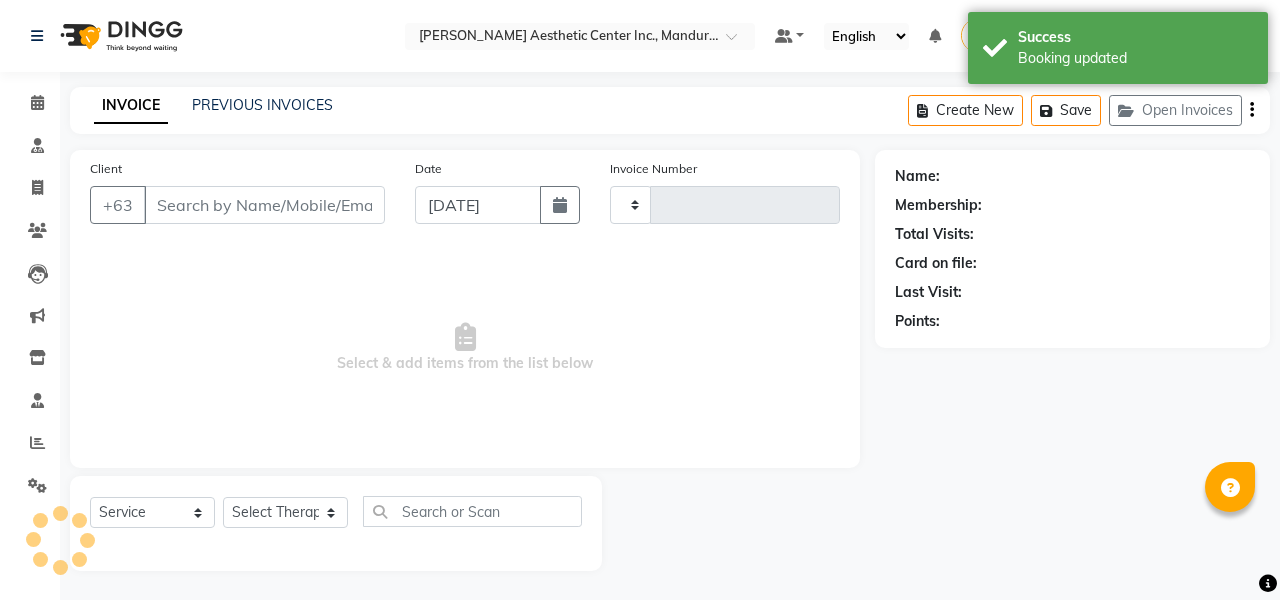 type on "0616" 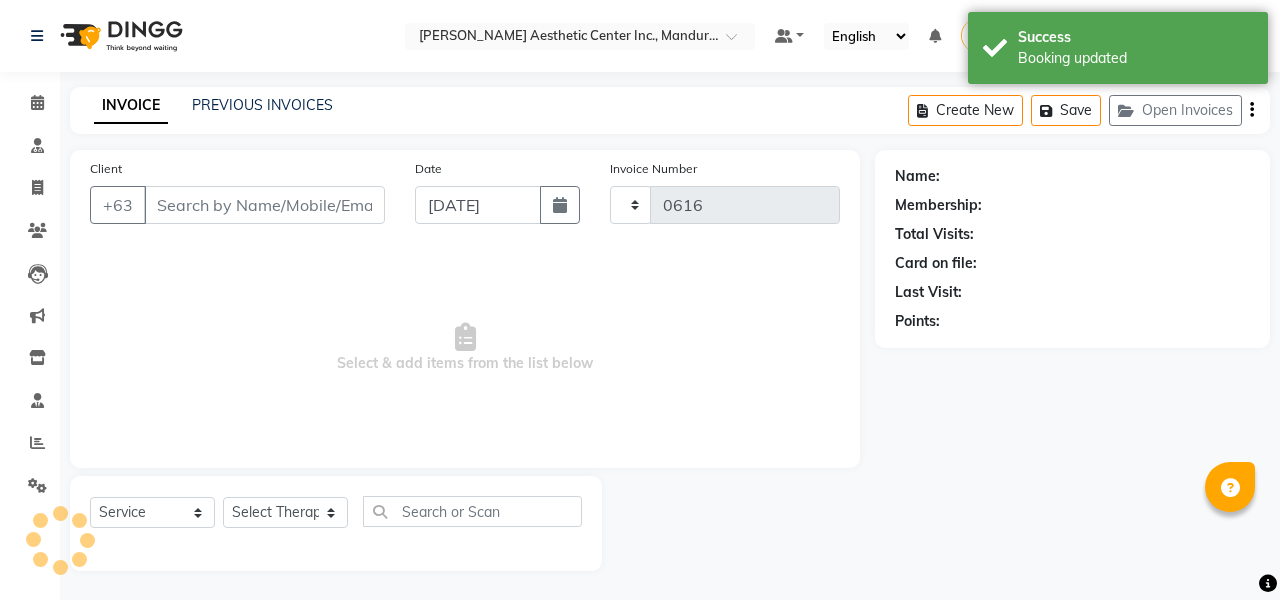 select on "6259" 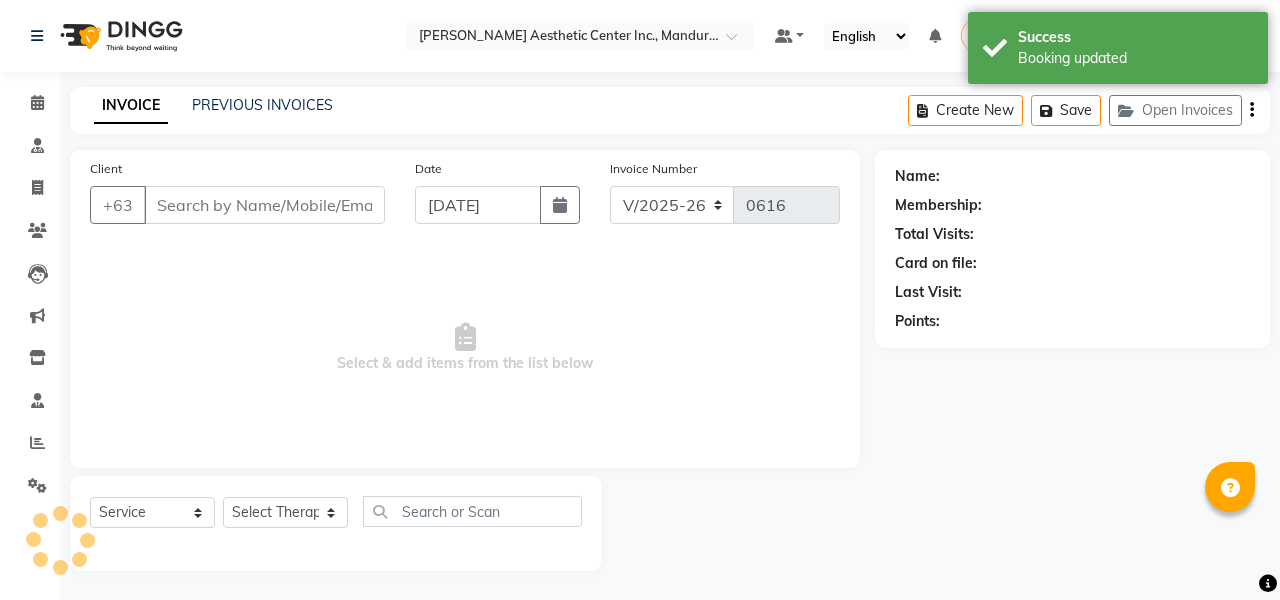 type on "9278365318" 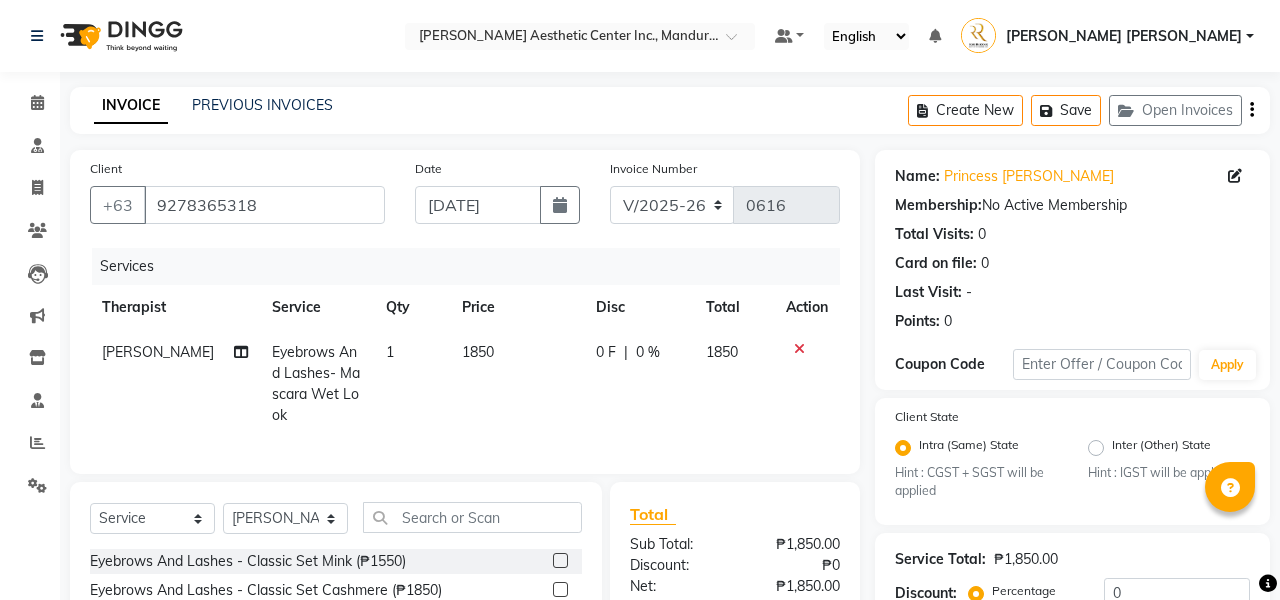 click 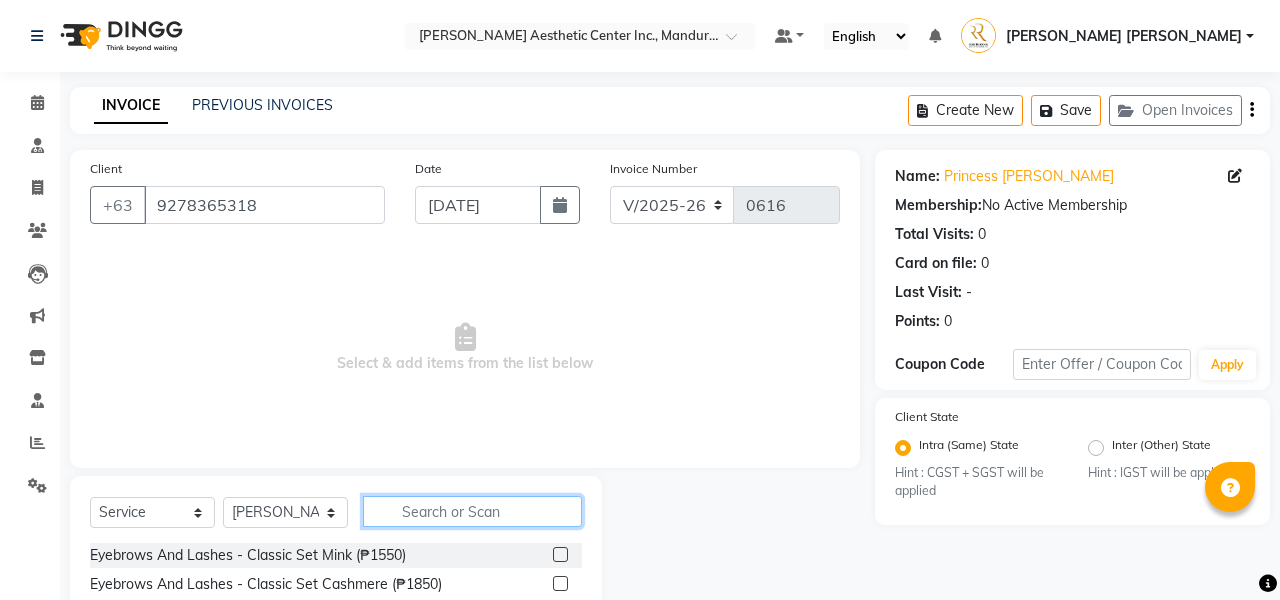 click 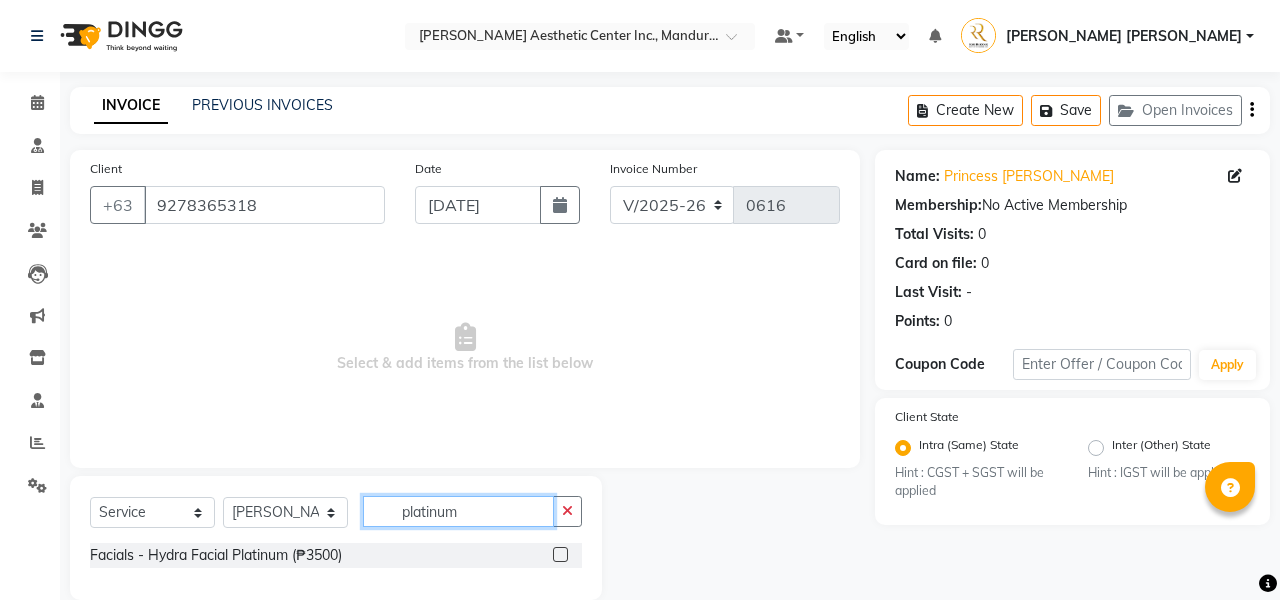 type on "platinum" 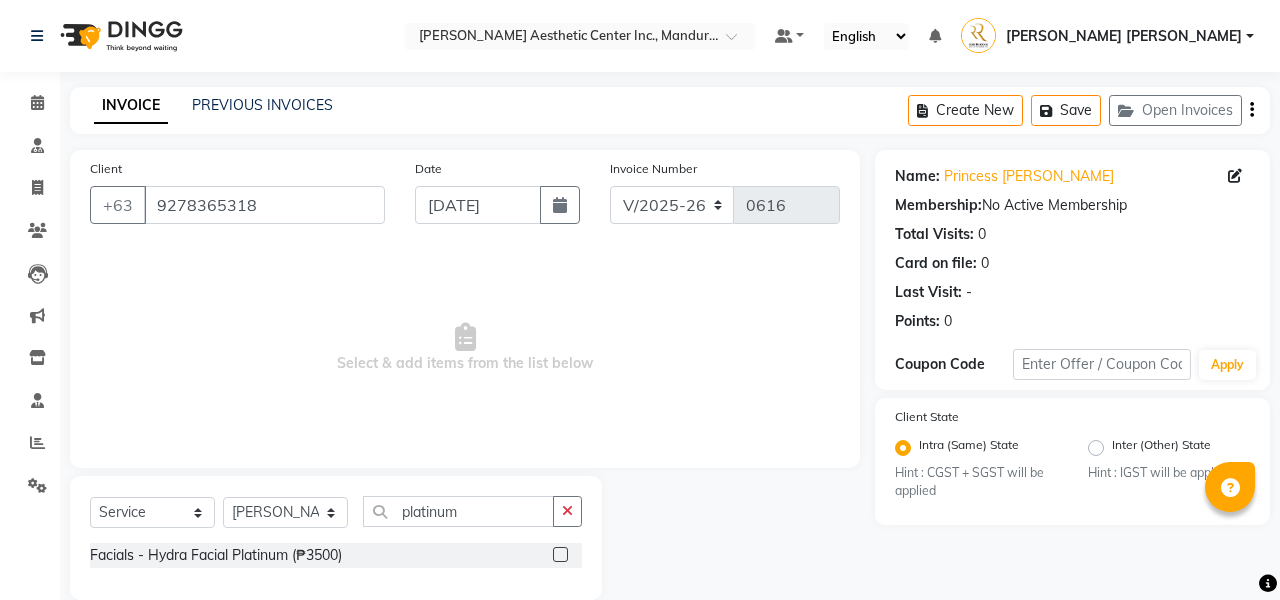 click on "Facials  - Hydra Facial Platinum (₱3500)" 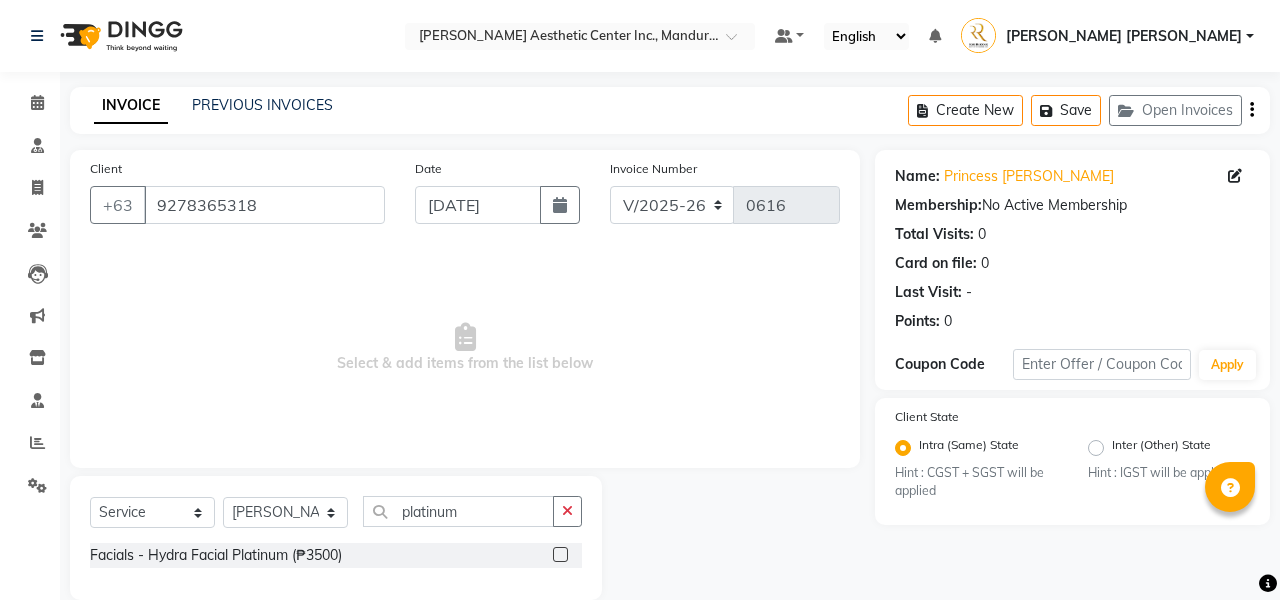 click 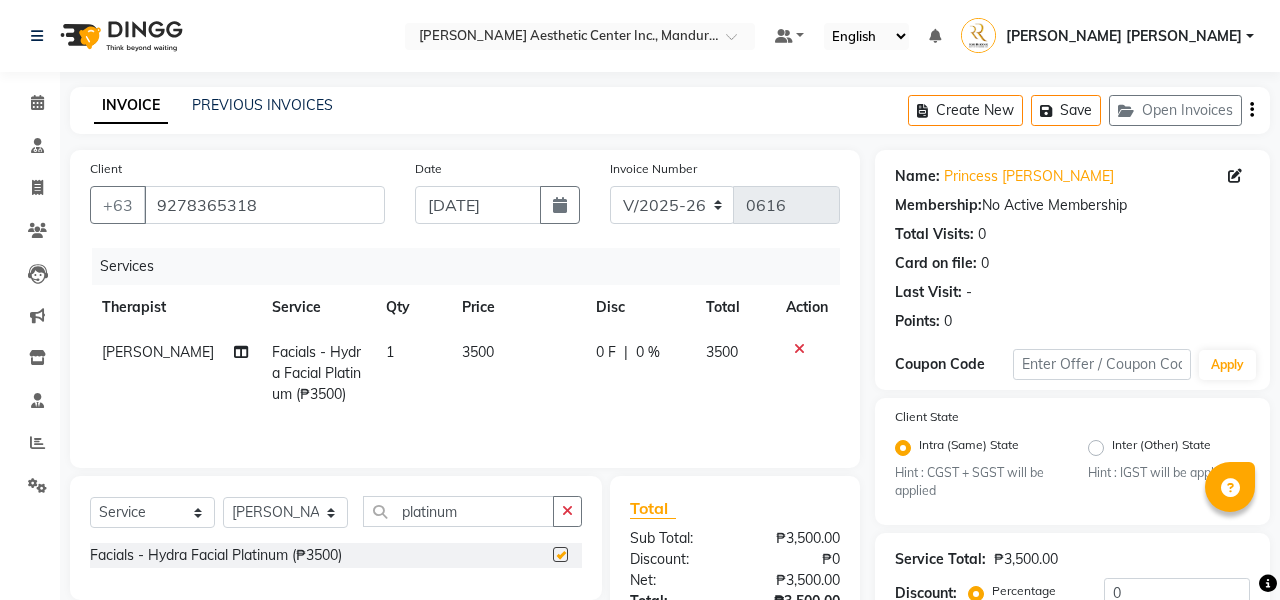checkbox on "false" 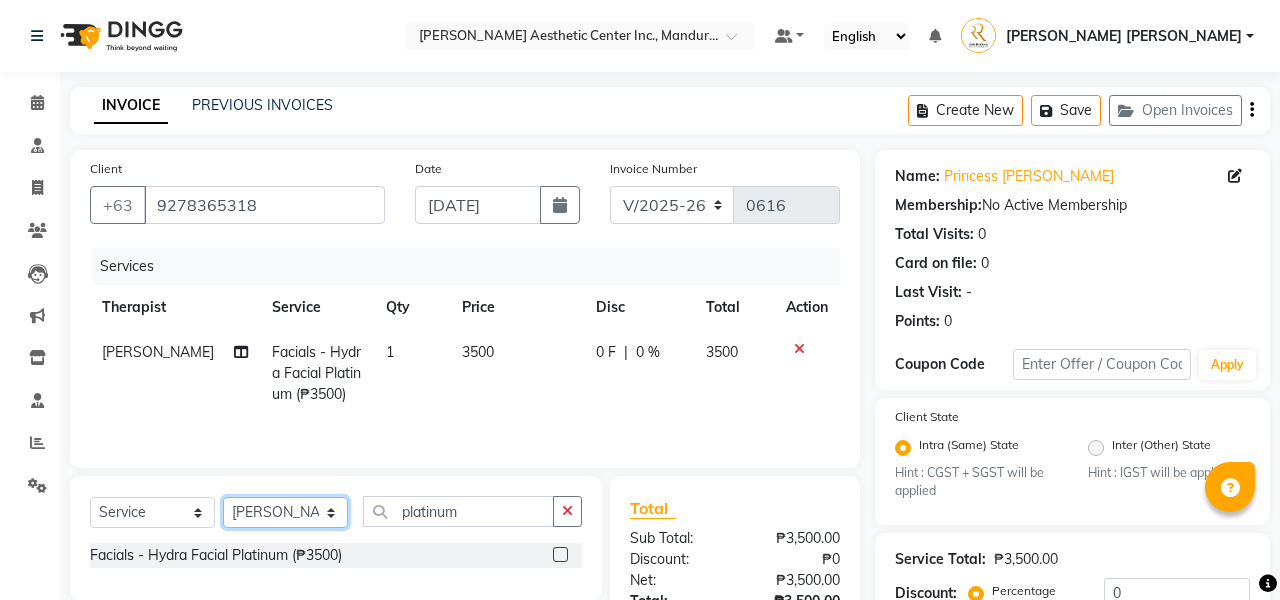 select on "50718" 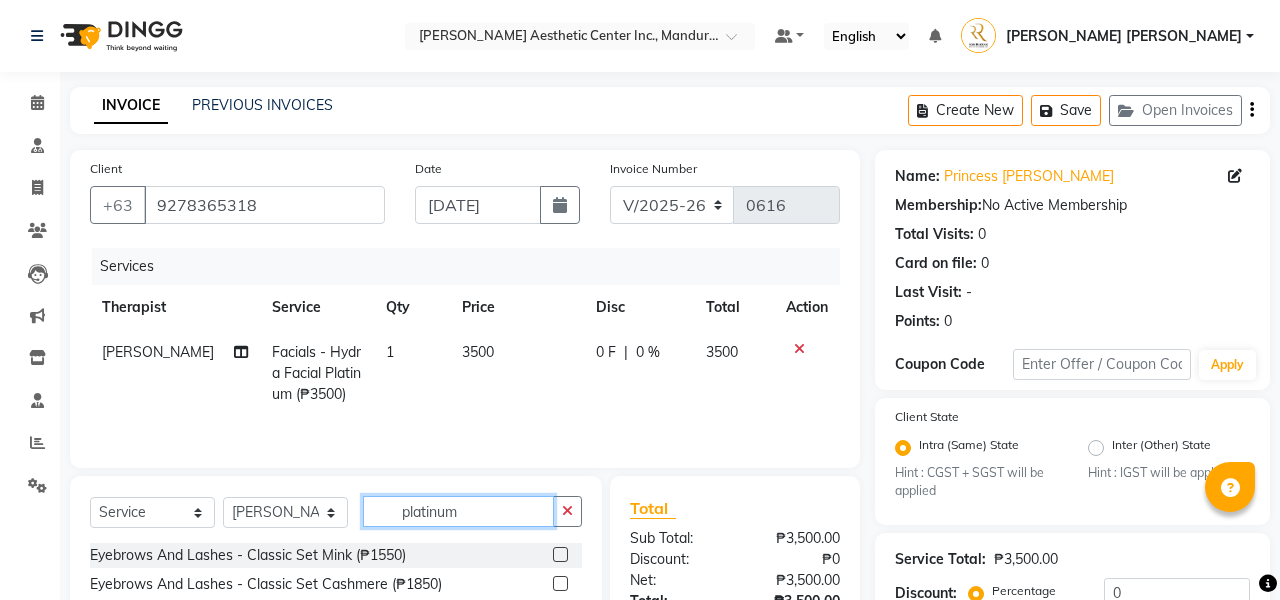 click on "platinum" 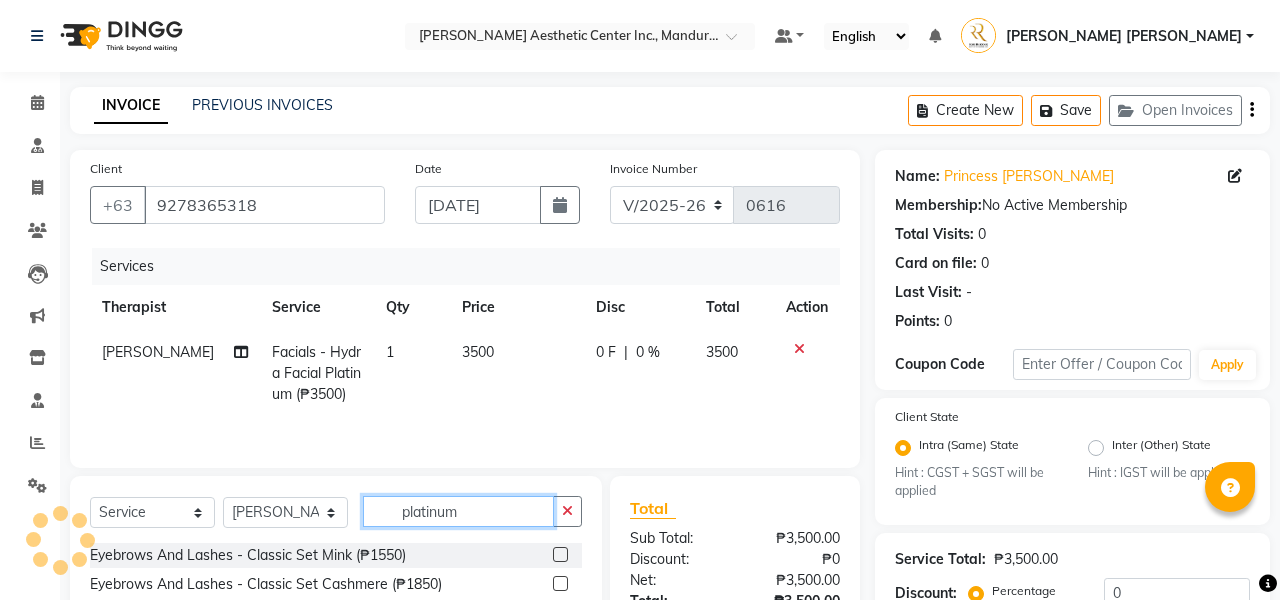 click on "platinum" 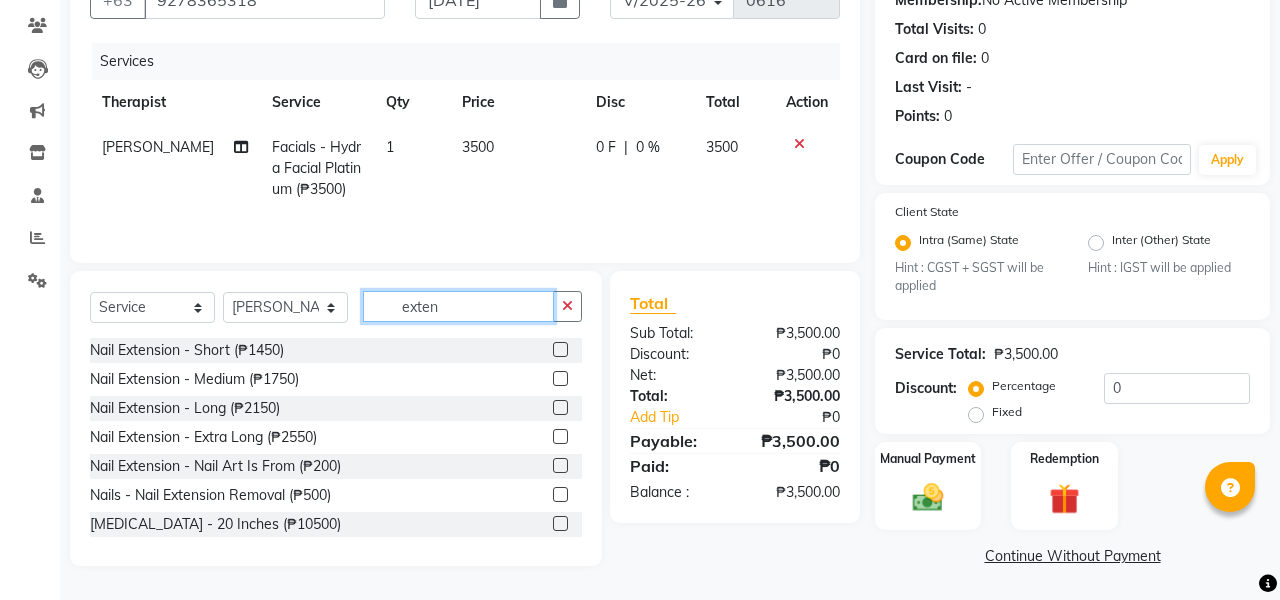 type on "exten" 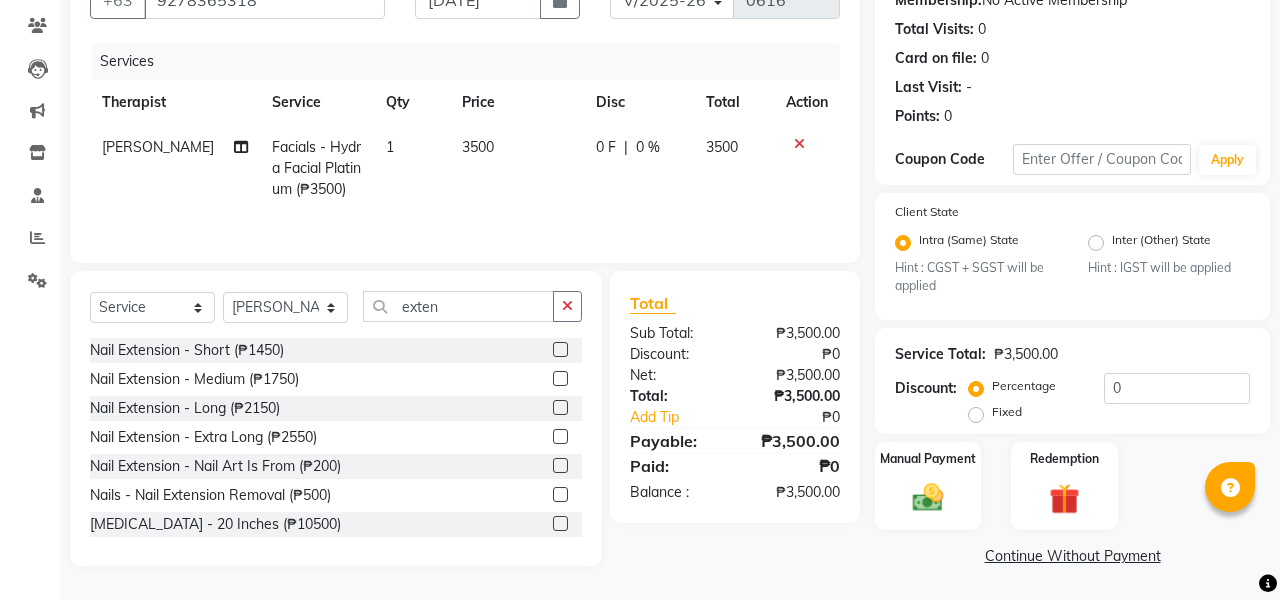 click 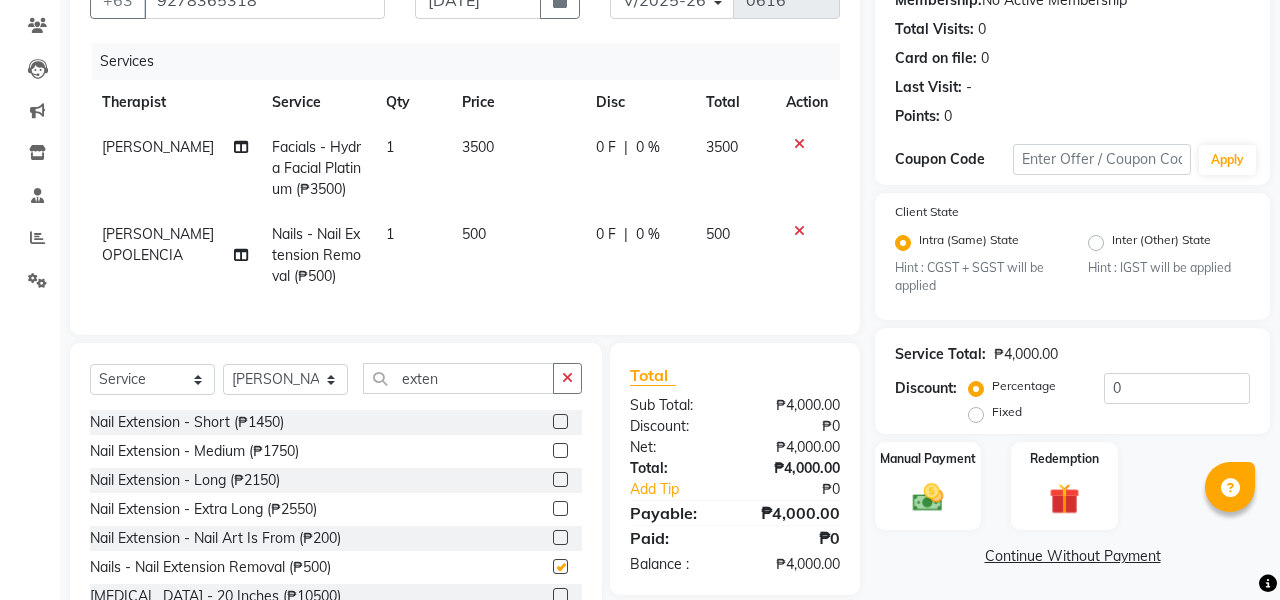 checkbox on "false" 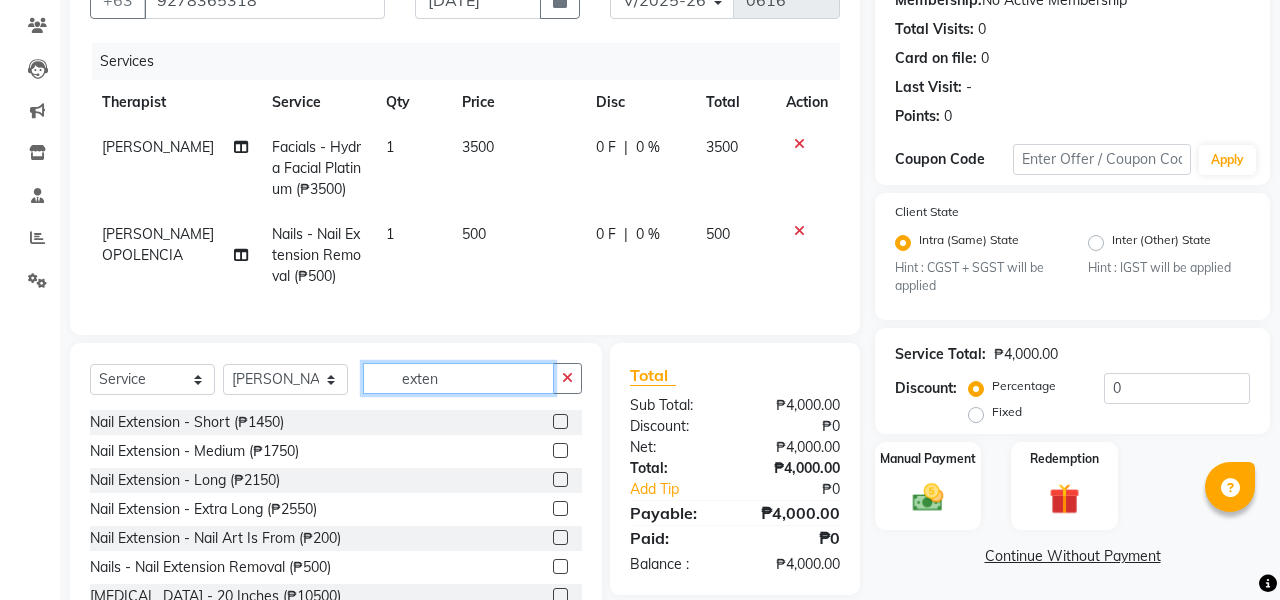 click on "exten" 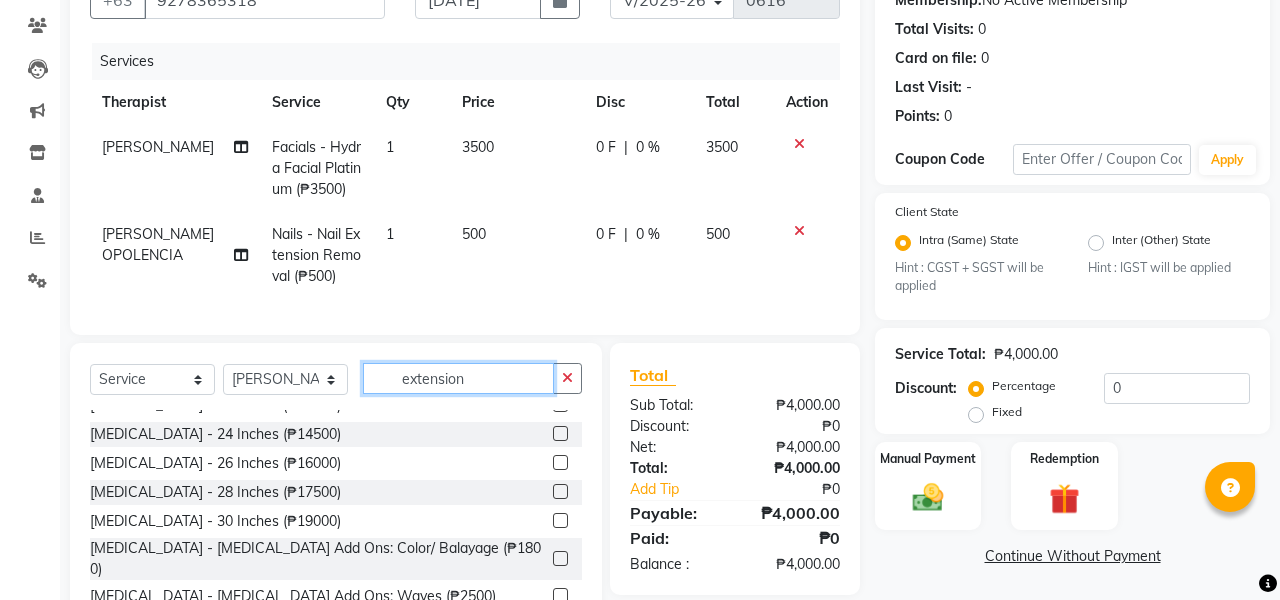 scroll, scrollTop: 239, scrollLeft: 0, axis: vertical 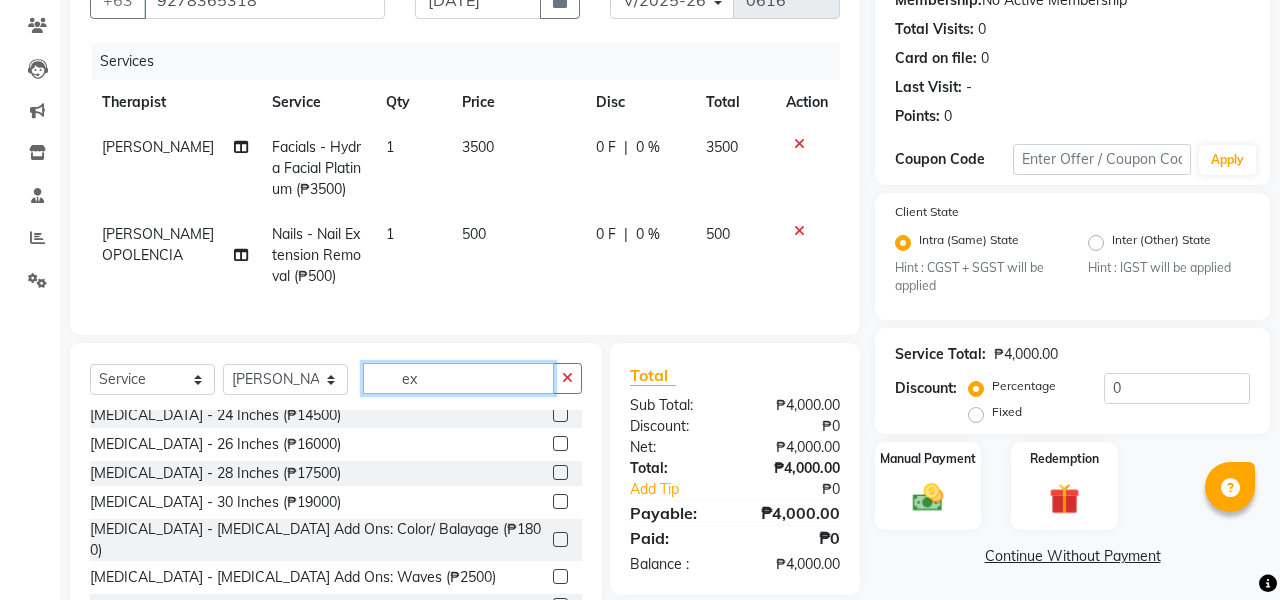 type on "e" 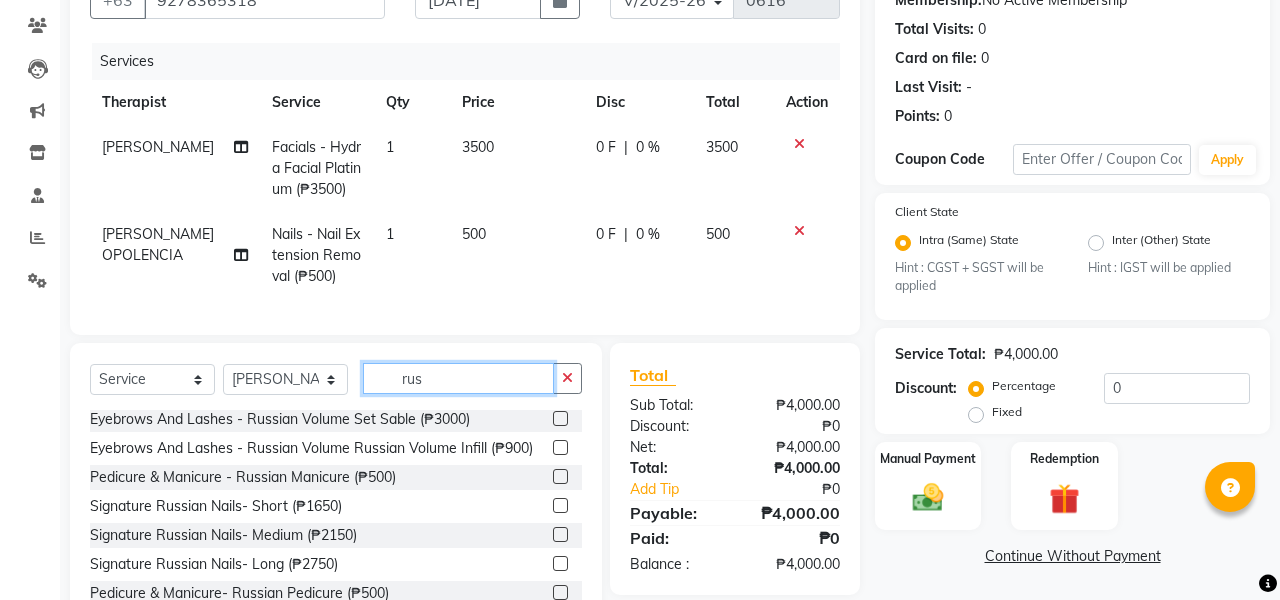 scroll, scrollTop: 61, scrollLeft: 0, axis: vertical 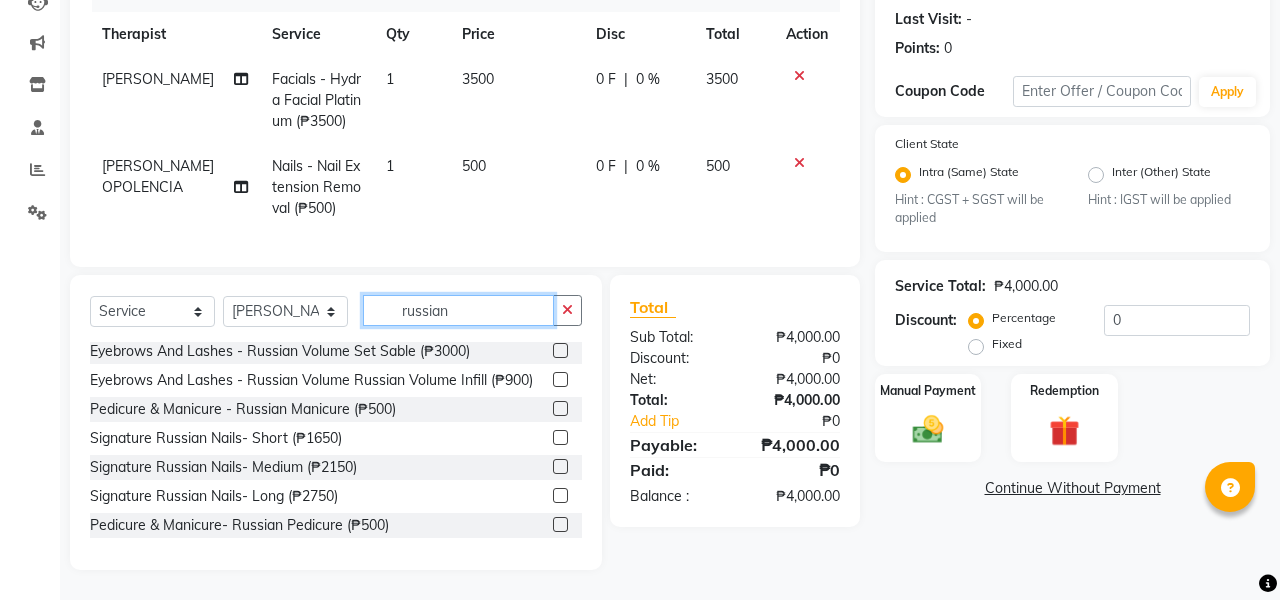 type on "russian" 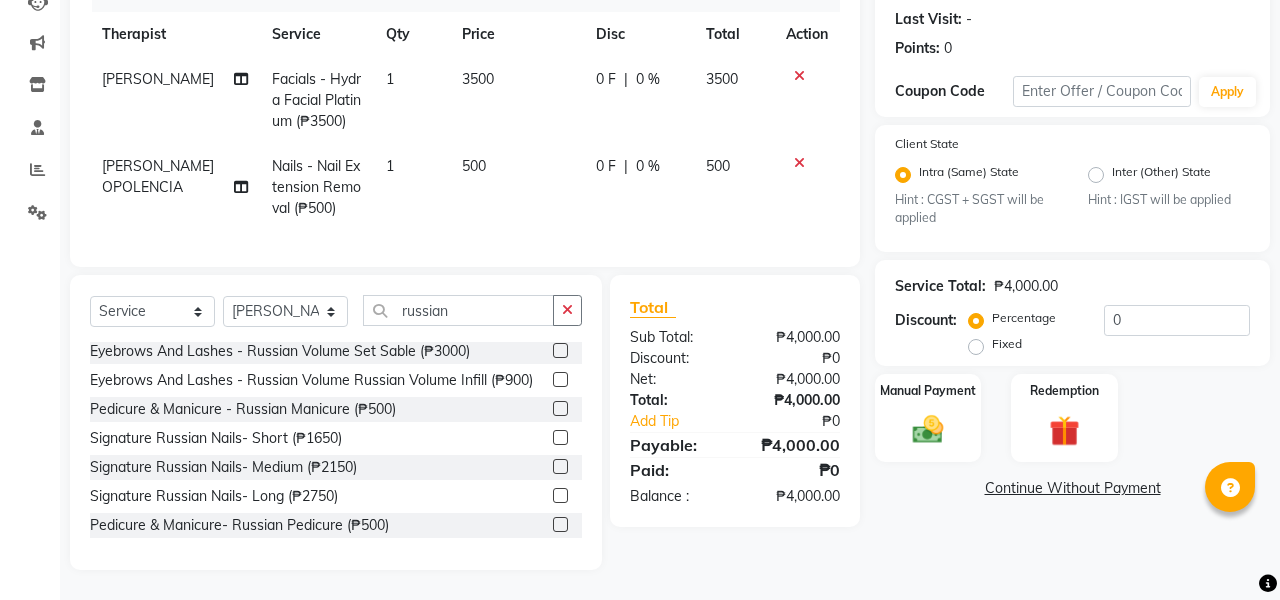 click 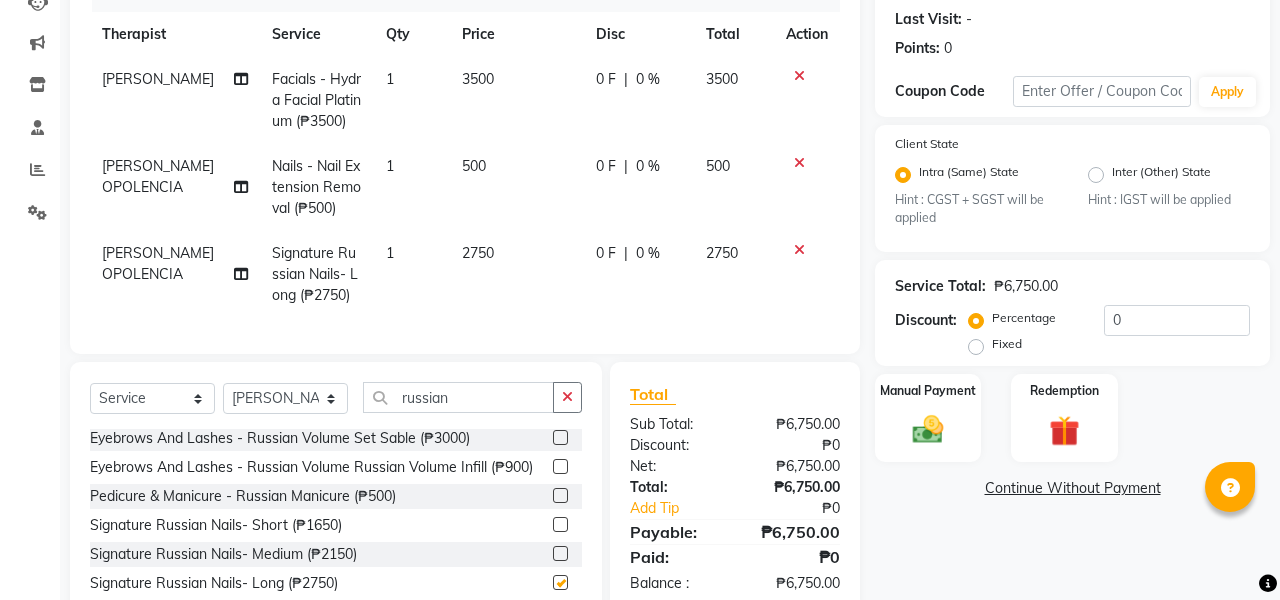checkbox on "false" 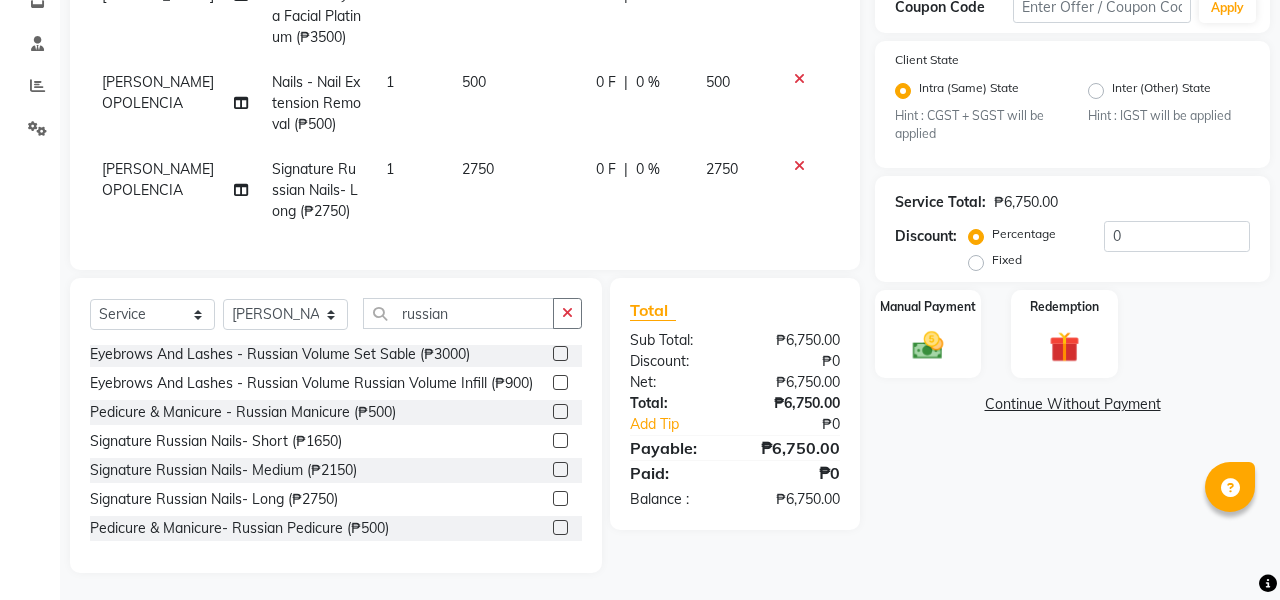scroll, scrollTop: 354, scrollLeft: 0, axis: vertical 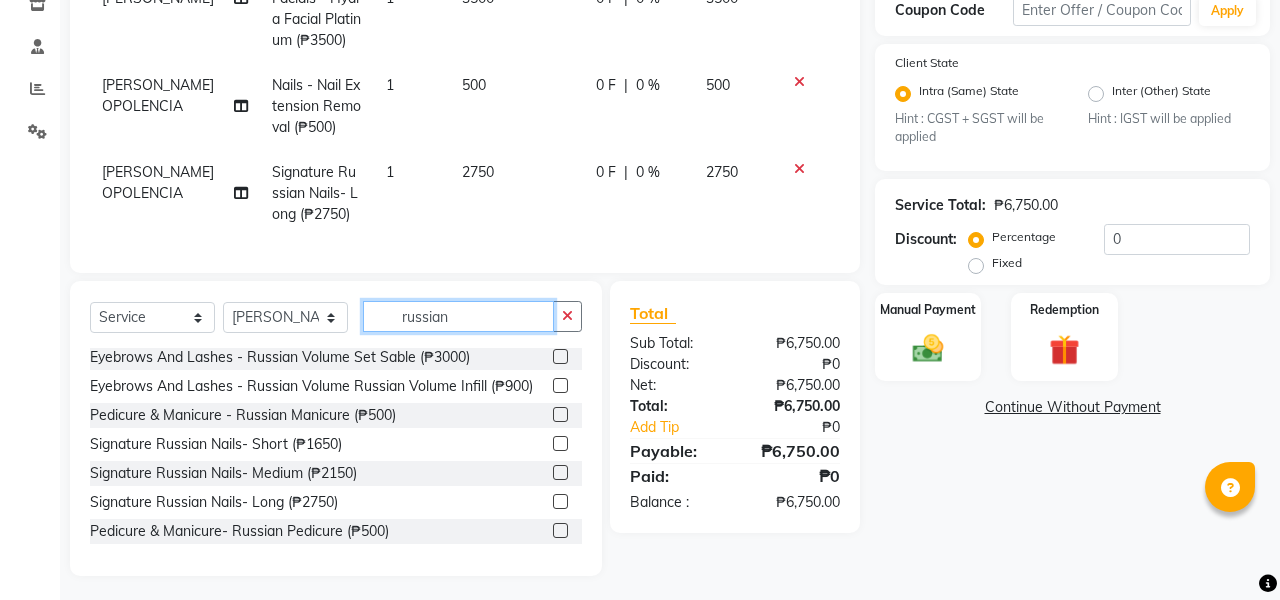 click on "russian" 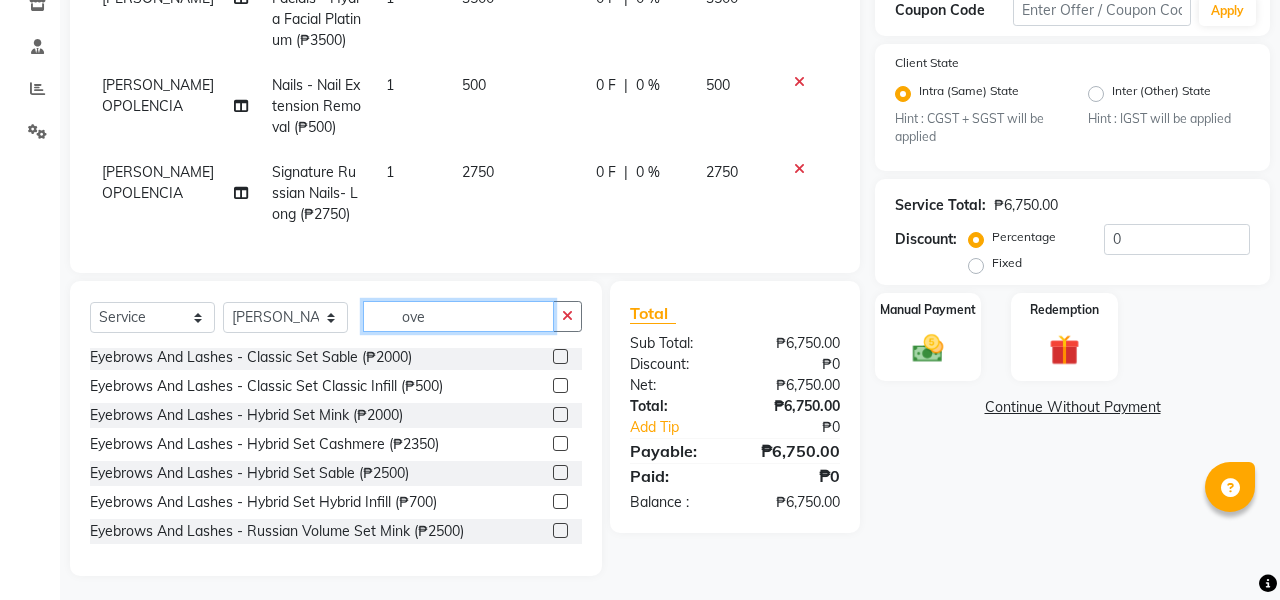 scroll, scrollTop: 317, scrollLeft: 0, axis: vertical 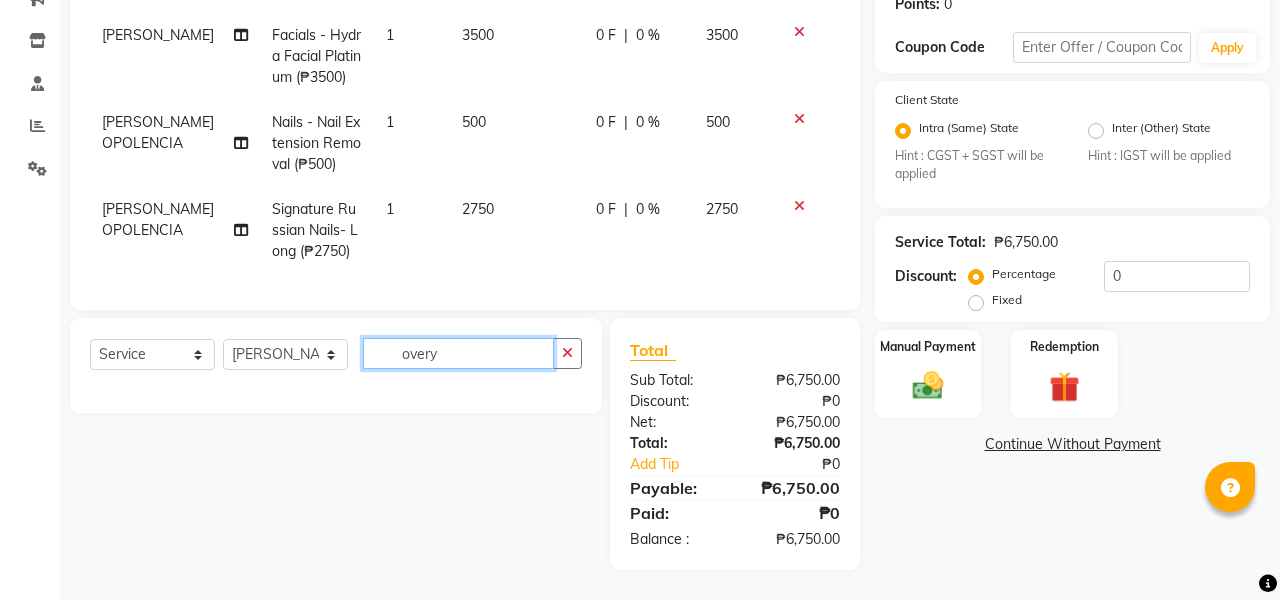 type on "every" 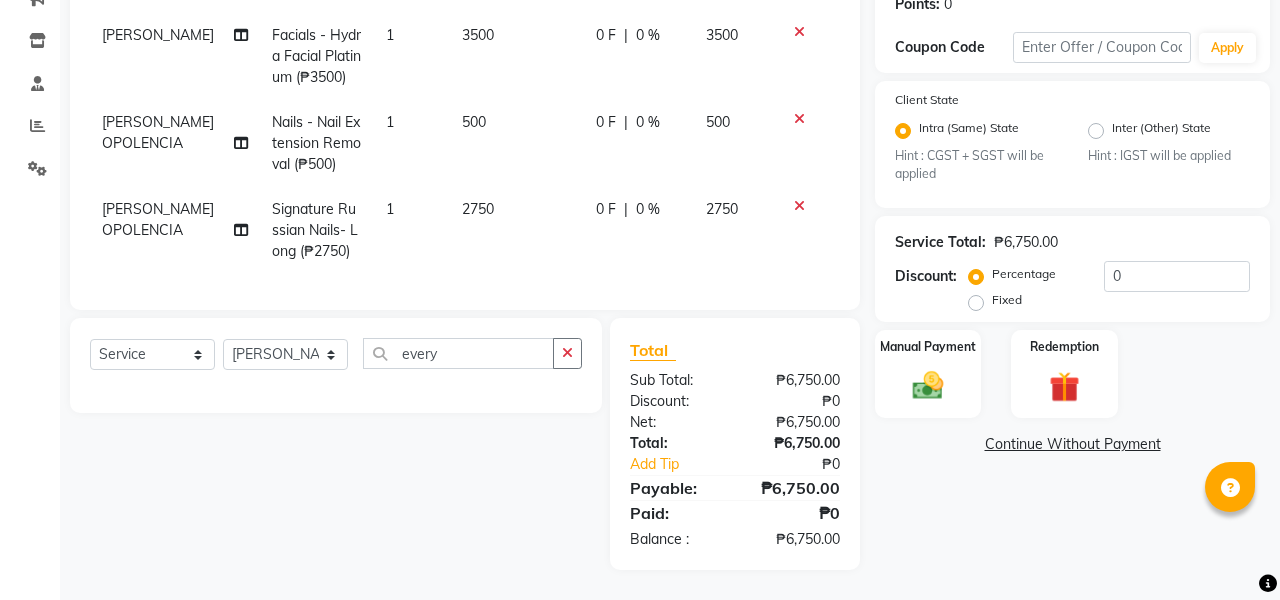 click on "Client +63 9278365318 Date 07/11/2025 Invoice Number V/2025 V/2025-26 0616 Services Therapist Service Qty Price Disc Total Action NELIA MONES  Facials  - Hydra Facial Platinum (₱3500) 1 3500 0 F | 0 % 3500 LIEZL GAROTE OPOLENCIA Nails - Nail Extension Removal (₱500) 1 500 0 F | 0 % 500 LIEZL GAROTE OPOLENCIA Signature Russian Nails- Long (₱2750) 1 2750 0 F | 0 % 2750 Select  Service  Product  Membership  Package Voucher Prepaid Gift Card  Select Therapist CIARA SHAYNE FLORES DONAMAY CLAVINES EZRA JOHN LIEZL GAROTE OPOLENCIA MABELL DELA PENA MA. FAITH NICANOR MARY GRACE DORIN  MILIESSA KIRSTIE ESCANLAR MOREEN JOY CASTOR NELIA MONES  Oscar Razzouk PRINCESS KATE ALARIN  RETCHEL MUYA  Rj Isabelle Reyes Rose Ann Dee Razzouk every Total Sub Total: ₱6,750.00 Discount: ₱0 Net: ₱6,750.00 Total: ₱6,750.00 Add Tip ₱0 Payable: ₱6,750.00 Paid: ₱0 Balance   : ₱6,750.00" 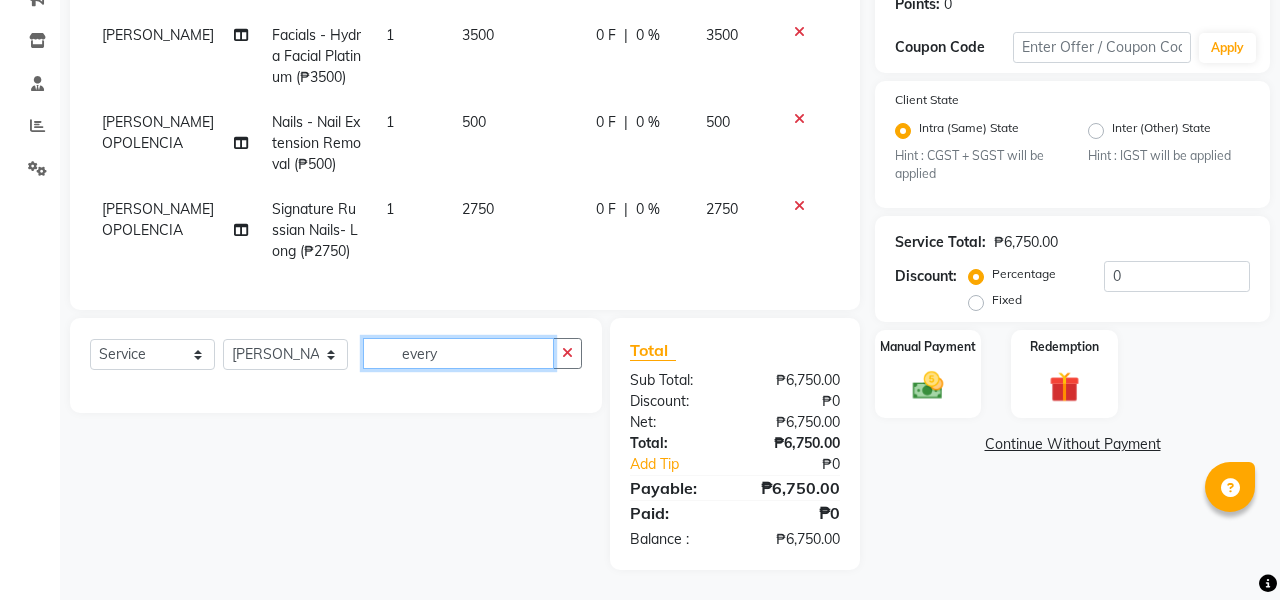 click on "every" 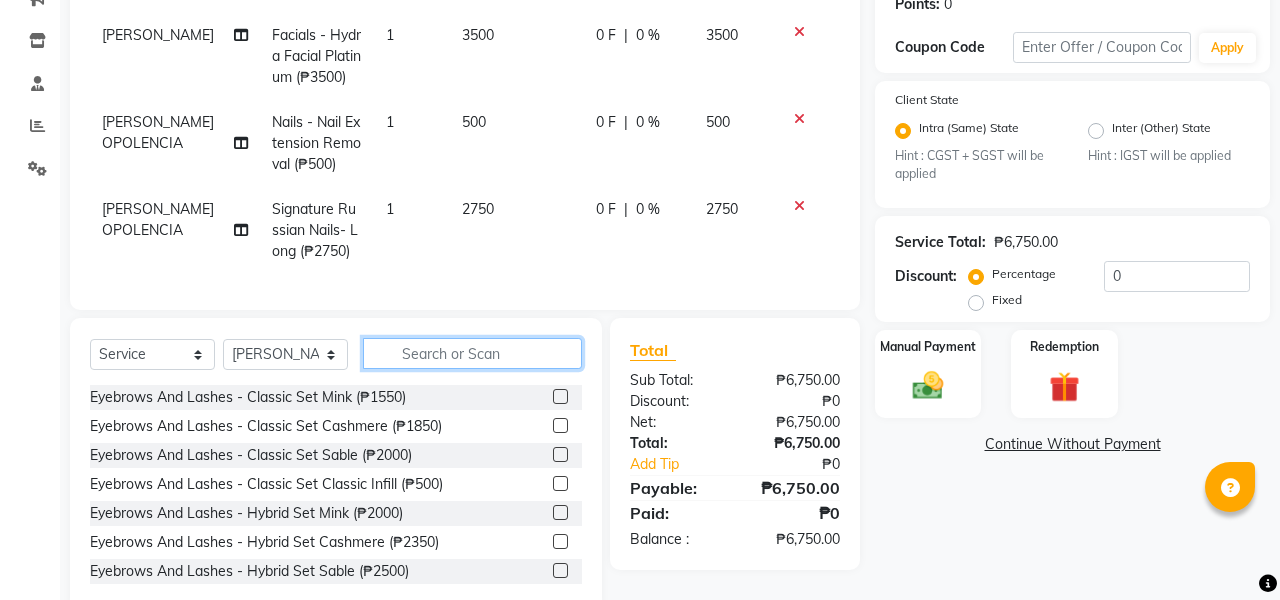 type 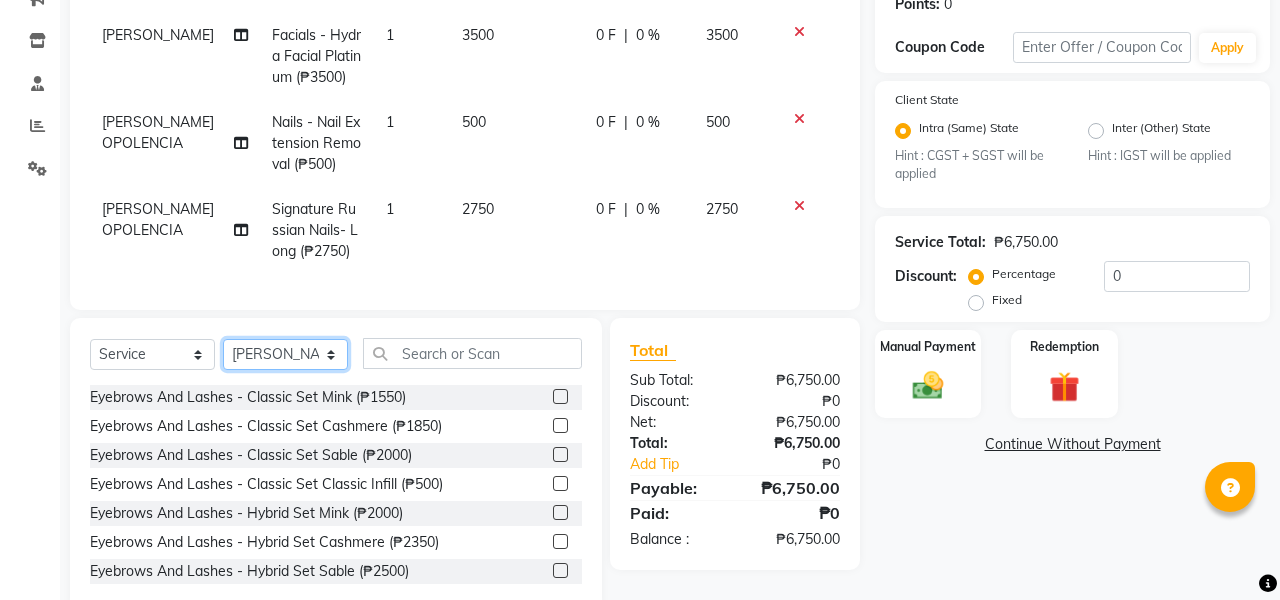 select on "69743" 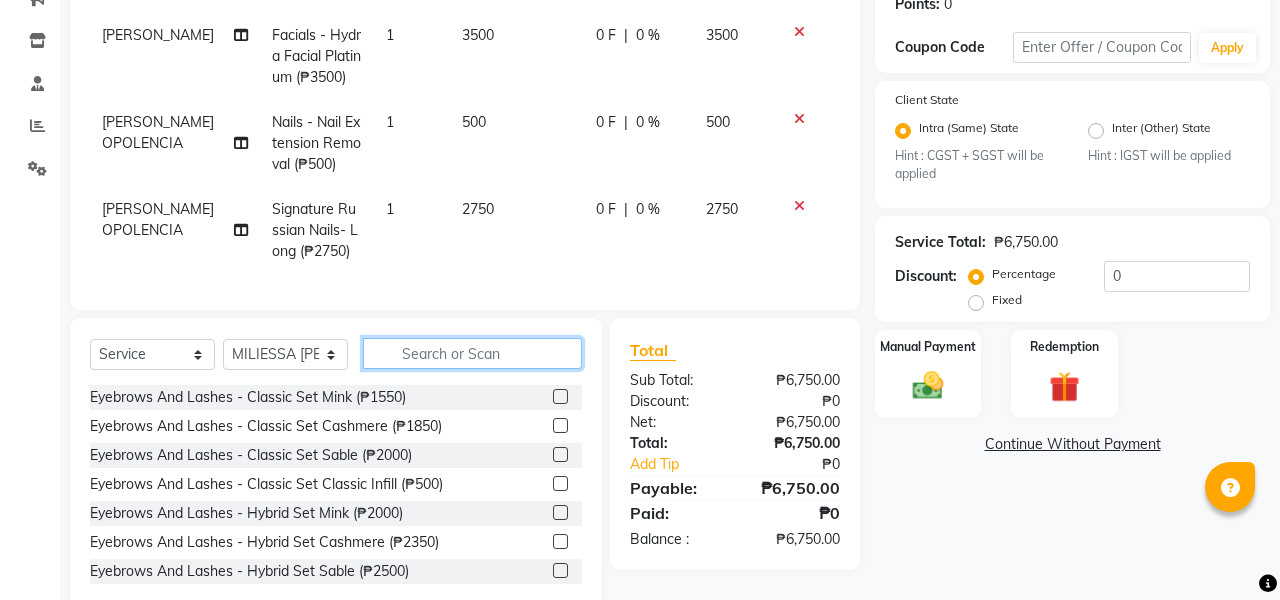 click 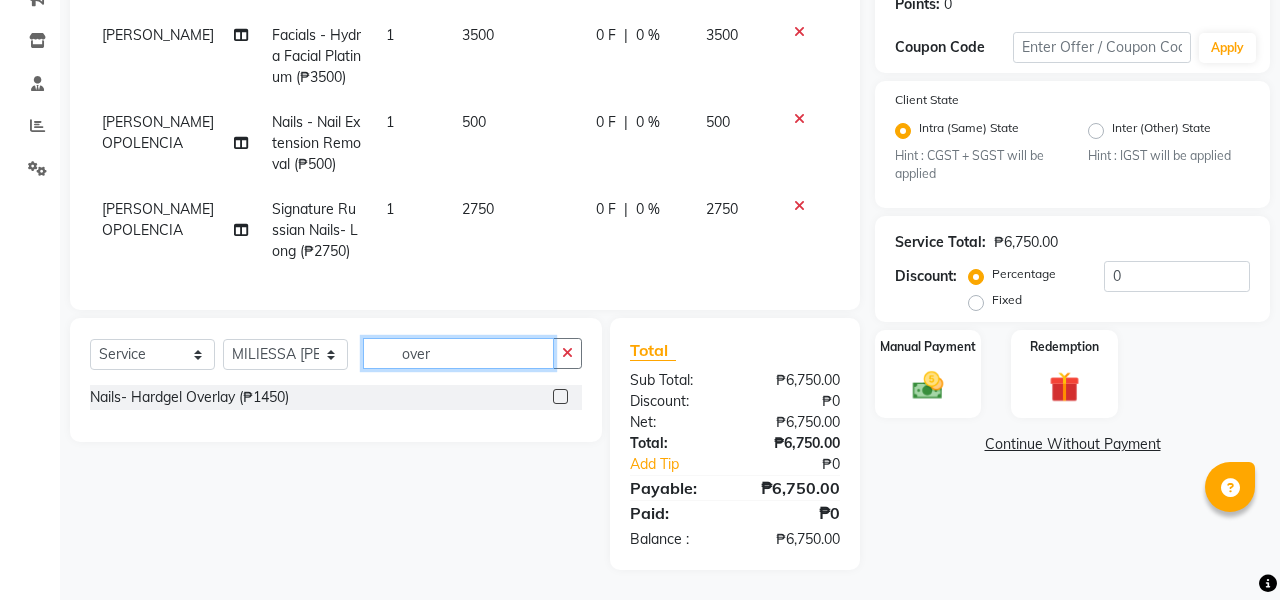 type on "over" 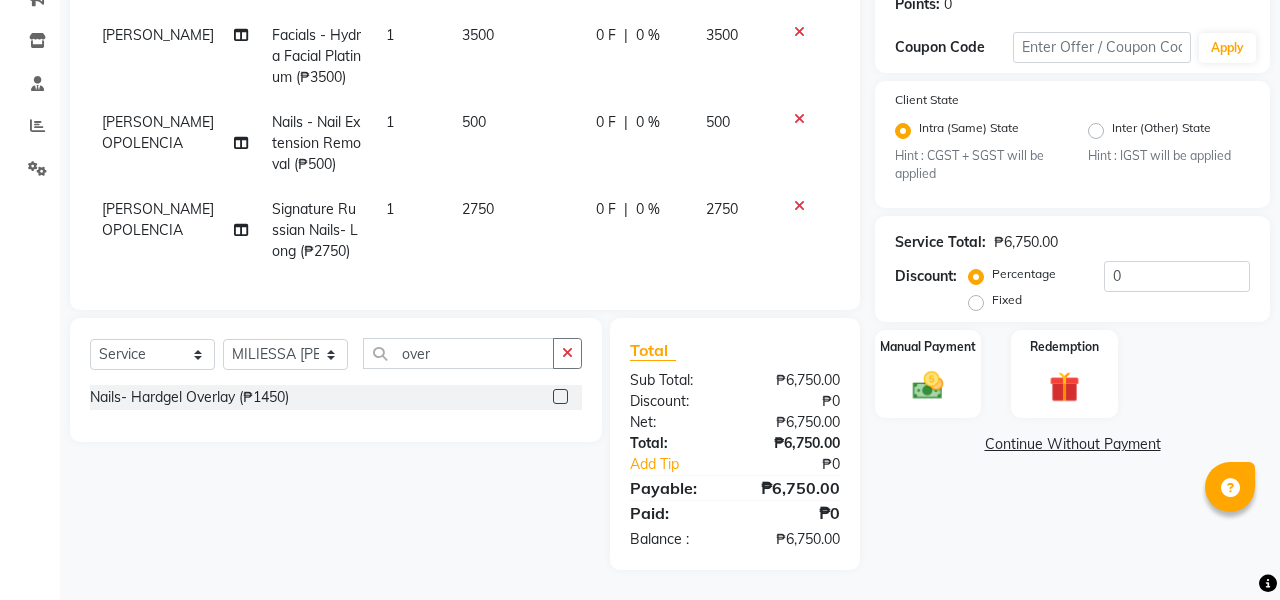 click 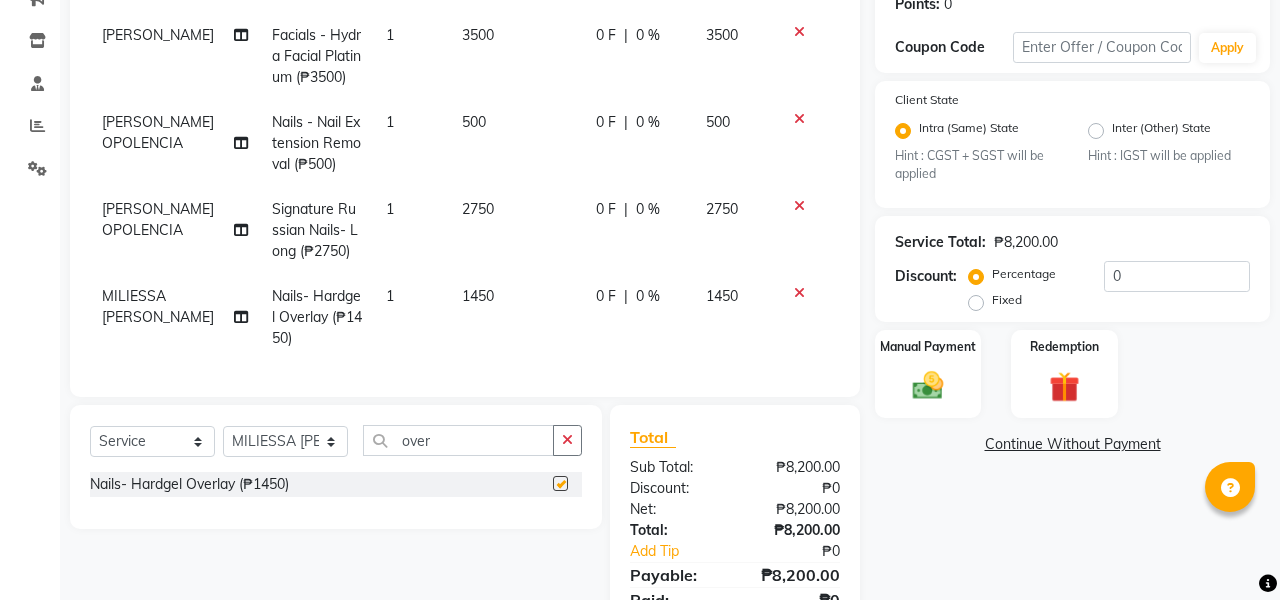 checkbox on "false" 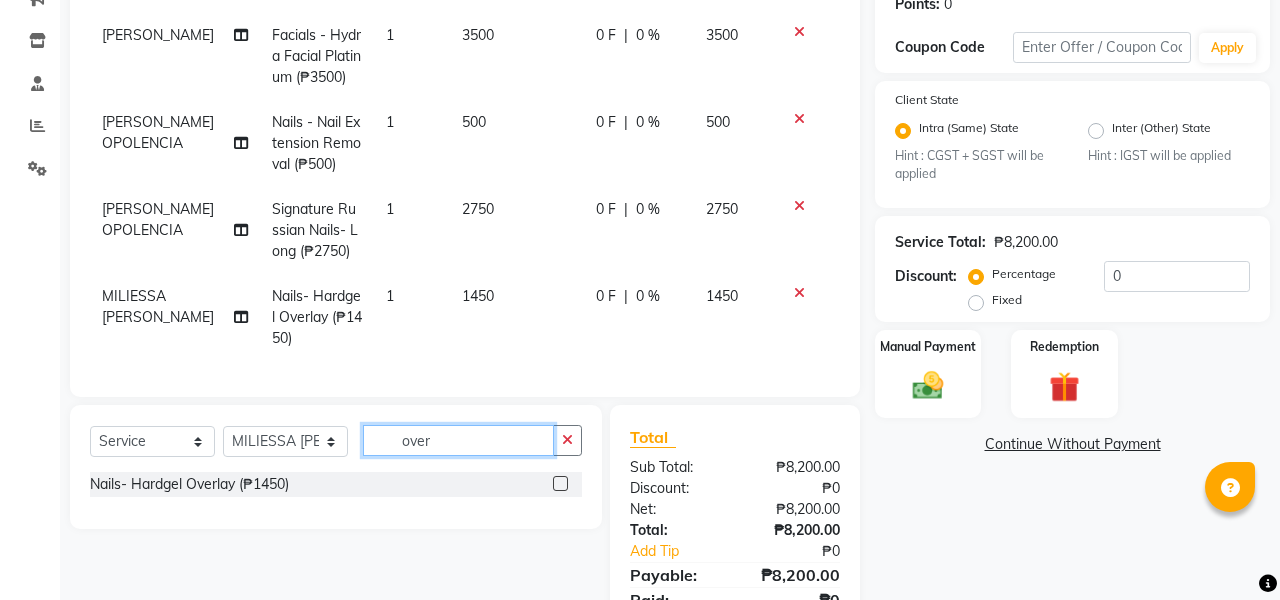 click on "over" 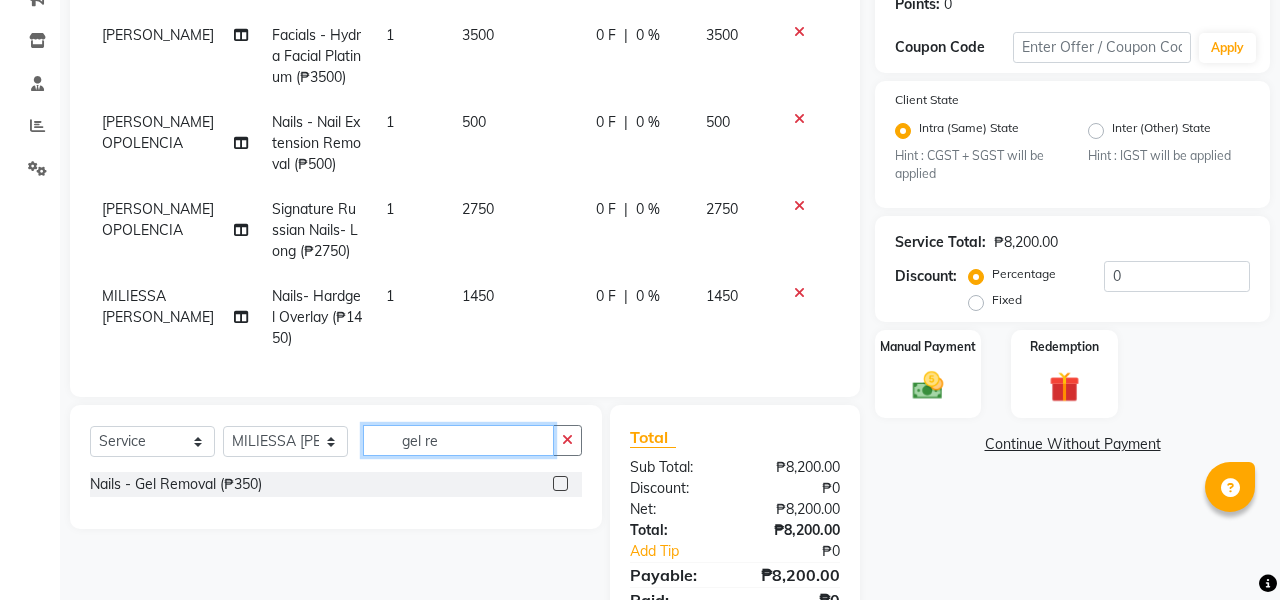 type on "gel re" 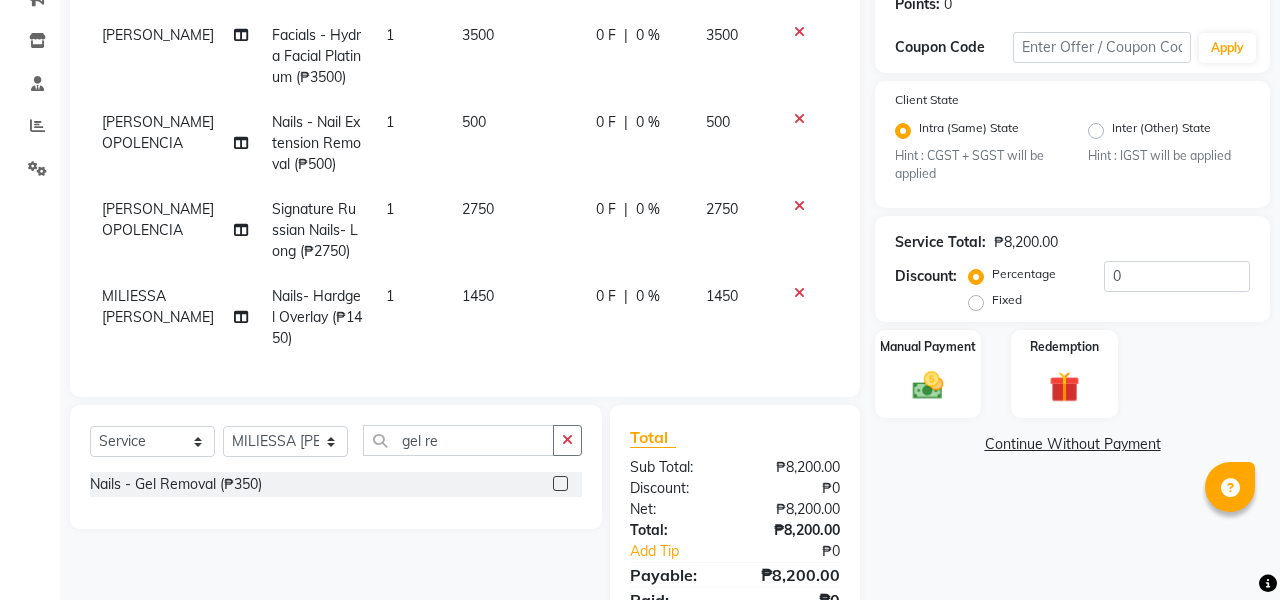 click 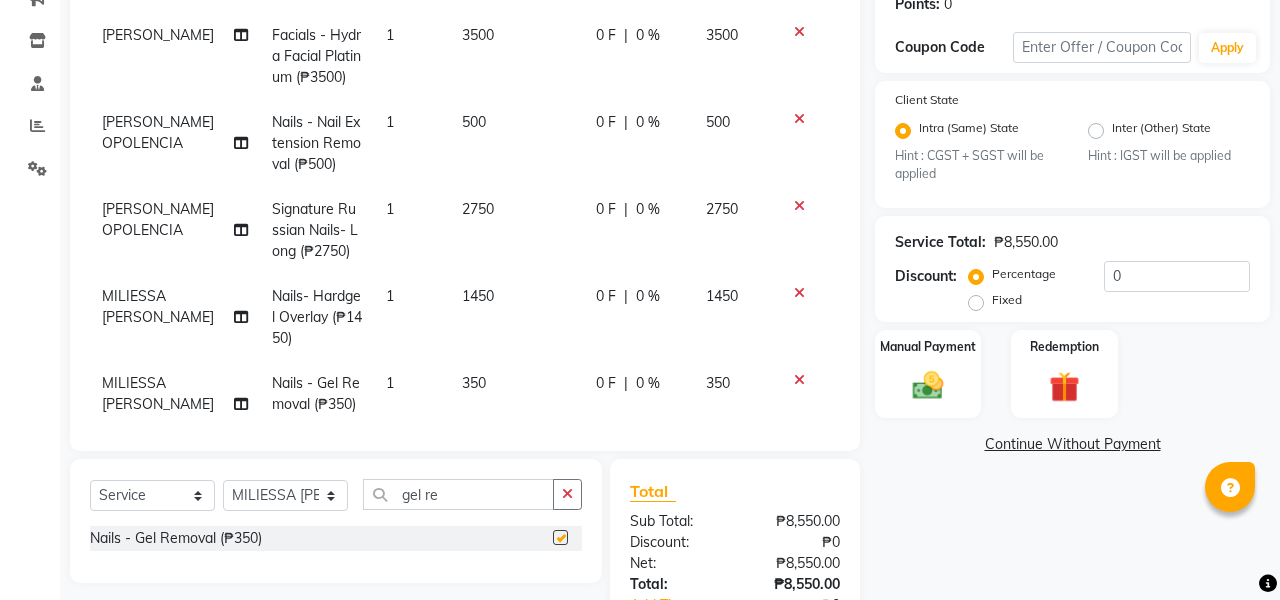 checkbox on "false" 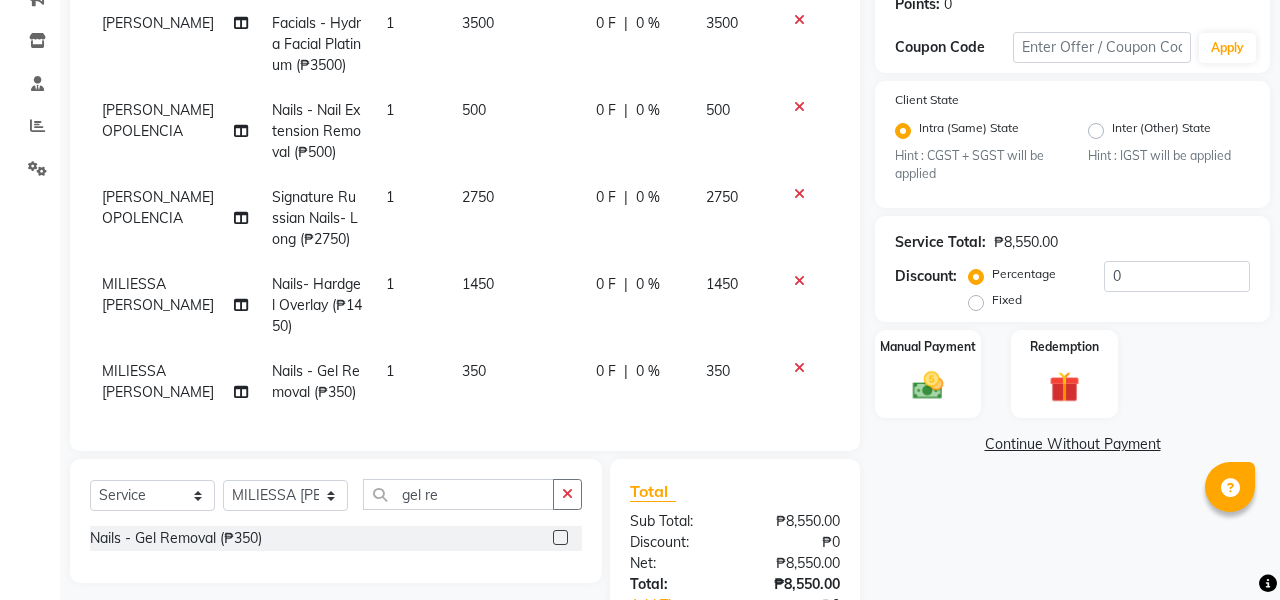 scroll, scrollTop: 12, scrollLeft: 0, axis: vertical 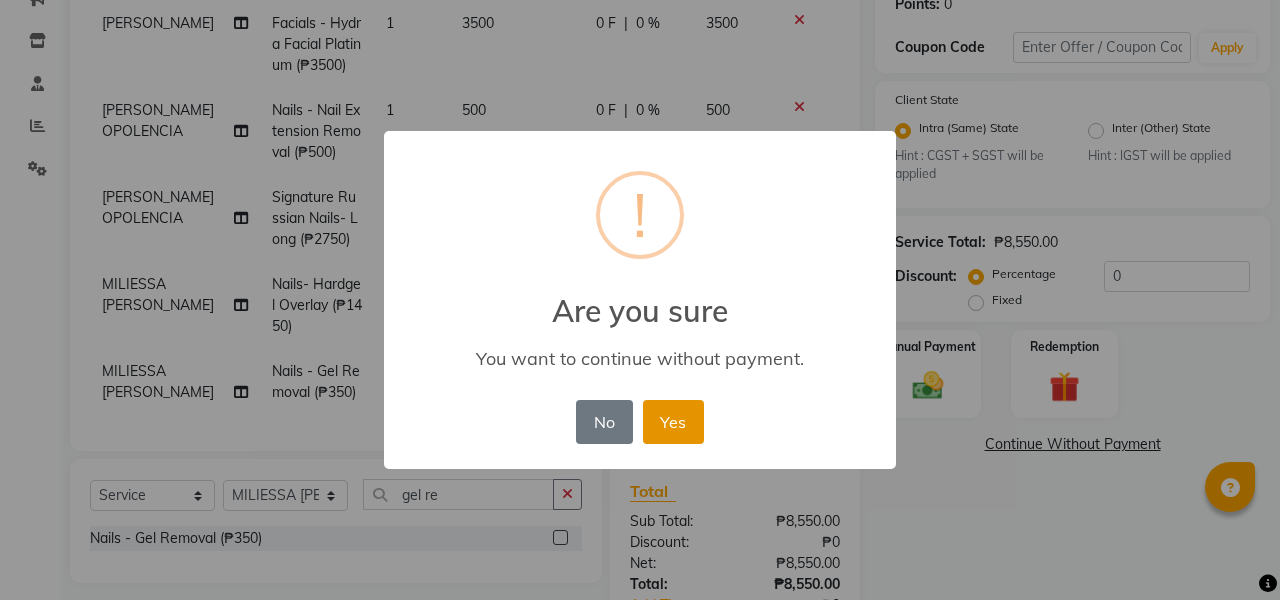 click on "Yes" at bounding box center [673, 422] 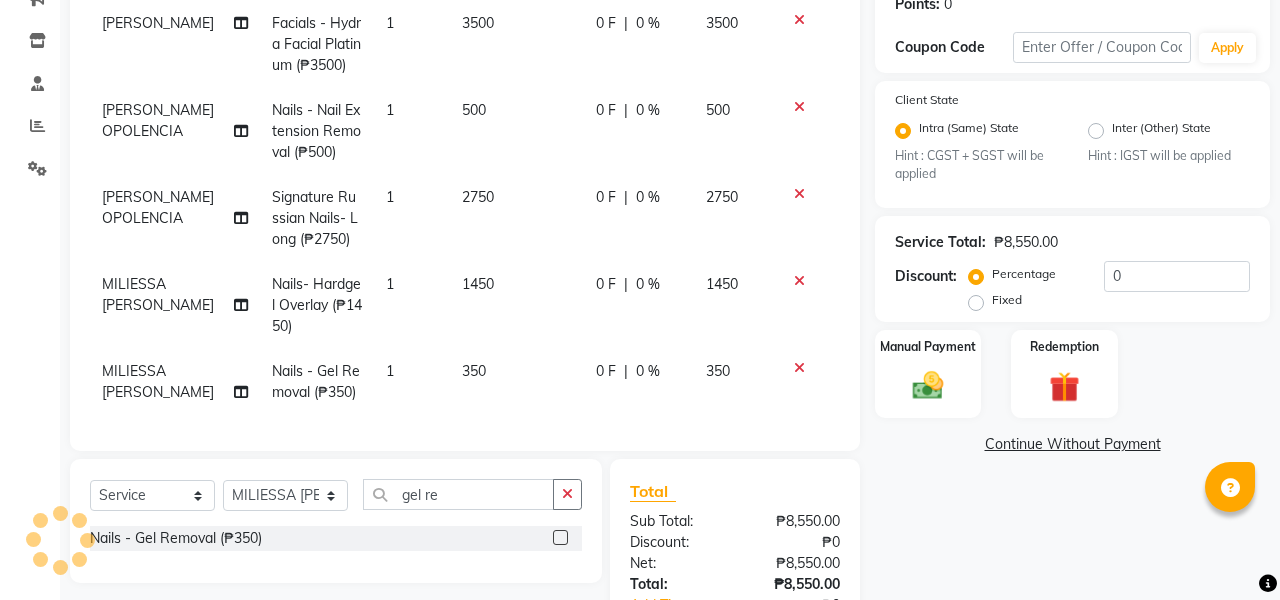scroll, scrollTop: -4, scrollLeft: 0, axis: vertical 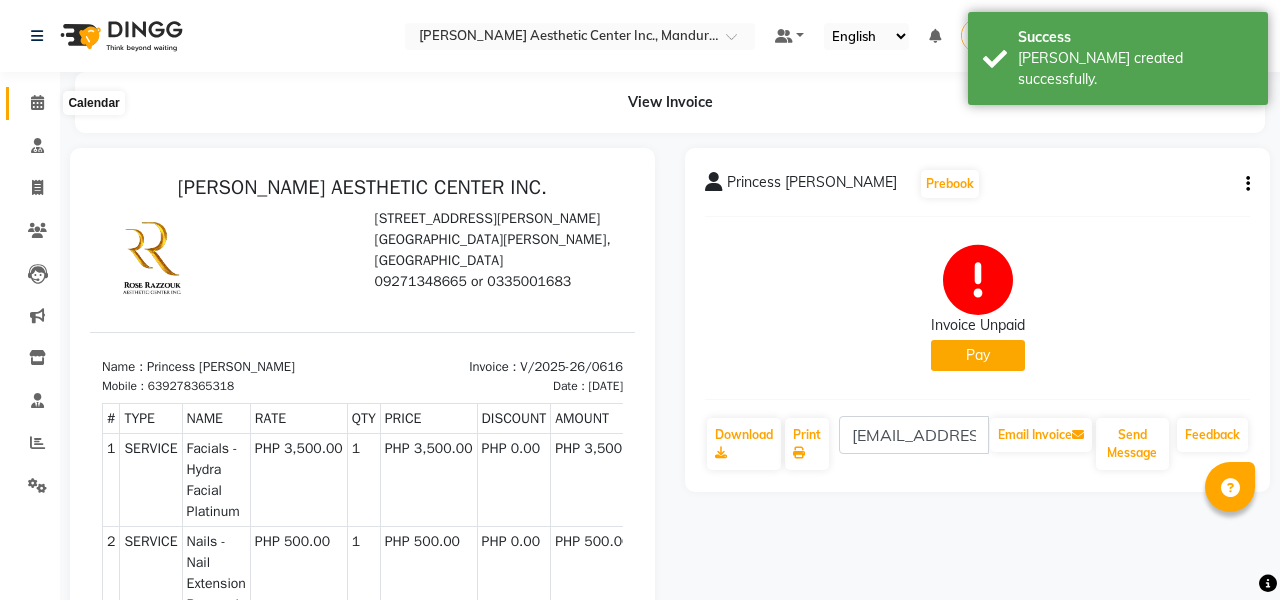 click 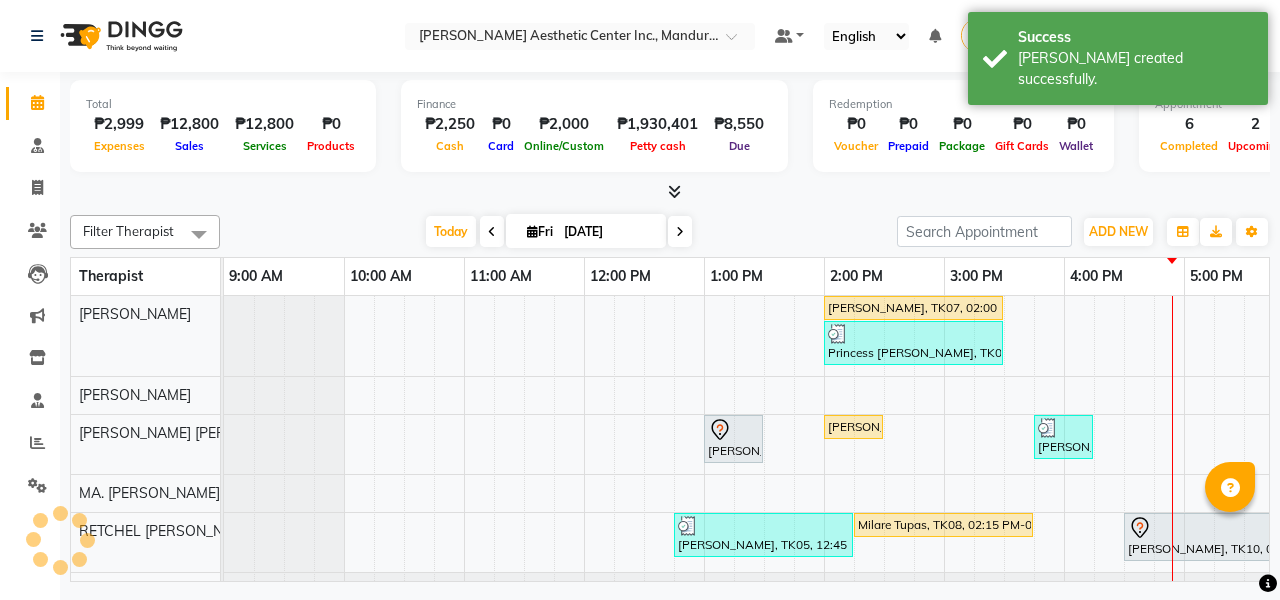 scroll, scrollTop: 0, scrollLeft: 0, axis: both 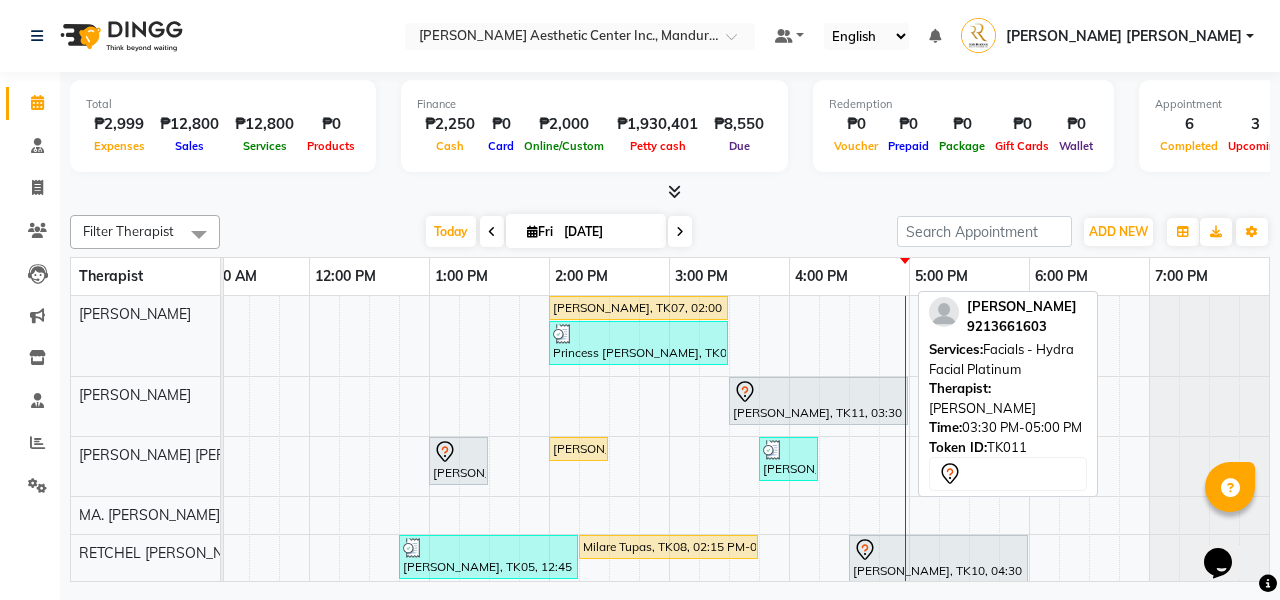 click on "[PERSON_NAME], TK11, 03:30 PM-05:00 PM, Facials  - Hydra Facial Platinum" at bounding box center [818, 401] 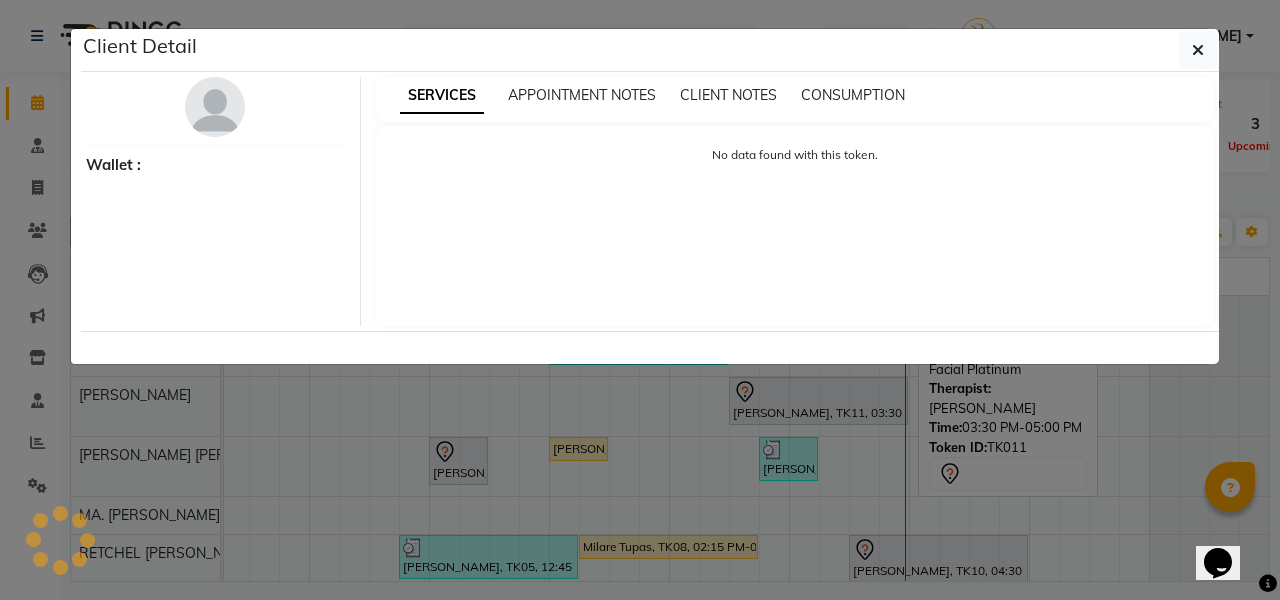 select on "7" 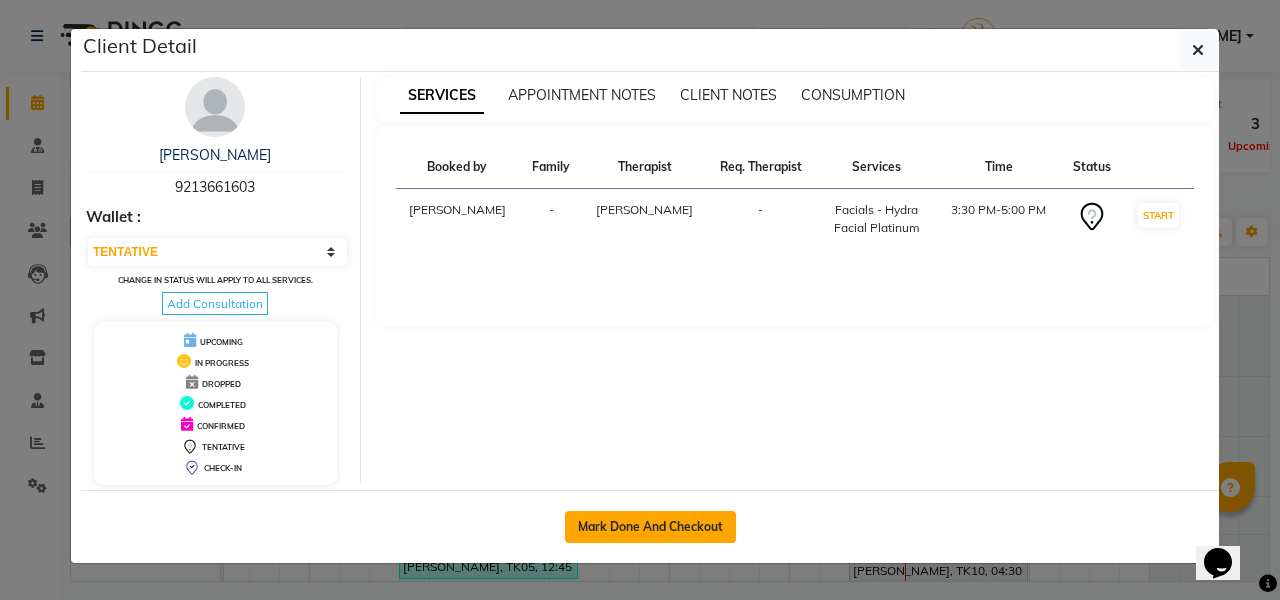 click on "Mark Done And Checkout" 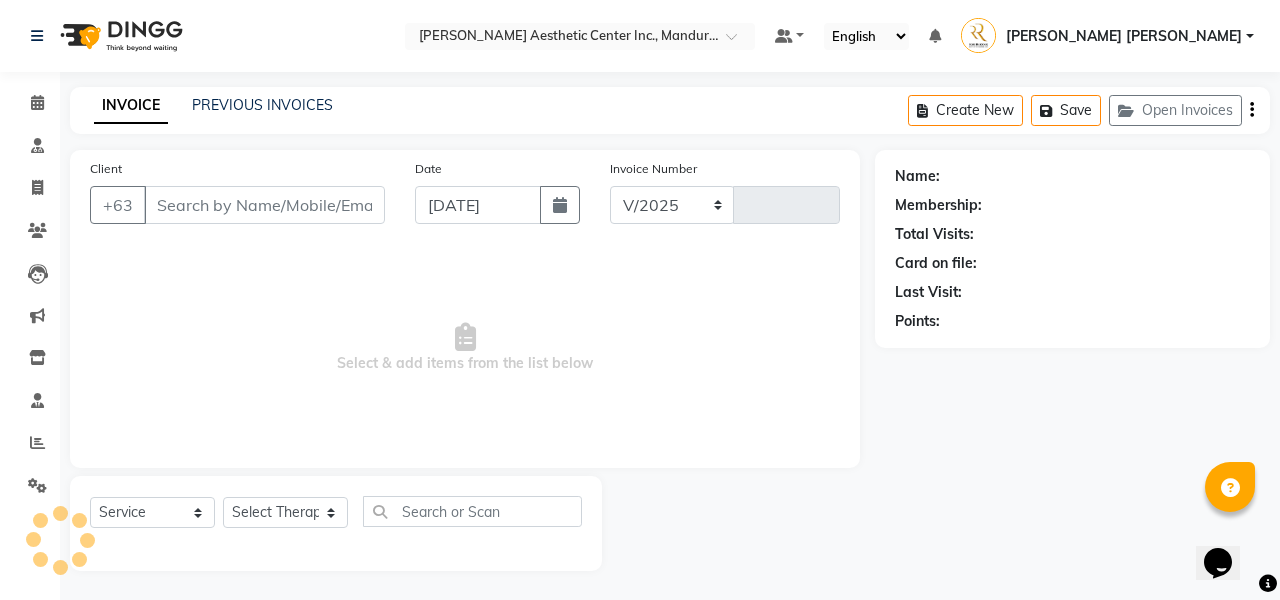select on "6259" 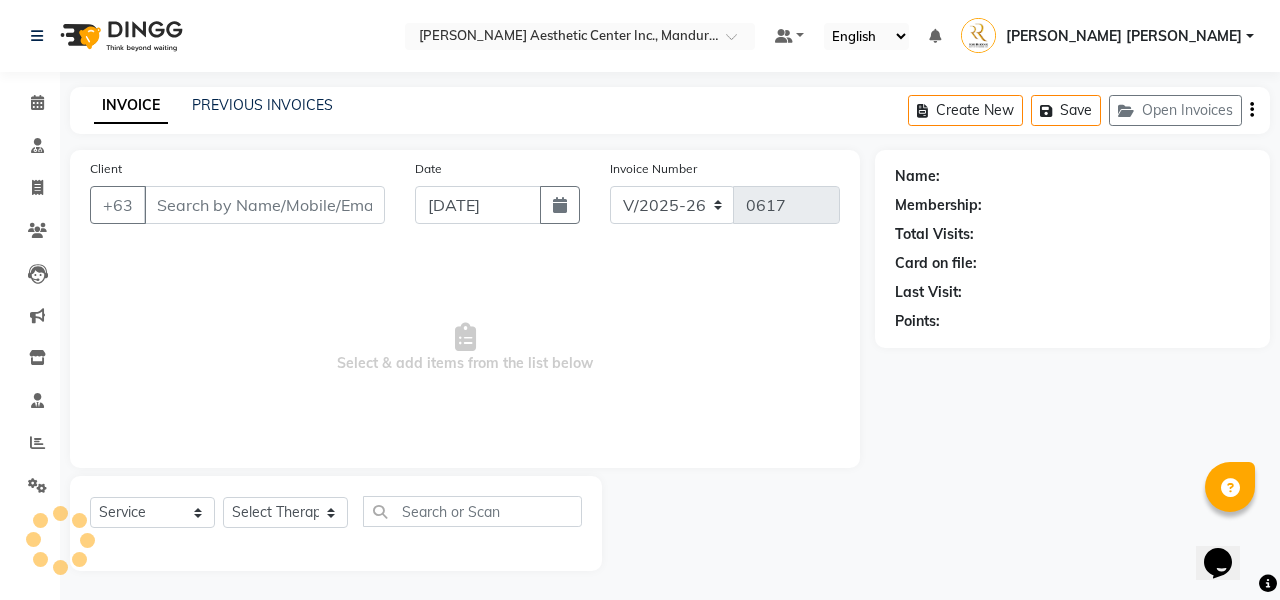 type on "9213661603" 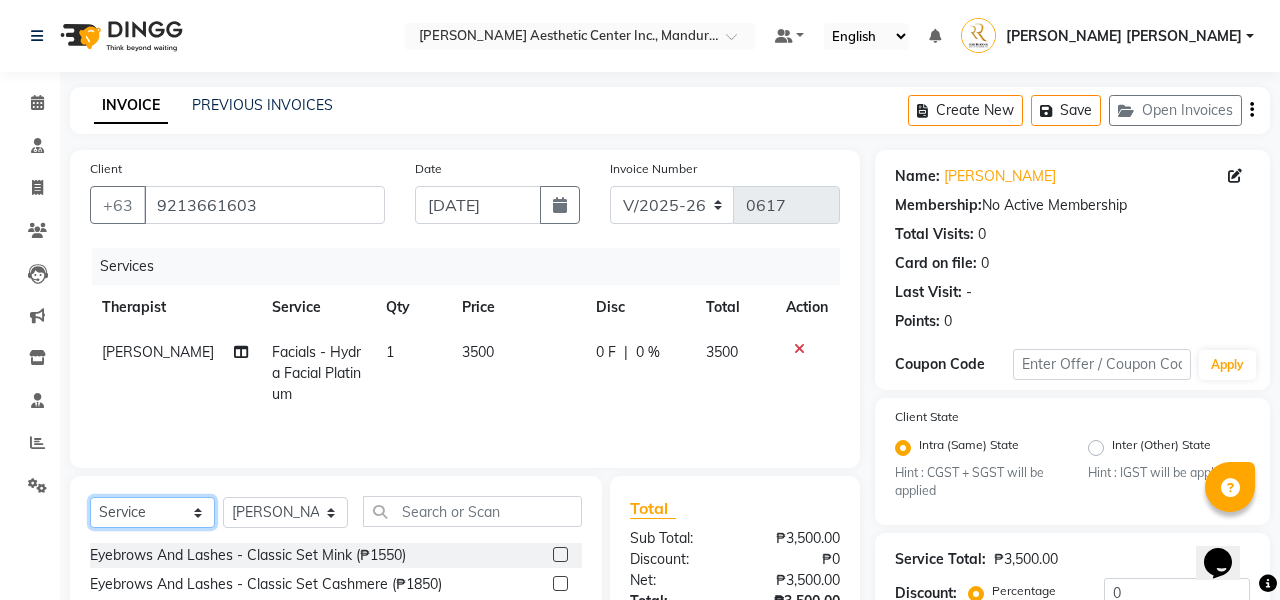 select on "product" 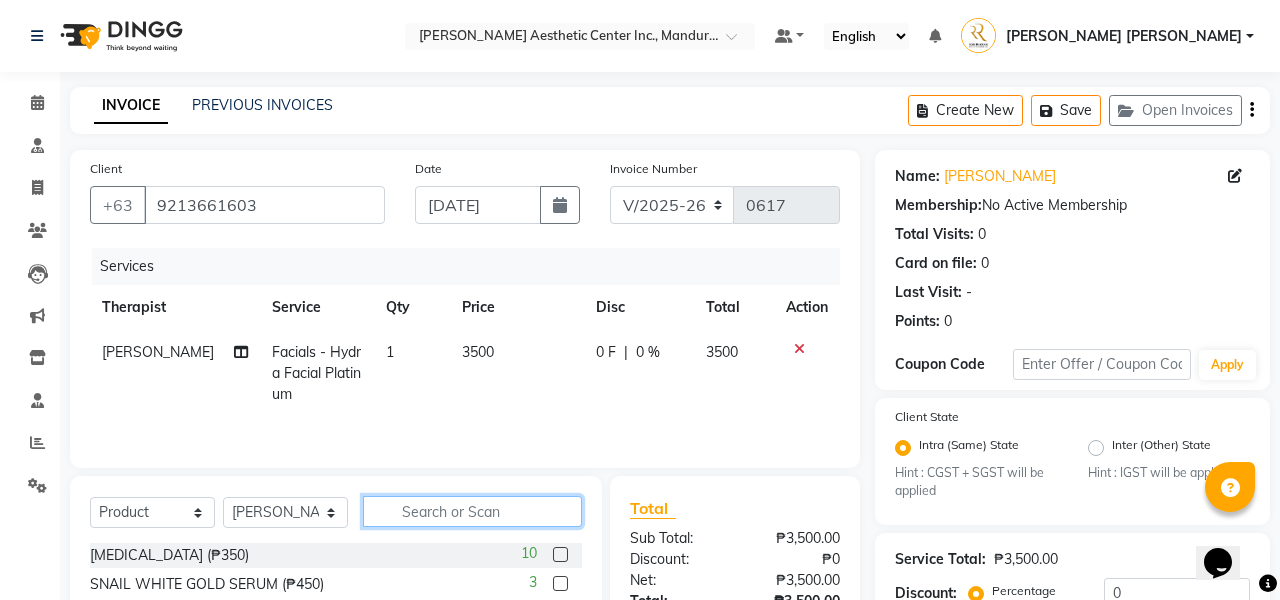 click 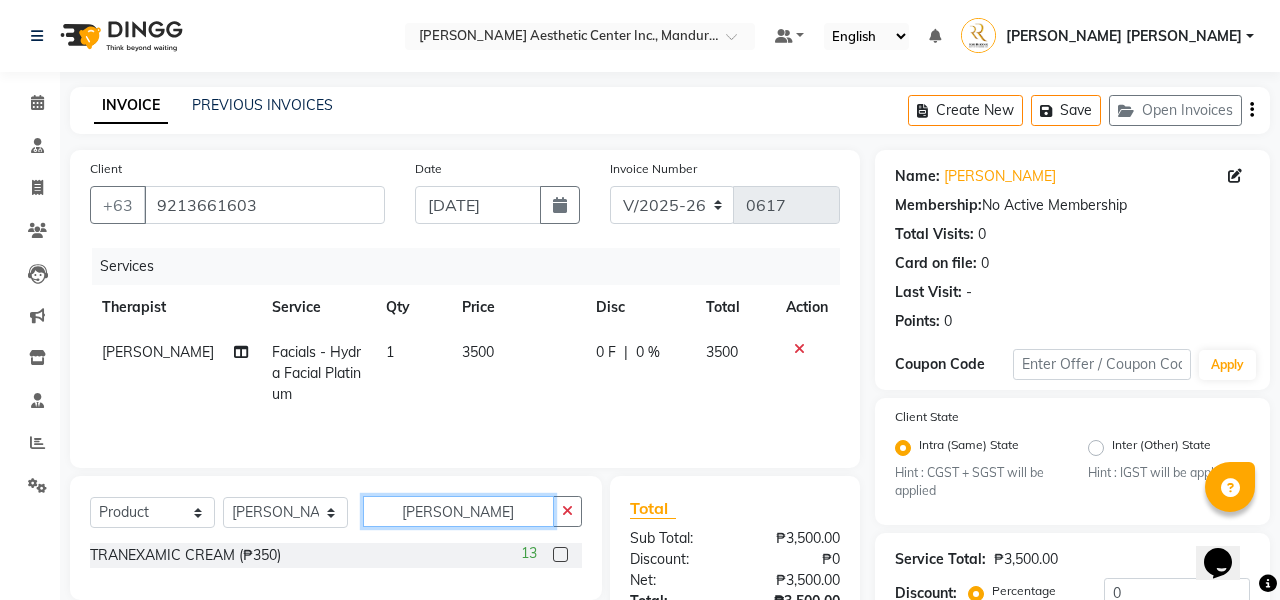 type on "[PERSON_NAME]" 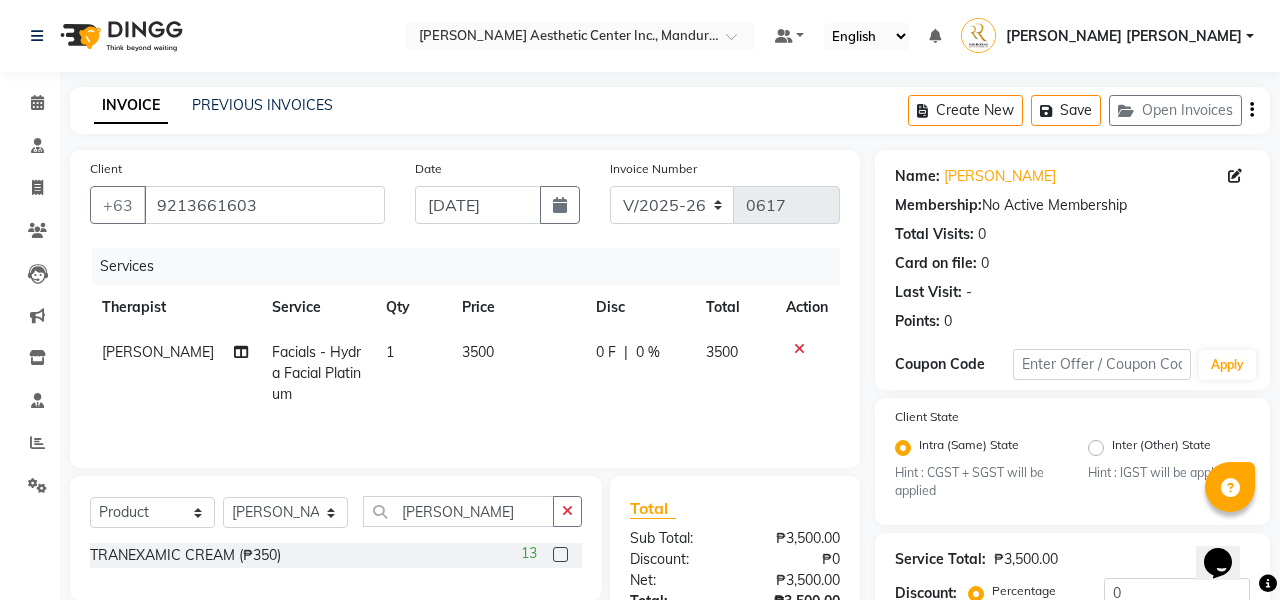 click 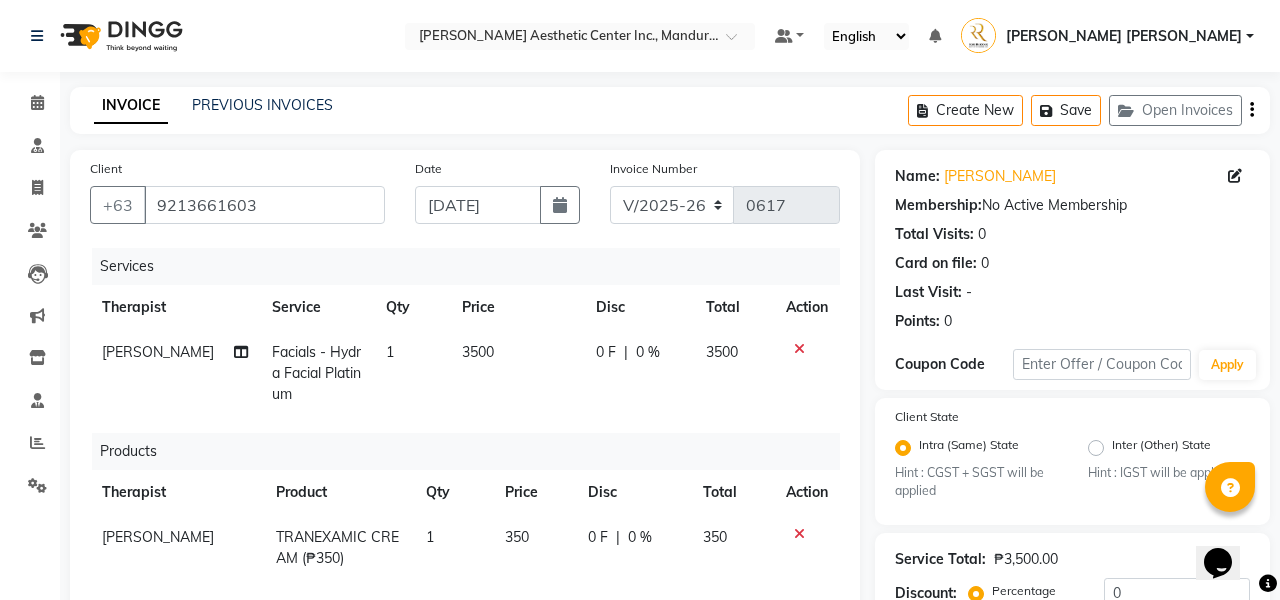 checkbox on "false" 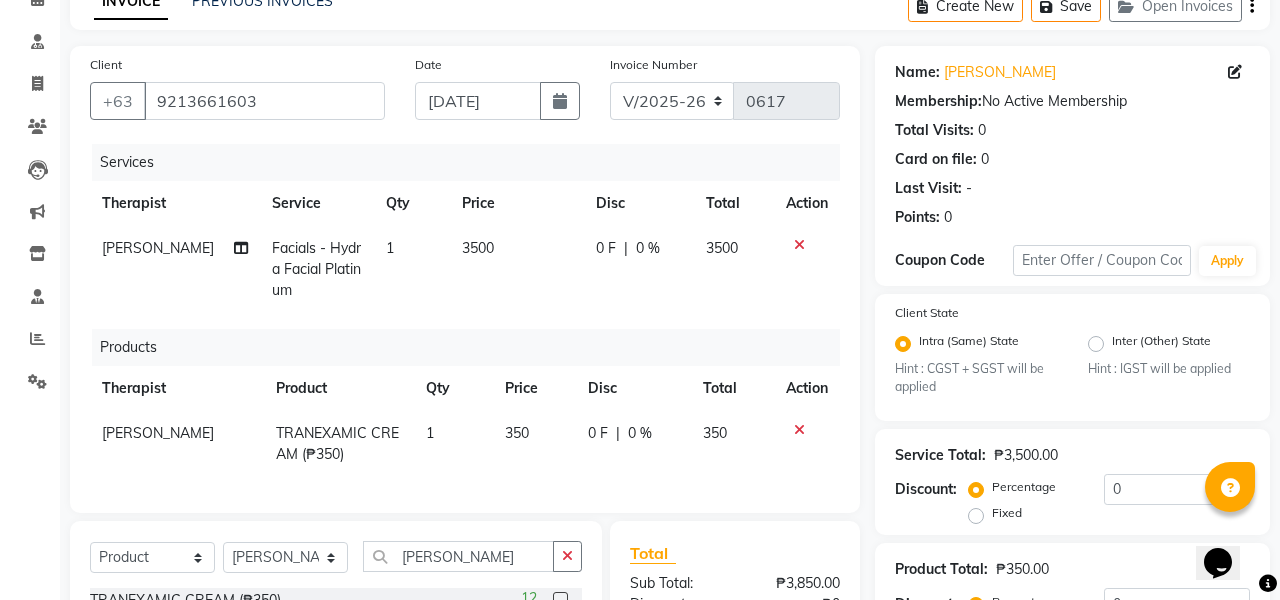 scroll, scrollTop: 201, scrollLeft: 0, axis: vertical 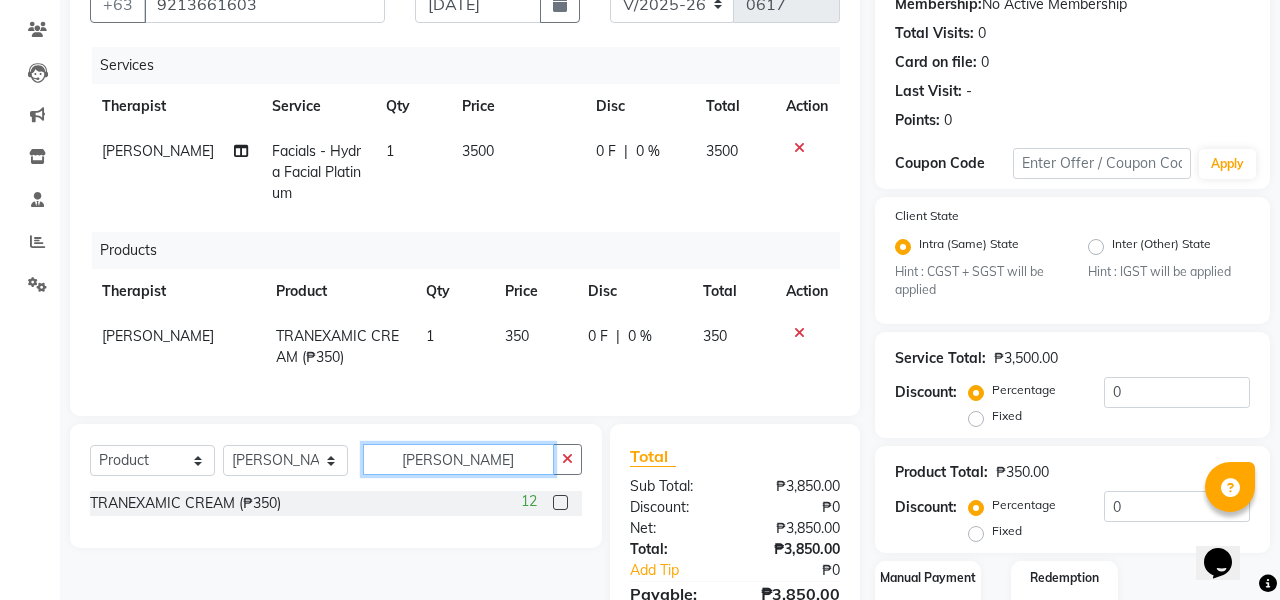 drag, startPoint x: 444, startPoint y: 463, endPoint x: 362, endPoint y: 467, distance: 82.0975 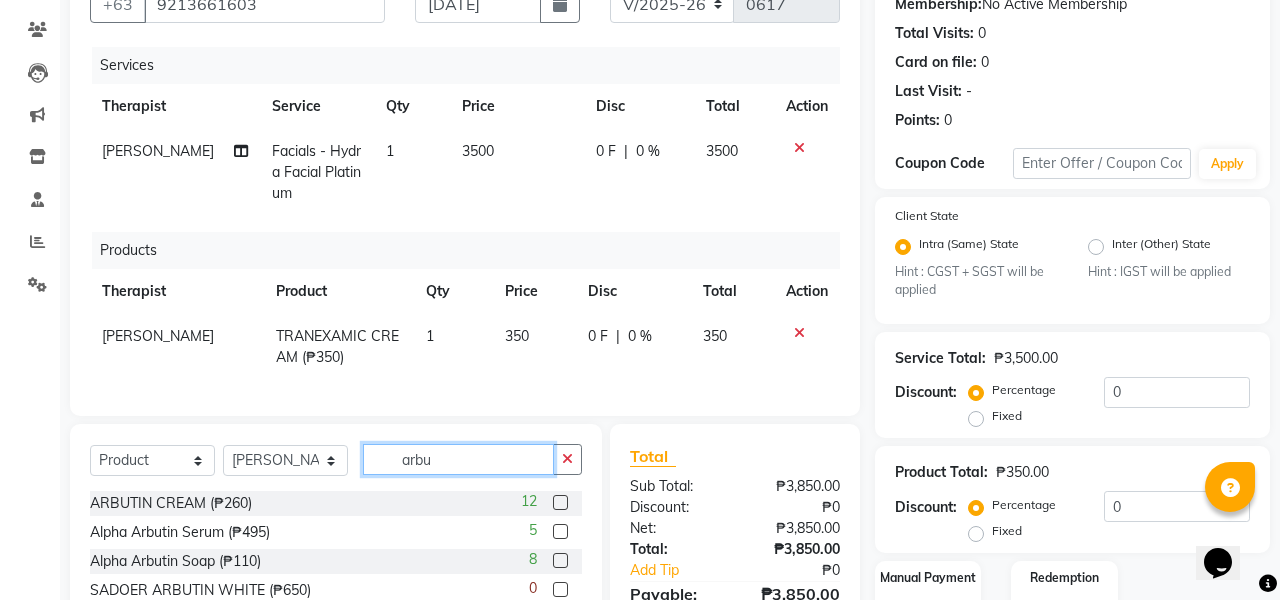 type on "arbu" 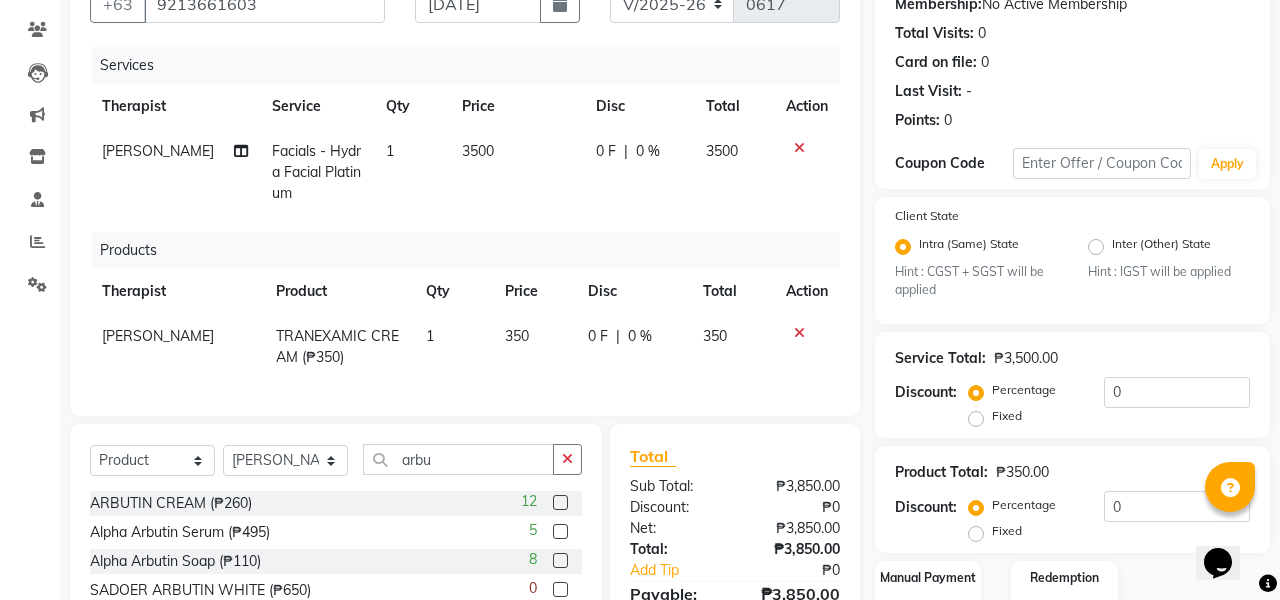 click 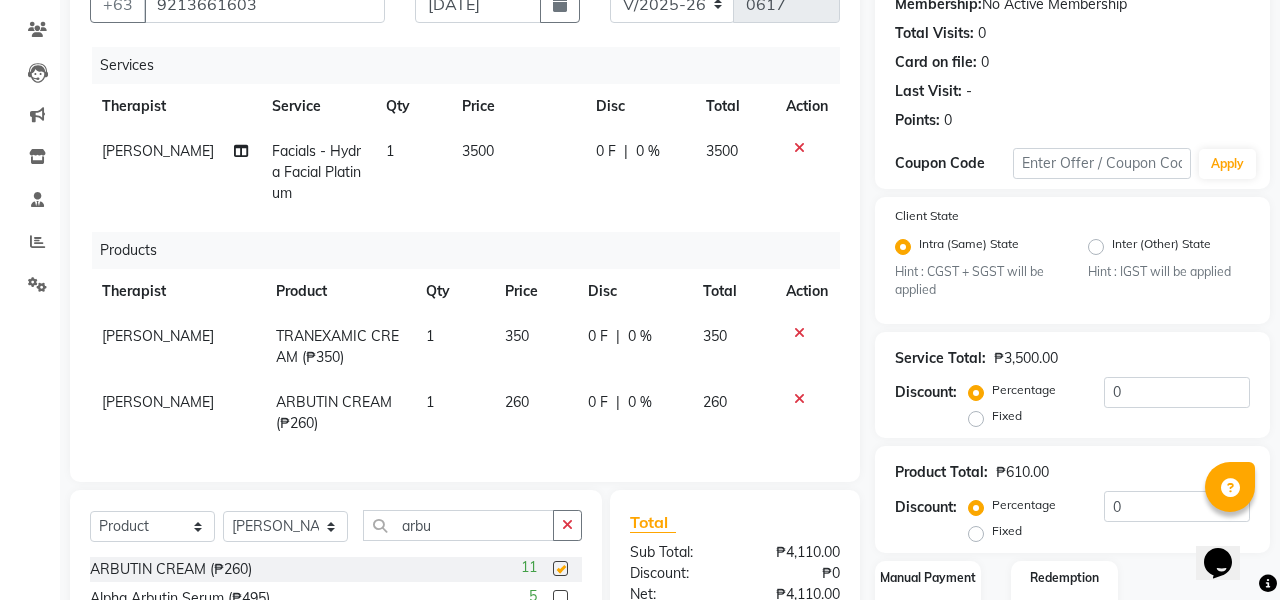 checkbox on "false" 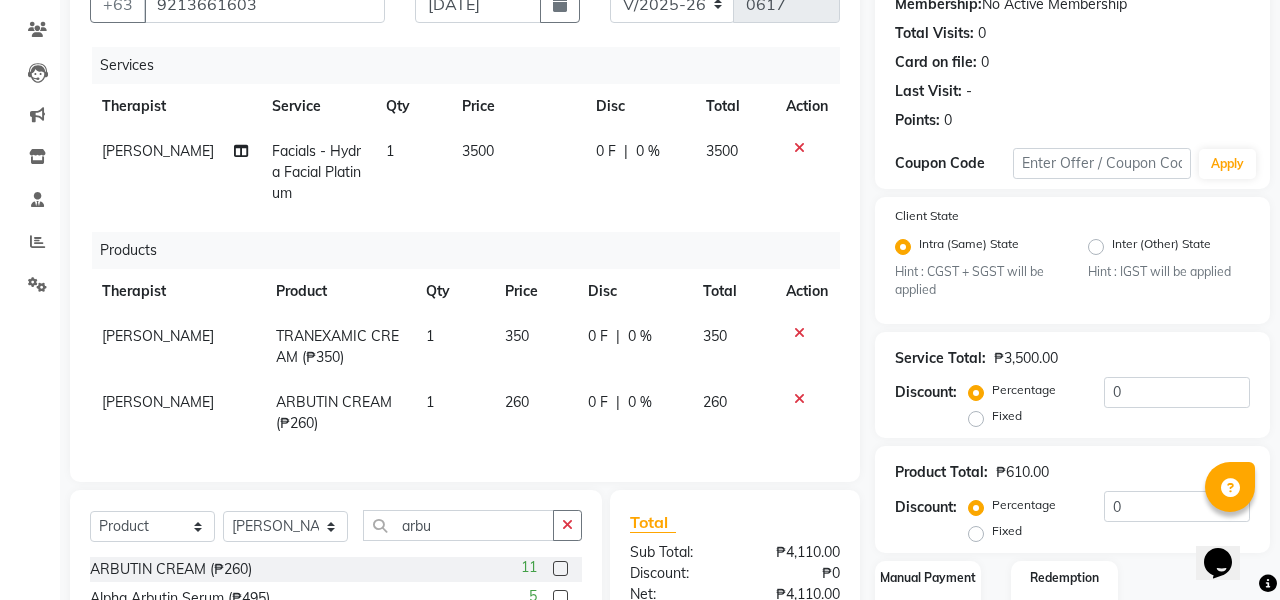click on "Services Therapist Service Qty Price Disc Total Action [PERSON_NAME] Facials  - Hydra Facial Platinum 1 3500 0 F | 0 % 3500 Products Therapist Product Qty Price Disc Total Action [PERSON_NAME] TRANEXAMIC CREAM (₱350) 1 350 0 F | 0 % 350 [PERSON_NAME] ARBUTIN CREAM (₱260) 1 260 0 F | 0 % 260" 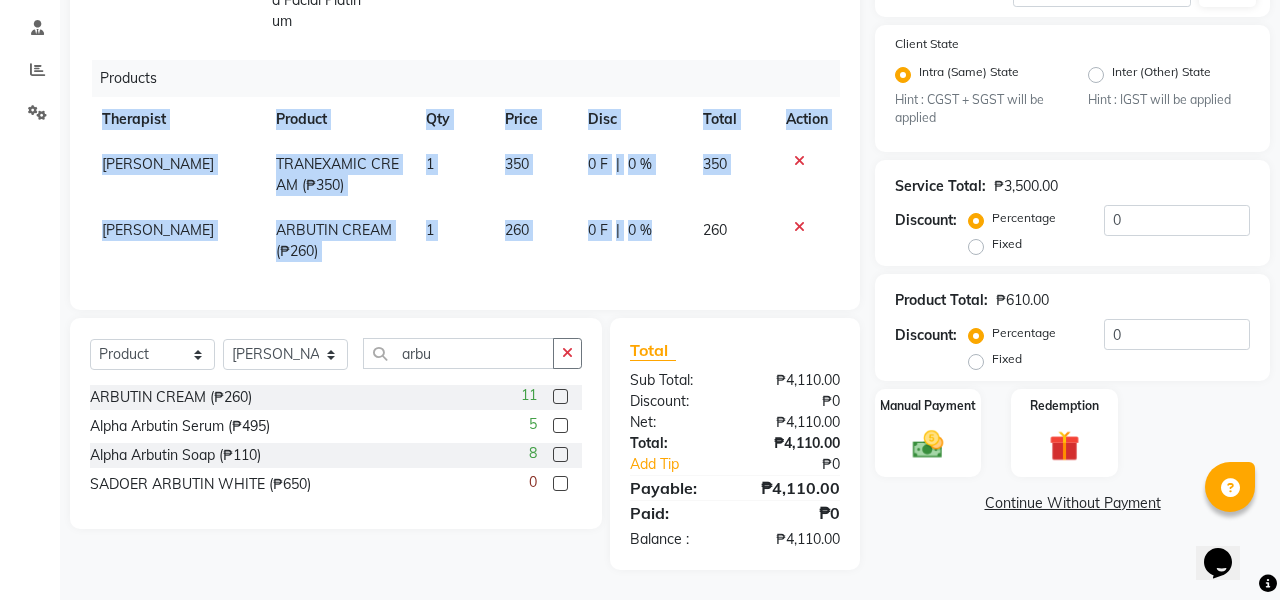 scroll, scrollTop: 373, scrollLeft: 0, axis: vertical 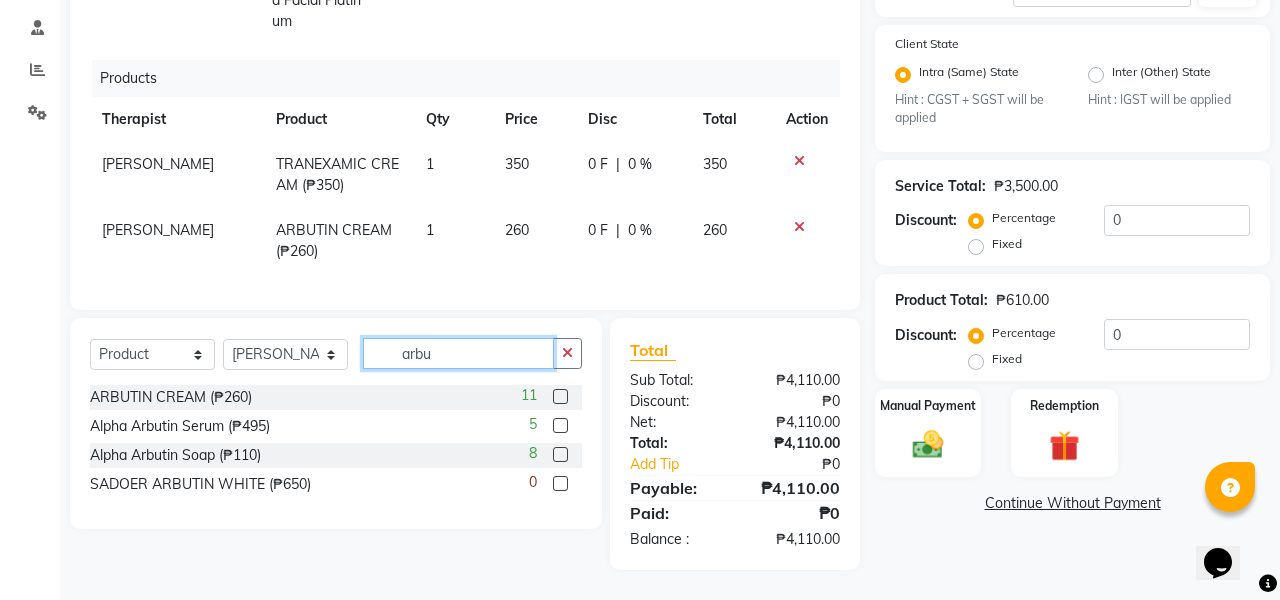 click on "arbu" 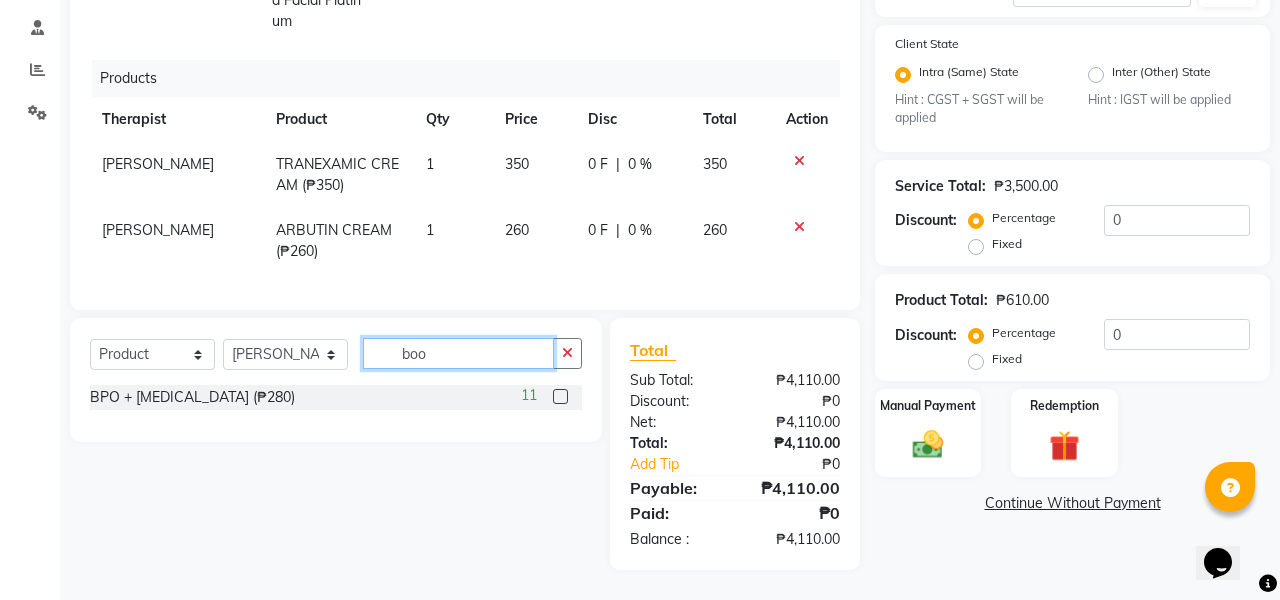 type on "boo" 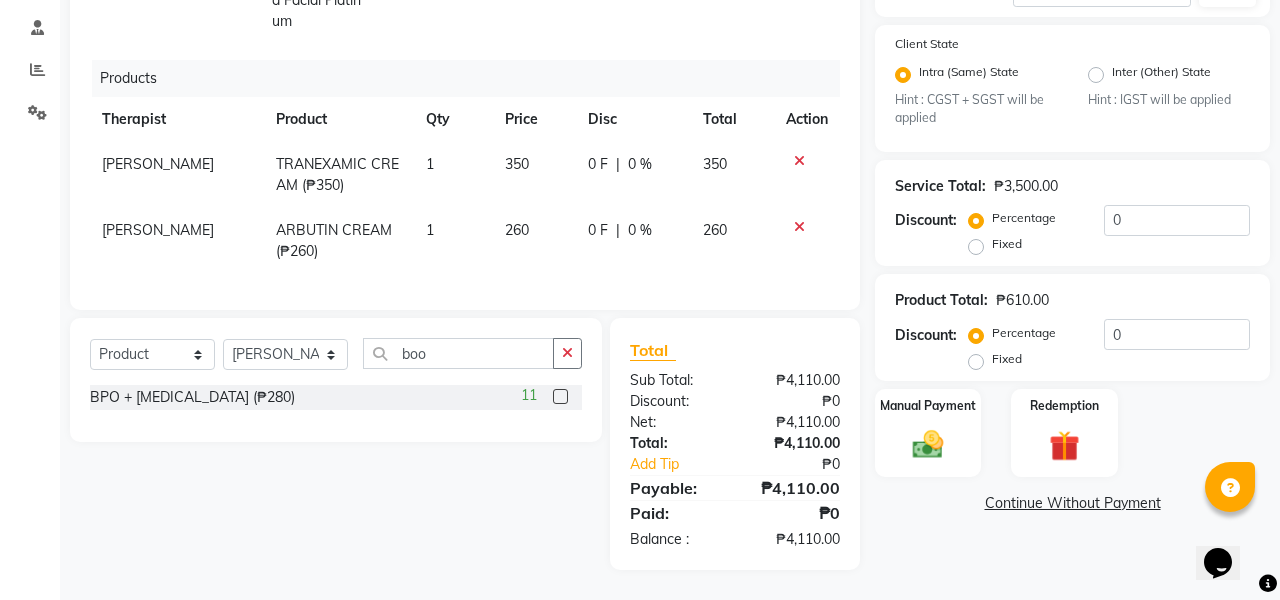 drag, startPoint x: 492, startPoint y: 342, endPoint x: 560, endPoint y: 402, distance: 90.68627 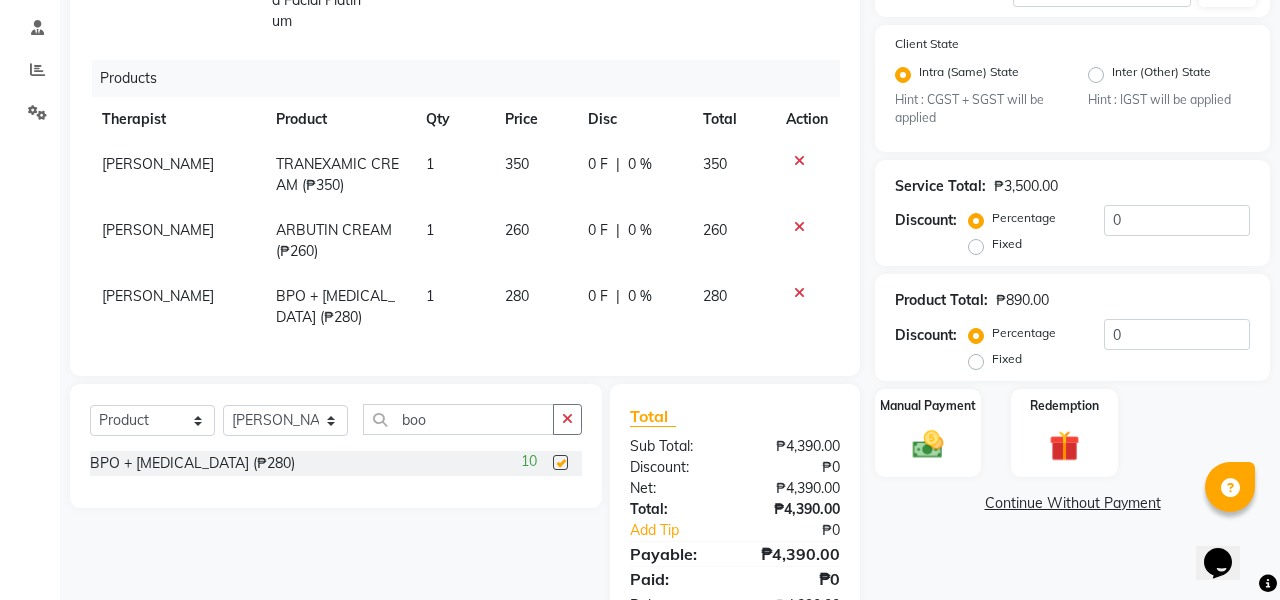 checkbox on "false" 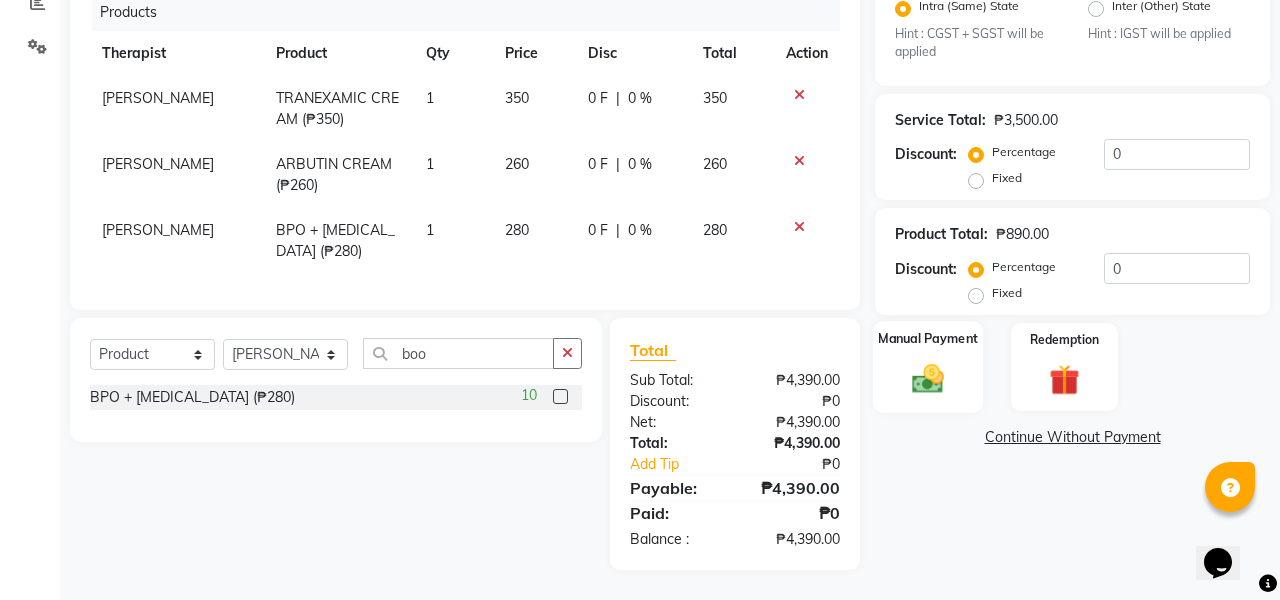 scroll, scrollTop: 439, scrollLeft: 0, axis: vertical 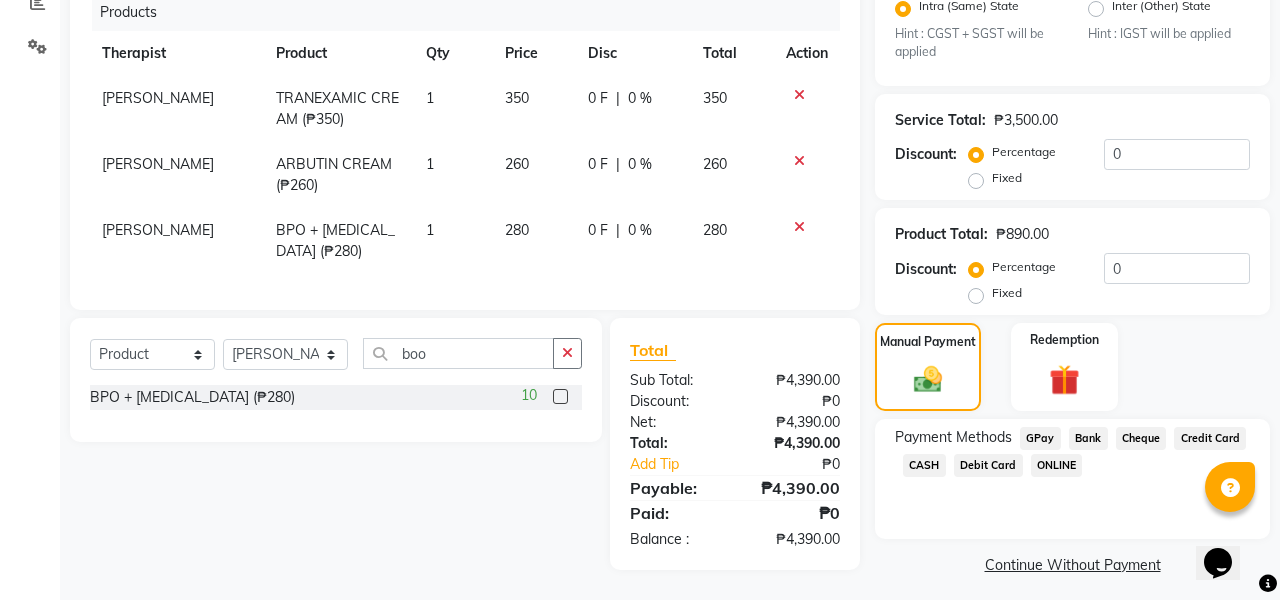 click on "Credit Card" 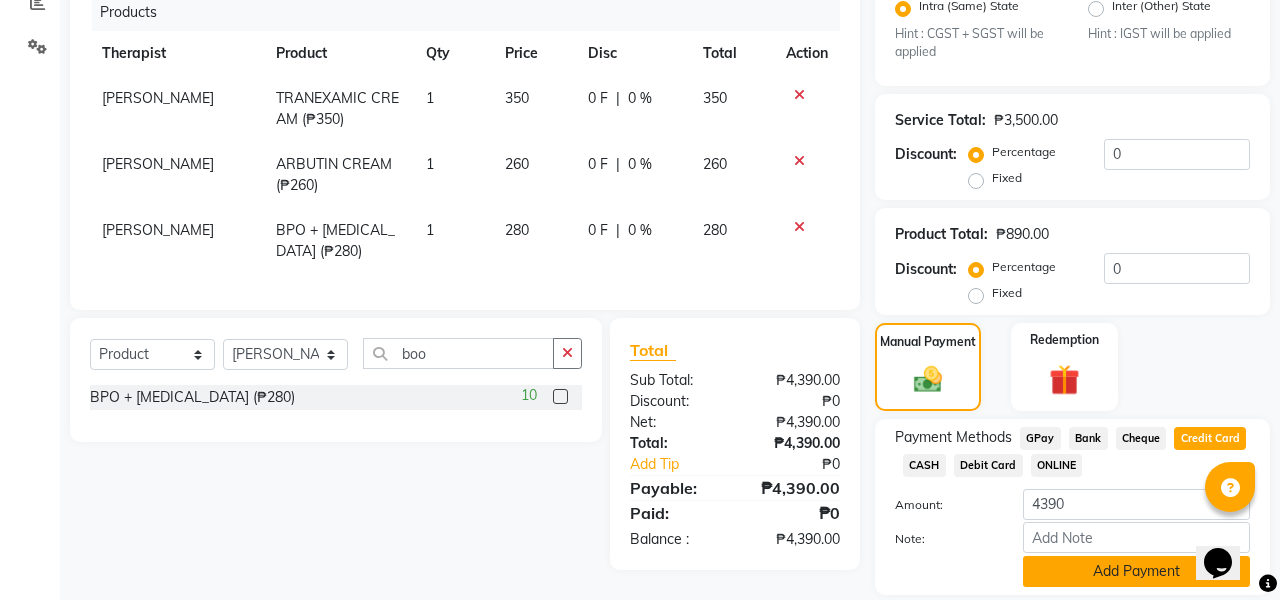 click on "Add Payment" 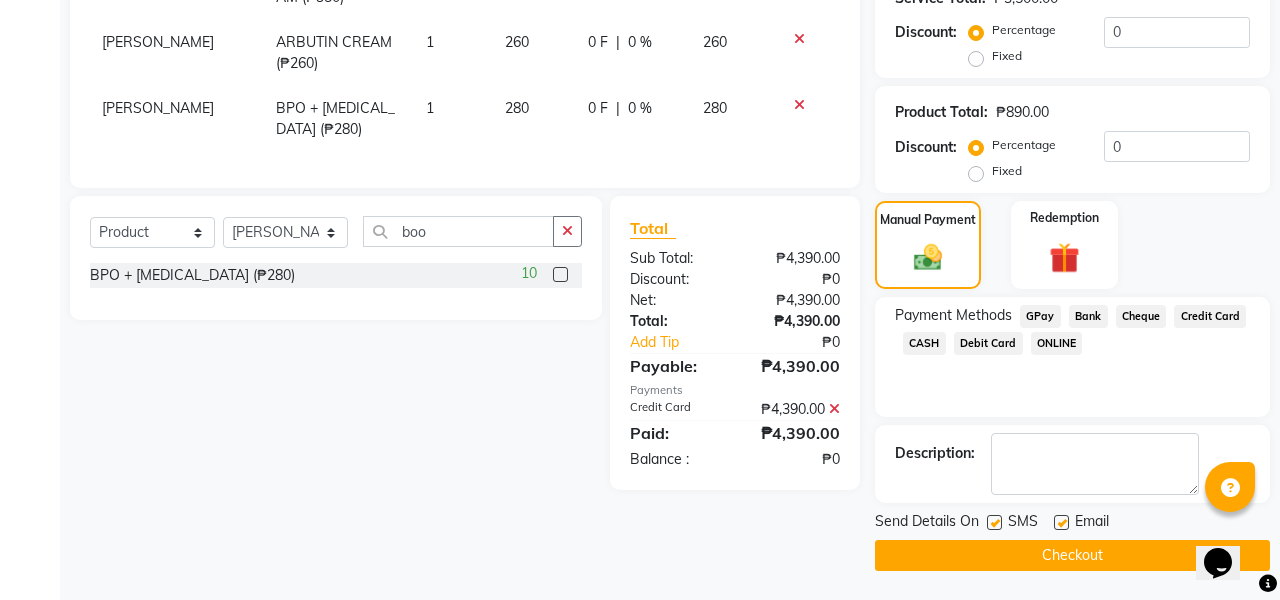 scroll, scrollTop: 560, scrollLeft: 0, axis: vertical 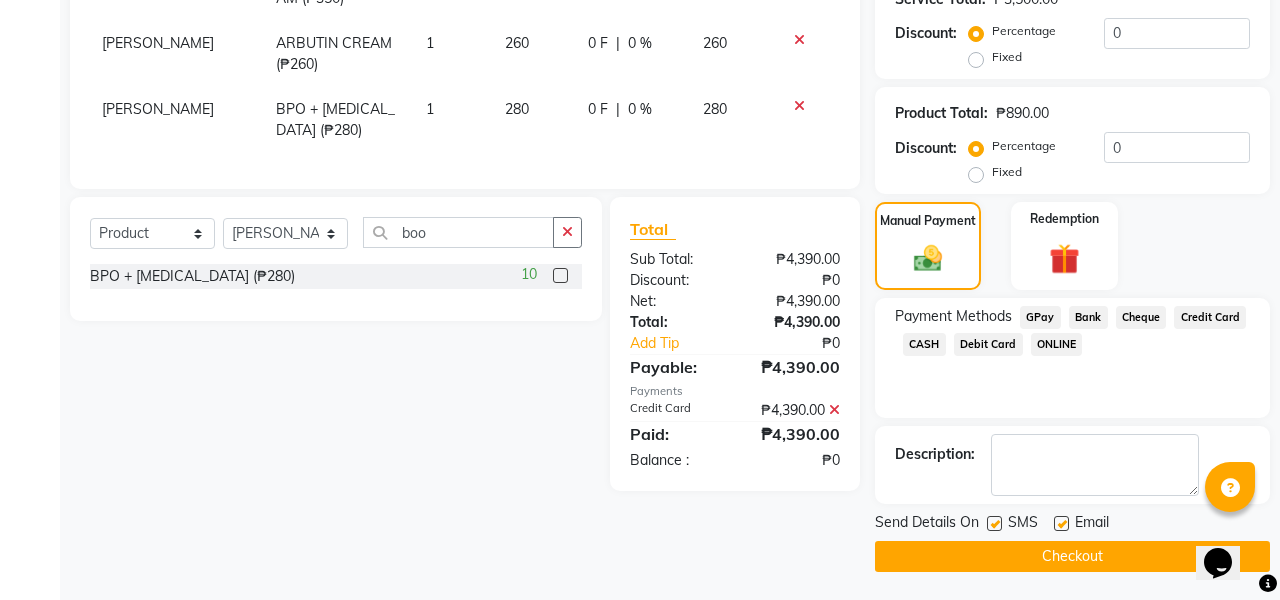 click on "Checkout" 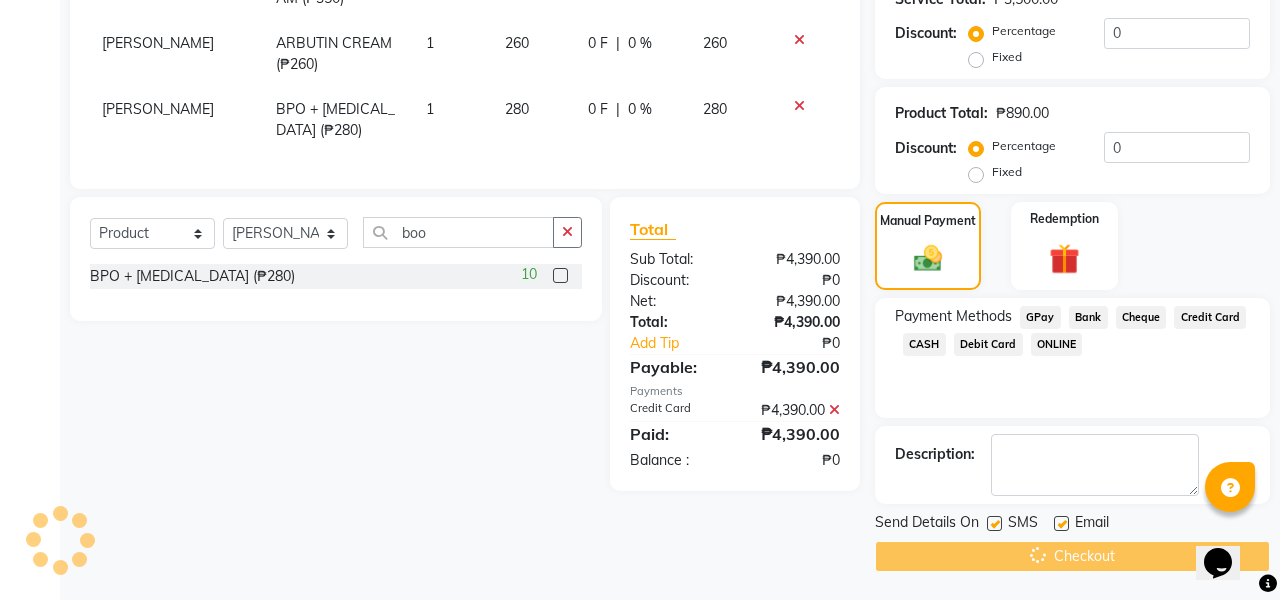 scroll, scrollTop: 0, scrollLeft: 0, axis: both 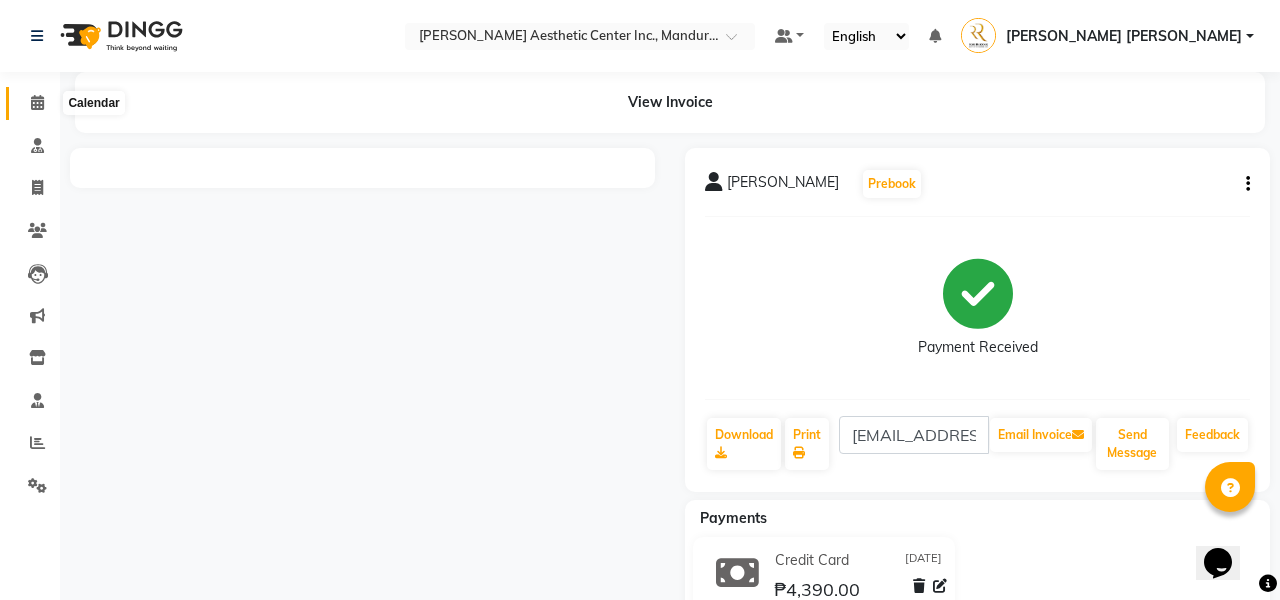 click 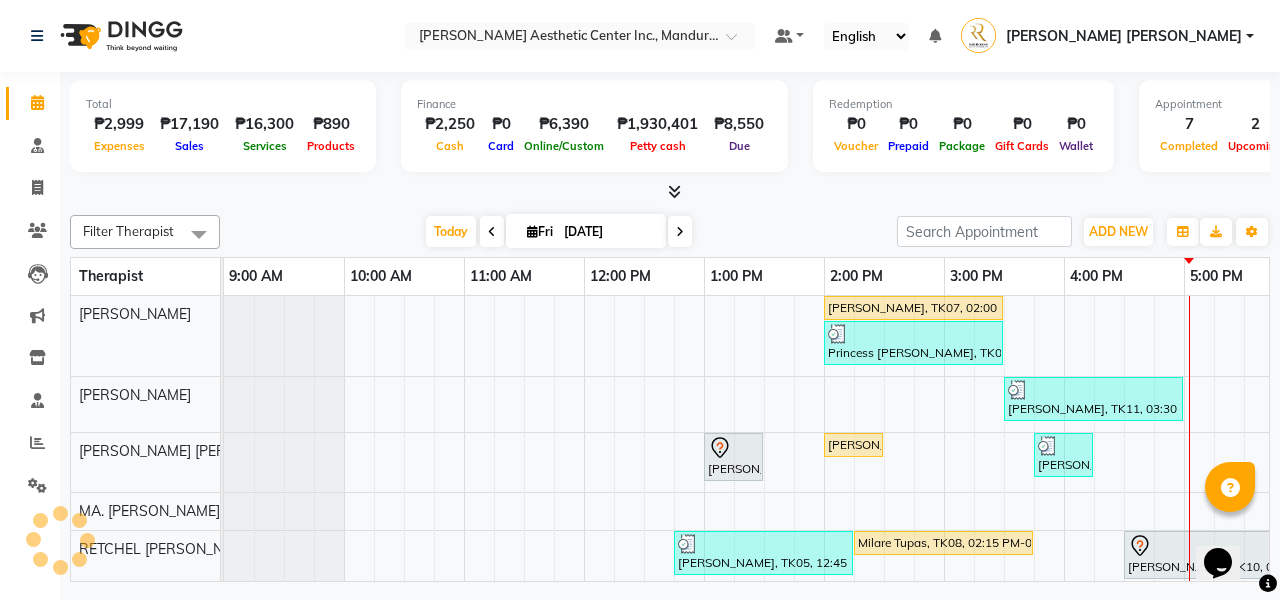 scroll, scrollTop: 0, scrollLeft: 0, axis: both 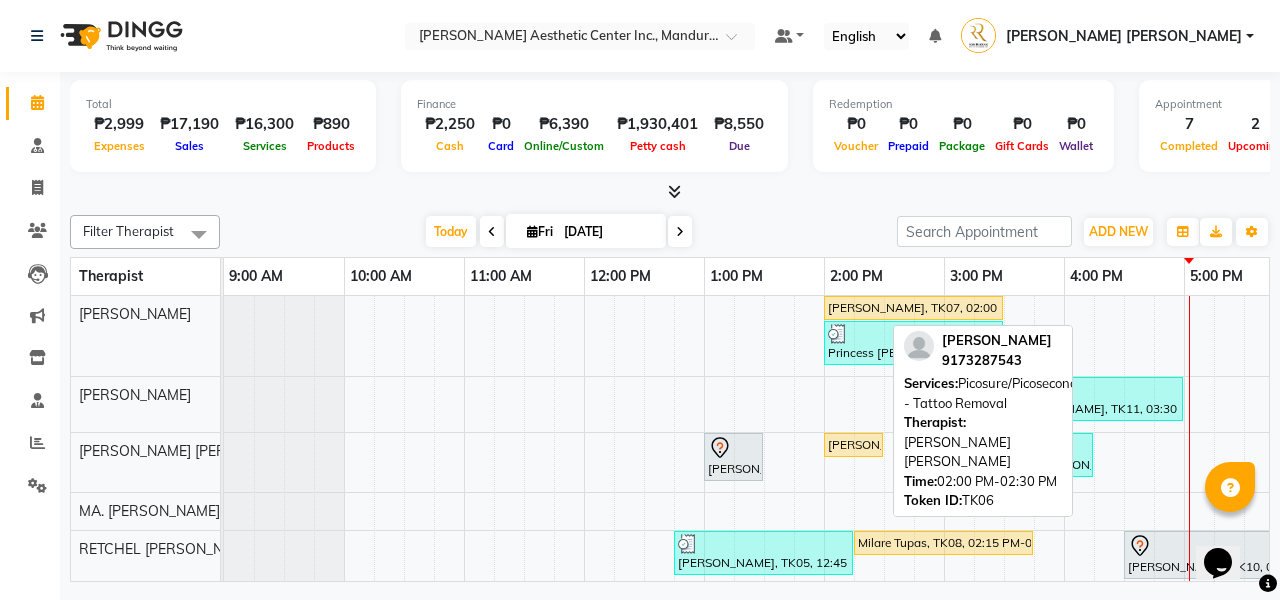 click on "[PERSON_NAME], TK06, 02:00 PM-02:30 PM, Picosure/Picosecond - Tattoo Removal" at bounding box center (853, 445) 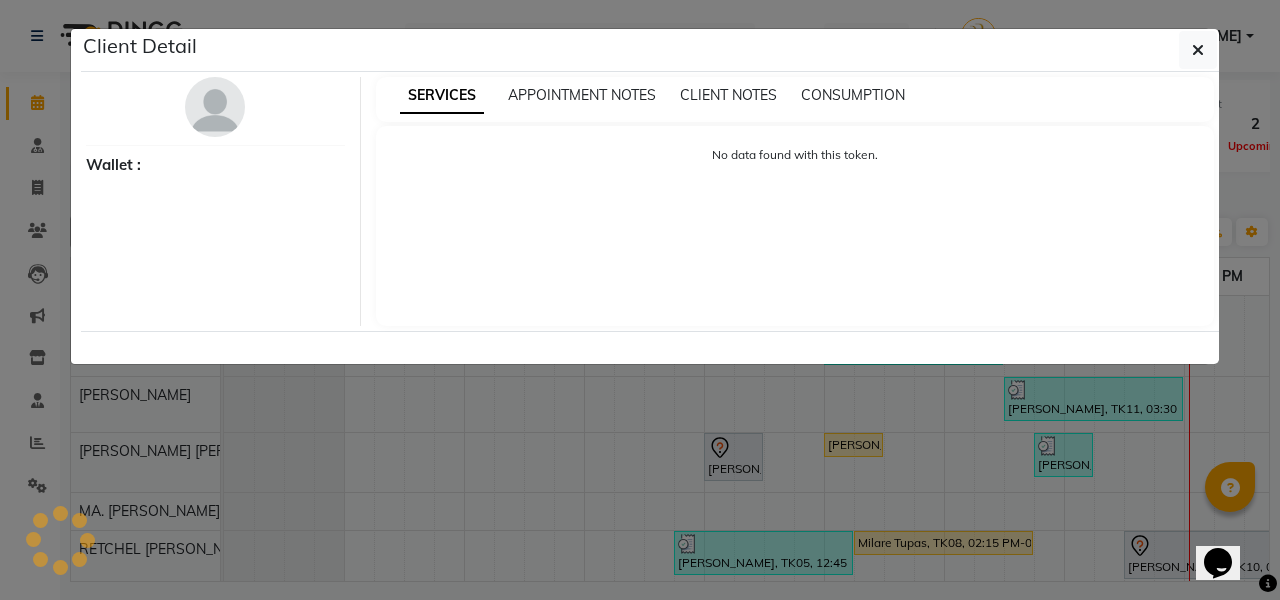 select on "1" 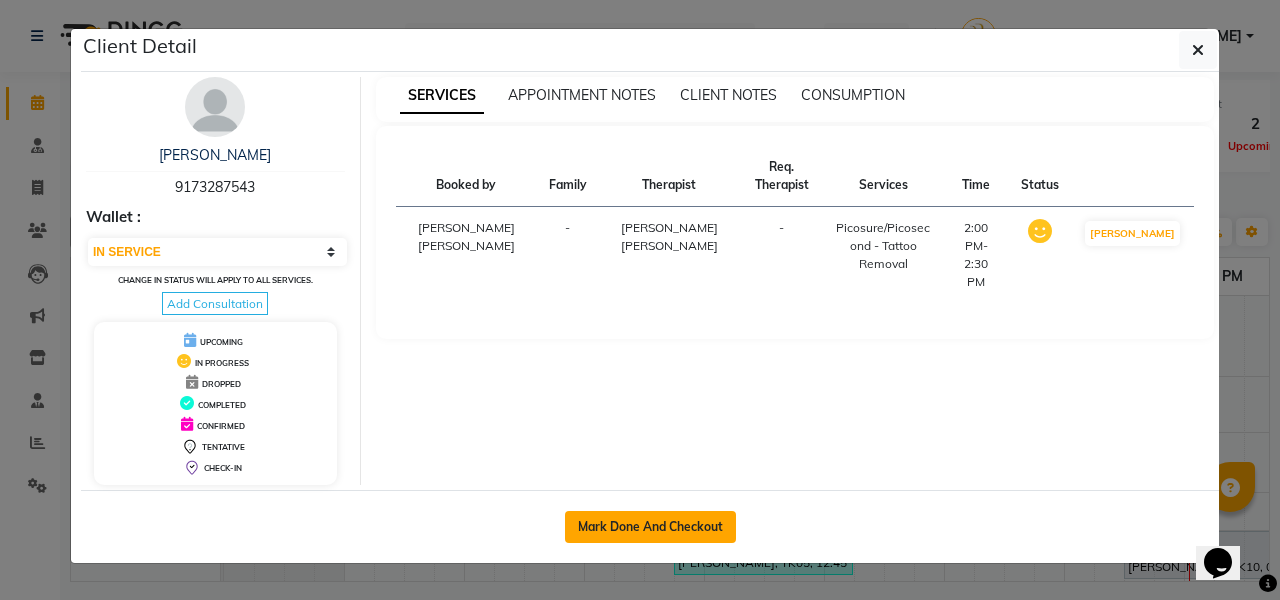 click on "Mark Done And Checkout" 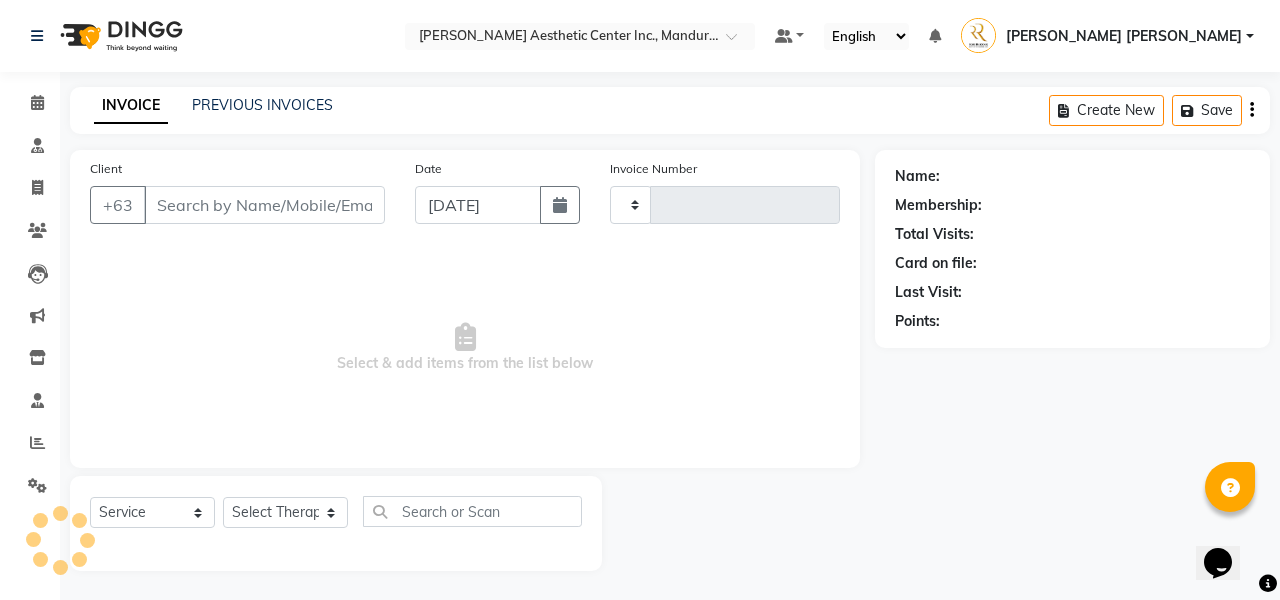 type on "0618" 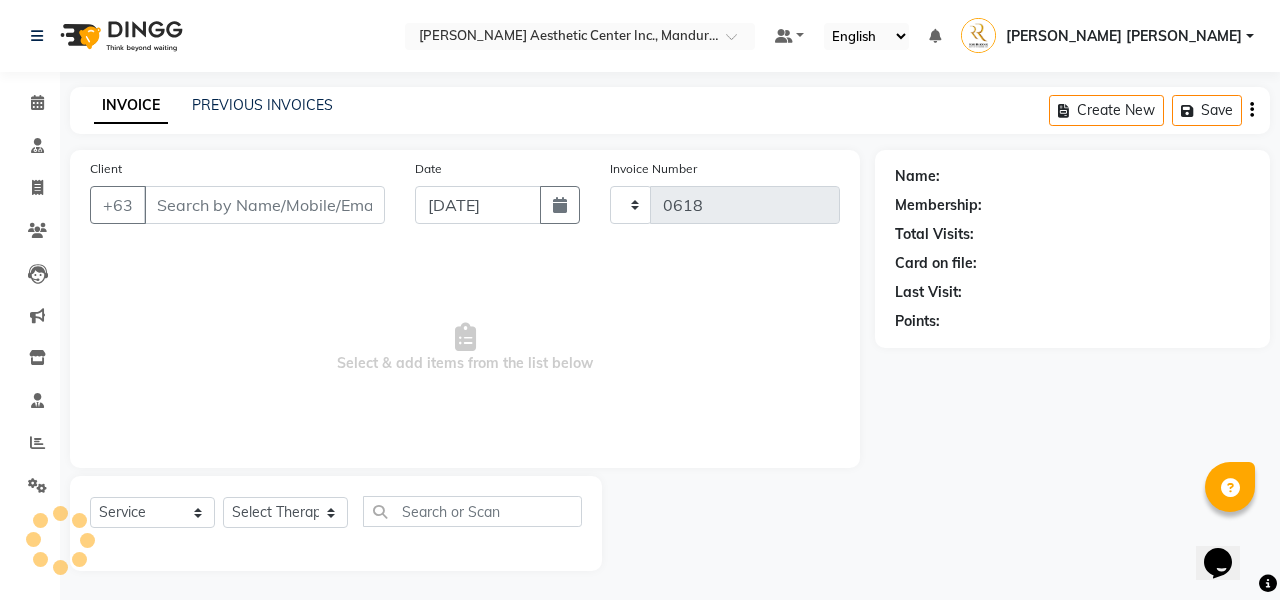select on "6259" 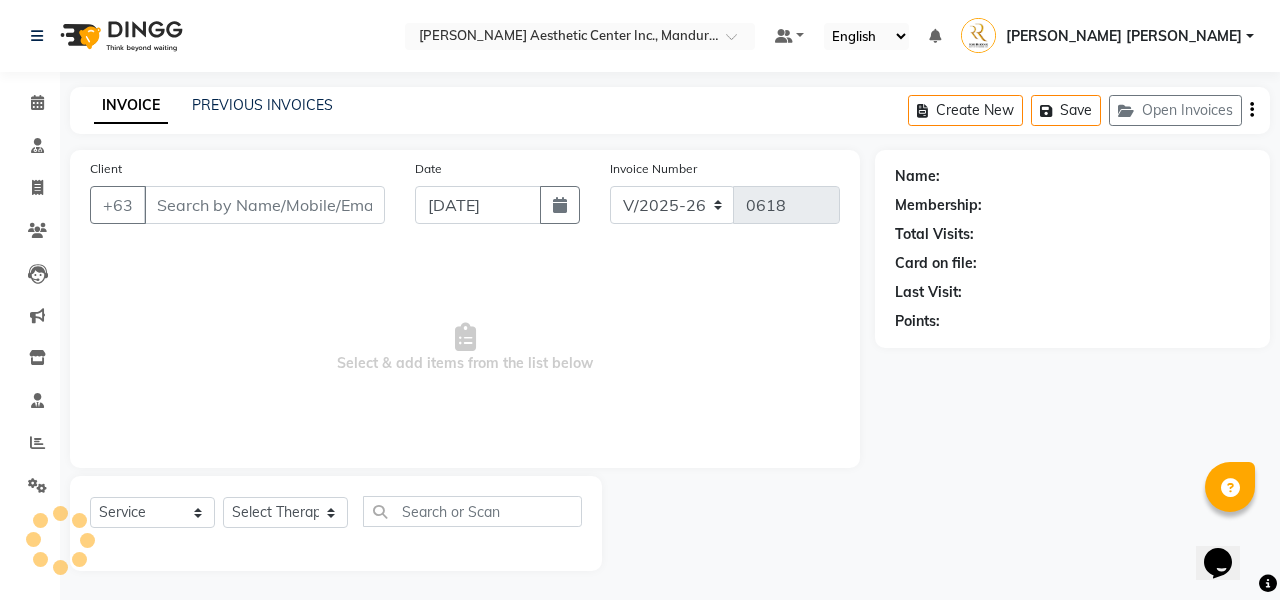 type on "9173287543" 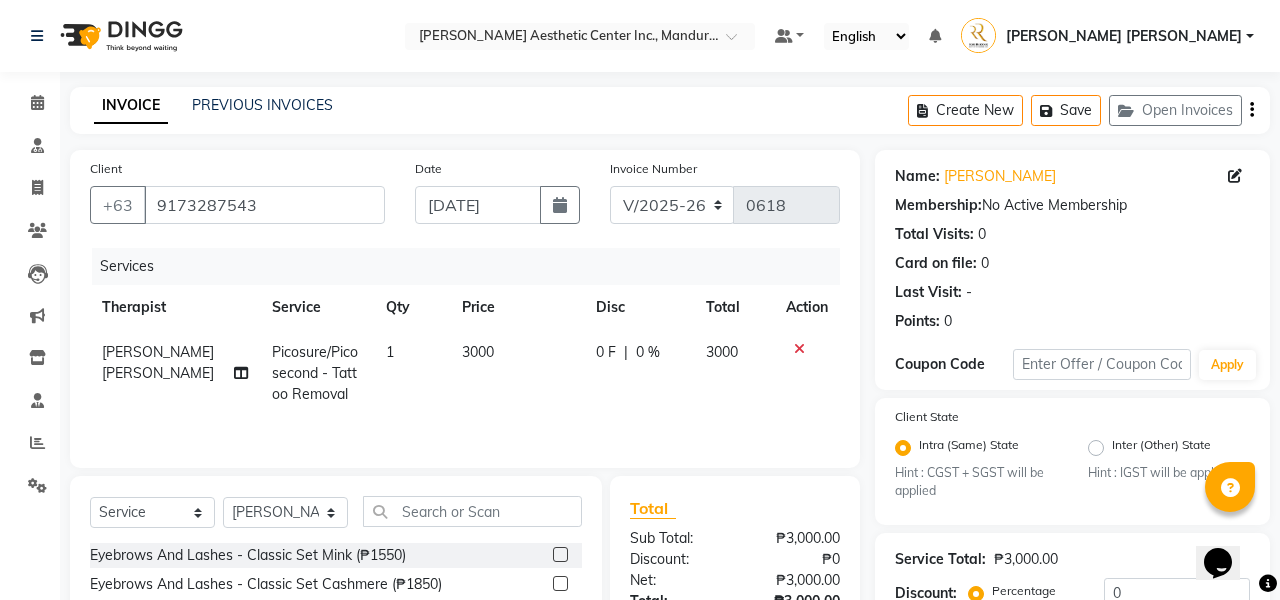 click on "3000" 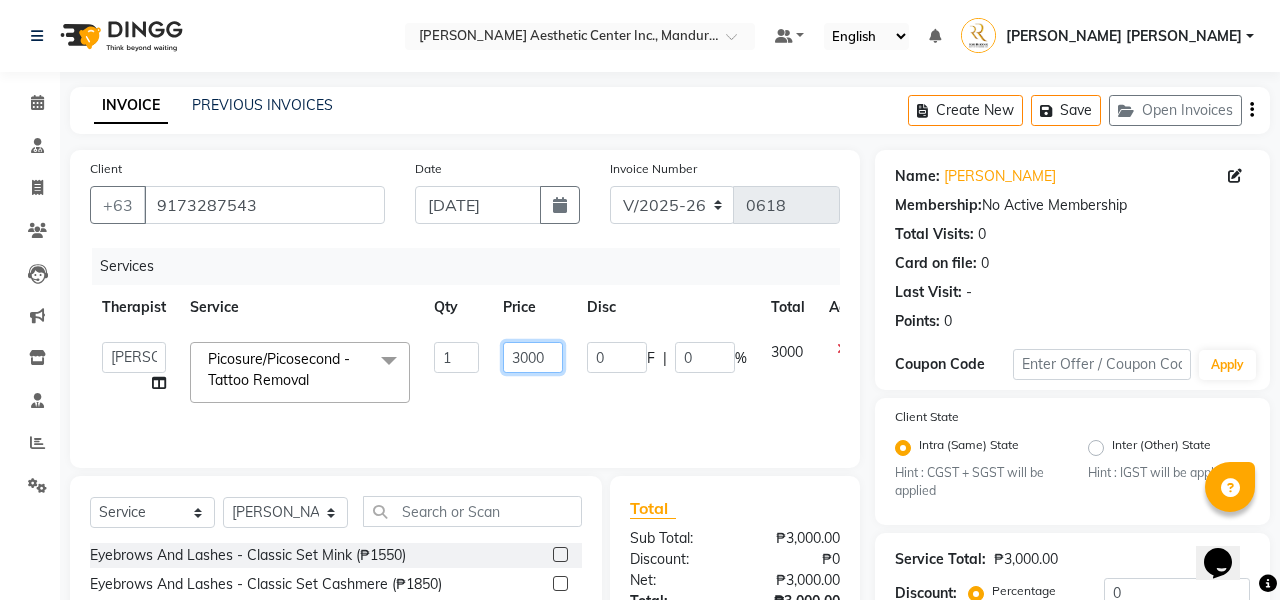 click on "3000" 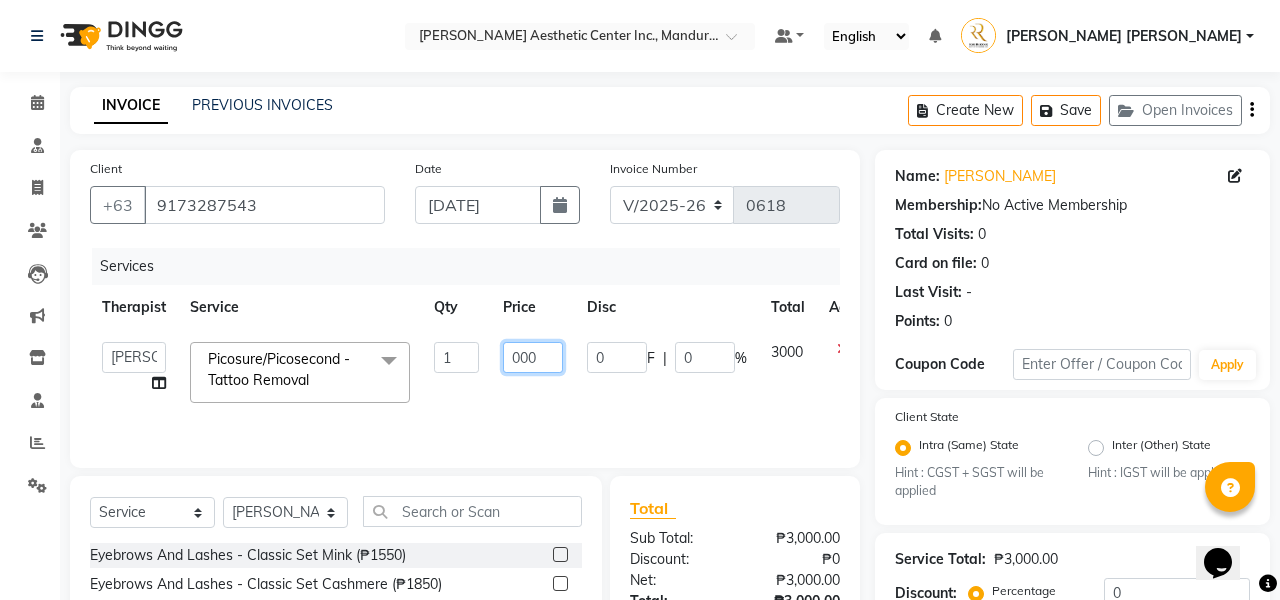 type on "2000" 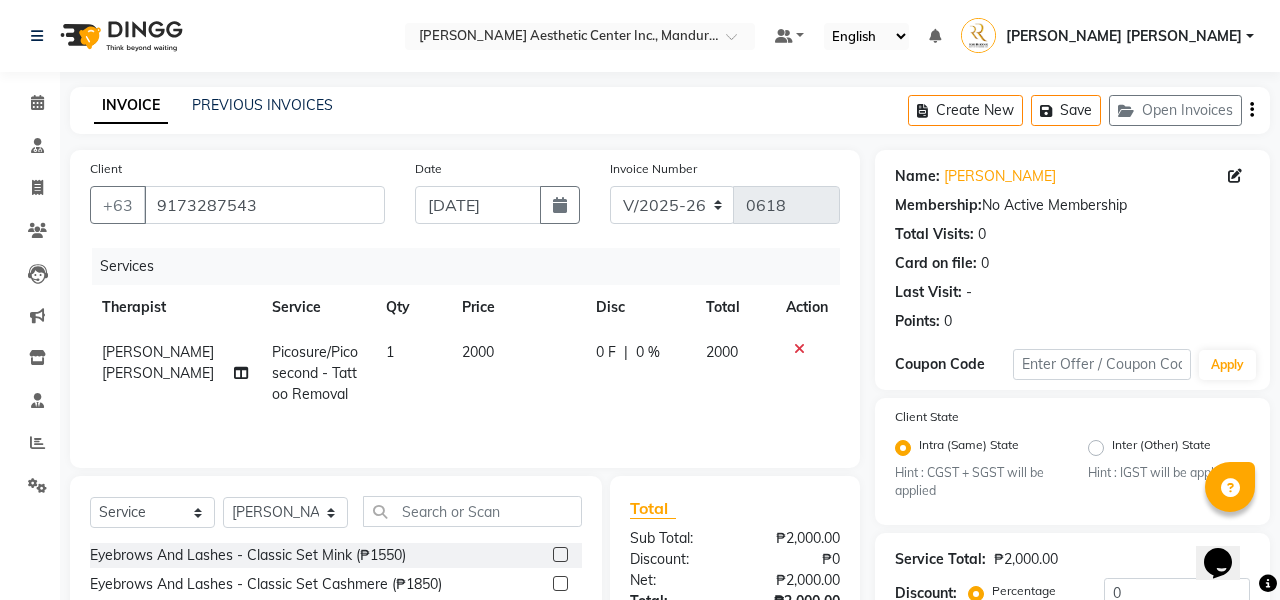 click on "Services Therapist Service Qty Price Disc Total Action [PERSON_NAME] [PERSON_NAME] Picosure/Picosecond - Tattoo Removal 1 2000 0 F | 0 % 2000" 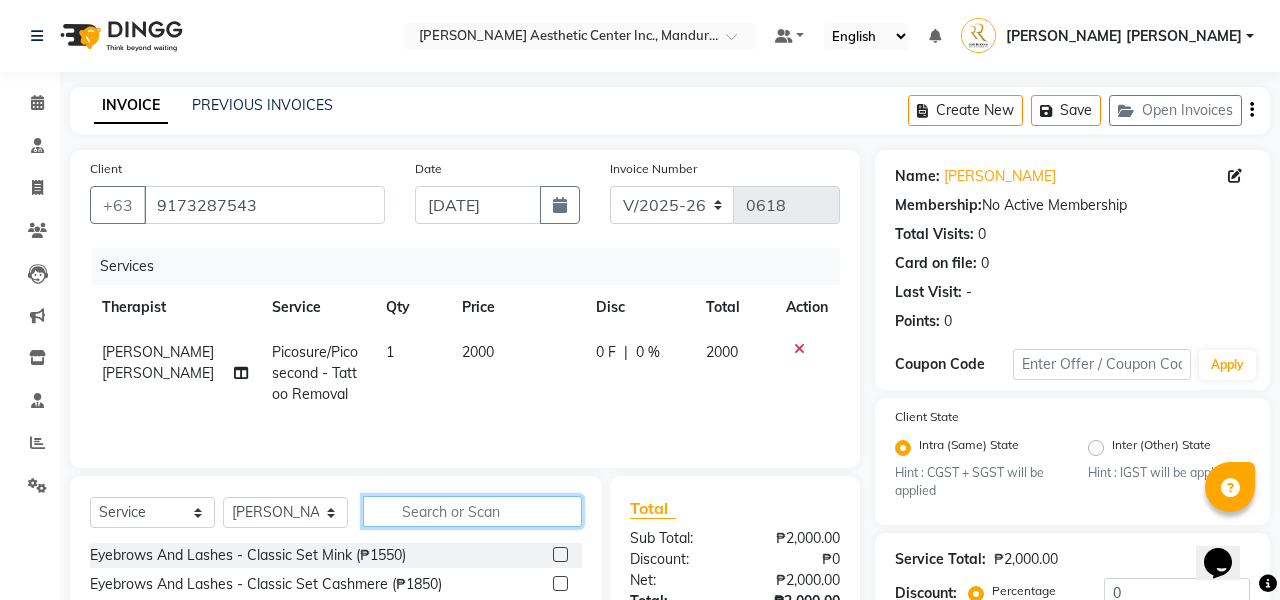 click 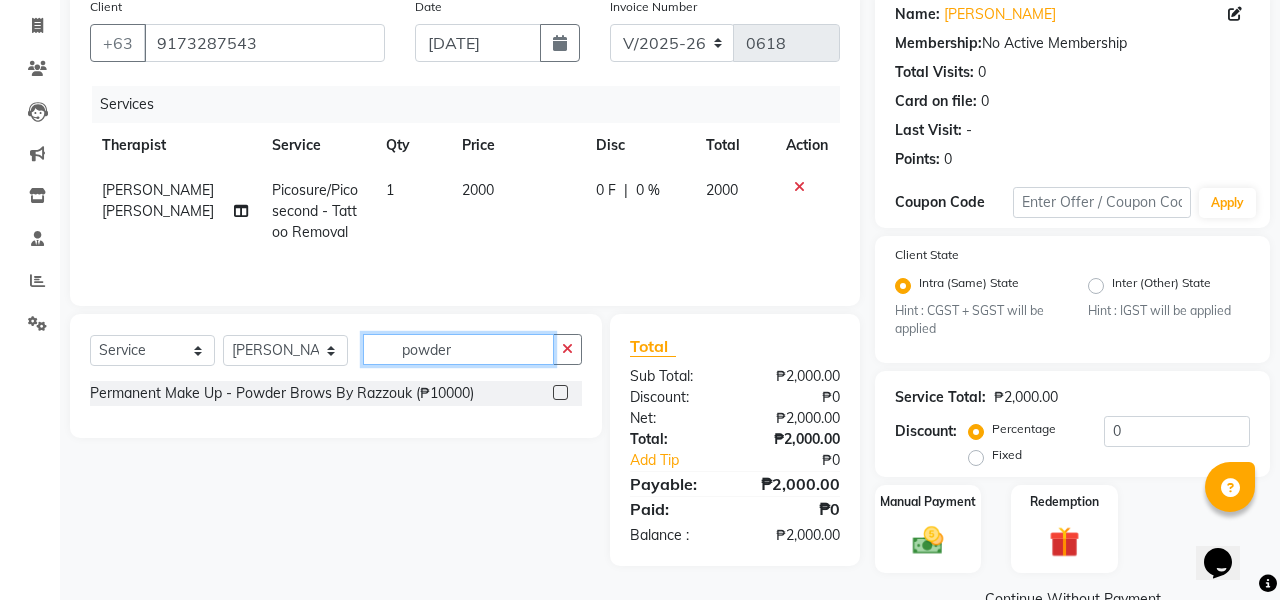 scroll, scrollTop: 194, scrollLeft: 0, axis: vertical 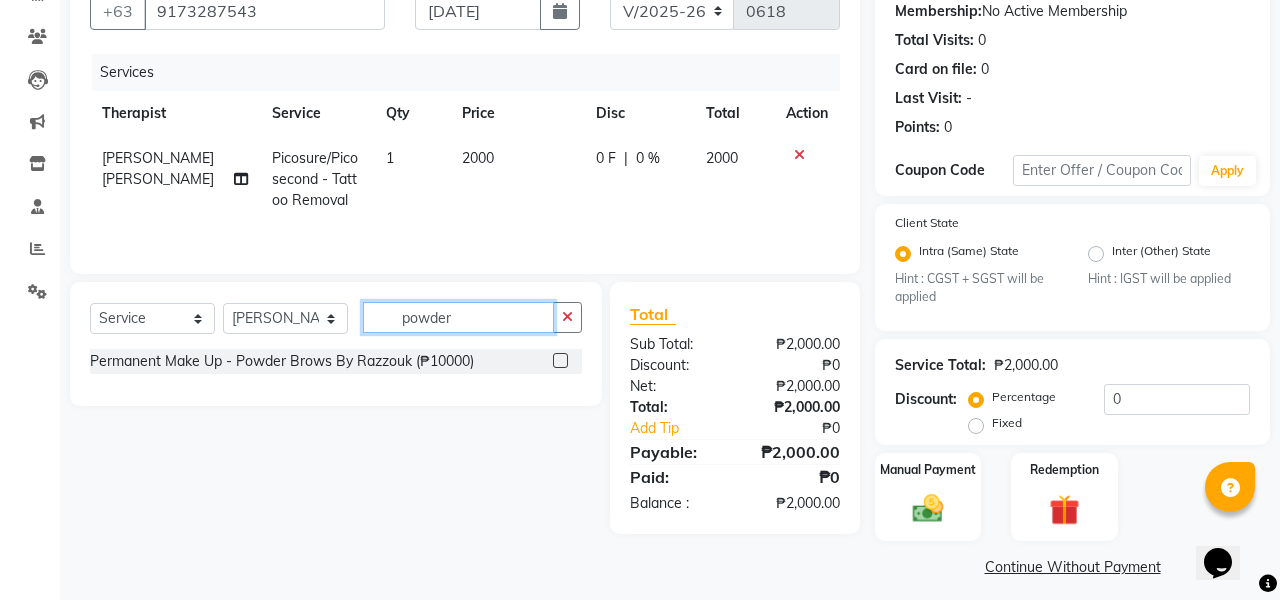 type on "powder" 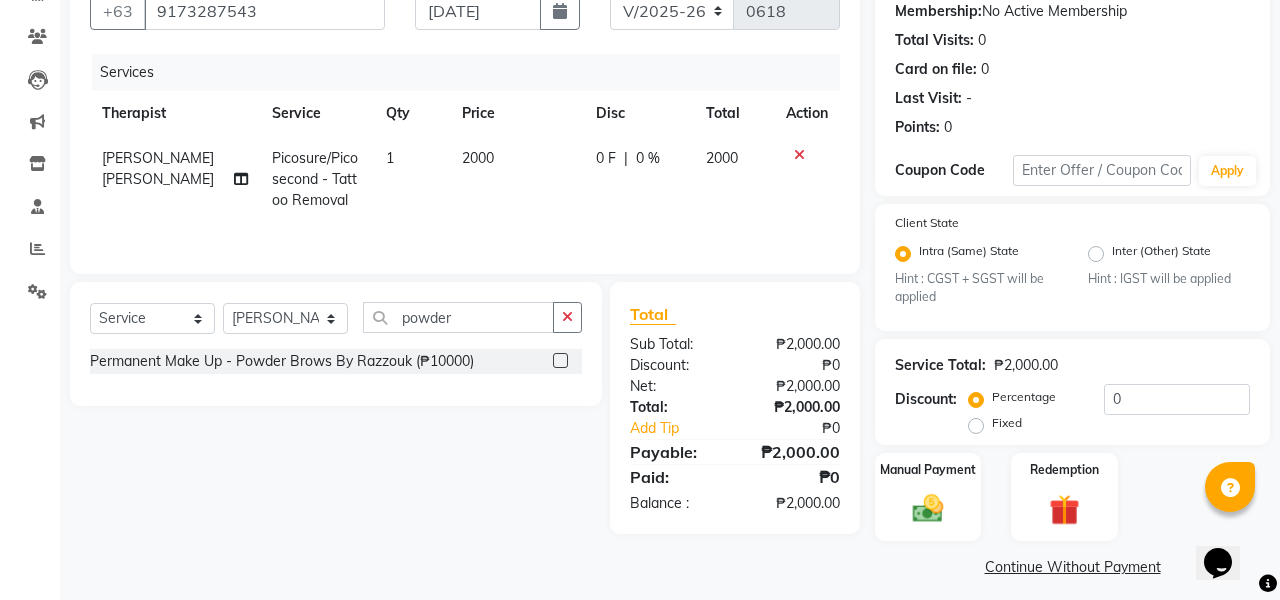 click 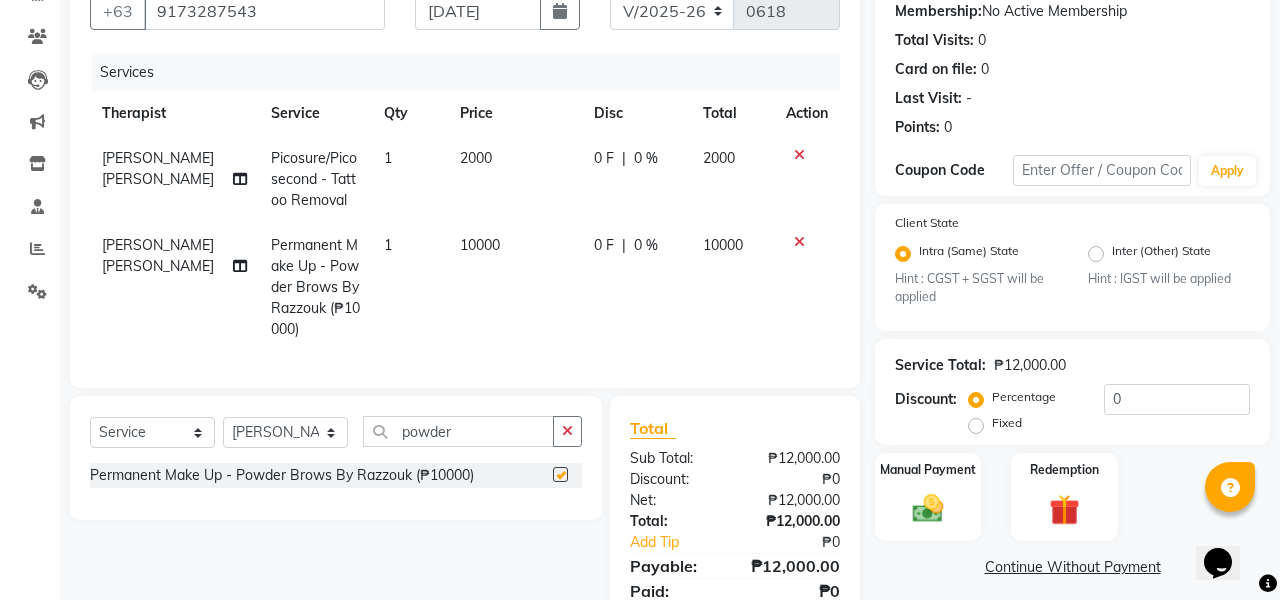 checkbox on "false" 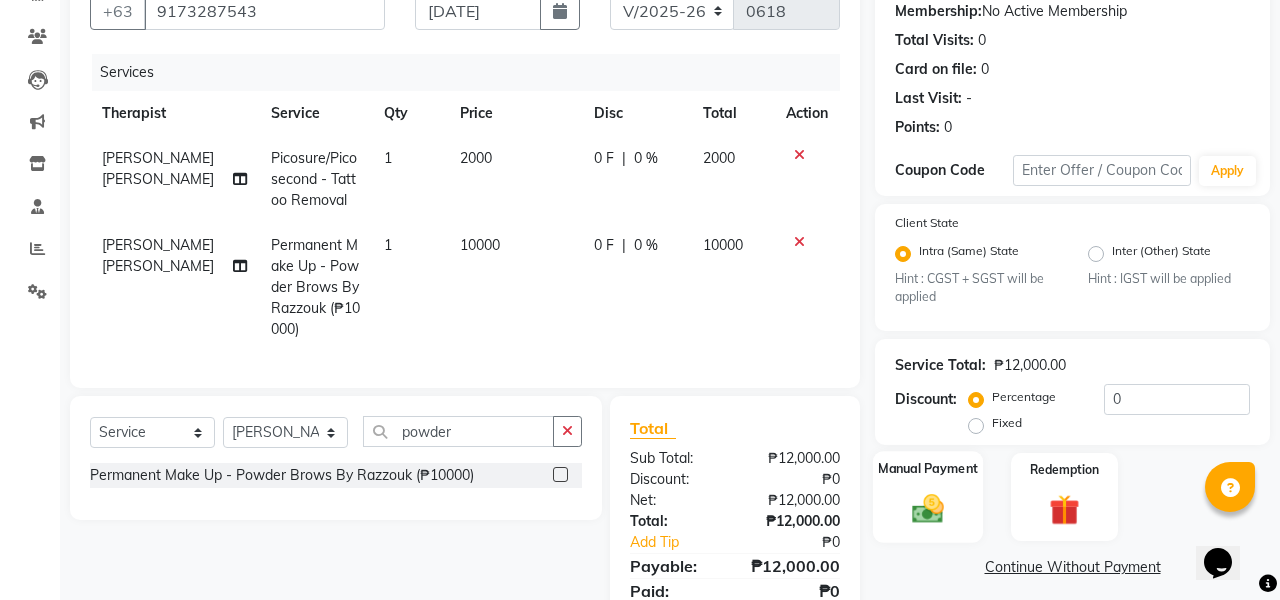 click 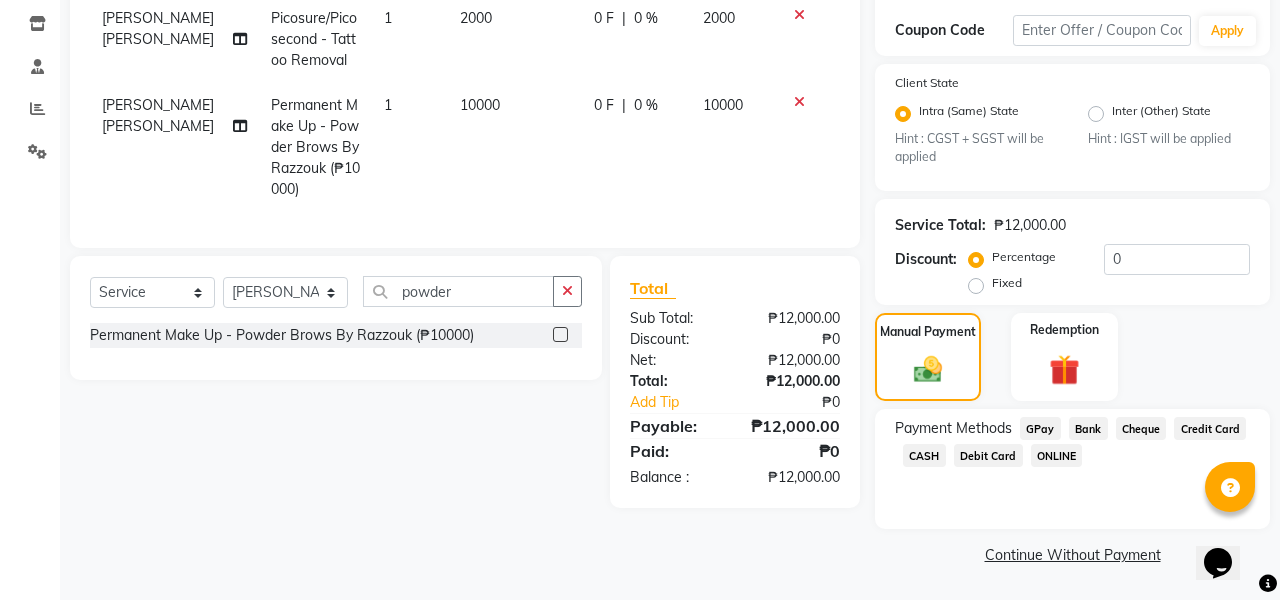 scroll, scrollTop: 333, scrollLeft: 0, axis: vertical 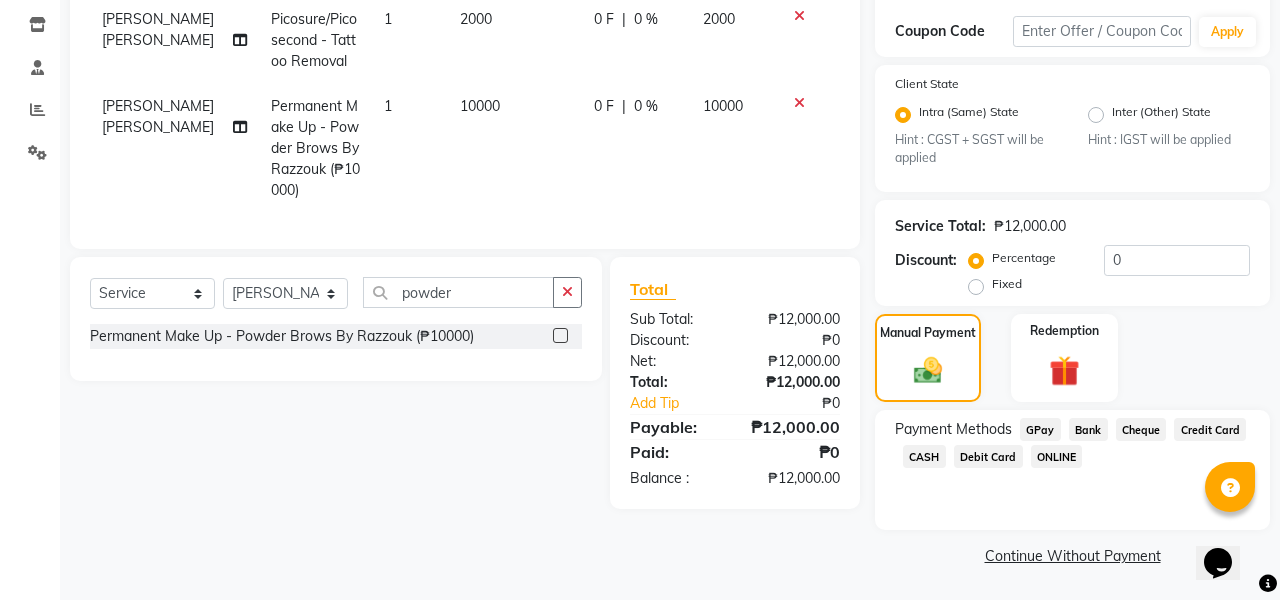 click on "Credit Card" 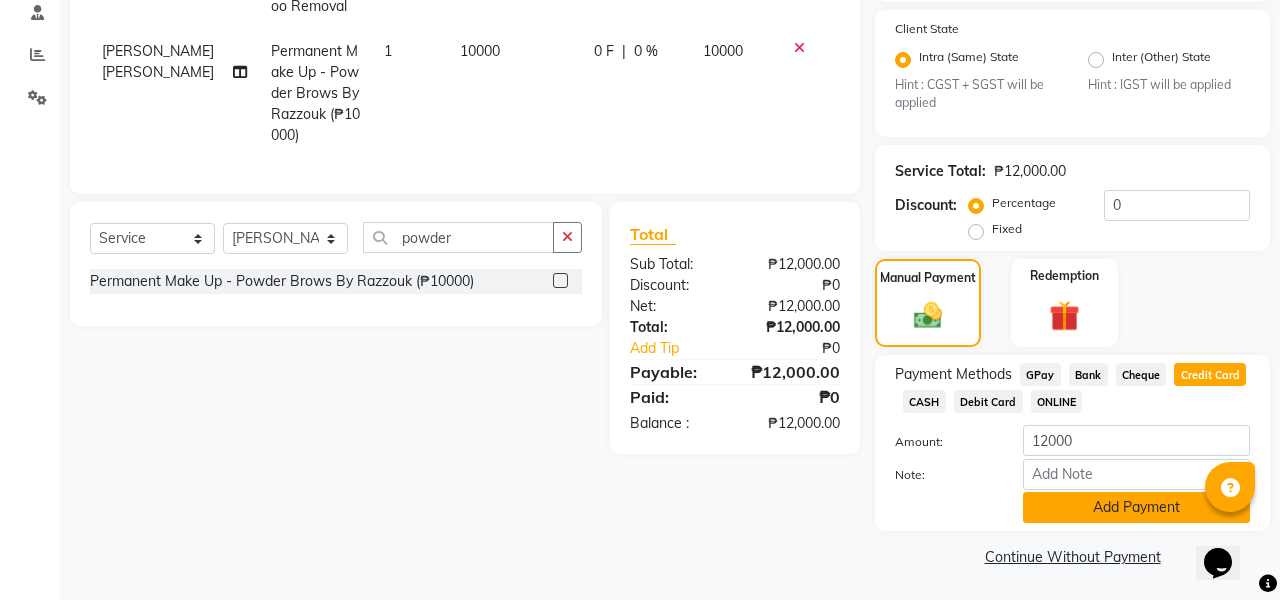 click on "Add Payment" 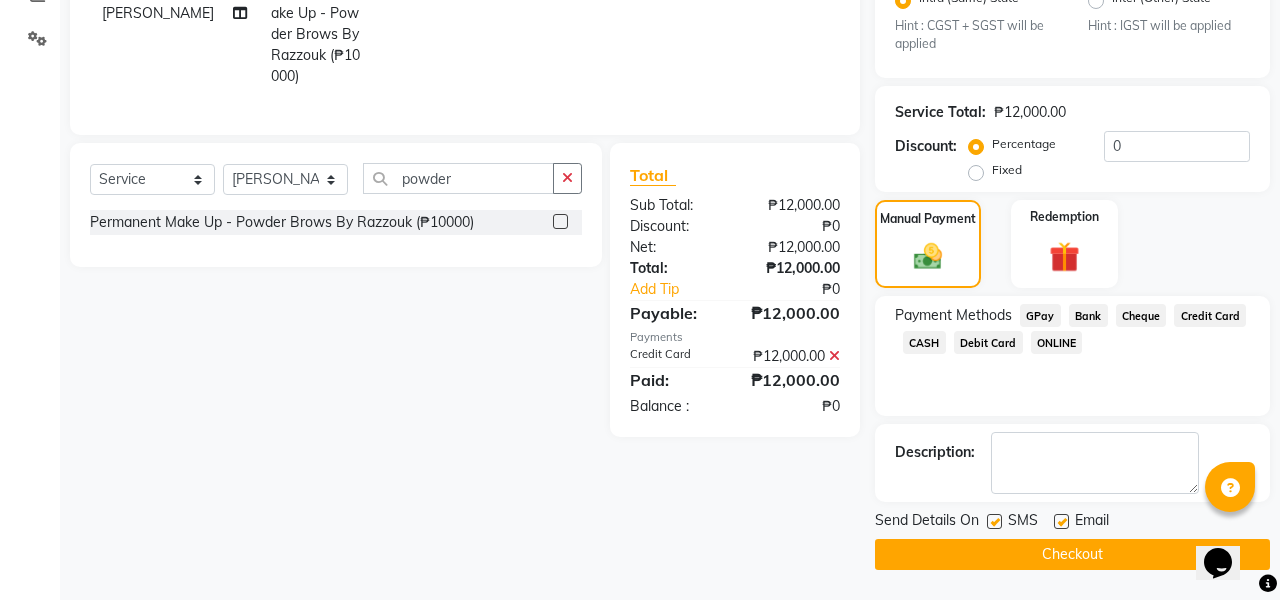scroll, scrollTop: 446, scrollLeft: 0, axis: vertical 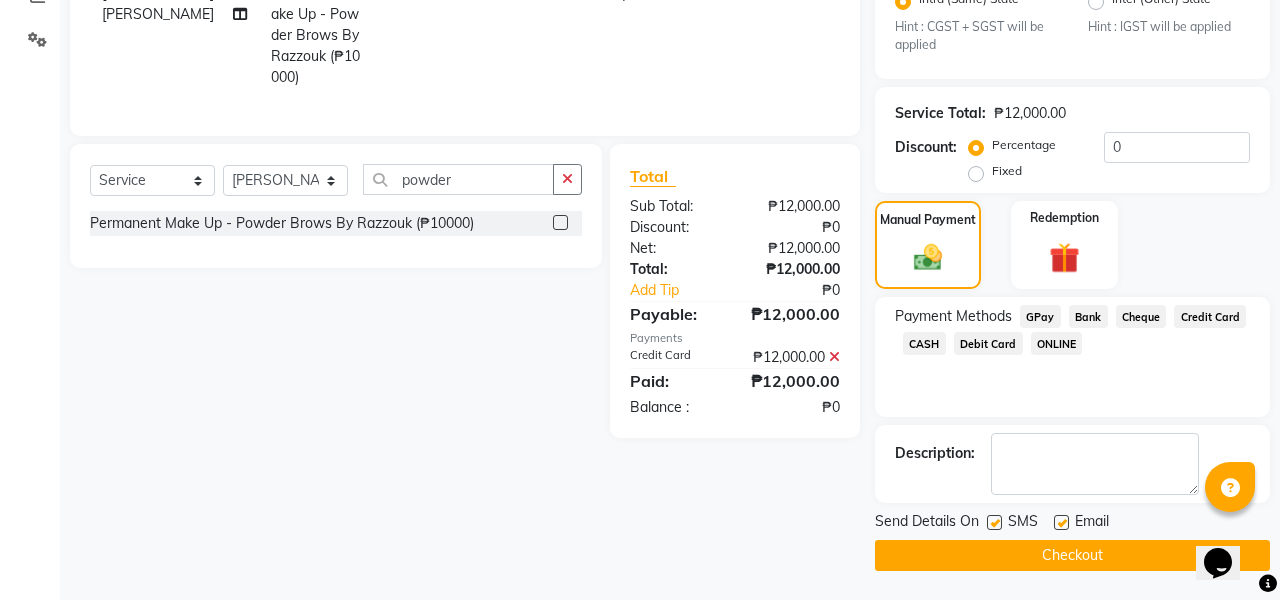 click on "Checkout" 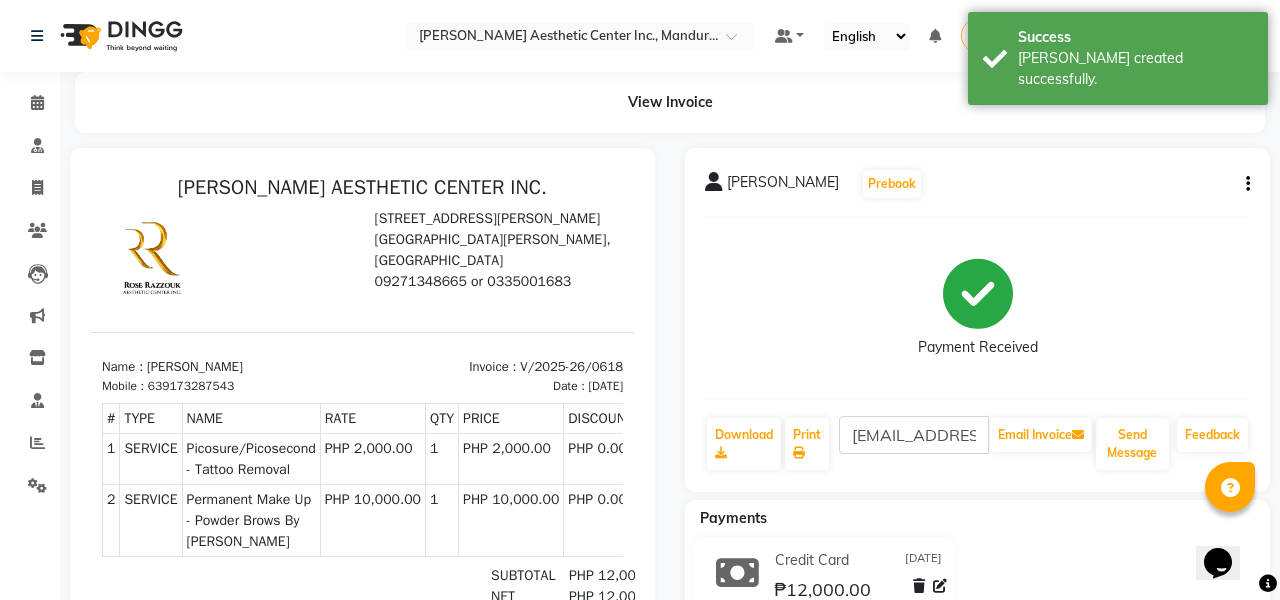 scroll, scrollTop: 0, scrollLeft: 0, axis: both 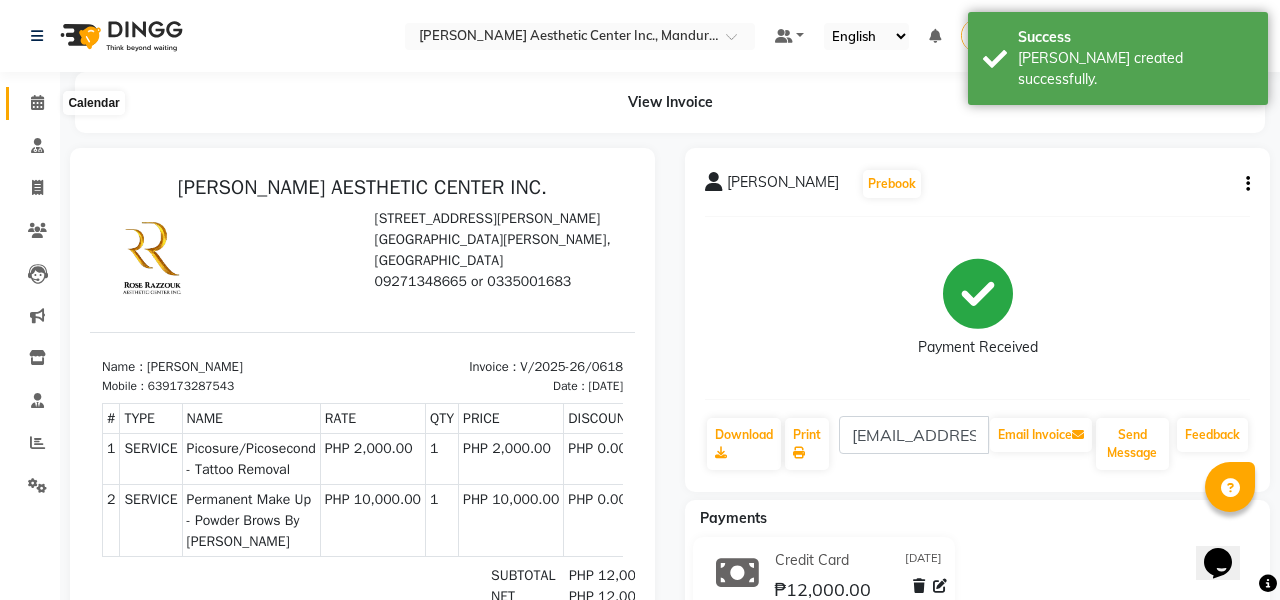 click 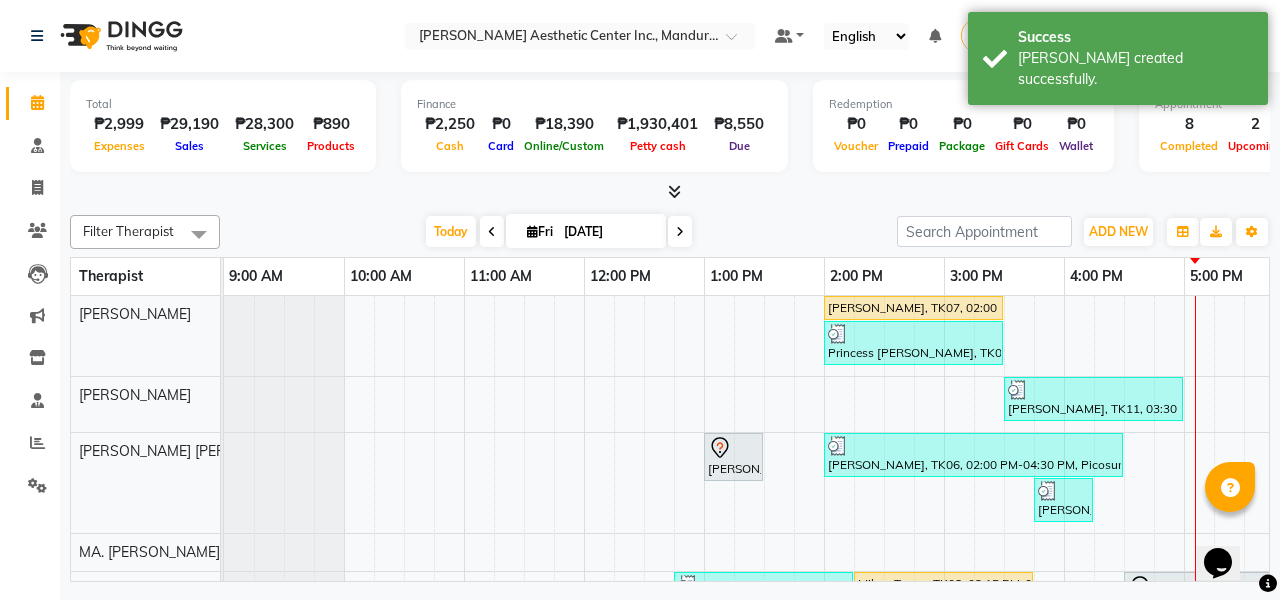 click on "[DATE]" at bounding box center [608, 232] 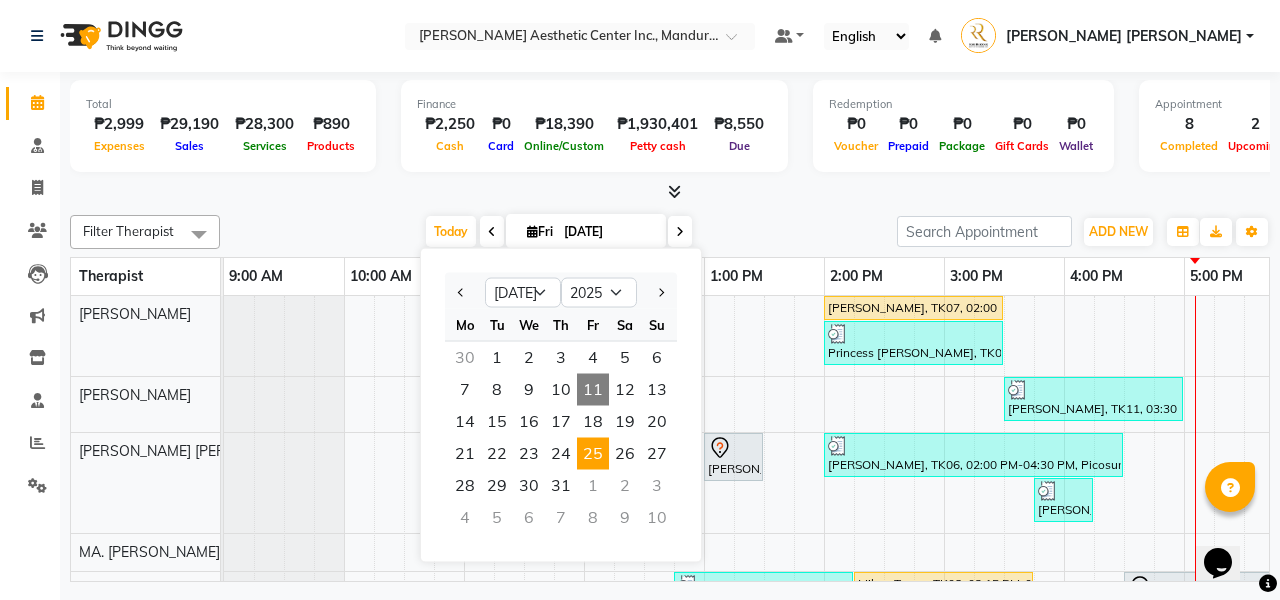 click on "25" at bounding box center (593, 454) 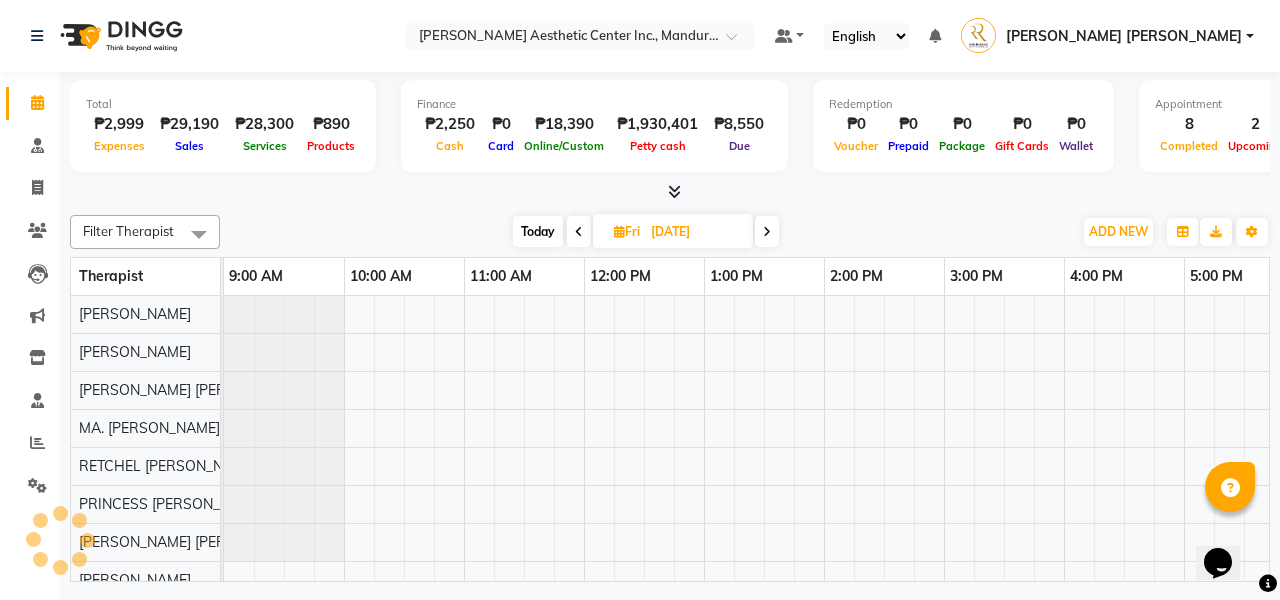 scroll, scrollTop: 0, scrollLeft: 275, axis: horizontal 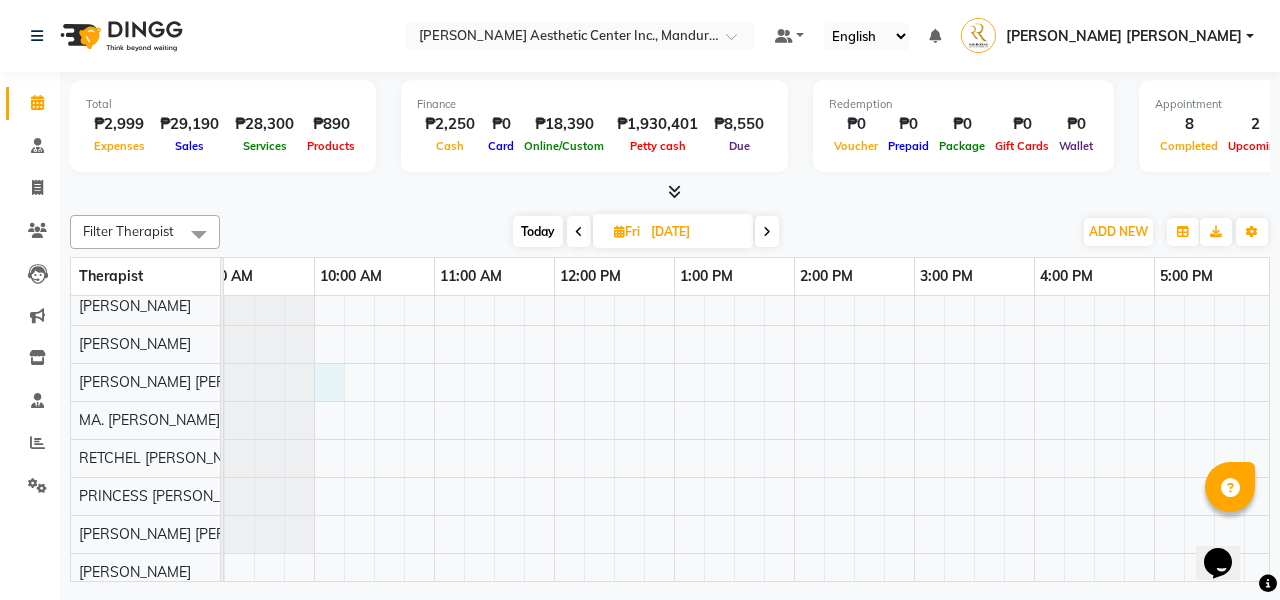 click at bounding box center [854, 496] 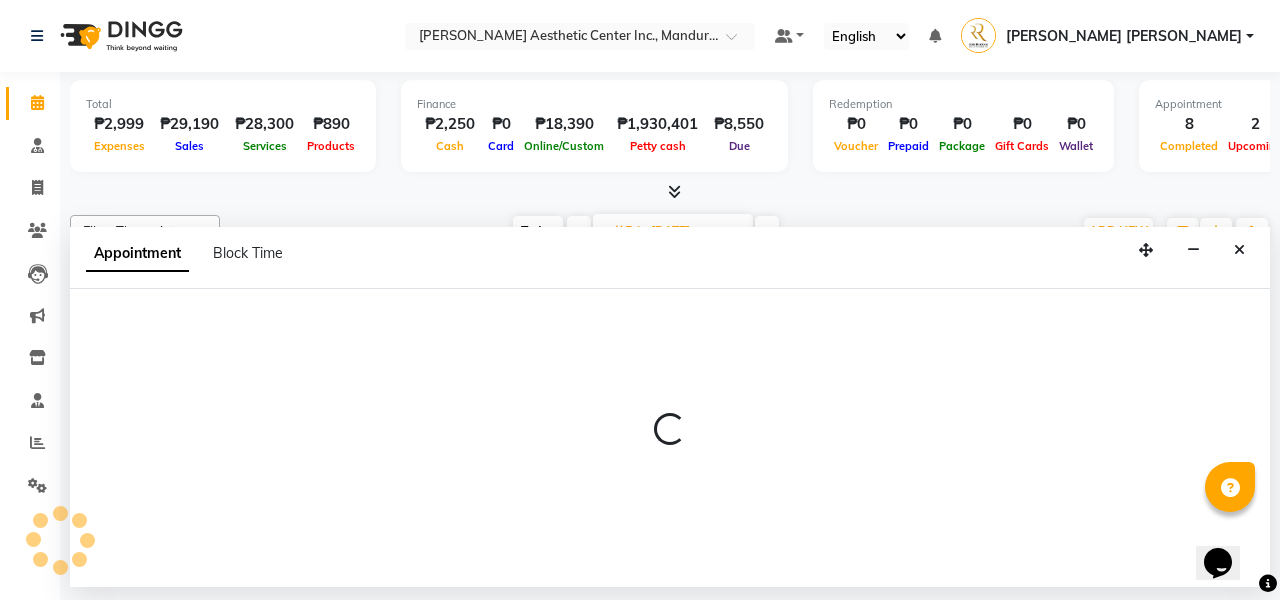 select on "46409" 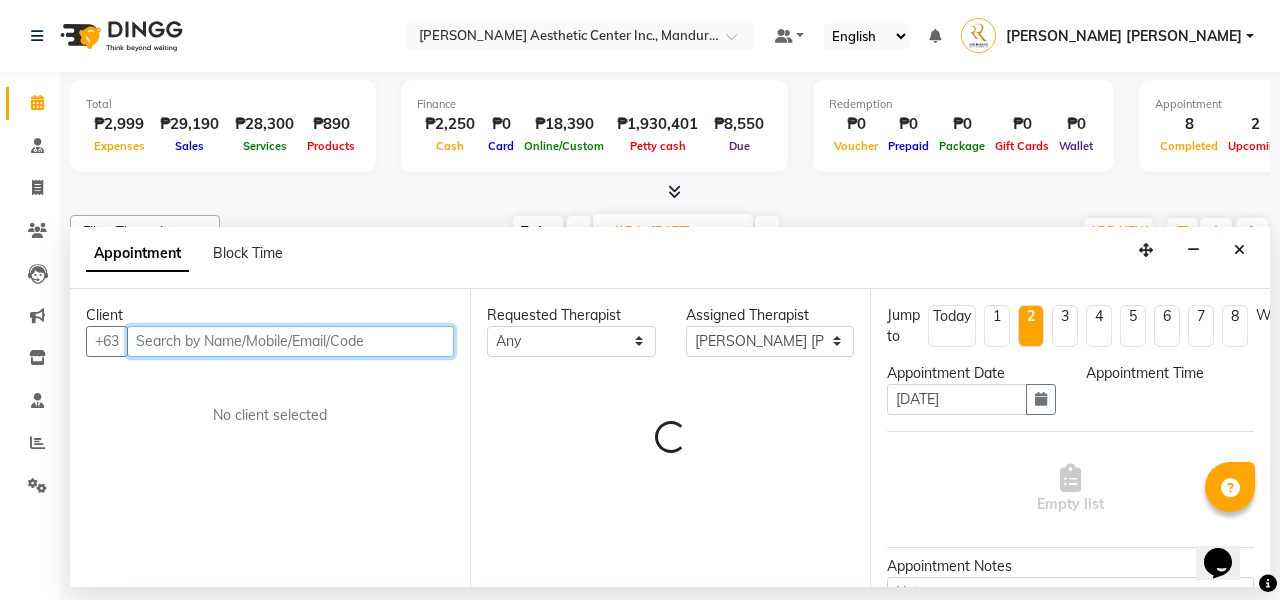 select on "600" 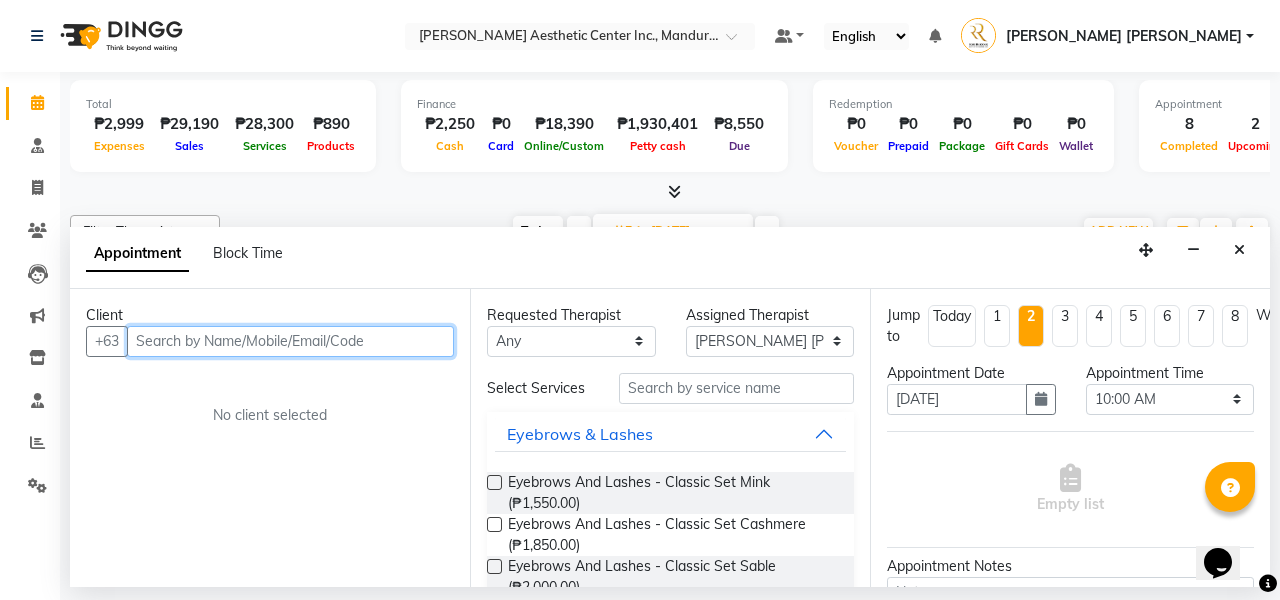 click at bounding box center [290, 341] 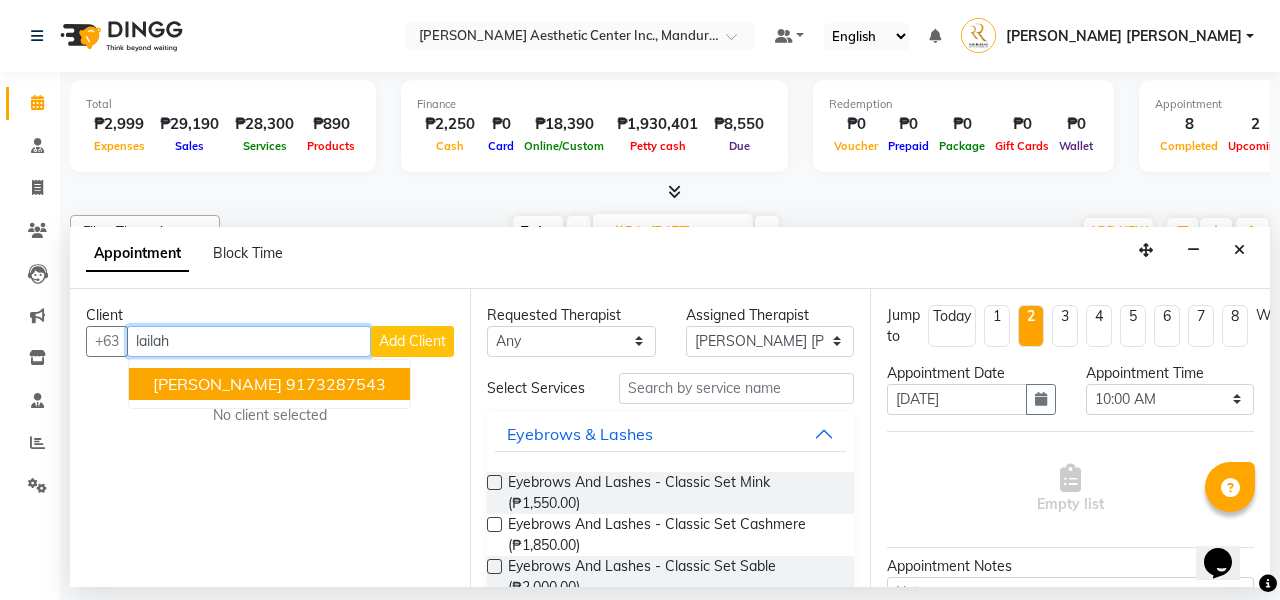 click on "9173287543" at bounding box center [336, 384] 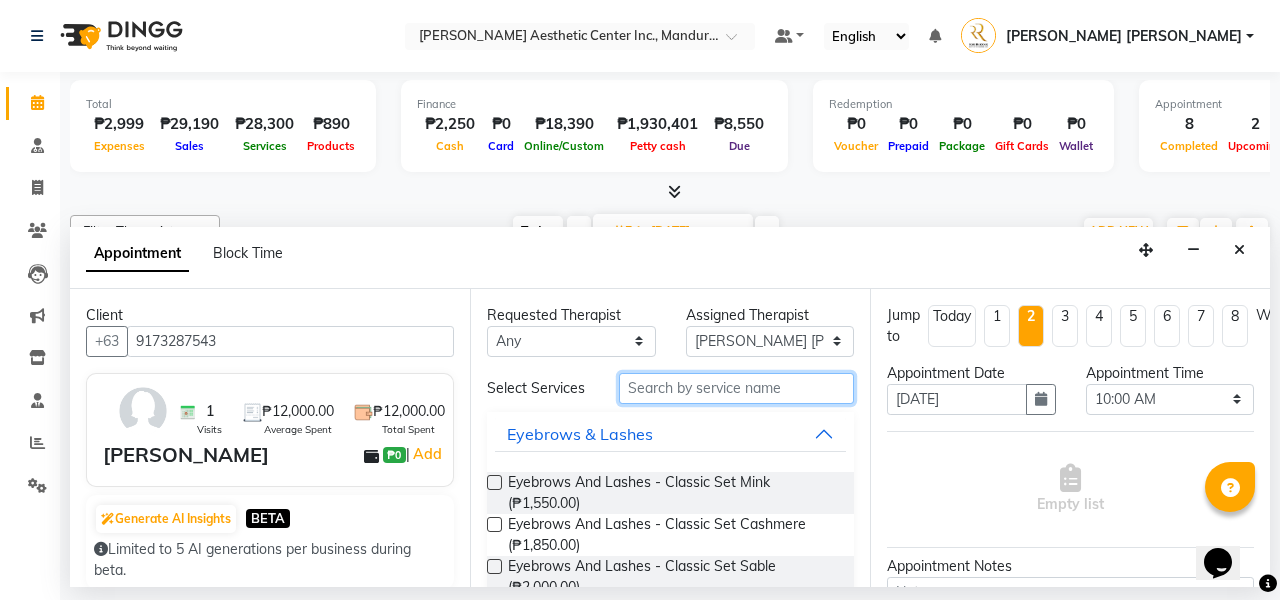 click at bounding box center (736, 388) 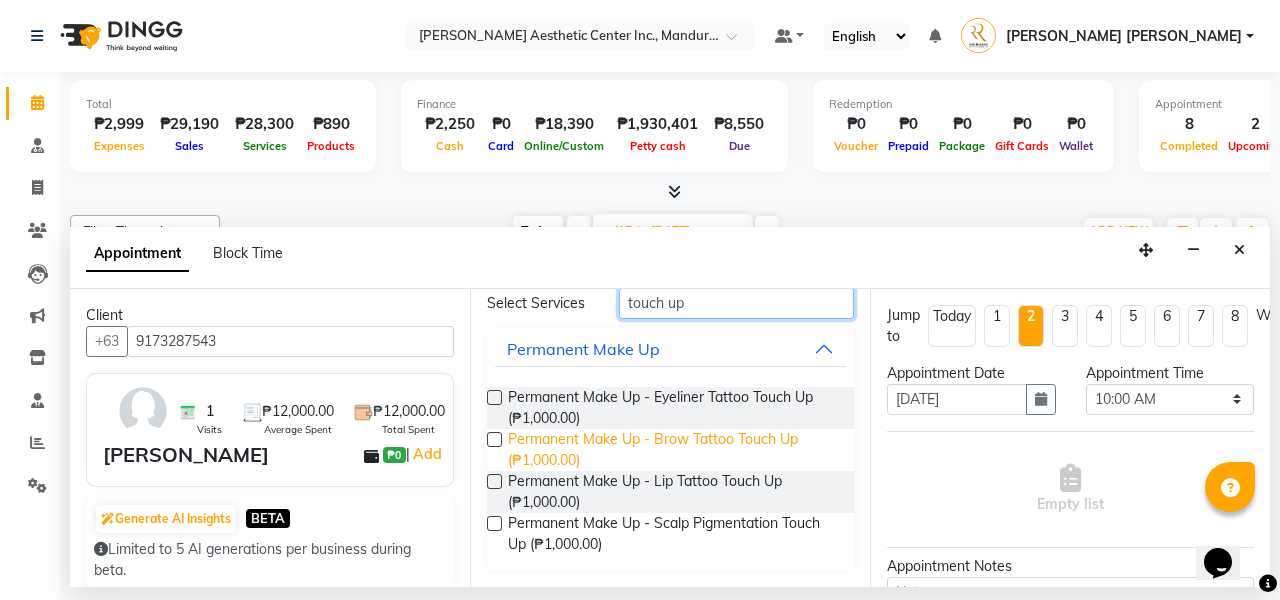 scroll, scrollTop: 85, scrollLeft: 0, axis: vertical 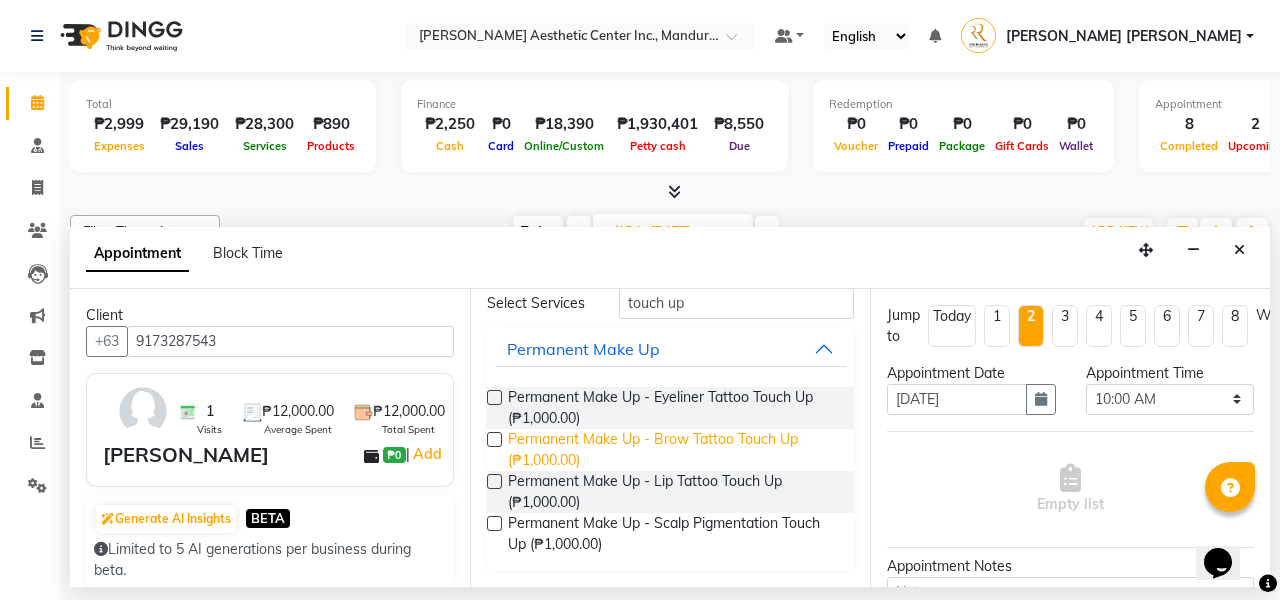 click on "Permanent Make Up - Brow Tattoo Touch Up  (₱1,000.00)" at bounding box center (673, 450) 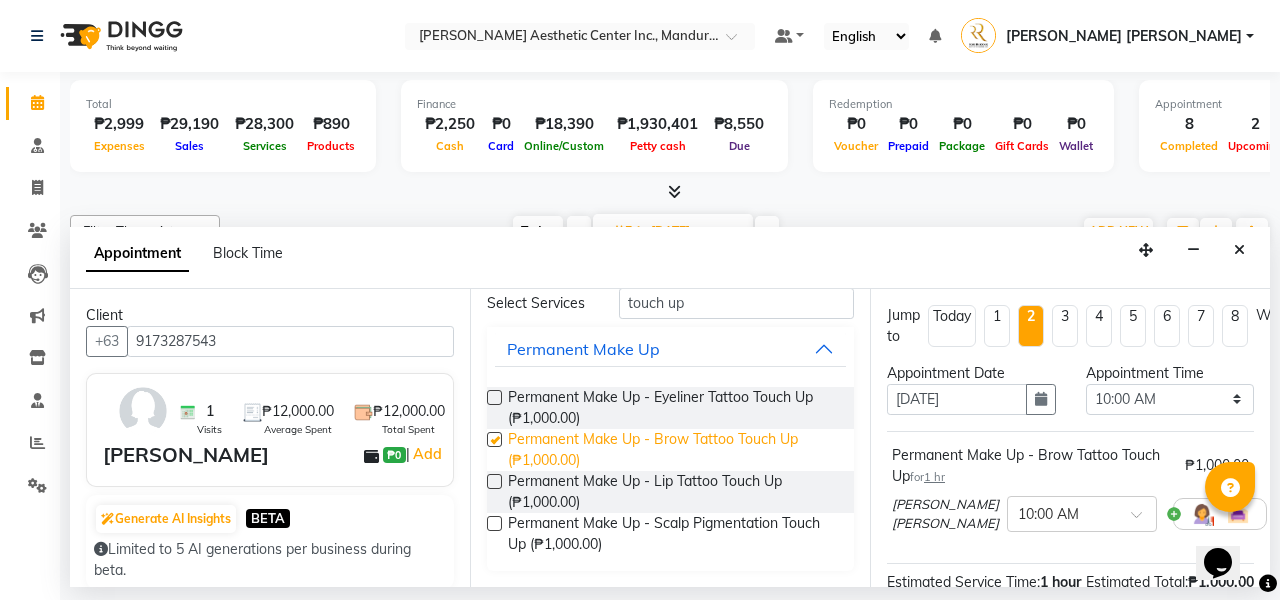 checkbox on "false" 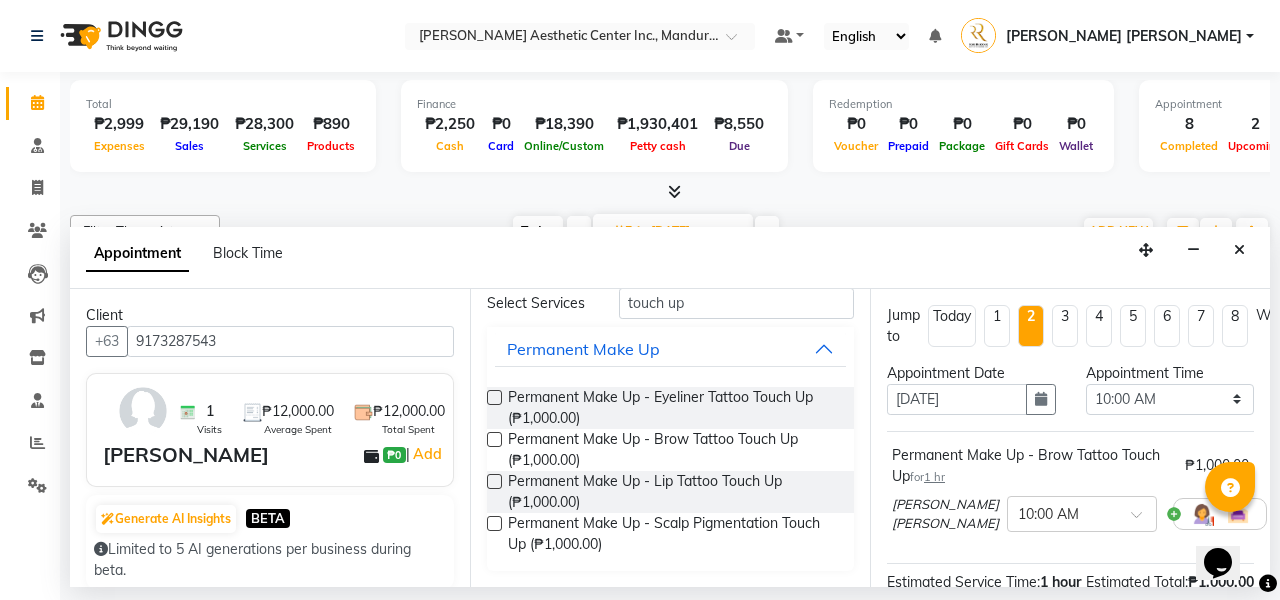 scroll, scrollTop: 0, scrollLeft: 0, axis: both 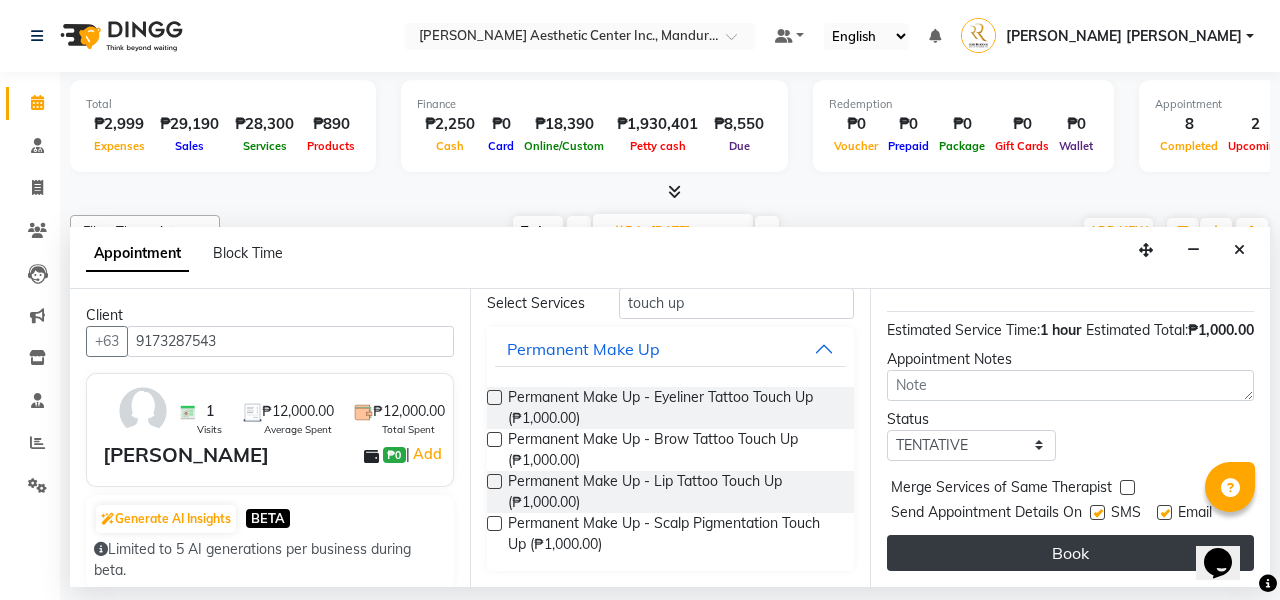 click on "Book" at bounding box center [1070, 553] 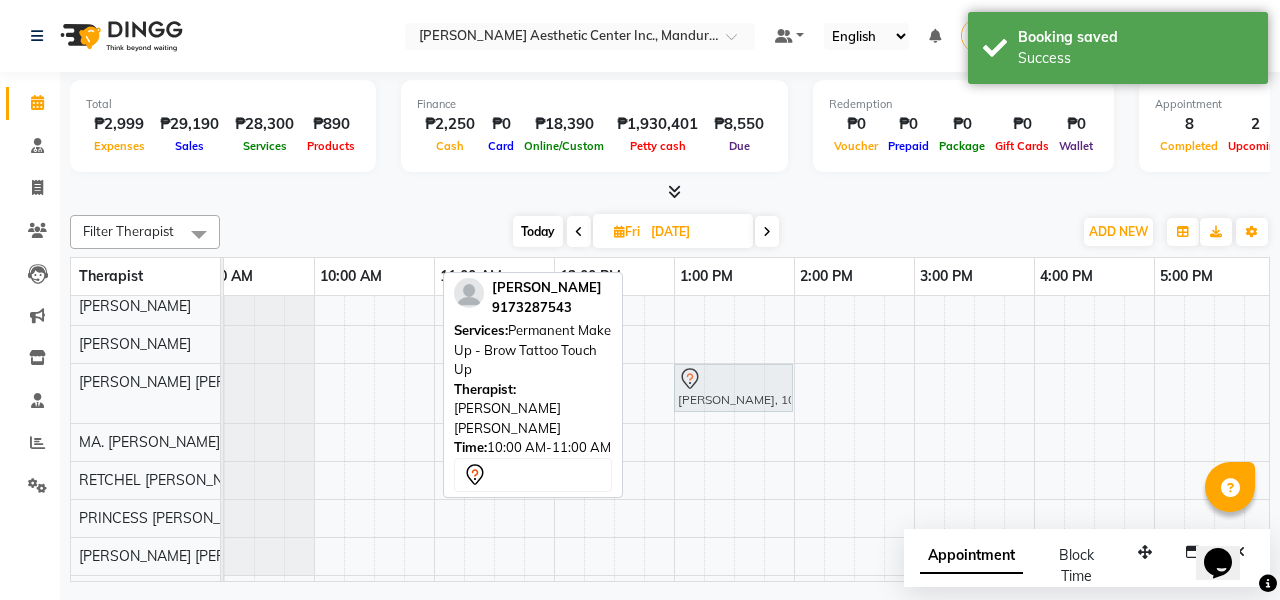 drag, startPoint x: 380, startPoint y: 388, endPoint x: 745, endPoint y: 412, distance: 365.78818 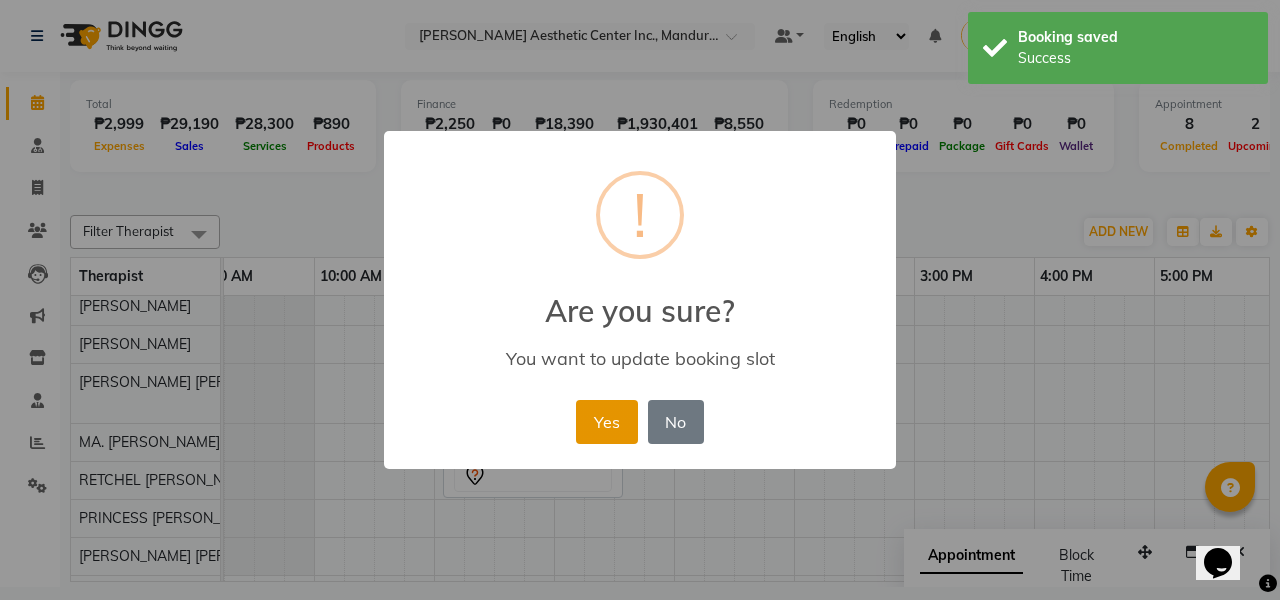 click on "Yes" at bounding box center [606, 422] 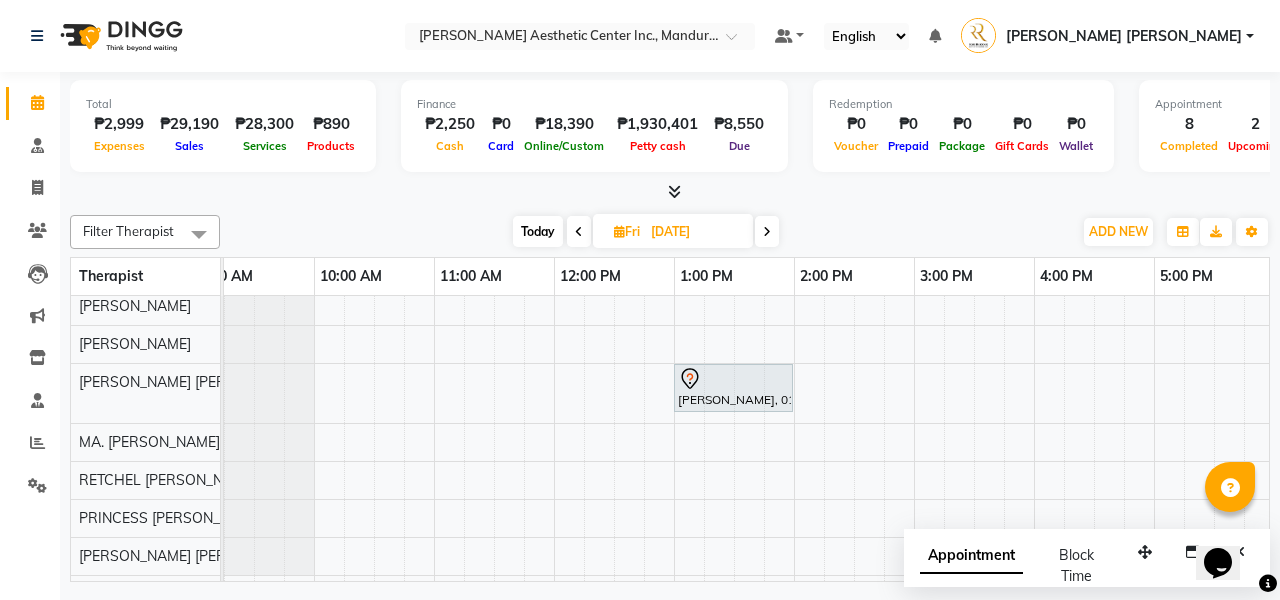 click on "Today" at bounding box center (538, 231) 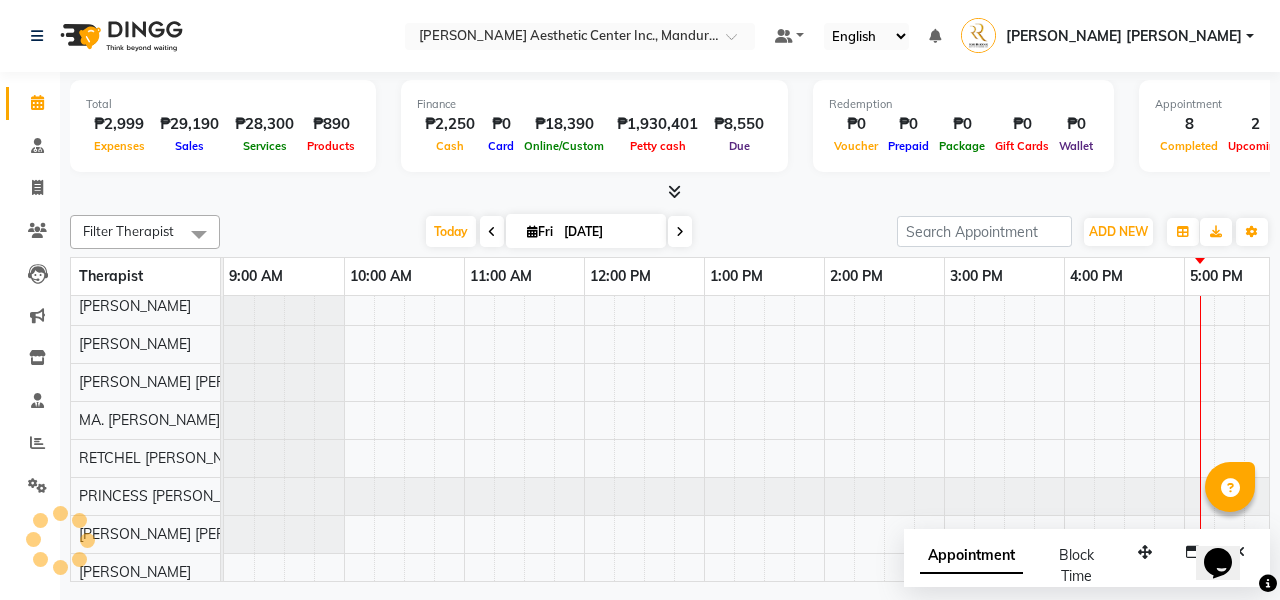 scroll, scrollTop: 0, scrollLeft: 275, axis: horizontal 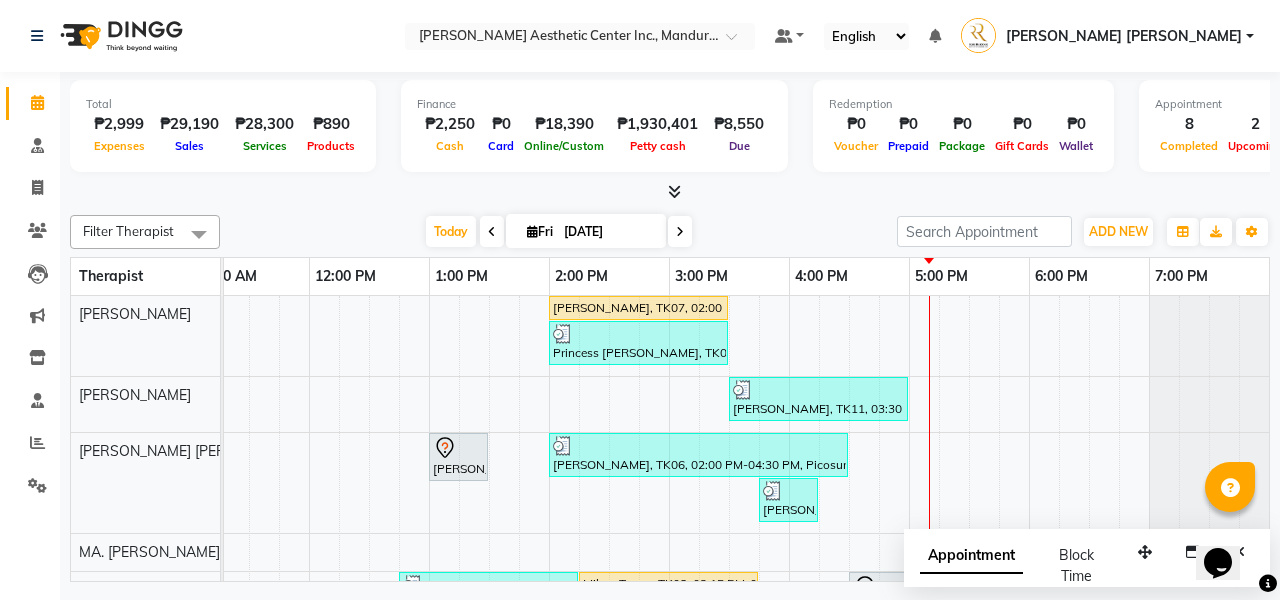click on "[PERSON_NAME], TK07, 02:00 PM-03:30 PM, Facials  - Hydra Facial Platinum     Princess [PERSON_NAME], TK03, 02:00 PM-03:30 PM, Facials  - Hydra Facial Platinum (₱3500)     [PERSON_NAME], TK11, 03:30 PM-05:00 PM, Facials  - Hydra Facial Platinum             [PERSON_NAME], TK04, 01:00 PM-01:30 PM, Brow Consultation     [PERSON_NAME], TK06, 02:00 PM-04:30 PM, Picosure/Picosecond - Tattoo Removal,Permanent Make Up  - Powder Brows By Razzouk (₱10000)     [PERSON_NAME], TK09, 03:45 PM-04:15 PM, Hydra facial Express     [PERSON_NAME], TK05, 12:45 PM-02:15 PM, Eyebrows And Lashes -Angel Wispy Set     Milare Tupas, TK08, 02:15 PM-03:45 PM, Facials  - Hydra Facial Platinum             Aravellah [PERSON_NAME], TK10, 04:30 PM-06:00 PM, Facial- Acne Facial Treatment     Princess [PERSON_NAME], TK03, 03:30 PM-06:45 PM, Nails - Nail Extension Removal (₱500),Signature Russian Nails- Long (₱2750)     [PERSON_NAME], TK09, 04:15 PM-04:45 PM, Pedicure & Manicure- [DEMOGRAPHIC_DATA] Pedicure (₱500)" at bounding box center (609, 618) 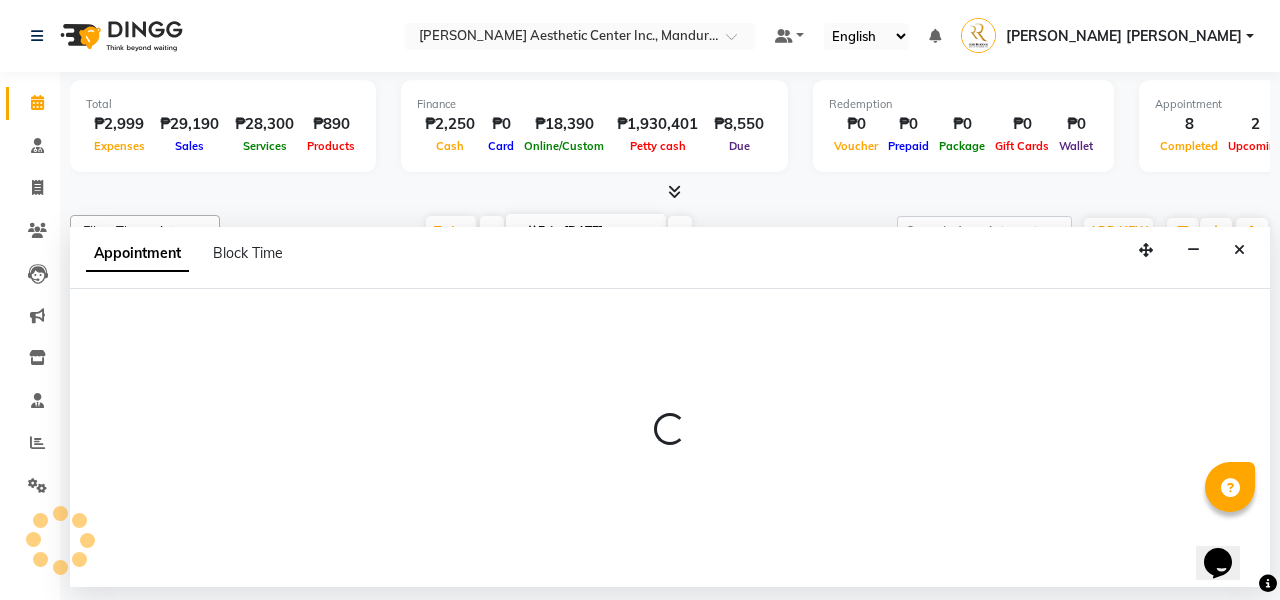 select on "46220" 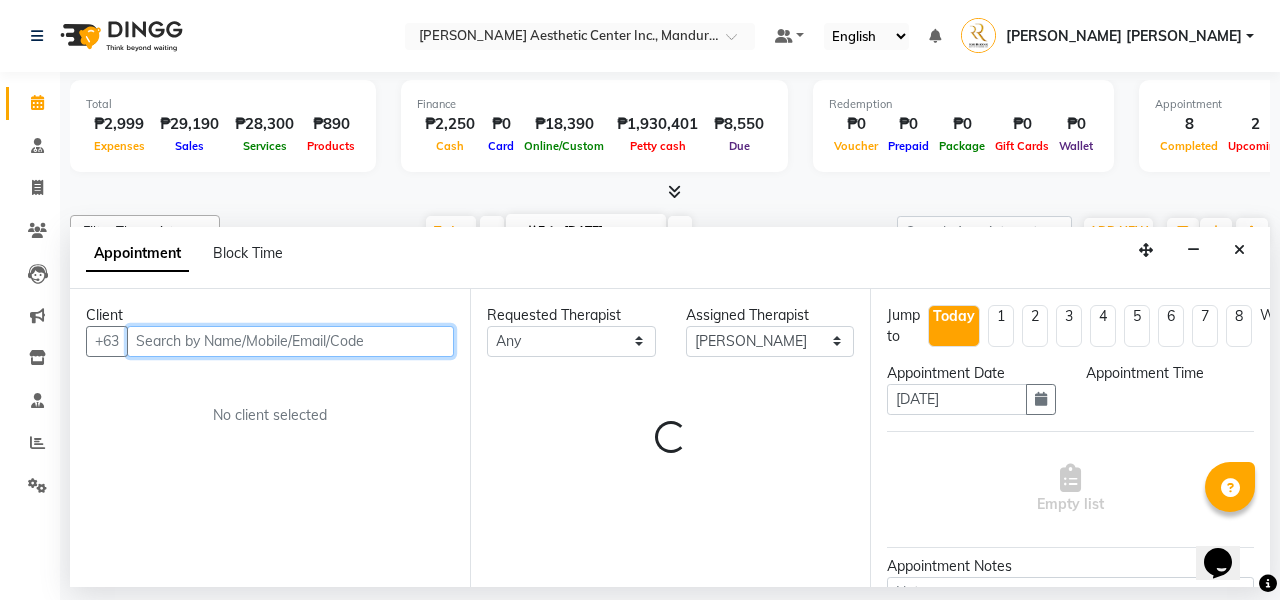 select on "1020" 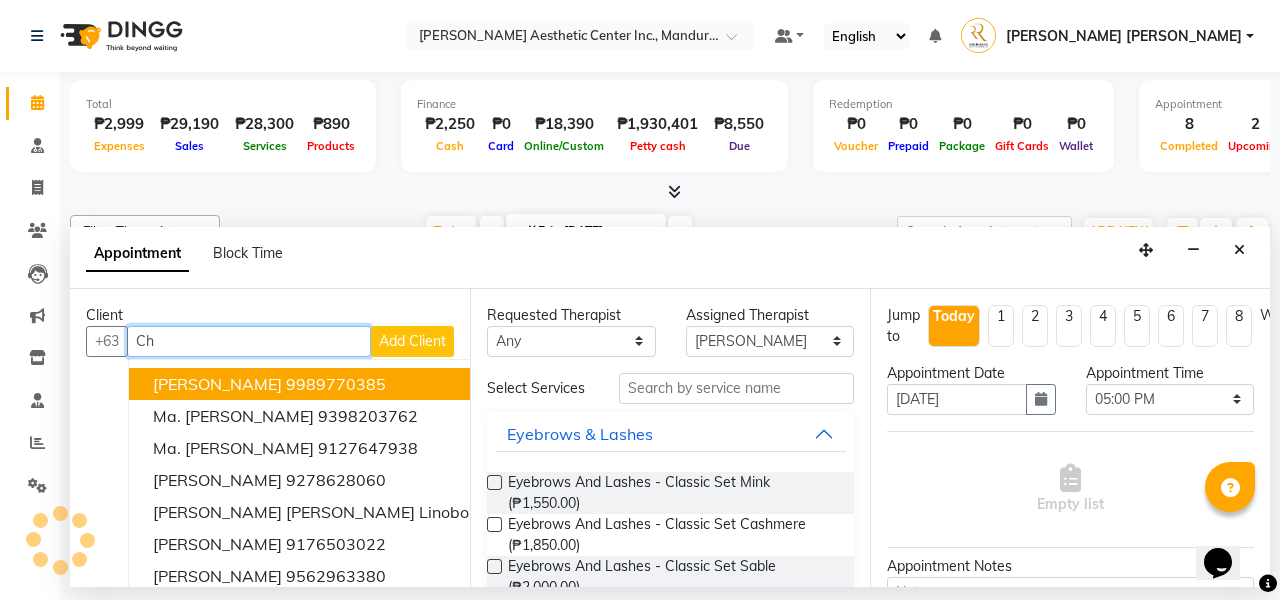 type on "C" 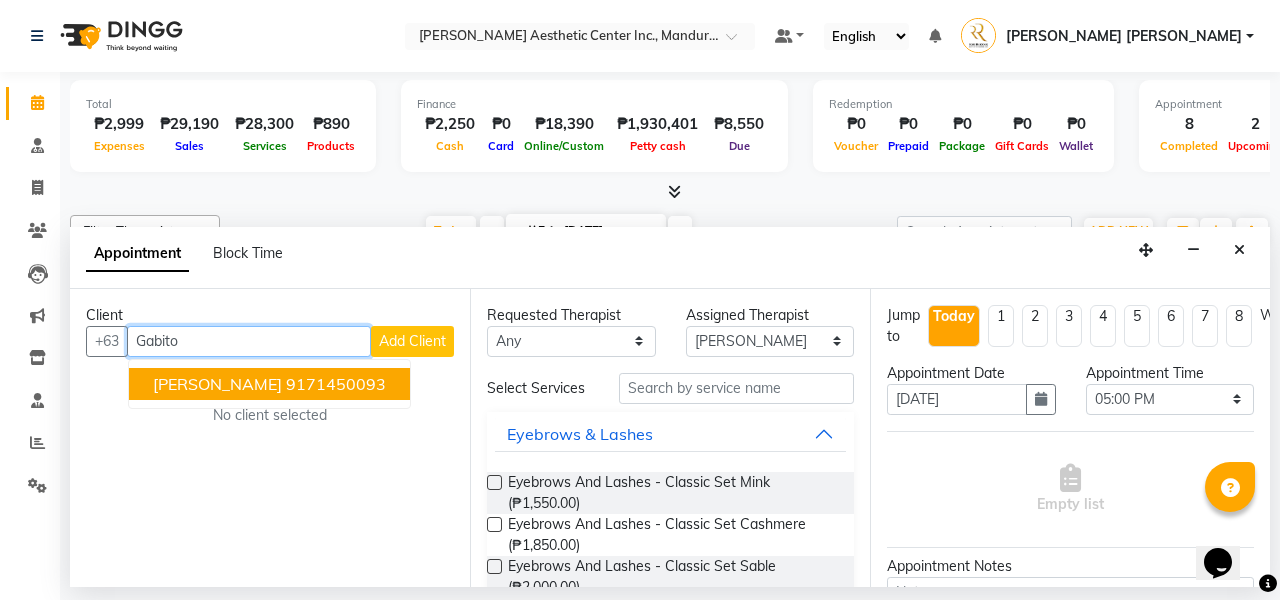 click on "9171450093" at bounding box center [336, 384] 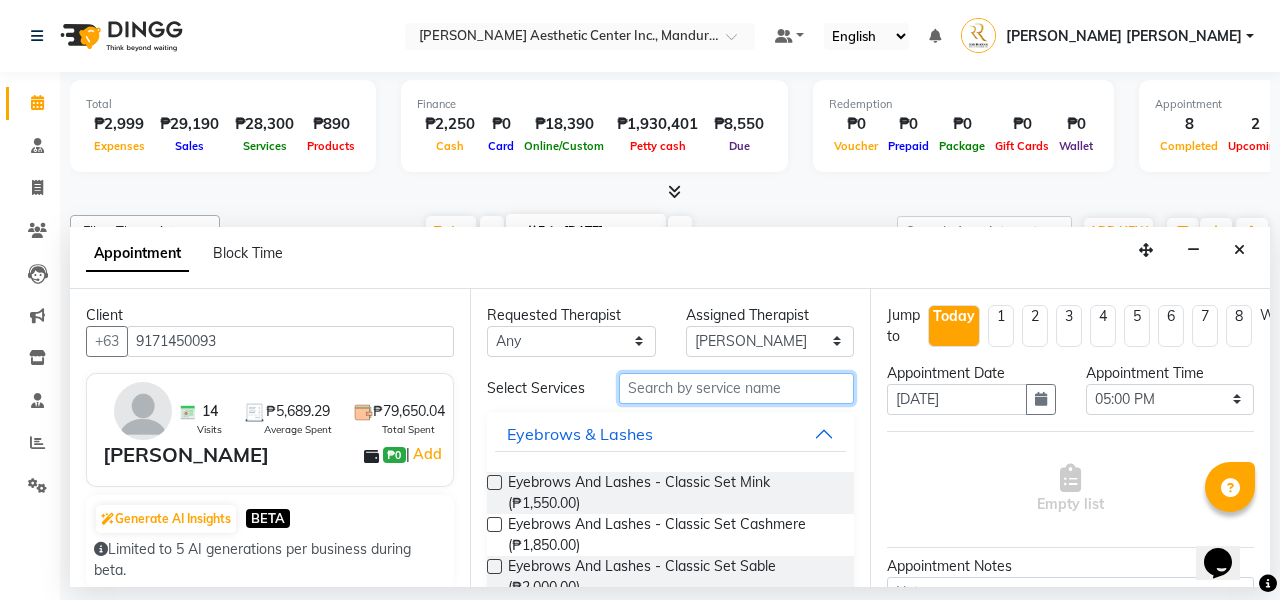 click at bounding box center [736, 388] 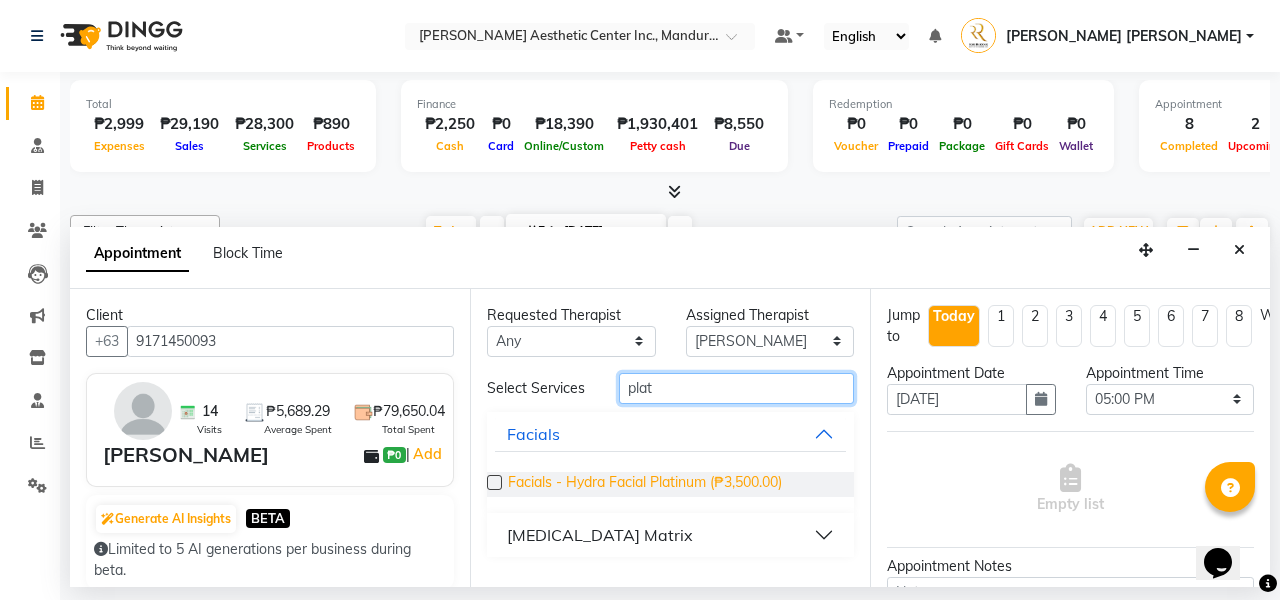 type on "plat" 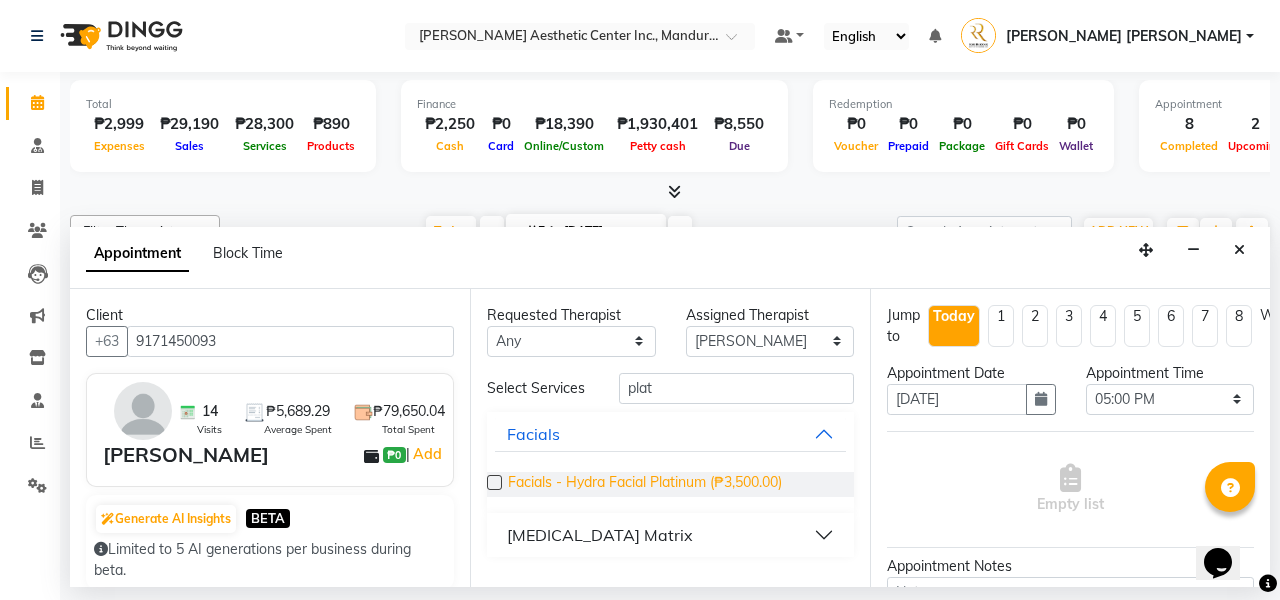 click on "Facials  - Hydra Facial Platinum (₱3,500.00)" at bounding box center (645, 484) 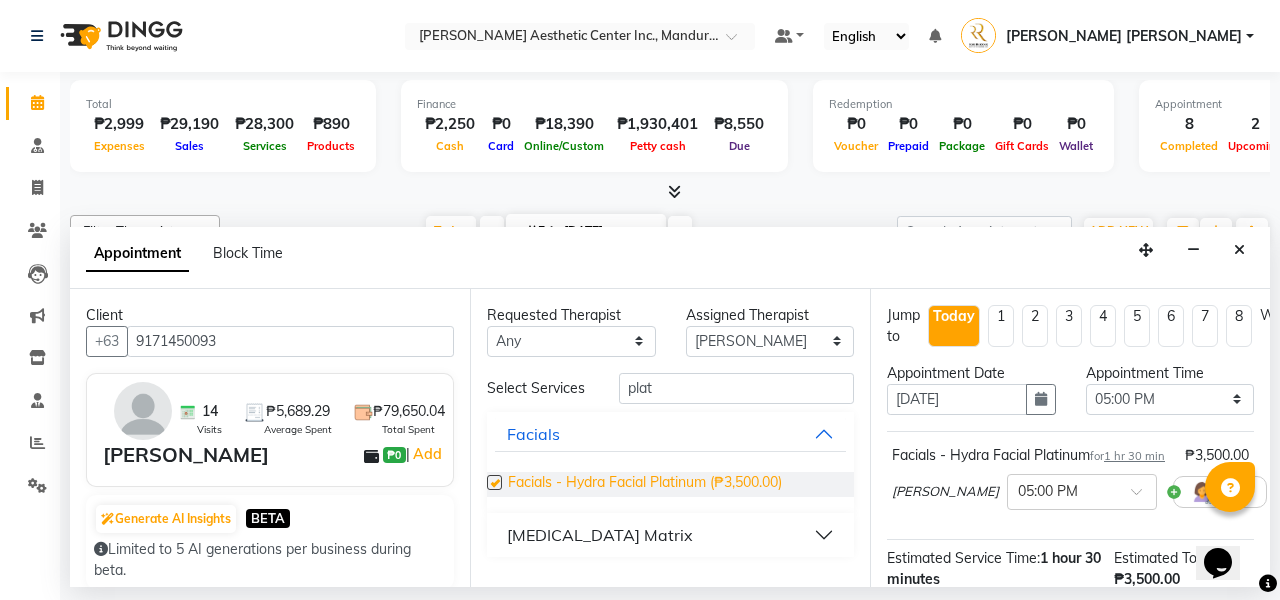 checkbox on "false" 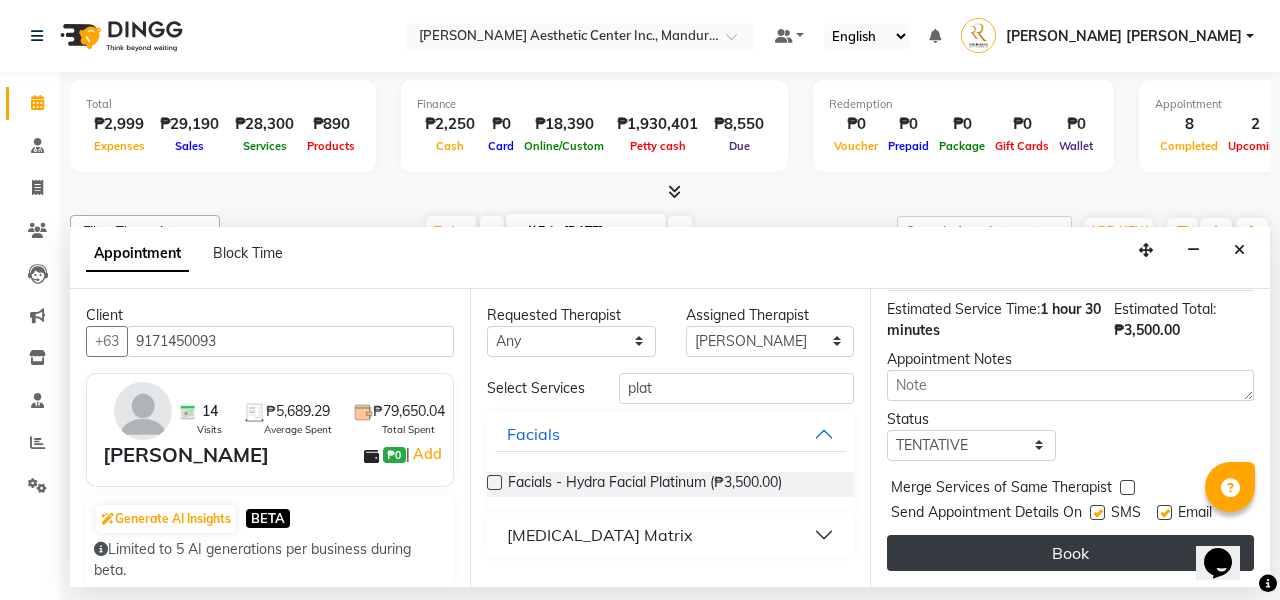 scroll, scrollTop: 251, scrollLeft: 0, axis: vertical 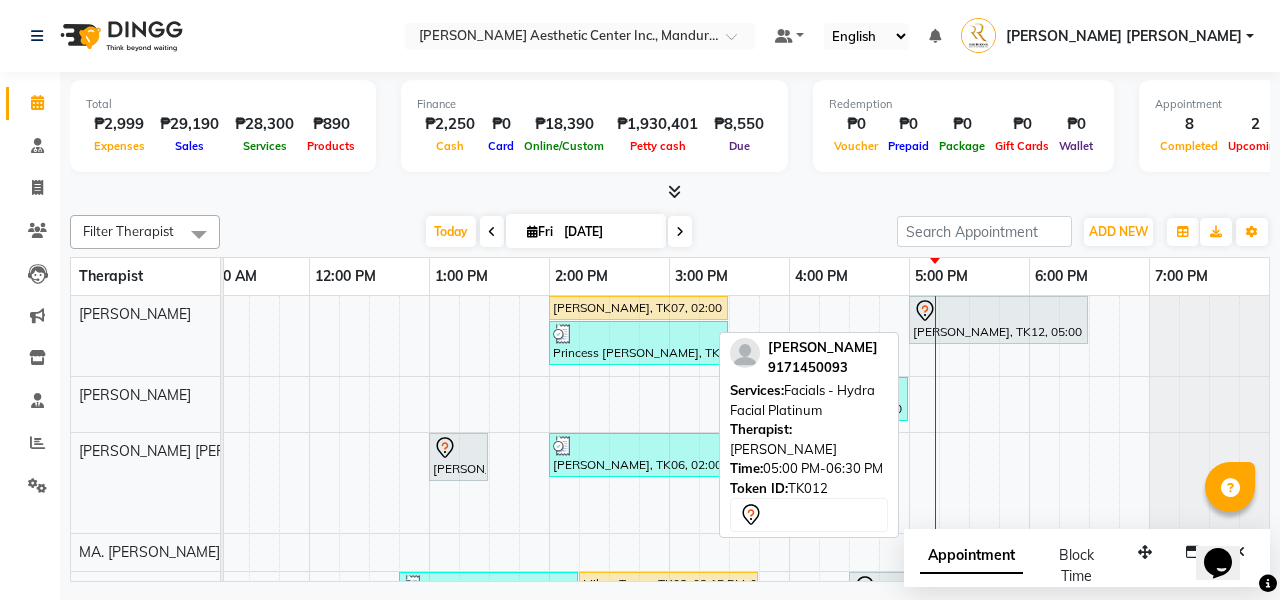 click at bounding box center [998, 311] 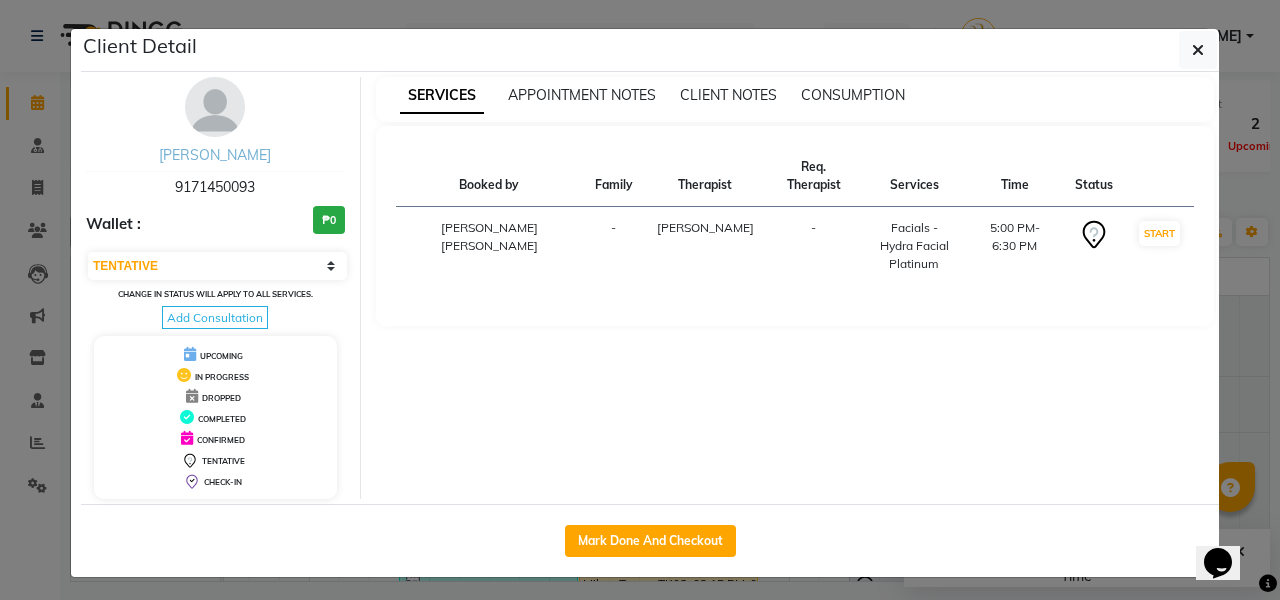 click on "[PERSON_NAME]" at bounding box center (215, 155) 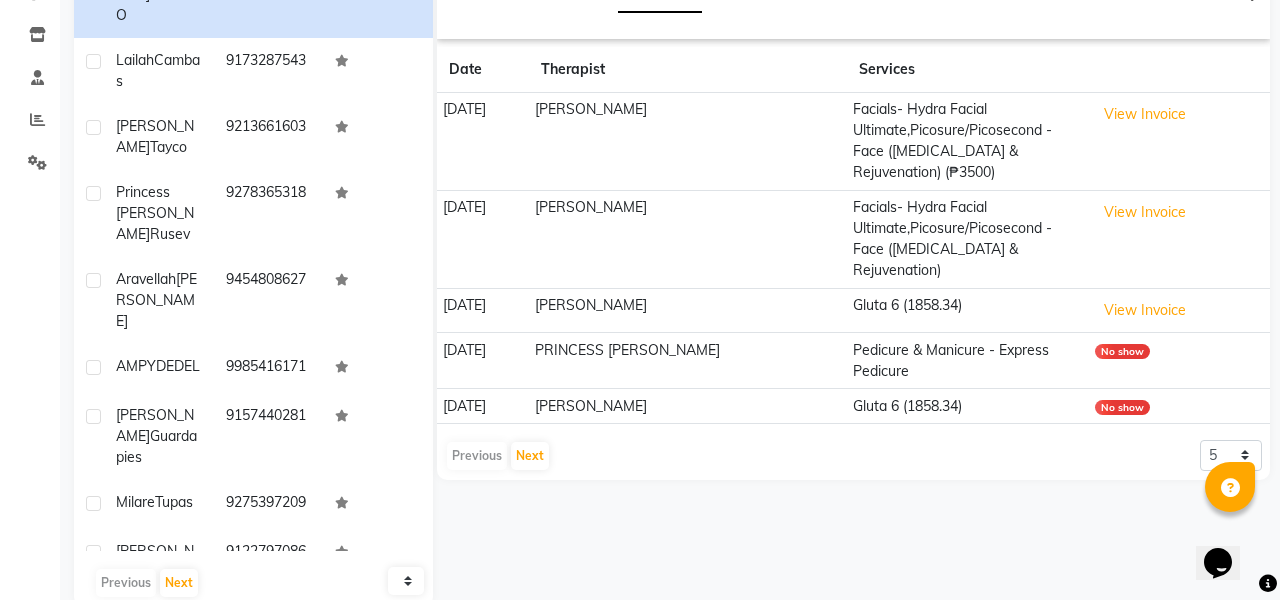 scroll, scrollTop: 353, scrollLeft: 0, axis: vertical 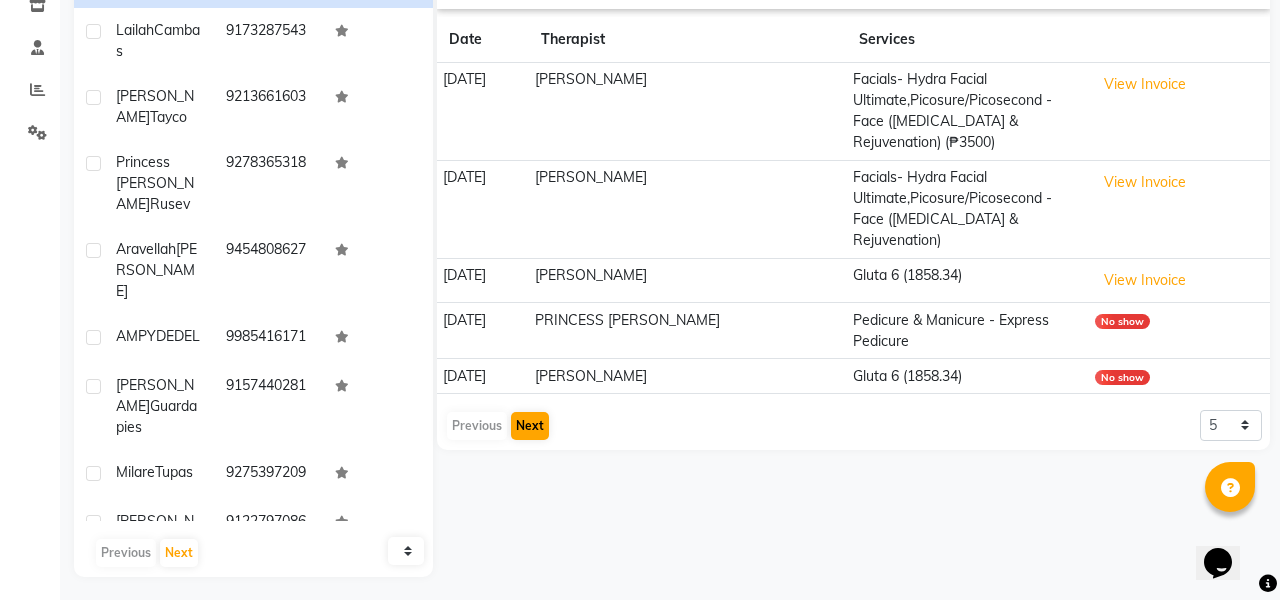 click on "Next" 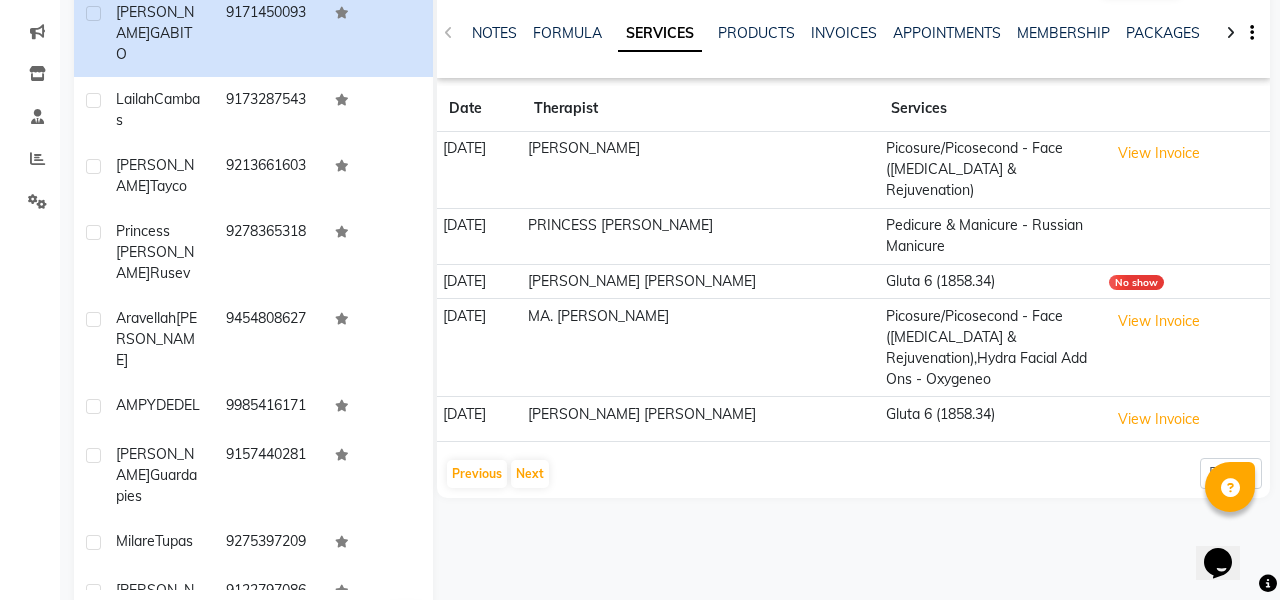 scroll, scrollTop: 284, scrollLeft: 0, axis: vertical 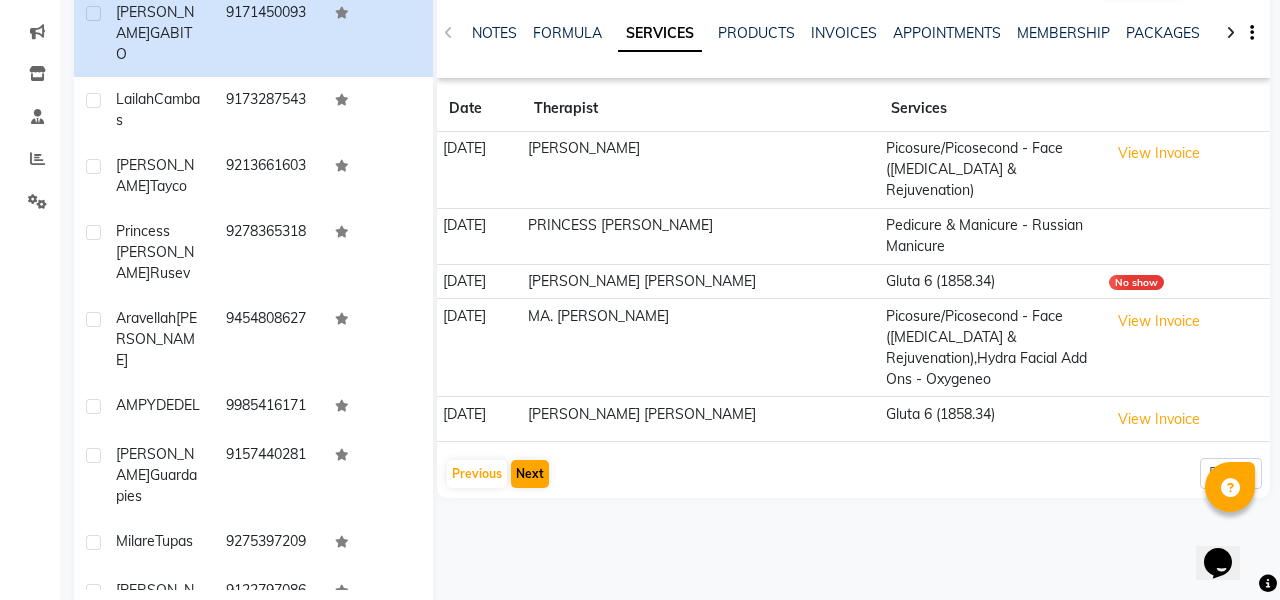 click on "Next" 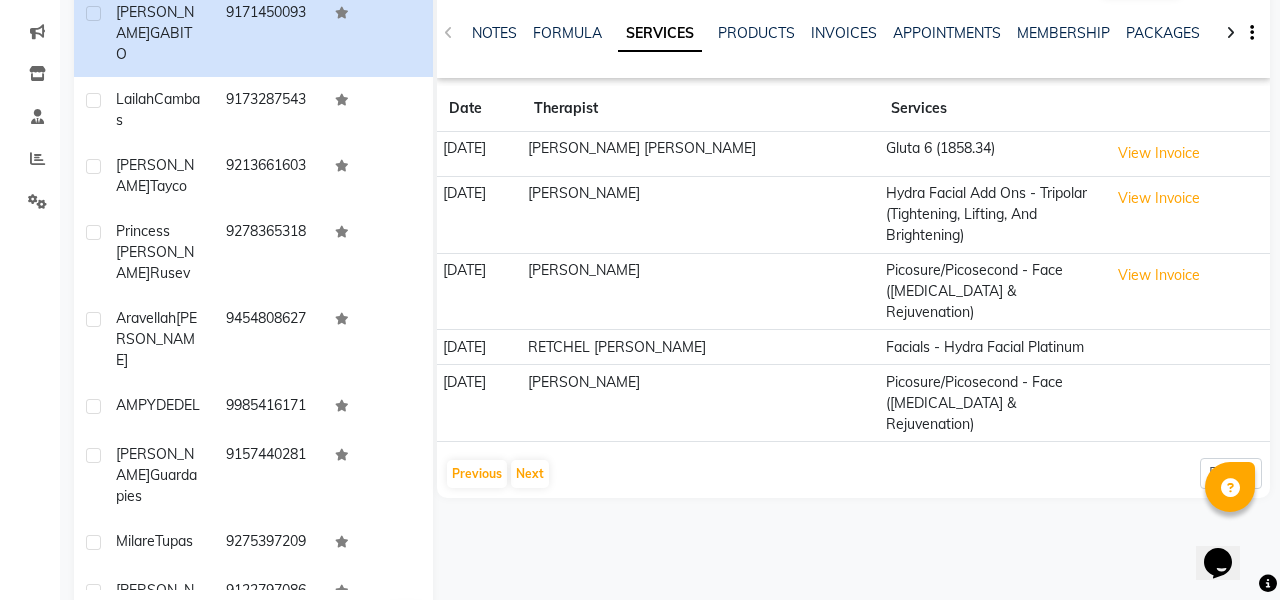 scroll, scrollTop: 270, scrollLeft: 0, axis: vertical 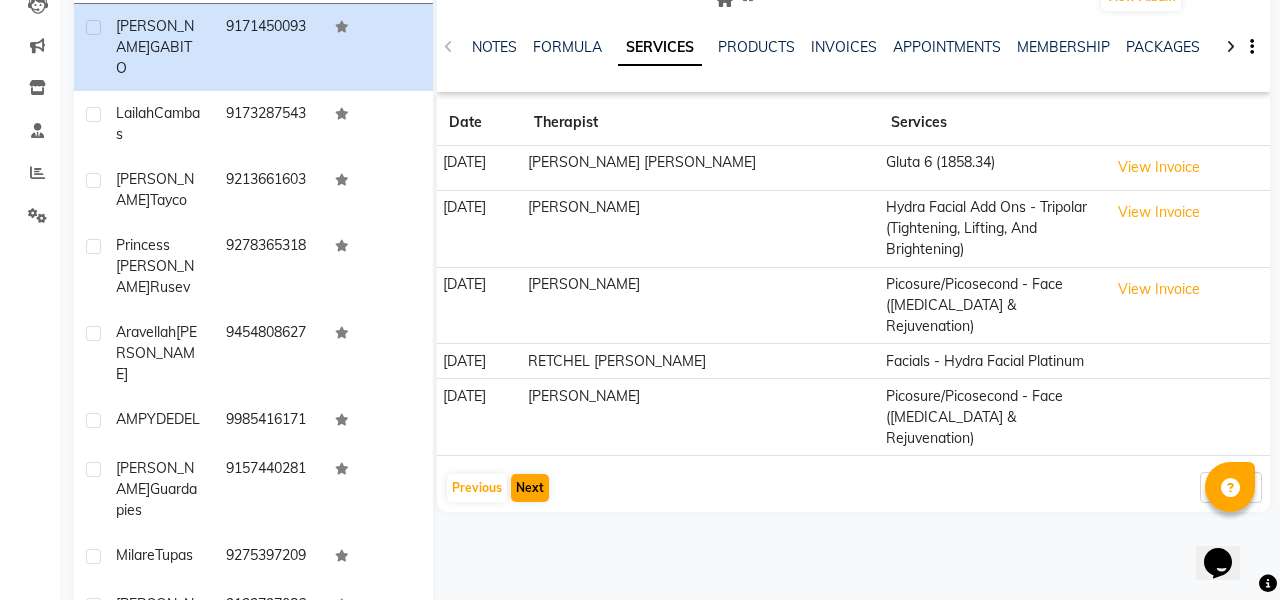 click on "Next" 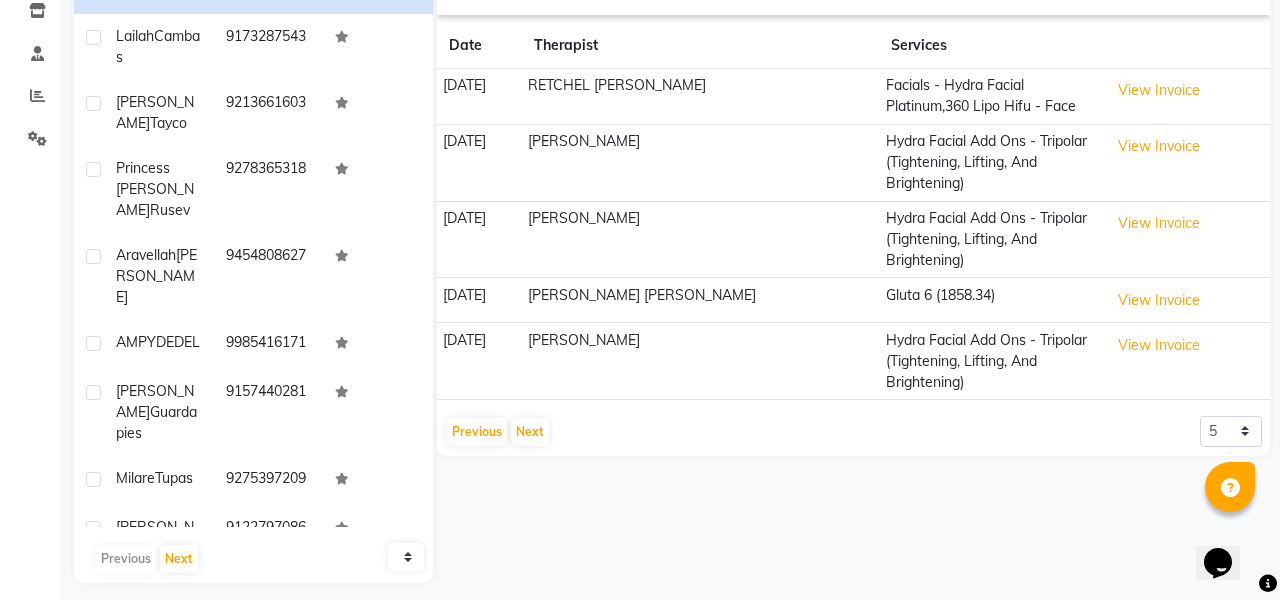 scroll, scrollTop: 347, scrollLeft: 0, axis: vertical 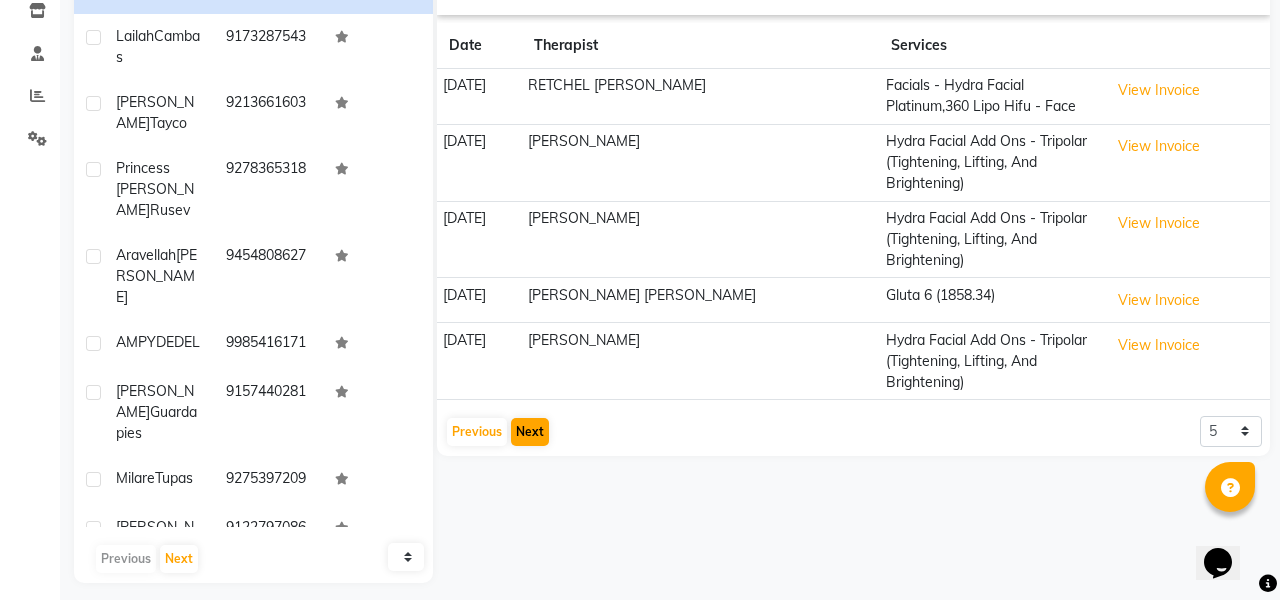 click on "Next" 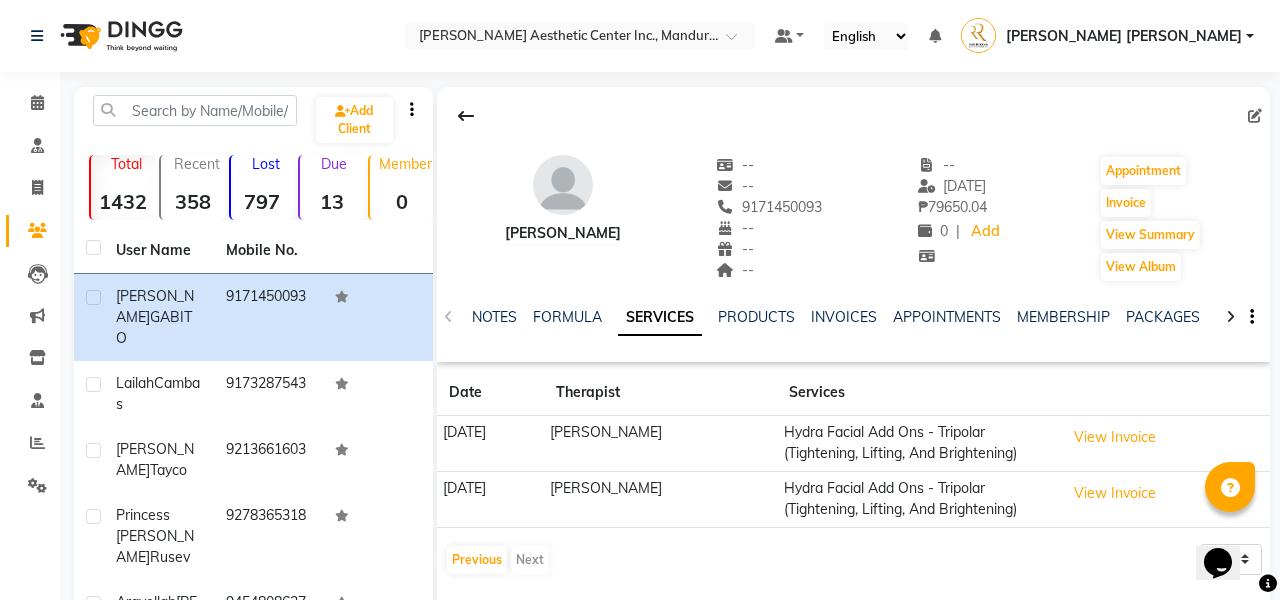 scroll, scrollTop: 0, scrollLeft: 0, axis: both 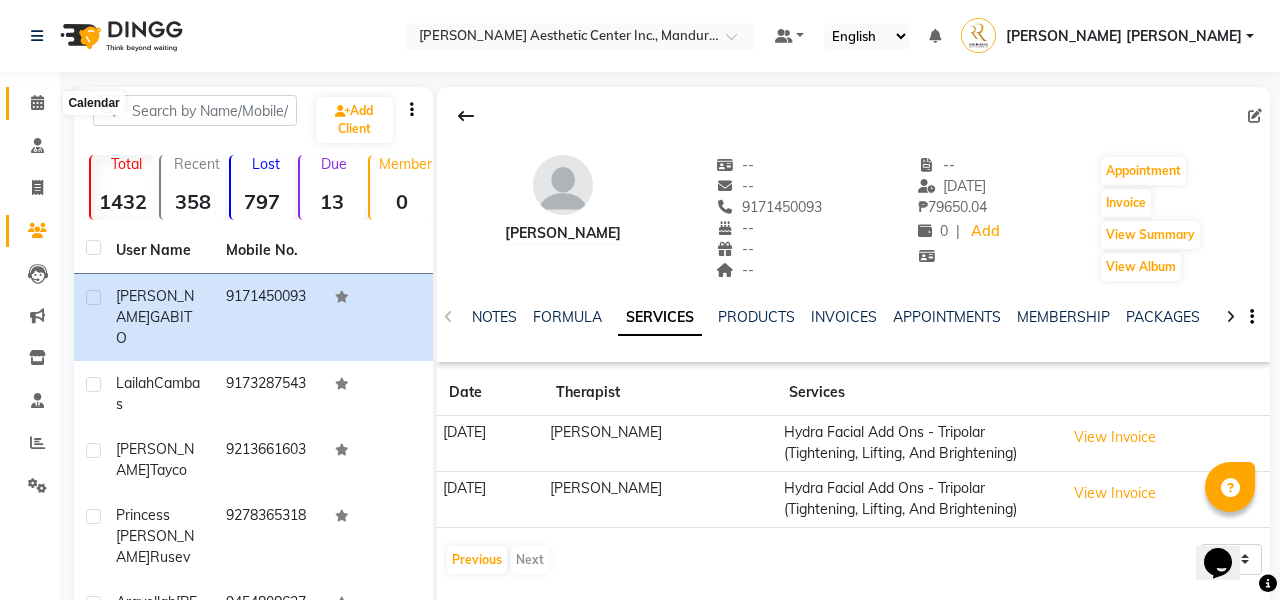 click 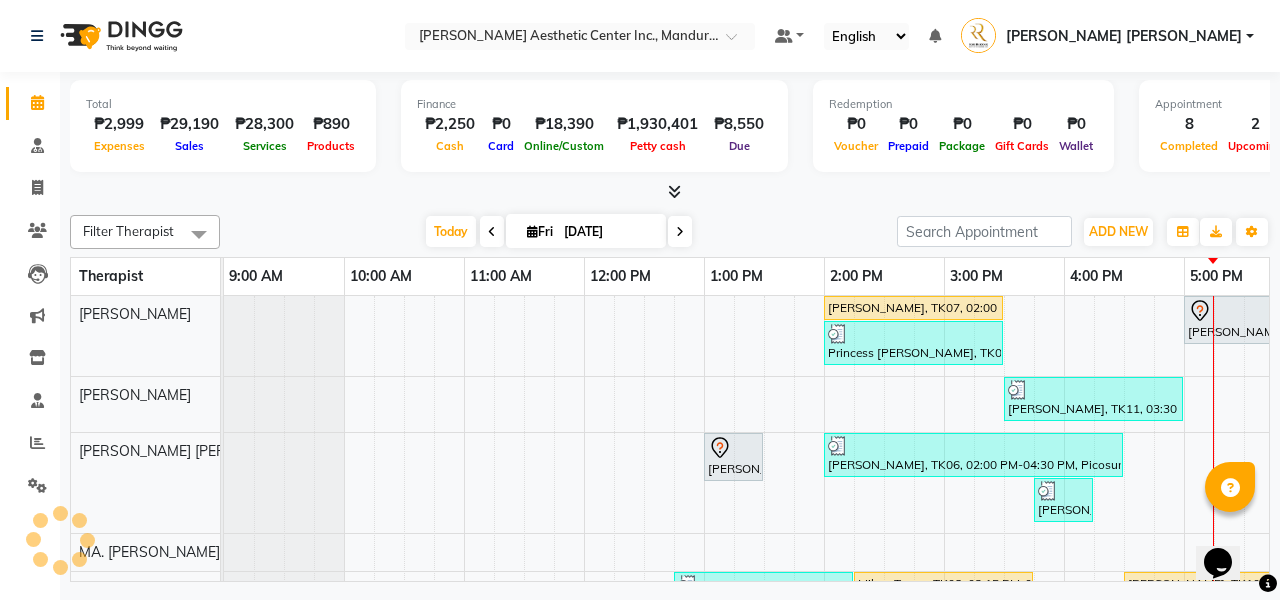 scroll, scrollTop: 0, scrollLeft: 0, axis: both 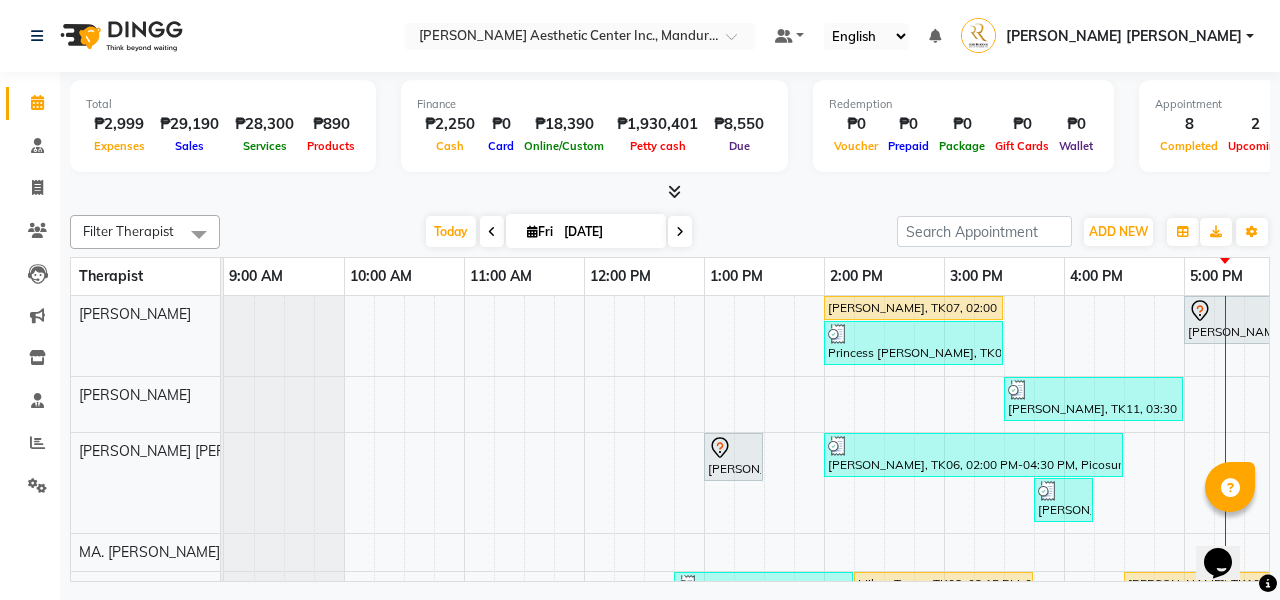 click 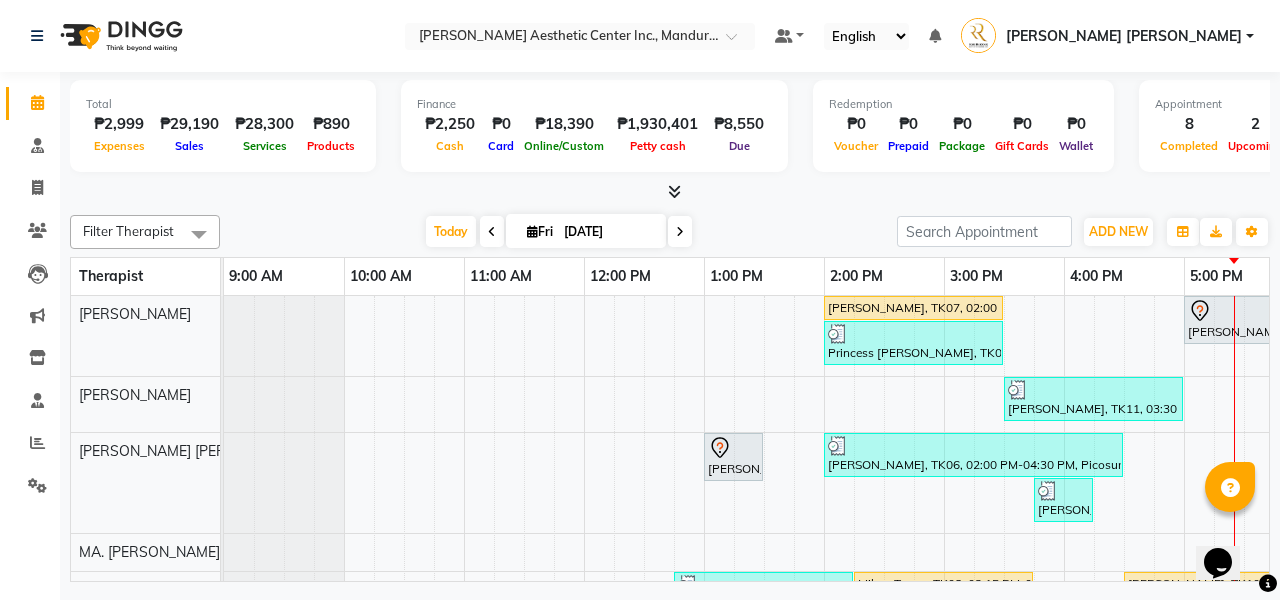 click on "[PERSON_NAME], TK07, 02:00 PM-03:30 PM, Facials  - Hydra Facial Platinum             [PERSON_NAME], TK12, 05:00 PM-06:30 PM, Facials  - Hydra Facial Platinum     Princess [PERSON_NAME], TK03, 02:00 PM-03:30 PM, Facials  - Hydra Facial Platinum (₱3500)     [PERSON_NAME], TK11, 03:30 PM-05:00 PM, Facials  - Hydra Facial Platinum             [PERSON_NAME], TK04, 01:00 PM-01:30 PM, Brow Consultation     [PERSON_NAME], TK06, 02:00 PM-04:30 PM, Picosure/Picosecond - Tattoo Removal,Permanent Make Up  - Powder Brows By Razzouk (₱10000)     [PERSON_NAME], TK09, 03:45 PM-04:15 PM, Hydra facial Express     [PERSON_NAME], TK05, 12:45 PM-02:15 PM, Eyebrows And Lashes -Angel Wispy Set     Milare Tupas, TK08, 02:15 PM-03:45 PM, Facials  - Hydra Facial Platinum    Aravellah [PERSON_NAME], TK10, 04:30 PM-06:00 PM, Facial- Acne Facial Treatment     Princess [PERSON_NAME], TK03, 03:30 PM-06:45 PM, Nails - Nail Extension Removal (₱500),Signature Russian Nails- Long (₱2750)" at bounding box center [884, 616] 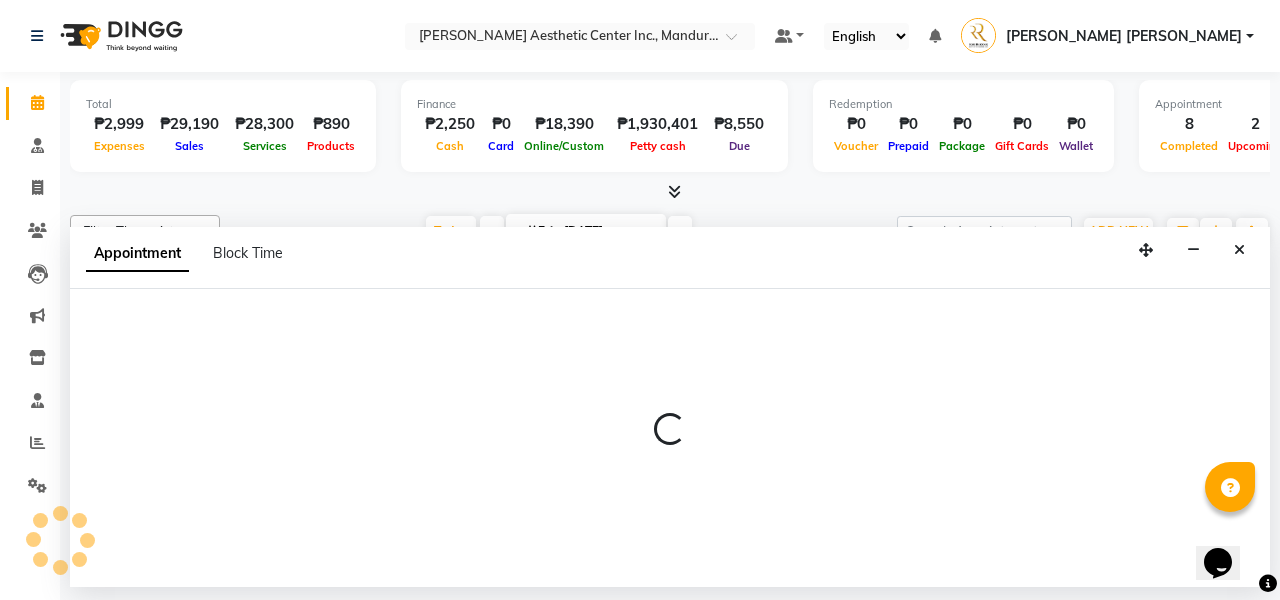 select on "46220" 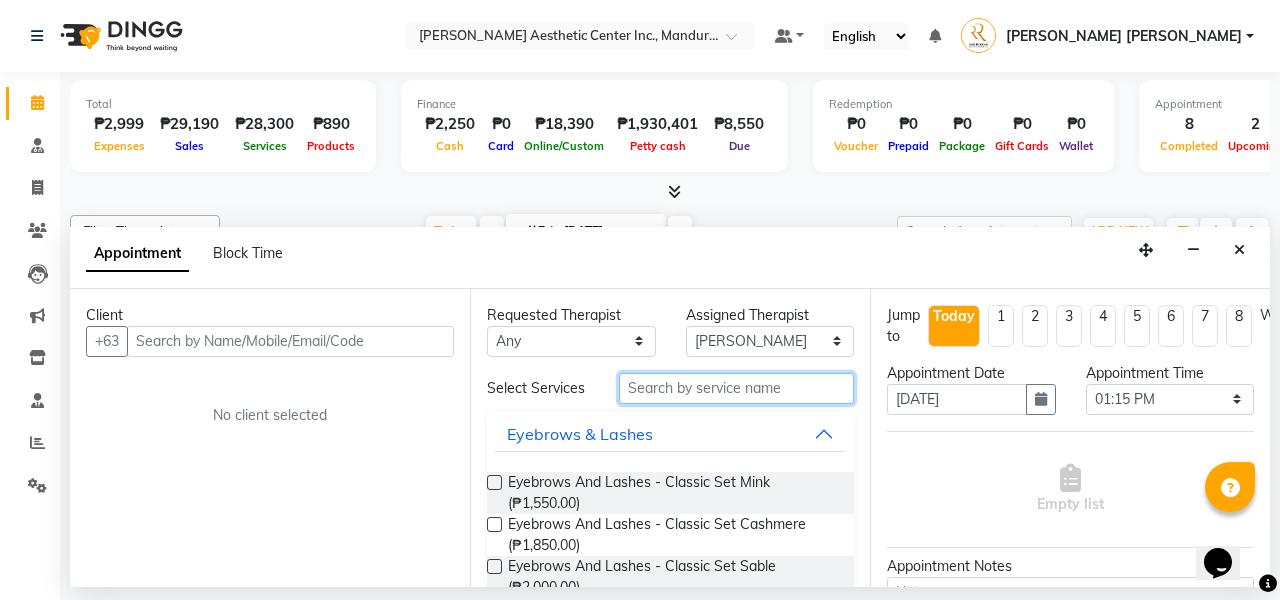 click at bounding box center (736, 388) 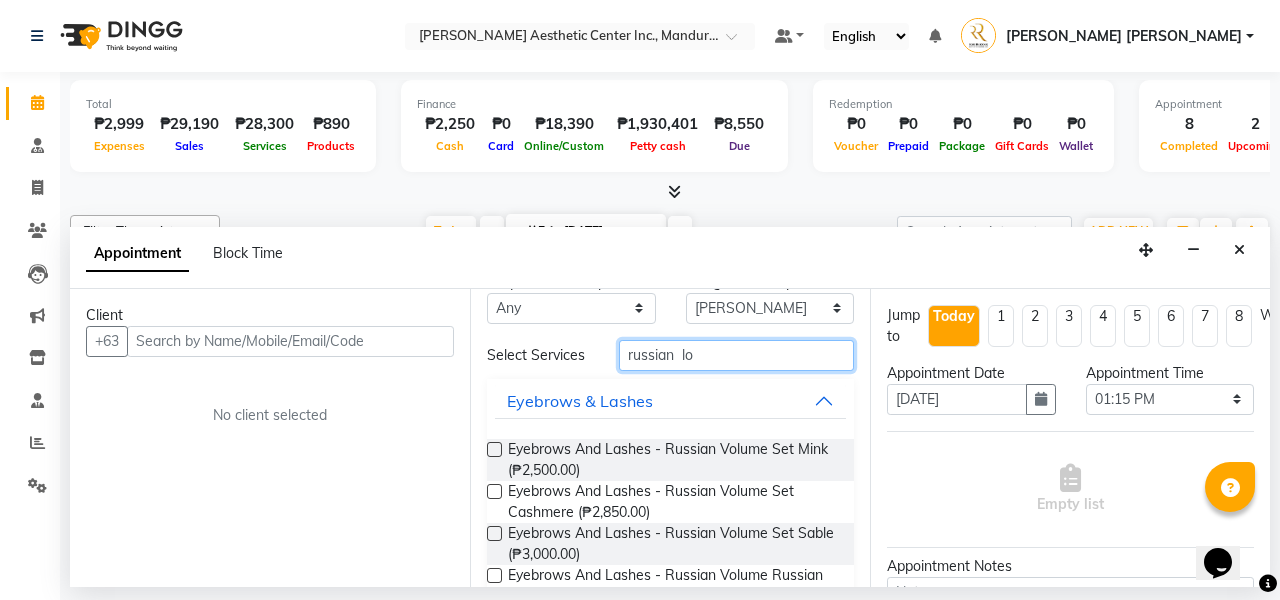 scroll, scrollTop: 0, scrollLeft: 0, axis: both 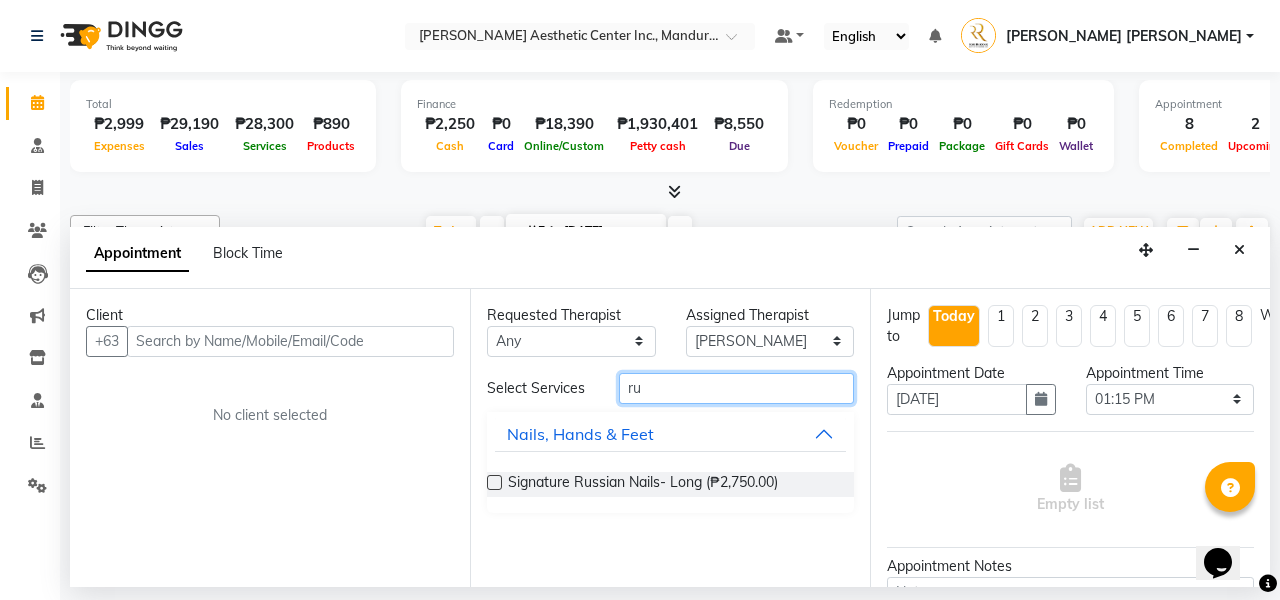type on "r" 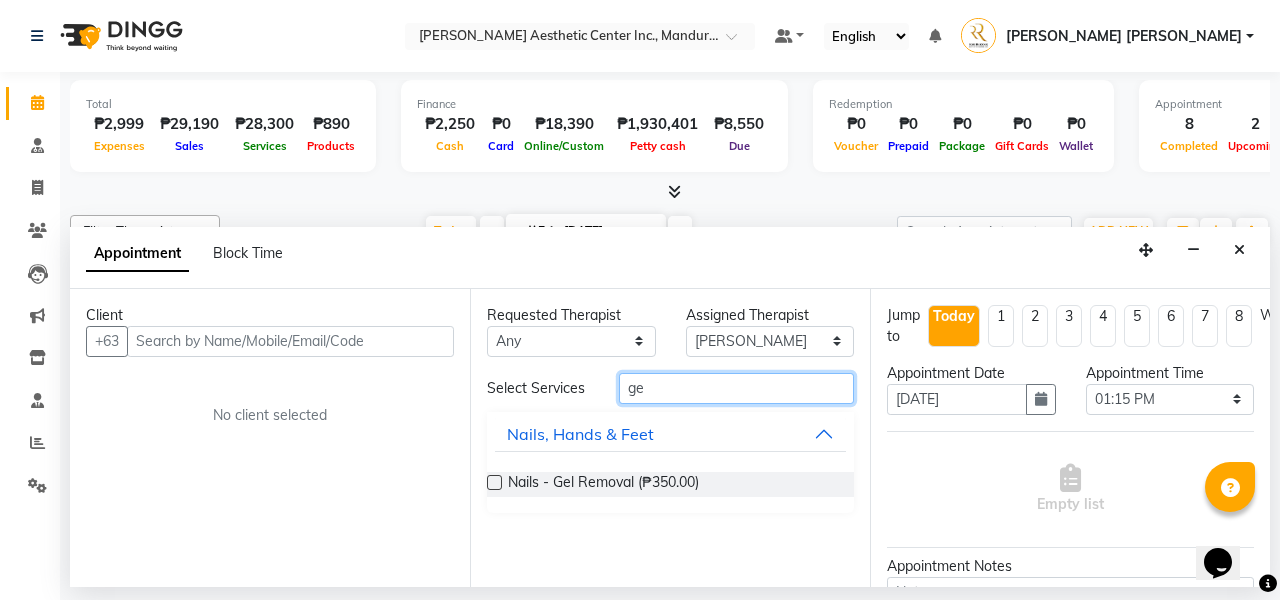 type on "g" 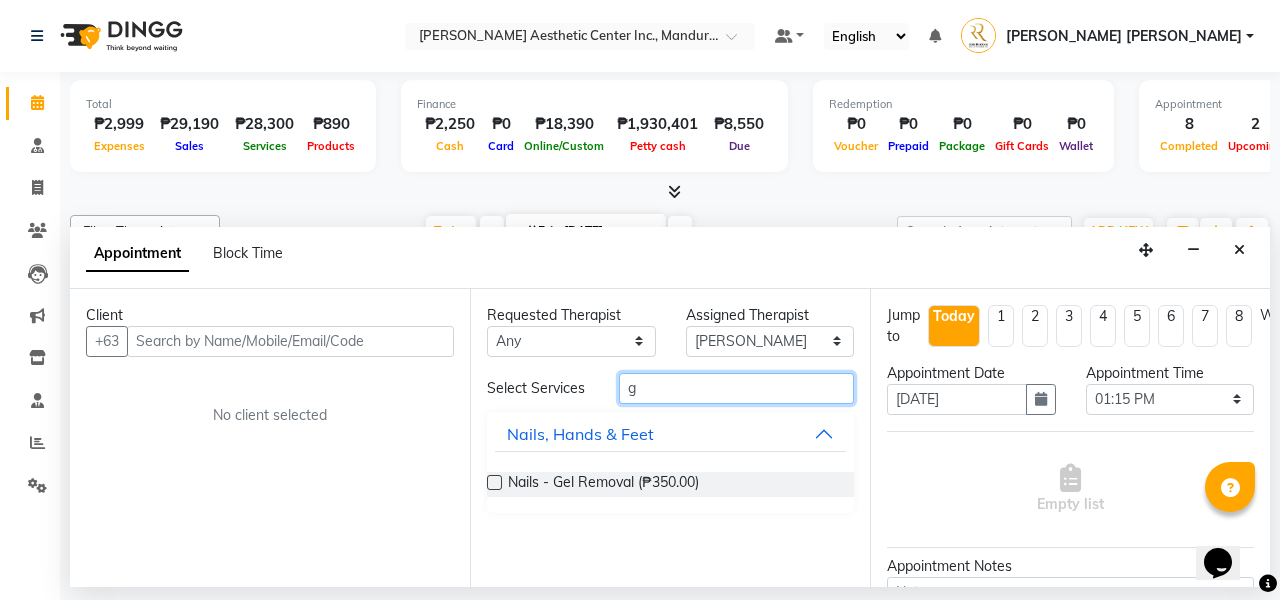 type 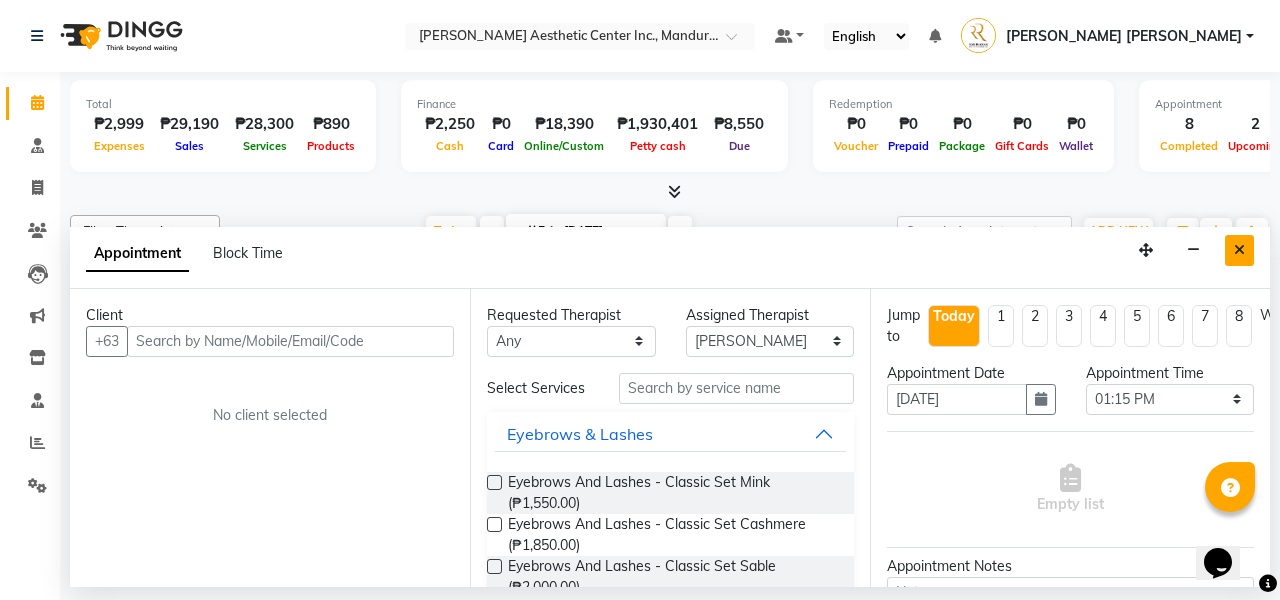 click at bounding box center [1239, 250] 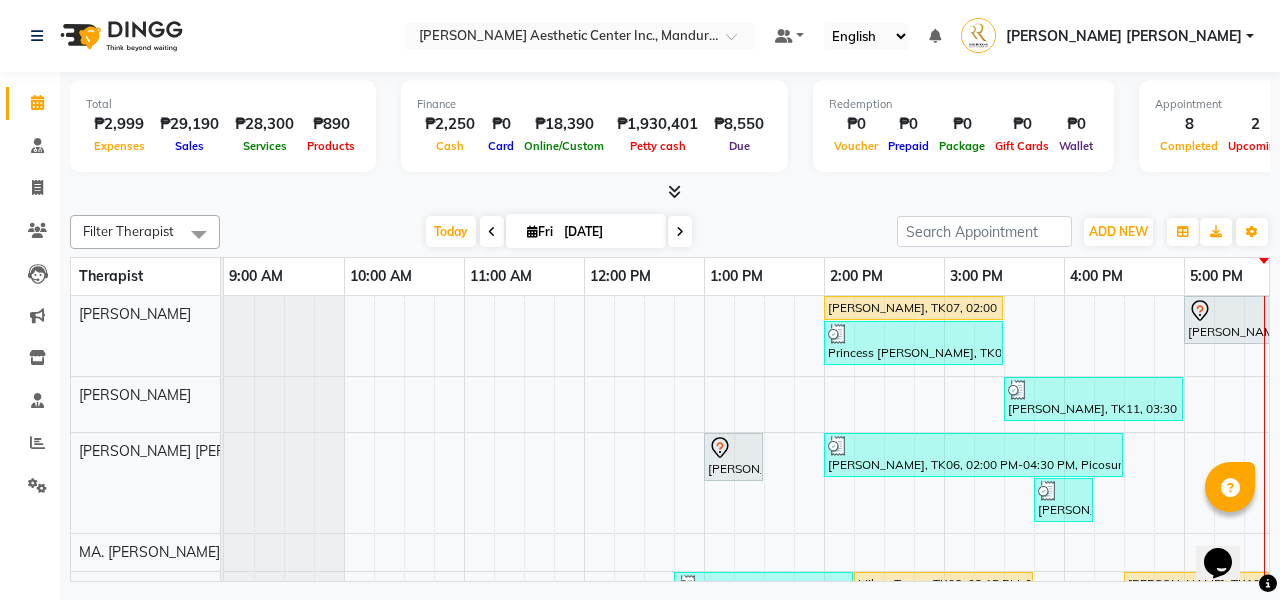 click on "[DATE]" at bounding box center (608, 232) 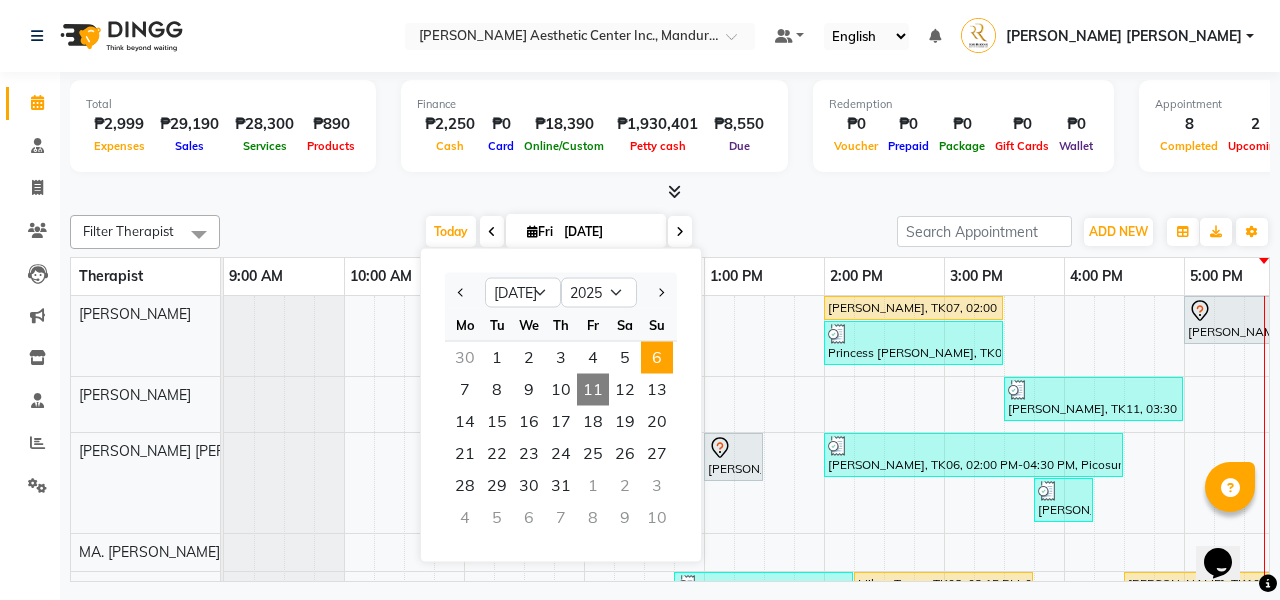 click on "6" at bounding box center (657, 358) 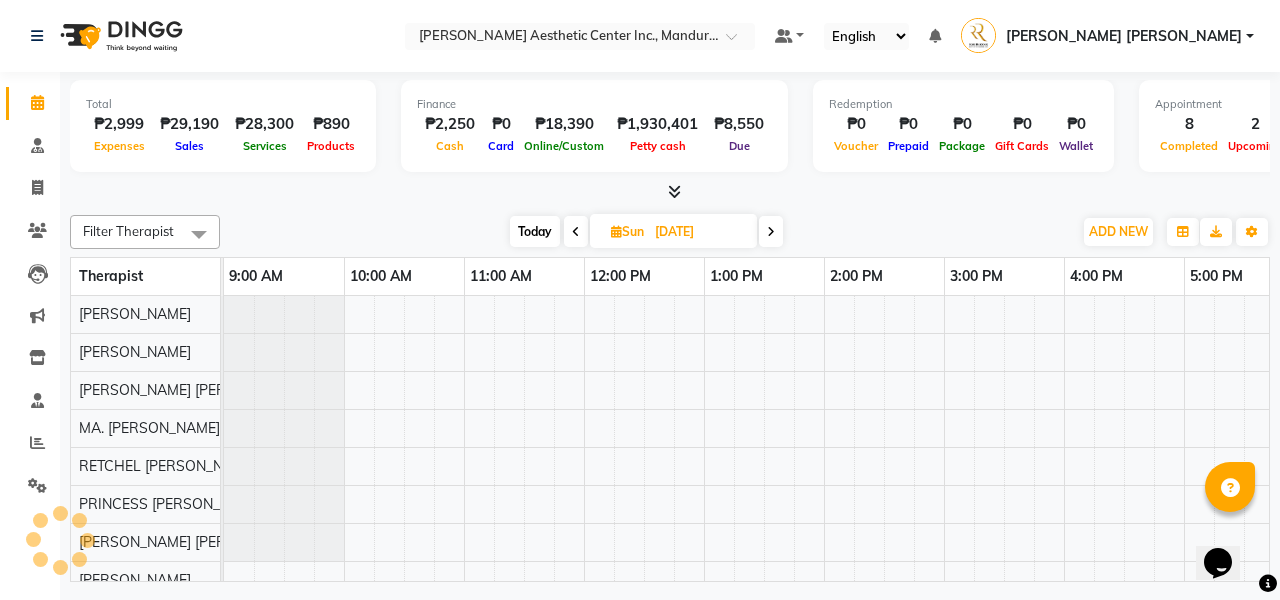 scroll, scrollTop: 0, scrollLeft: 275, axis: horizontal 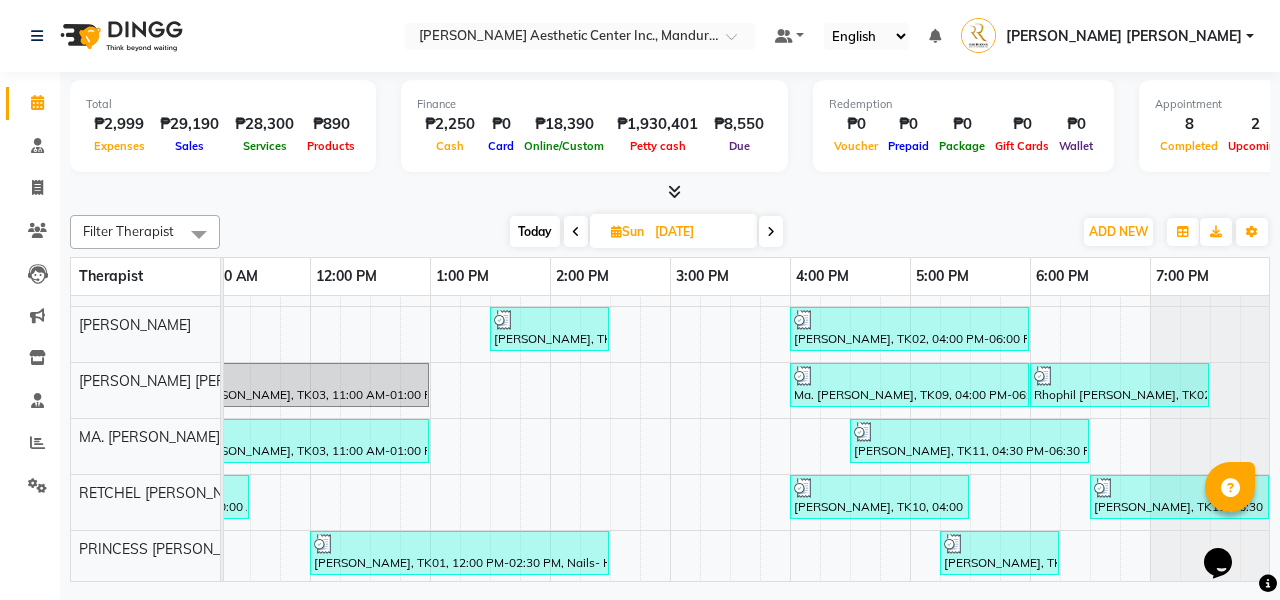 click on "[DATE]" at bounding box center [699, 232] 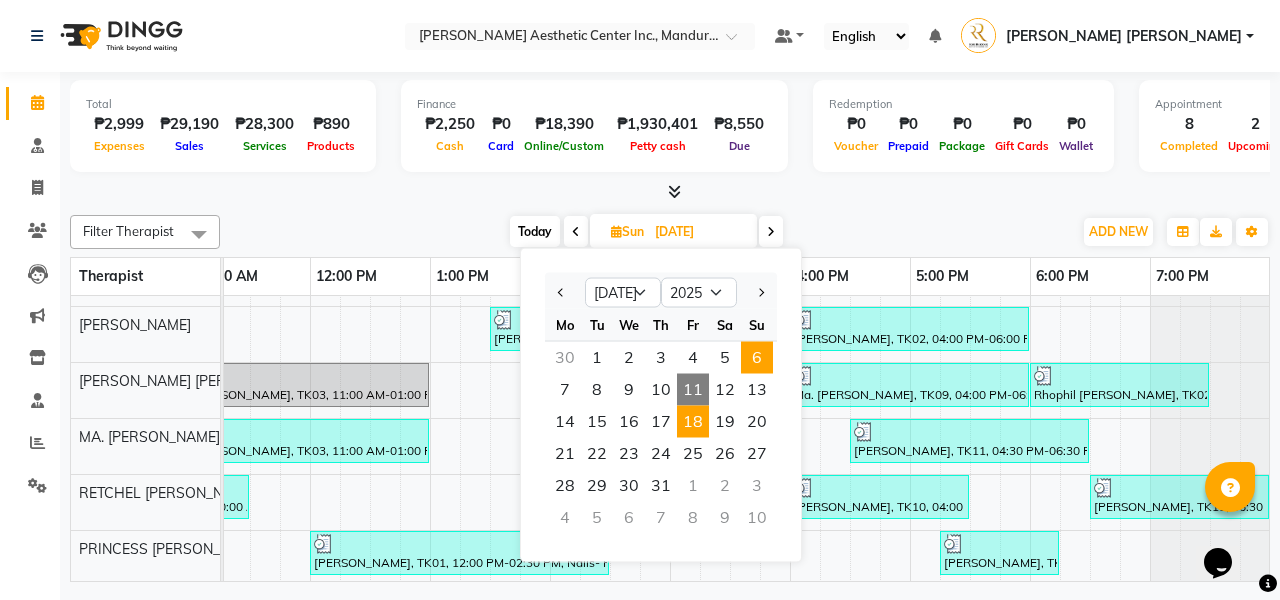 click on "18" at bounding box center [693, 422] 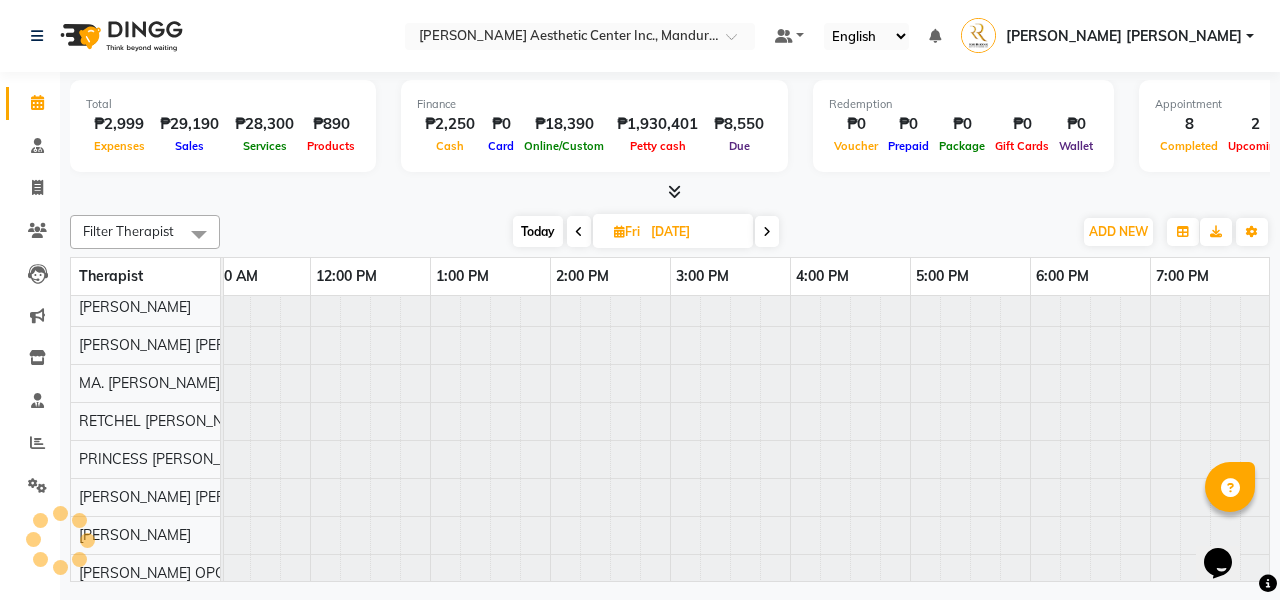 scroll, scrollTop: 0, scrollLeft: 0, axis: both 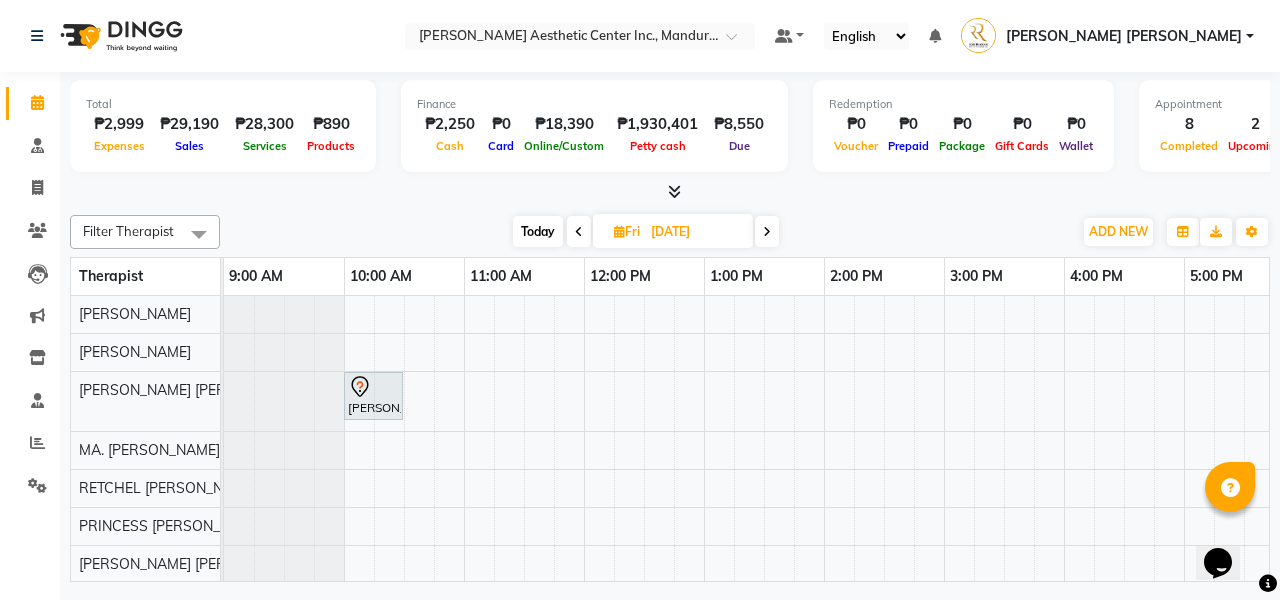 click on "[PERSON_NAME], 10:00 AM-10:30 AM, Brow Consultation" at bounding box center (884, 515) 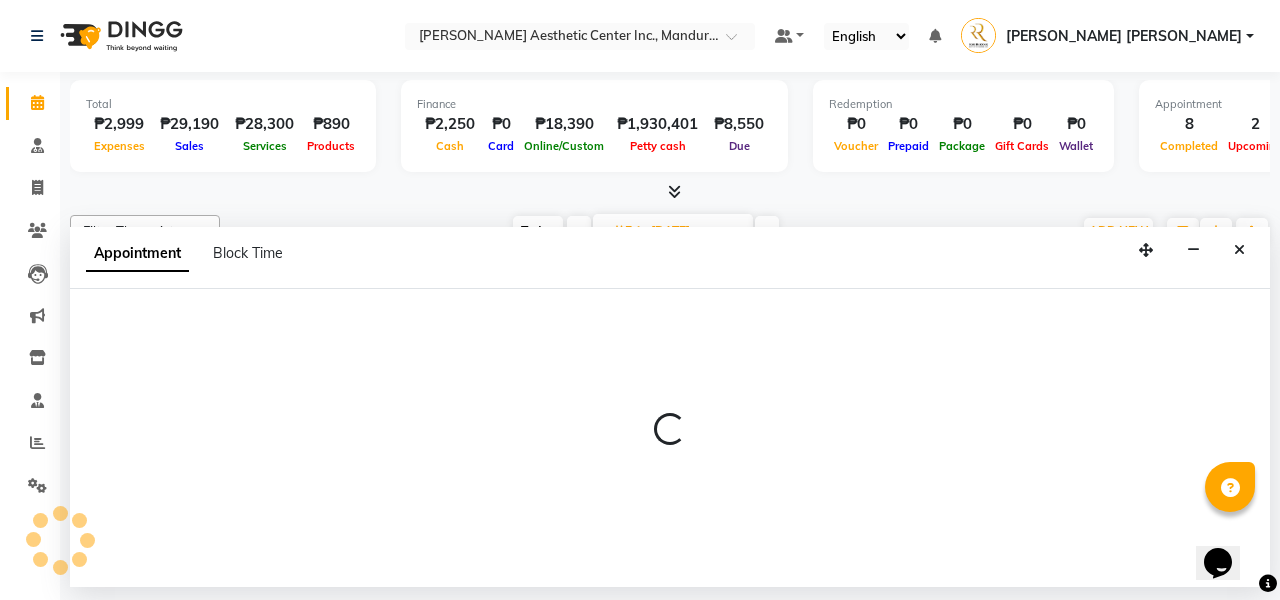 select on "46410" 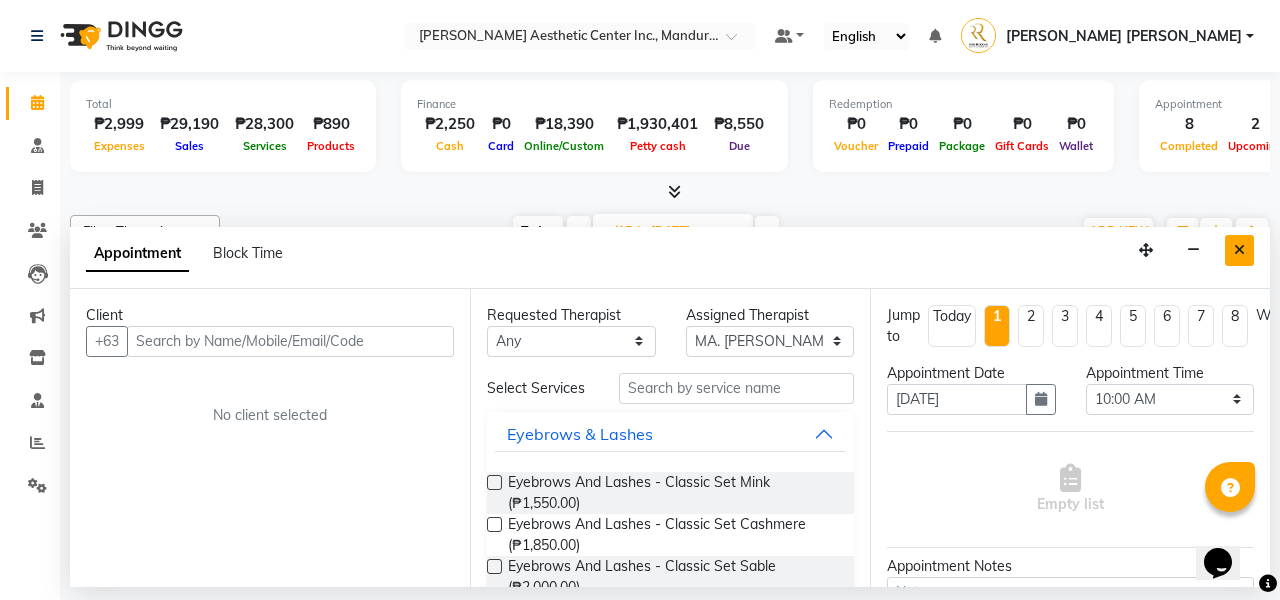 click at bounding box center (1239, 250) 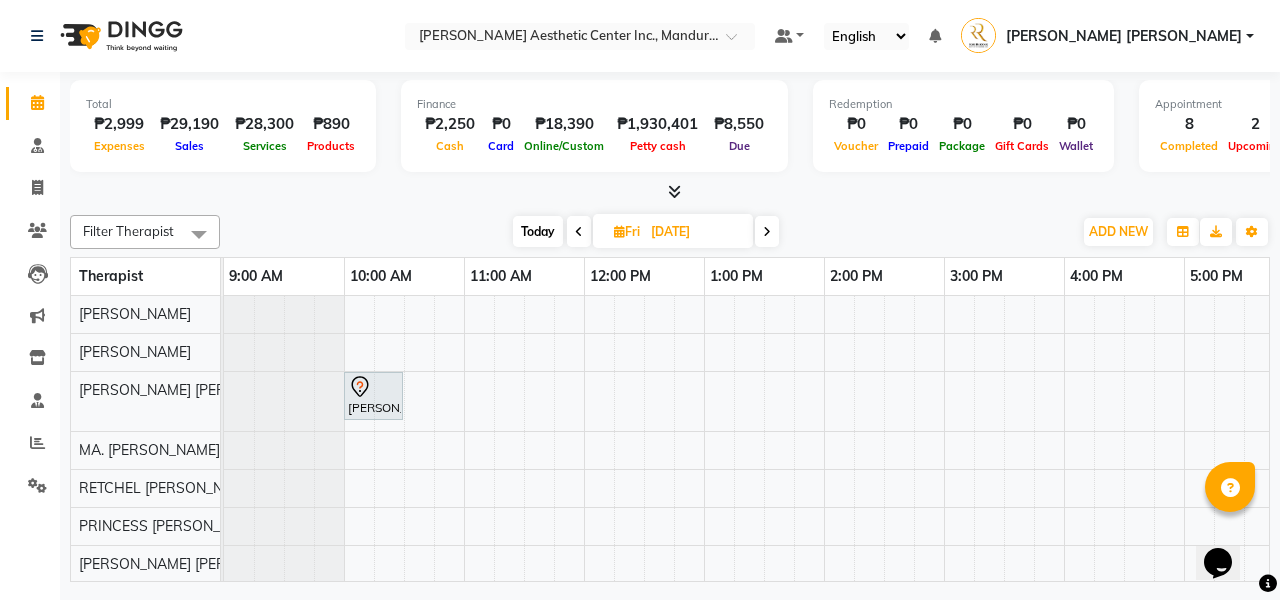 click on "[DATE]" at bounding box center (695, 232) 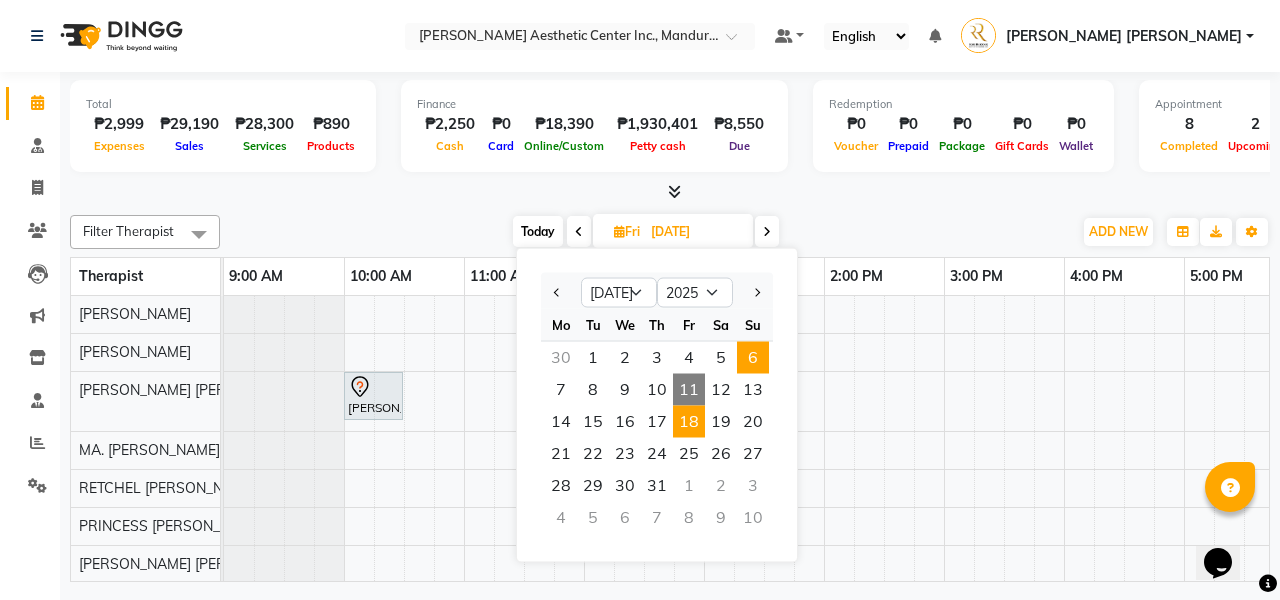 click on "6" at bounding box center [753, 358] 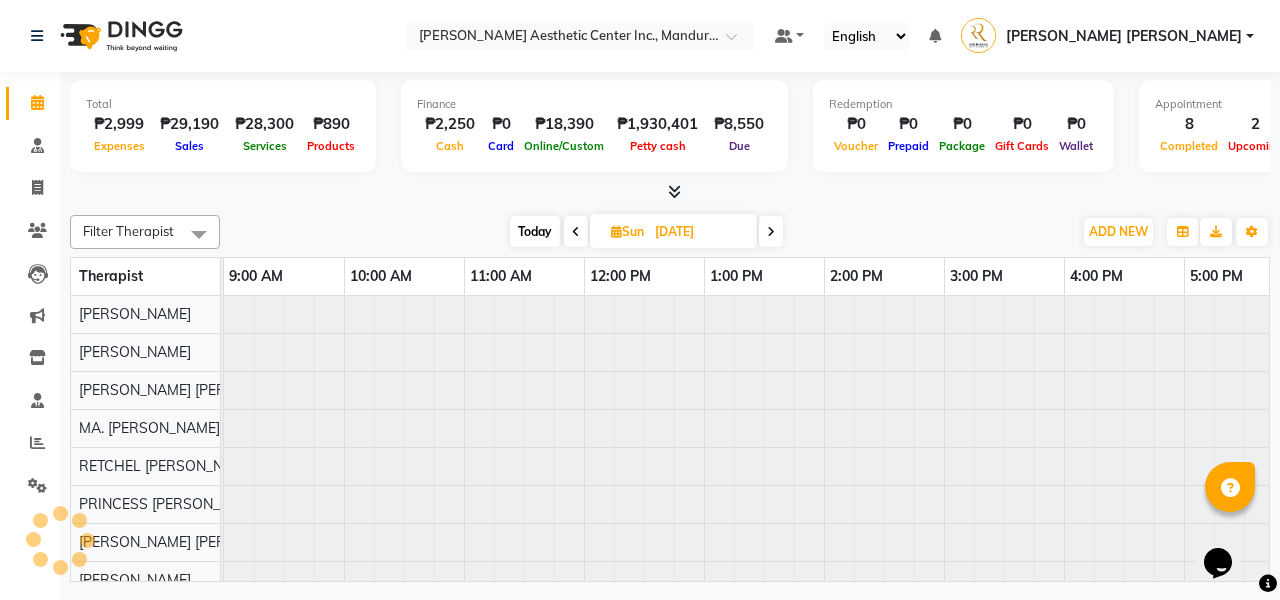 scroll, scrollTop: 0, scrollLeft: 275, axis: horizontal 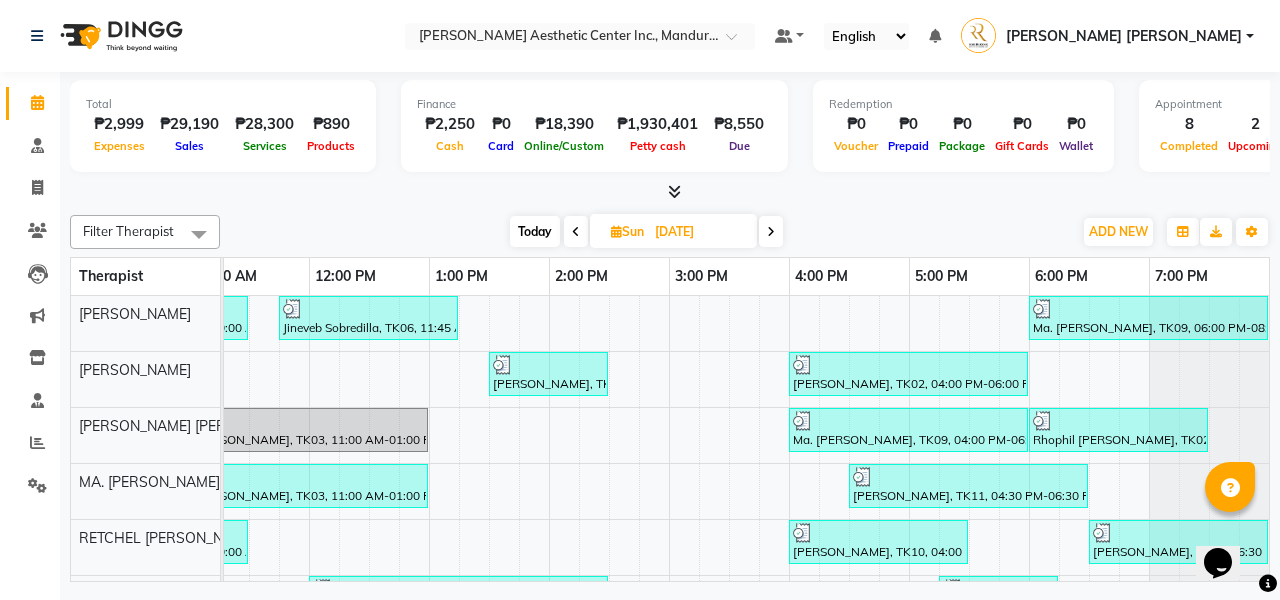 click on "[DATE]" at bounding box center (699, 232) 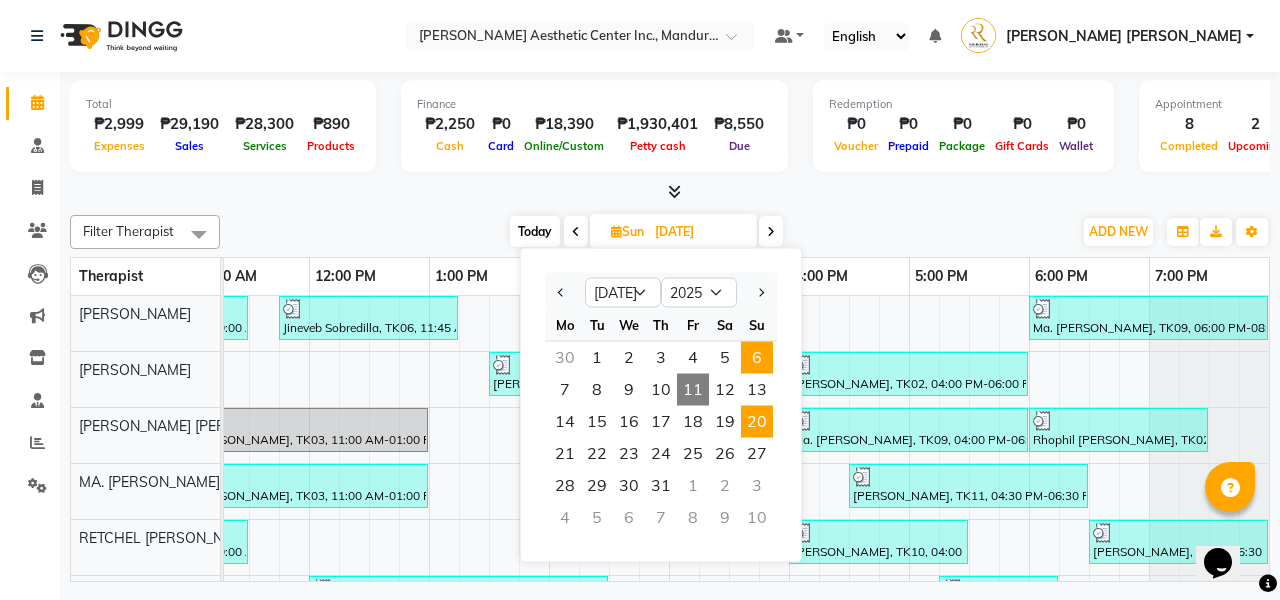 click on "20" at bounding box center (757, 422) 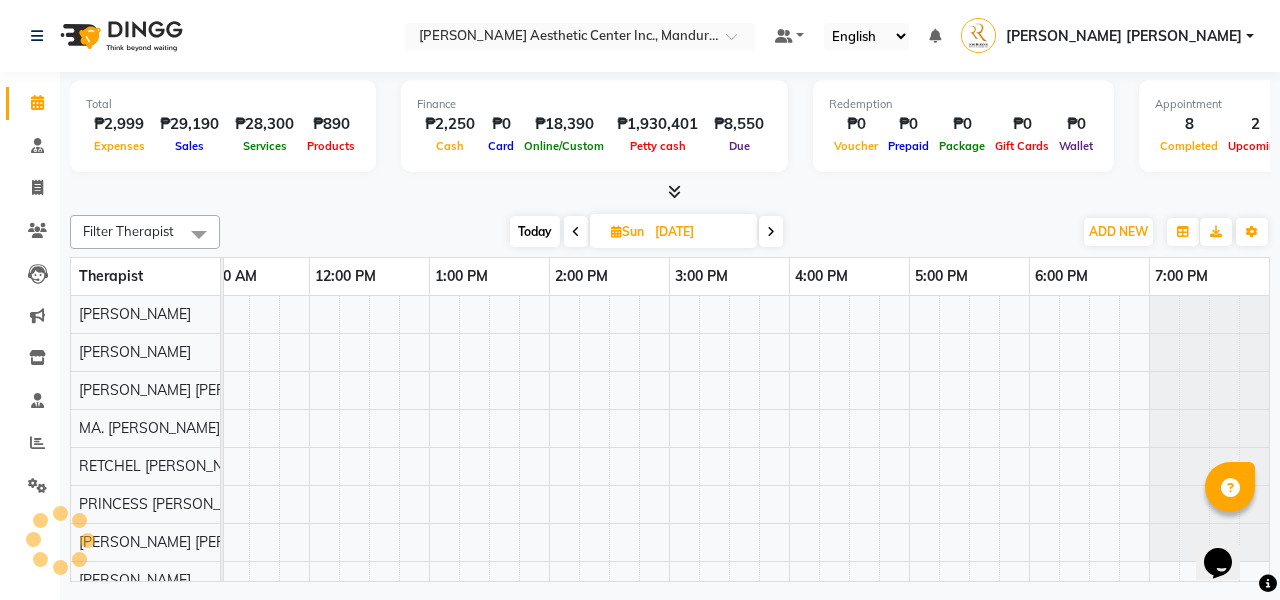 scroll, scrollTop: 0, scrollLeft: 0, axis: both 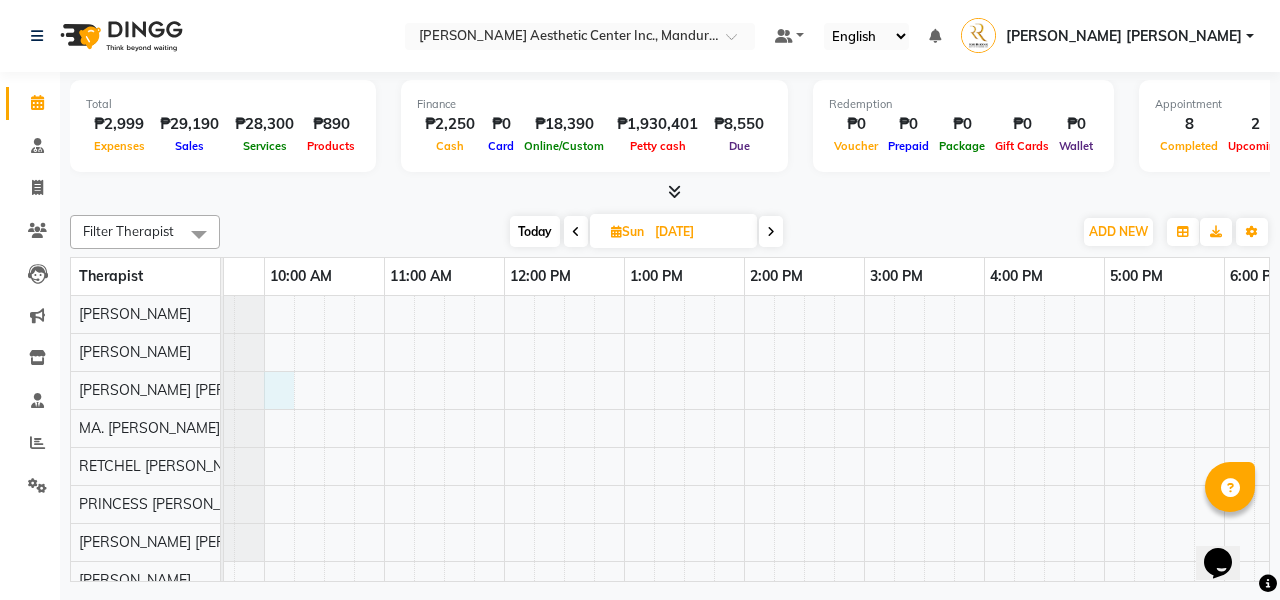 click at bounding box center (804, 504) 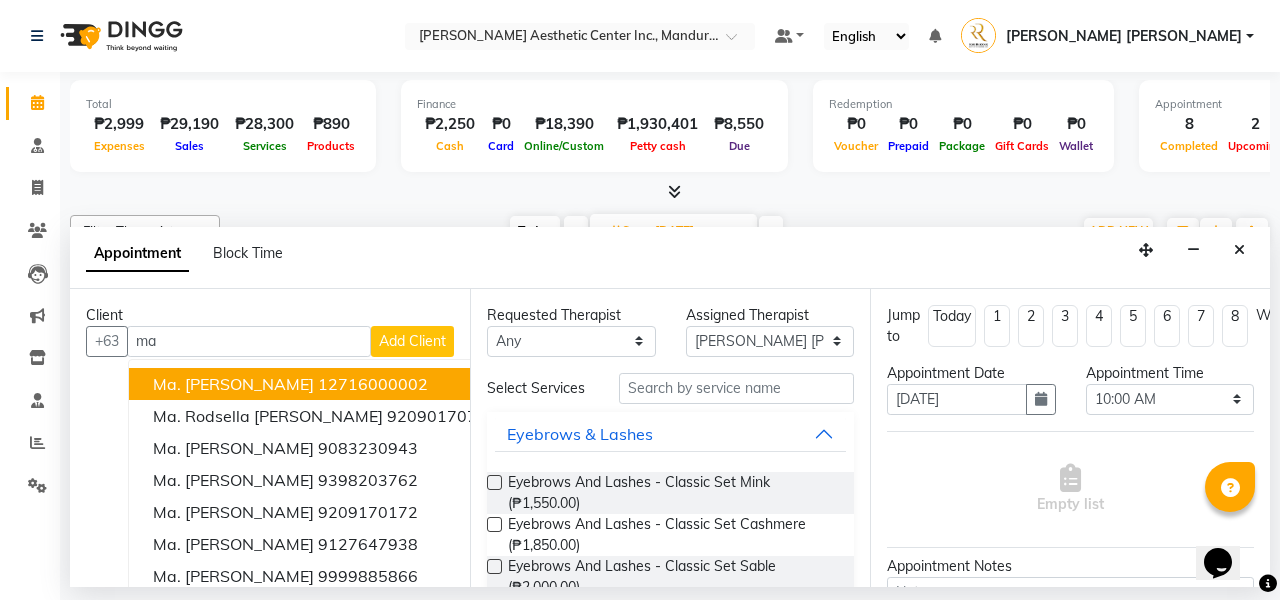 type on "m" 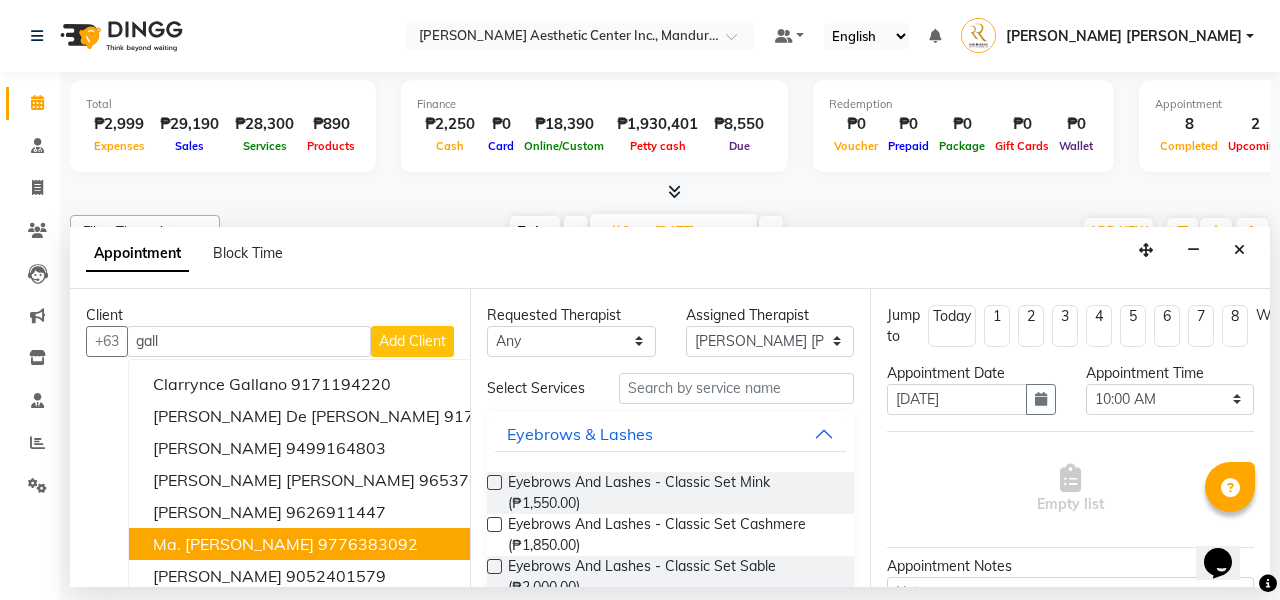 click on "Ma. [PERSON_NAME]" at bounding box center (233, 544) 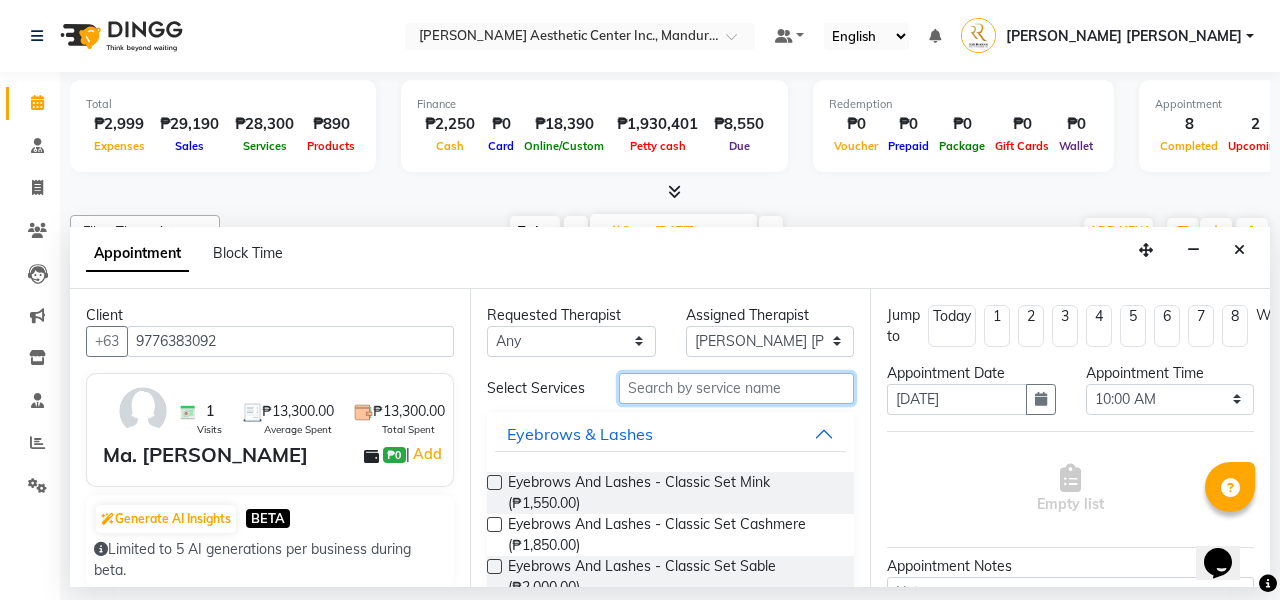 click at bounding box center (736, 388) 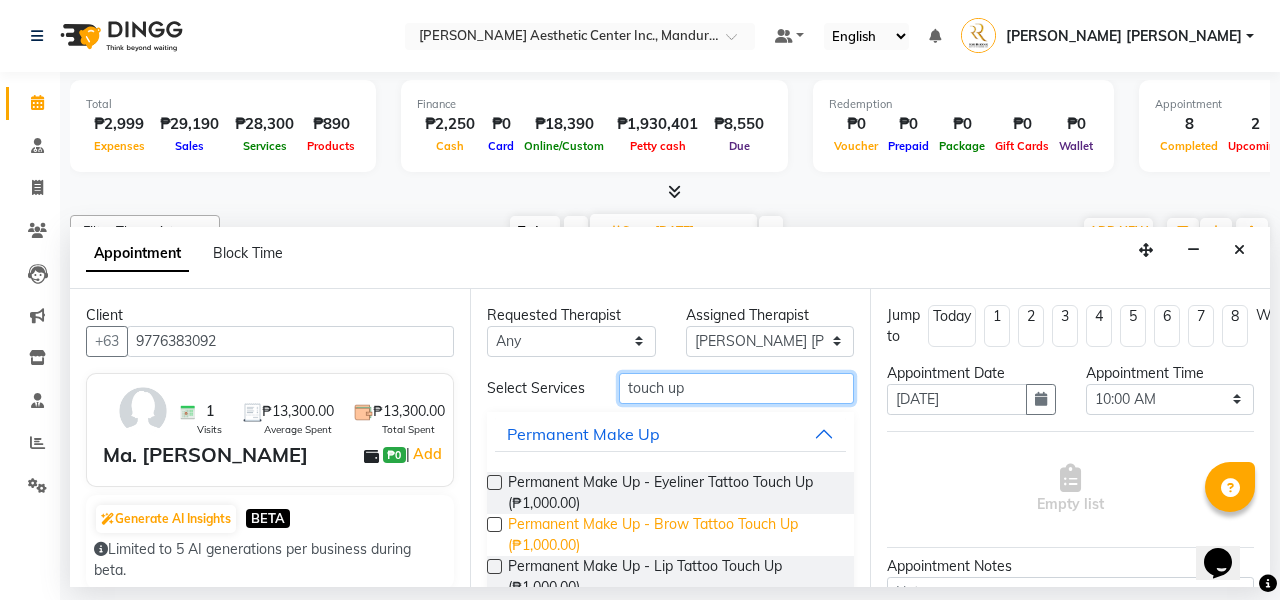 type on "touch up" 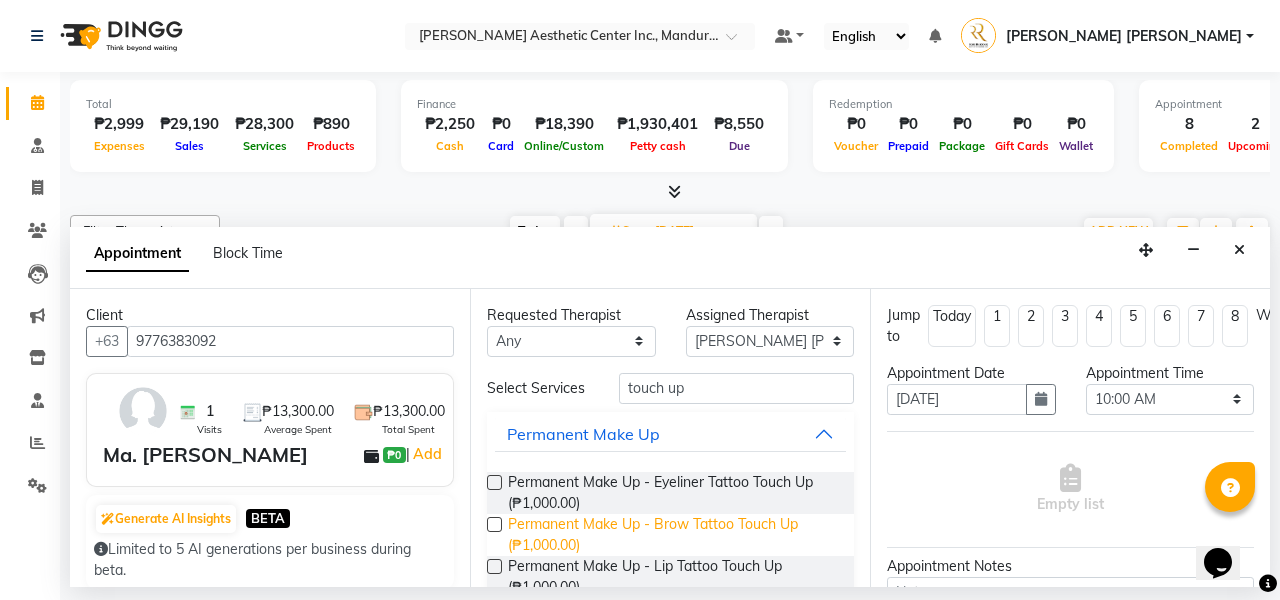 click on "Permanent Make Up - Brow Tattoo Touch Up  (₱1,000.00)" at bounding box center [673, 535] 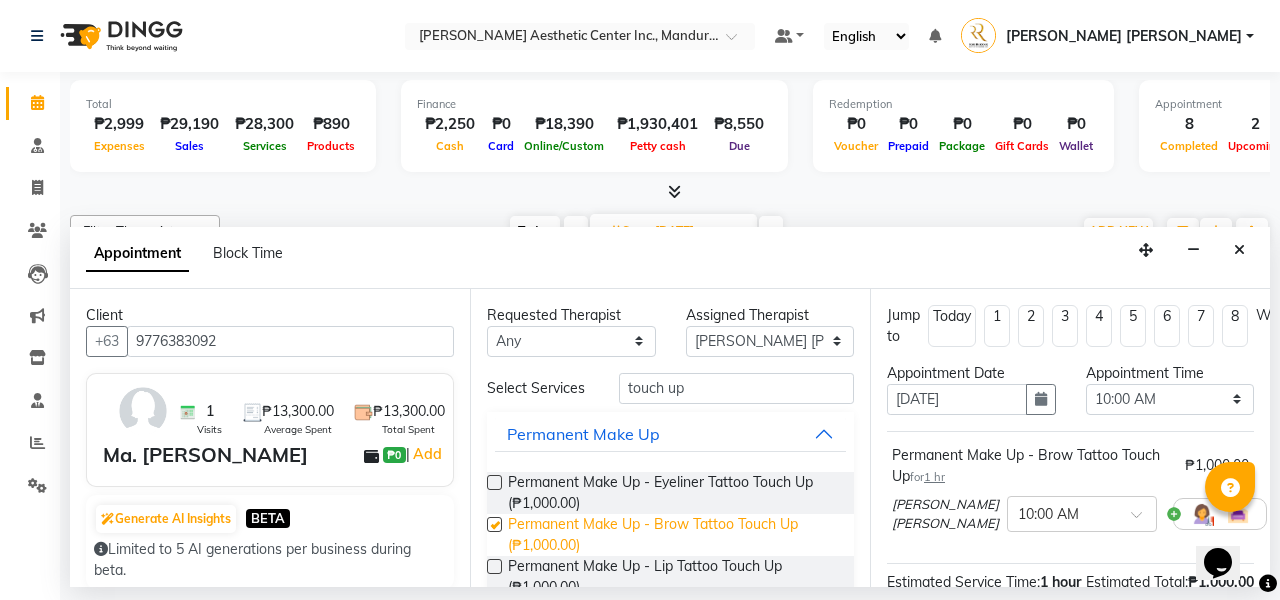 checkbox on "false" 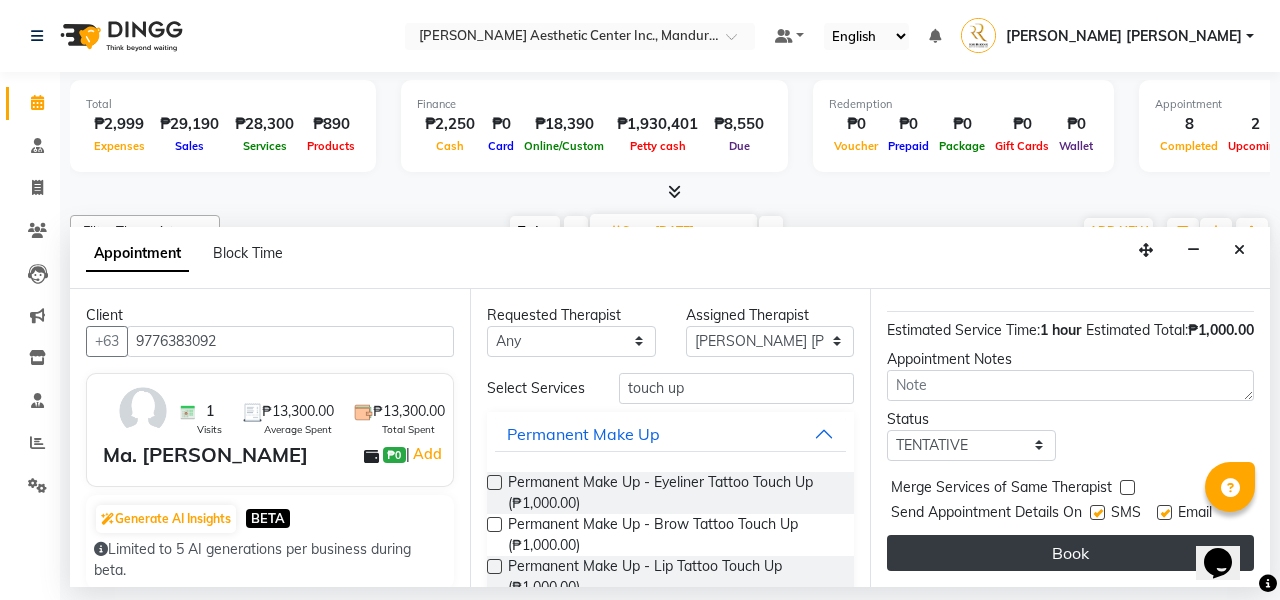 click on "Book" at bounding box center [1070, 553] 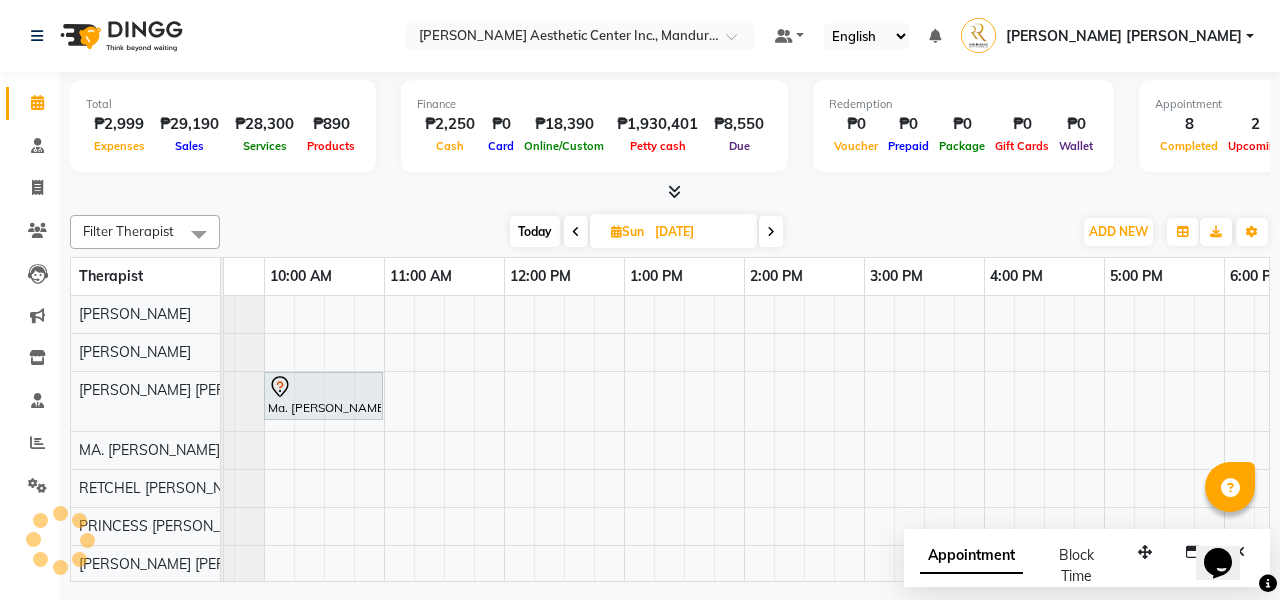 click at bounding box center [771, 231] 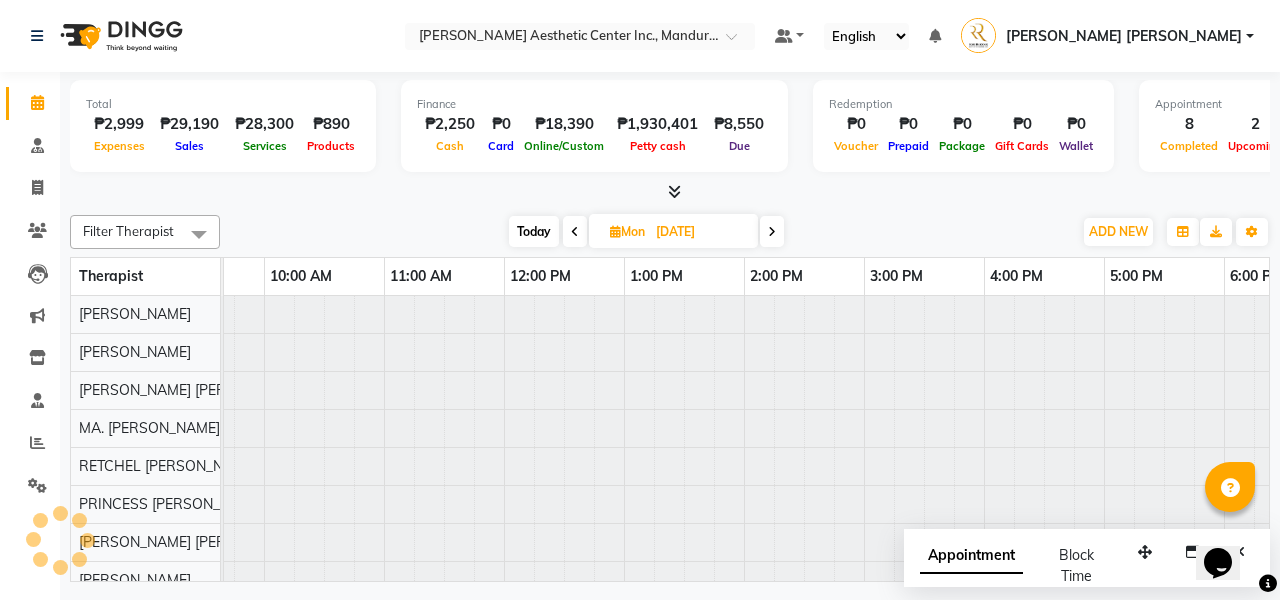 scroll, scrollTop: 0, scrollLeft: 0, axis: both 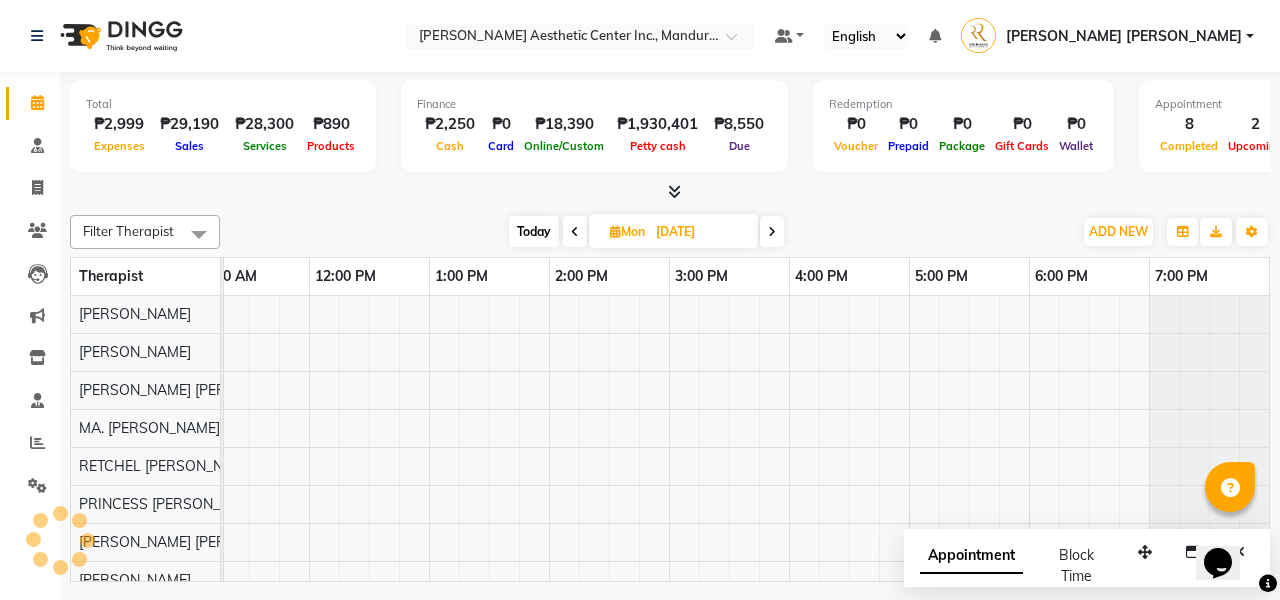 click on "Today" at bounding box center [534, 231] 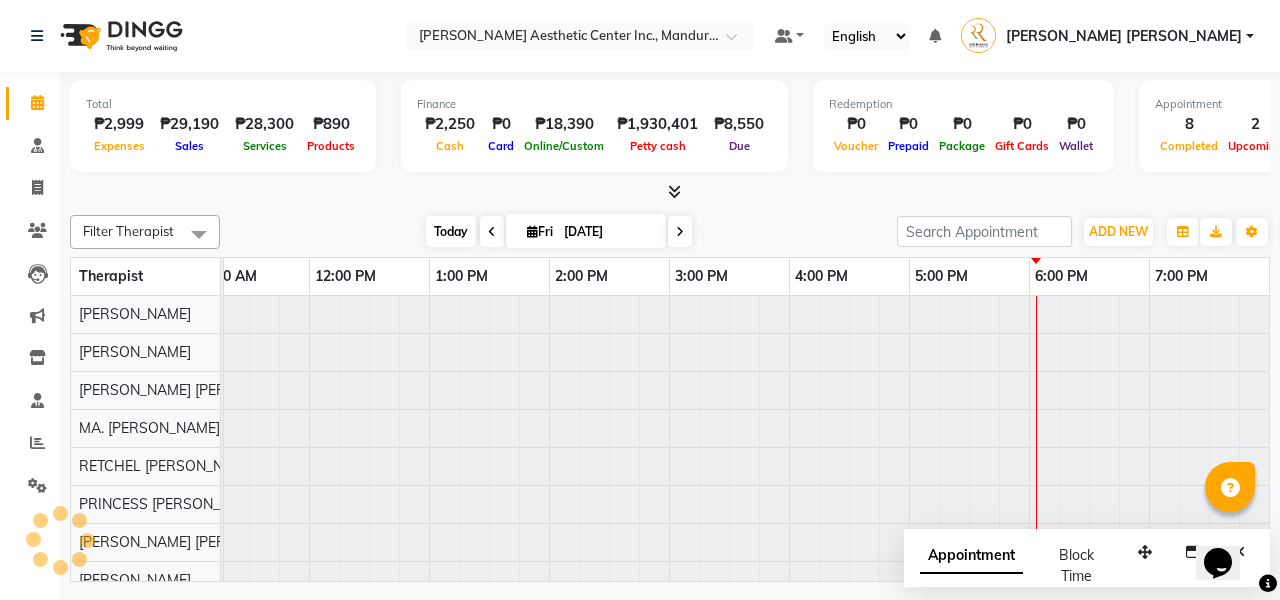 scroll, scrollTop: 0, scrollLeft: 0, axis: both 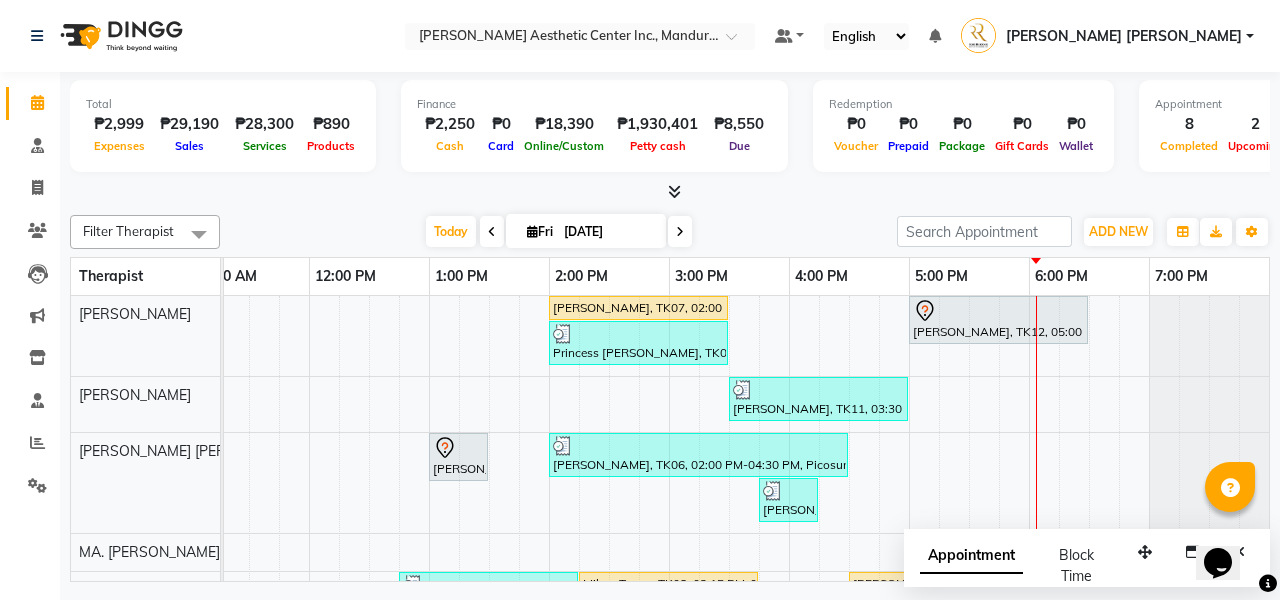 click at bounding box center [680, 232] 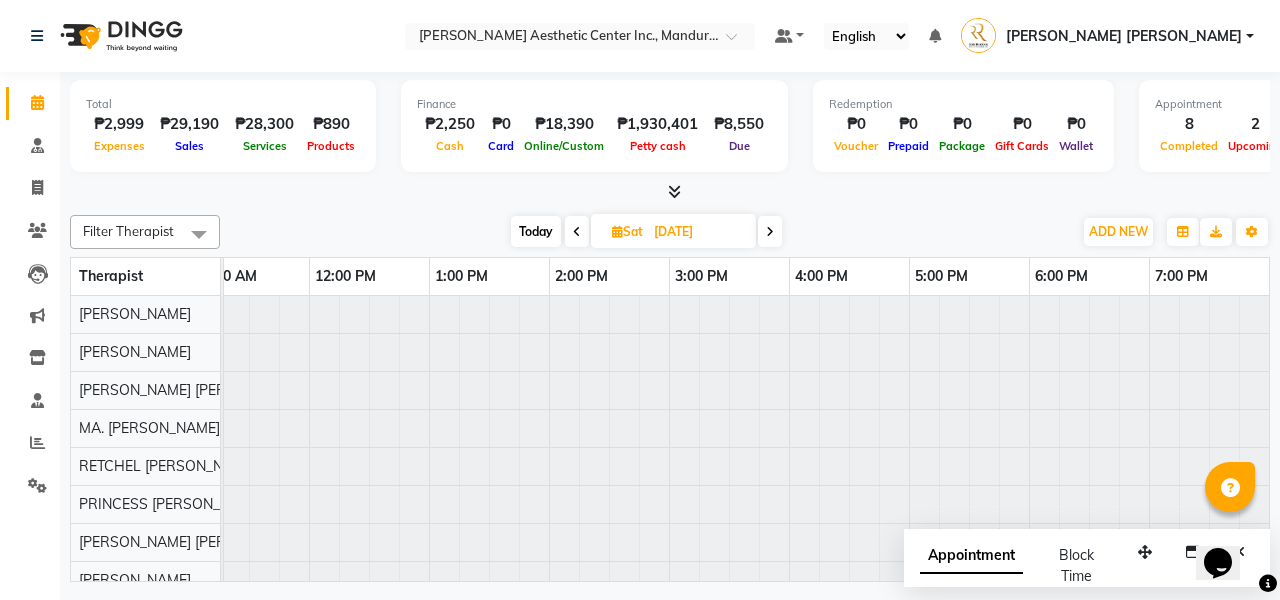scroll, scrollTop: 0, scrollLeft: 0, axis: both 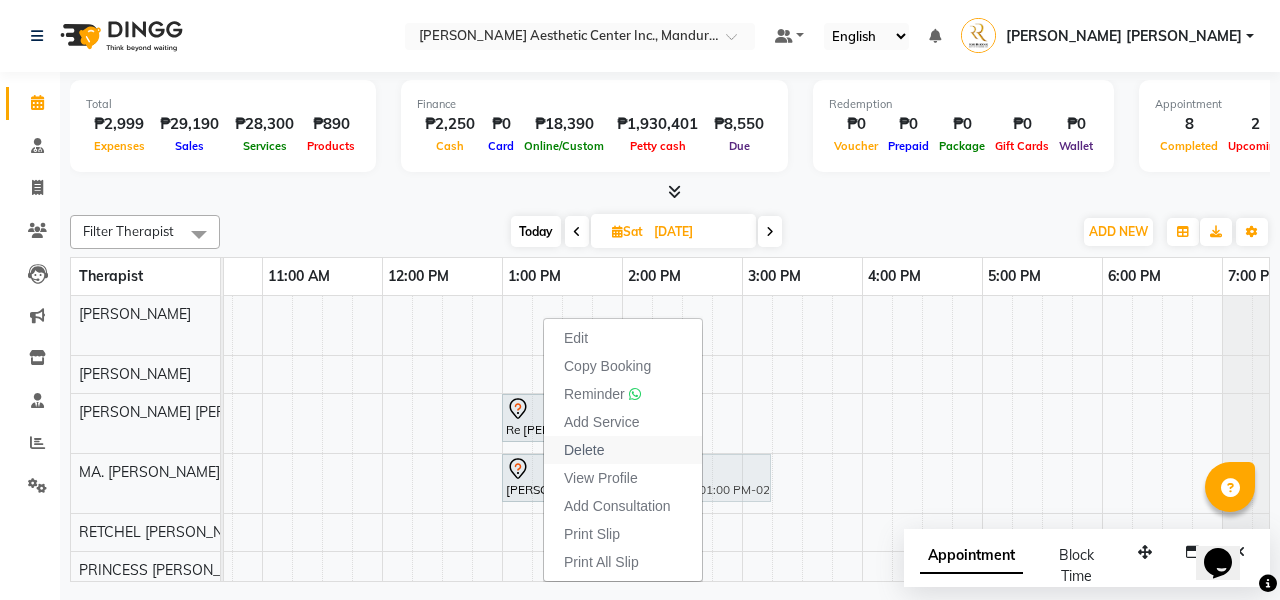 click on "Delete" at bounding box center [623, 450] 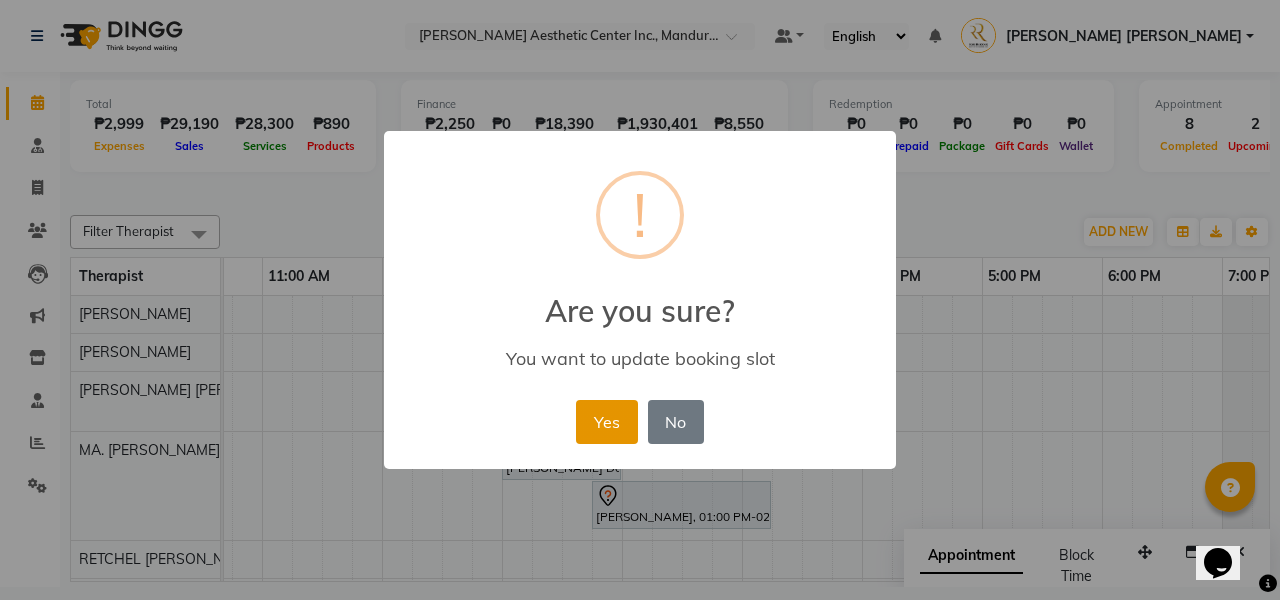 click on "Yes" at bounding box center (606, 422) 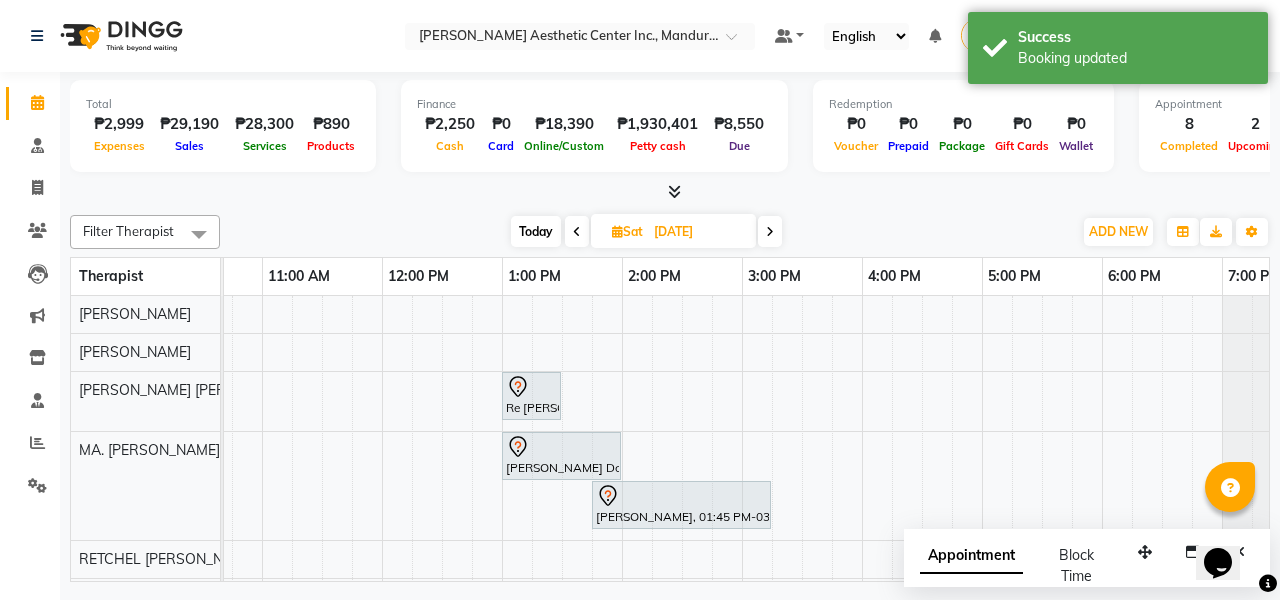 scroll, scrollTop: 0, scrollLeft: 202, axis: horizontal 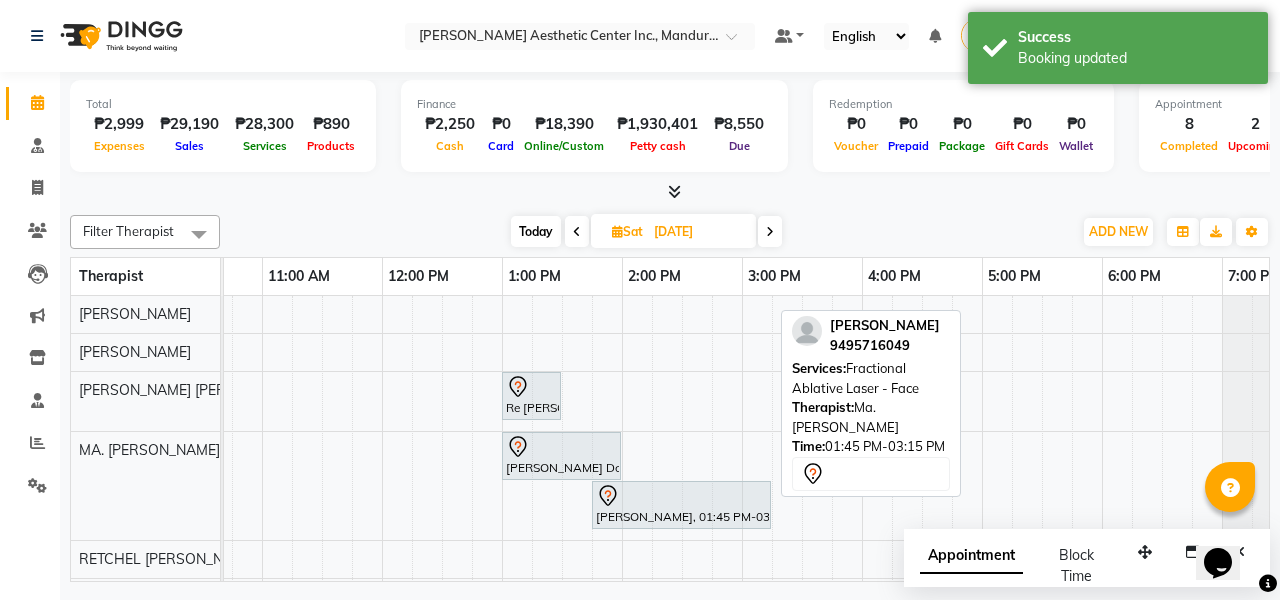 click on "[PERSON_NAME], 01:45 PM-03:15 PM, Fractional Ablative Laser  - Face" at bounding box center (681, 505) 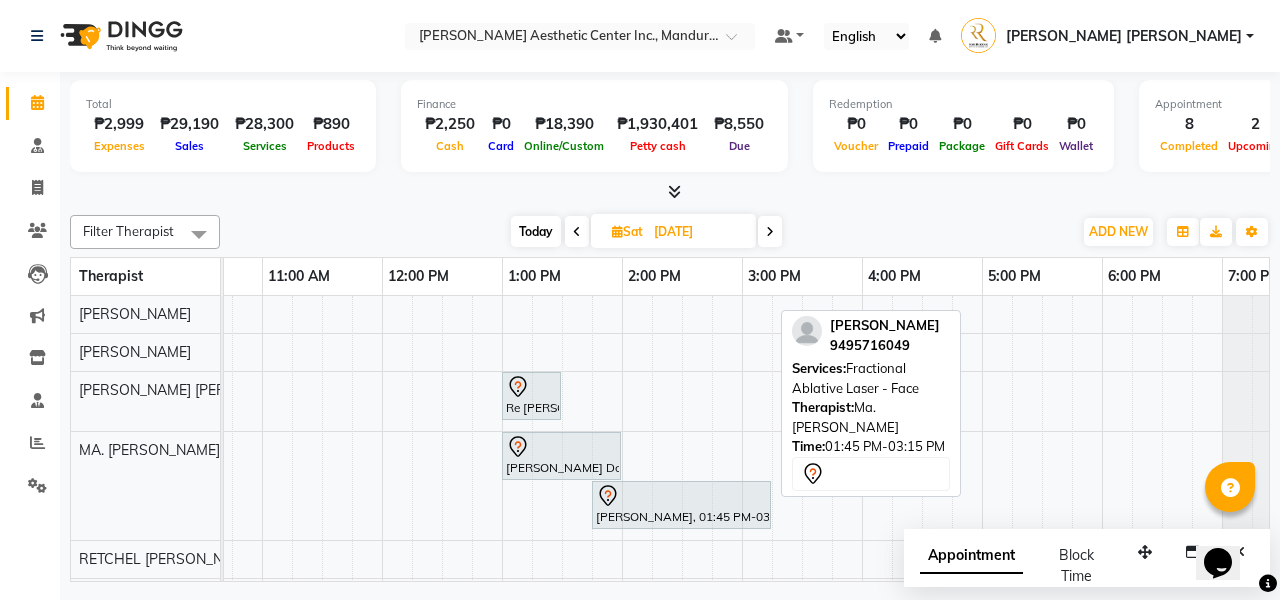 scroll, scrollTop: 34, scrollLeft: 209, axis: both 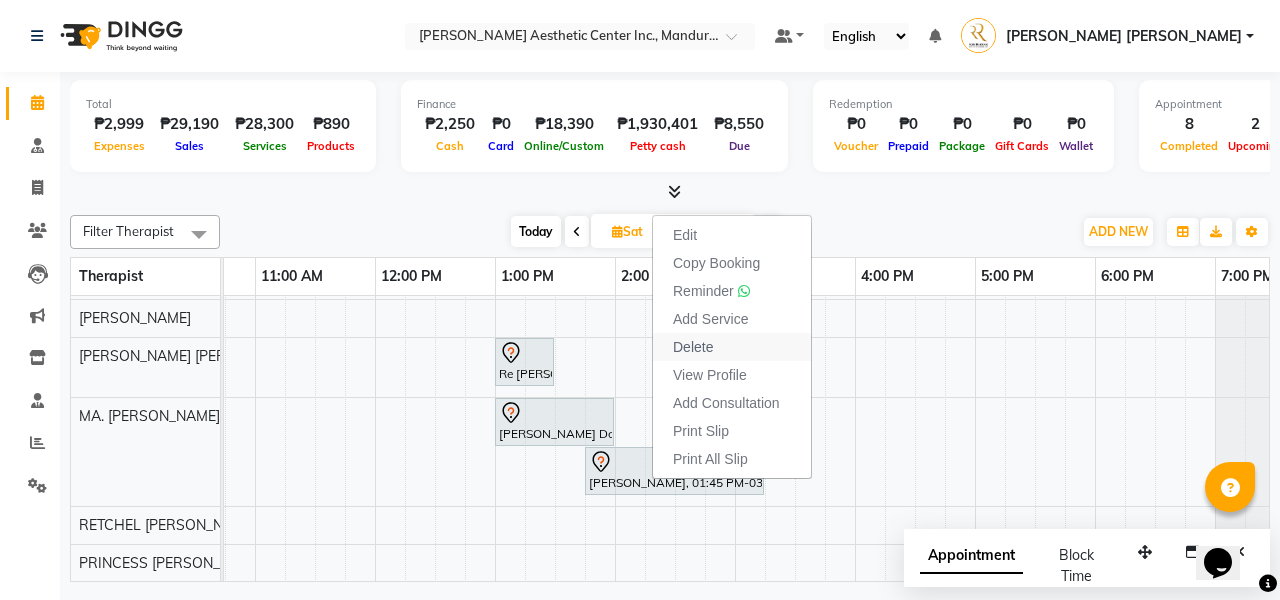 click on "Delete" at bounding box center [732, 347] 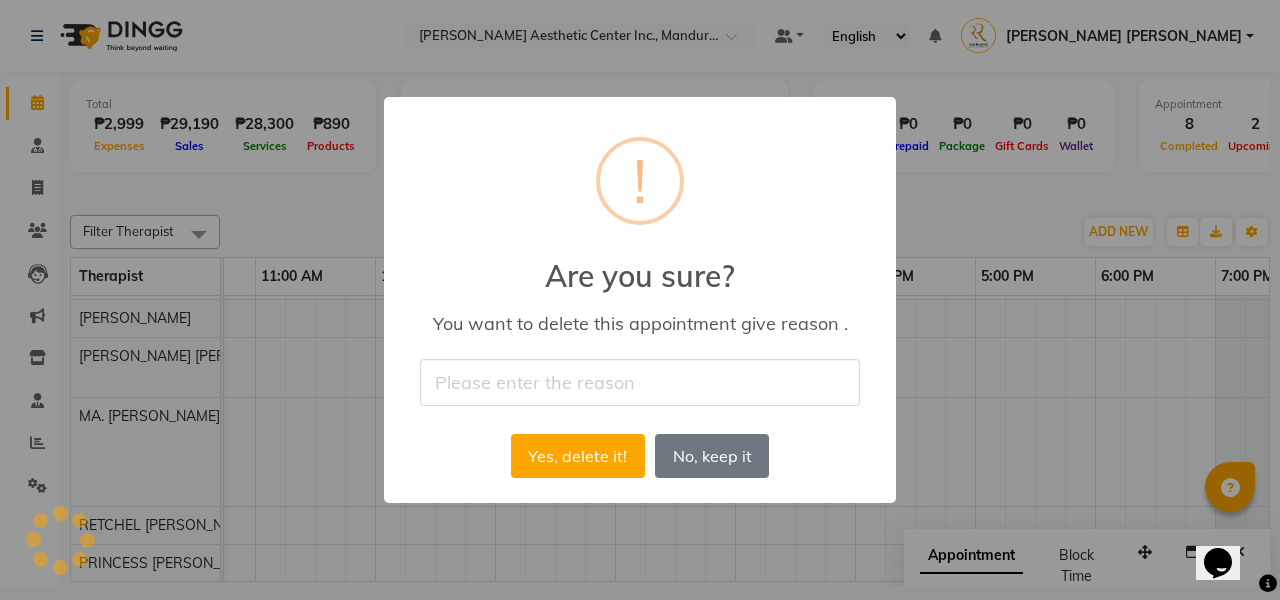 click at bounding box center [640, 382] 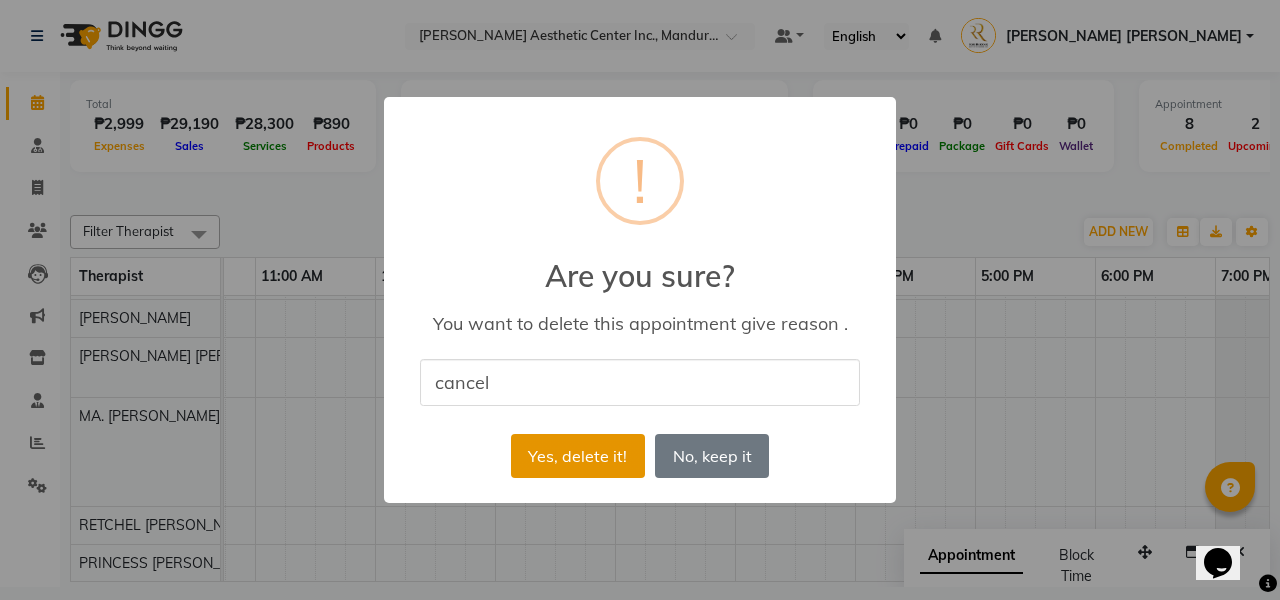 type on "cancel" 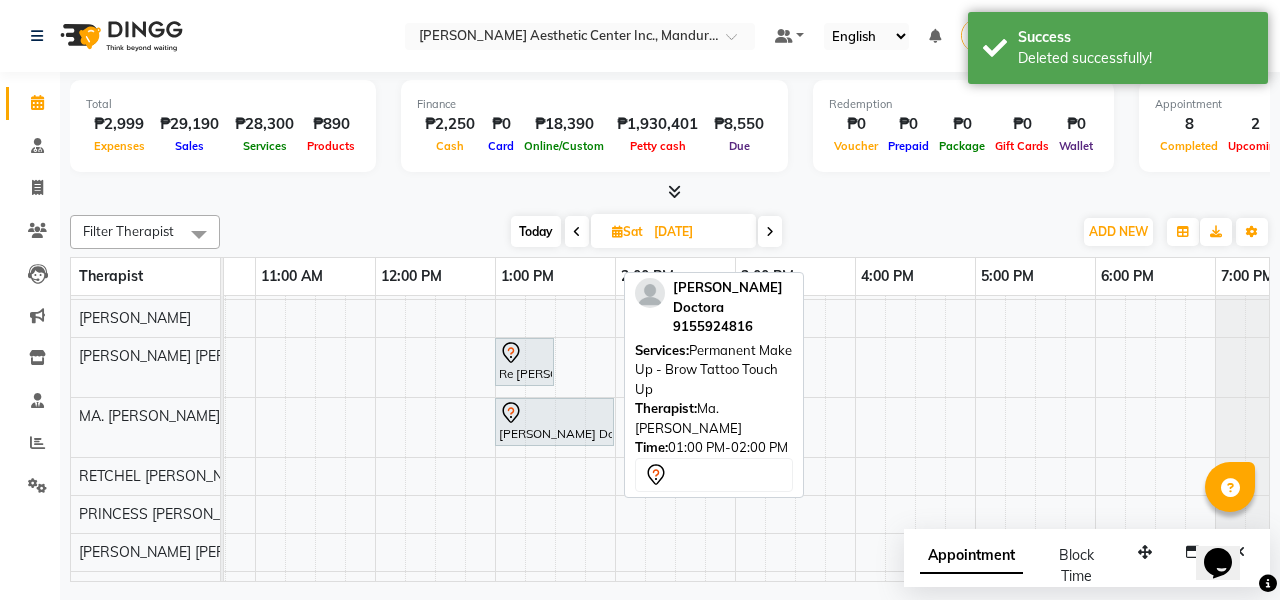 scroll, scrollTop: 38, scrollLeft: 179, axis: both 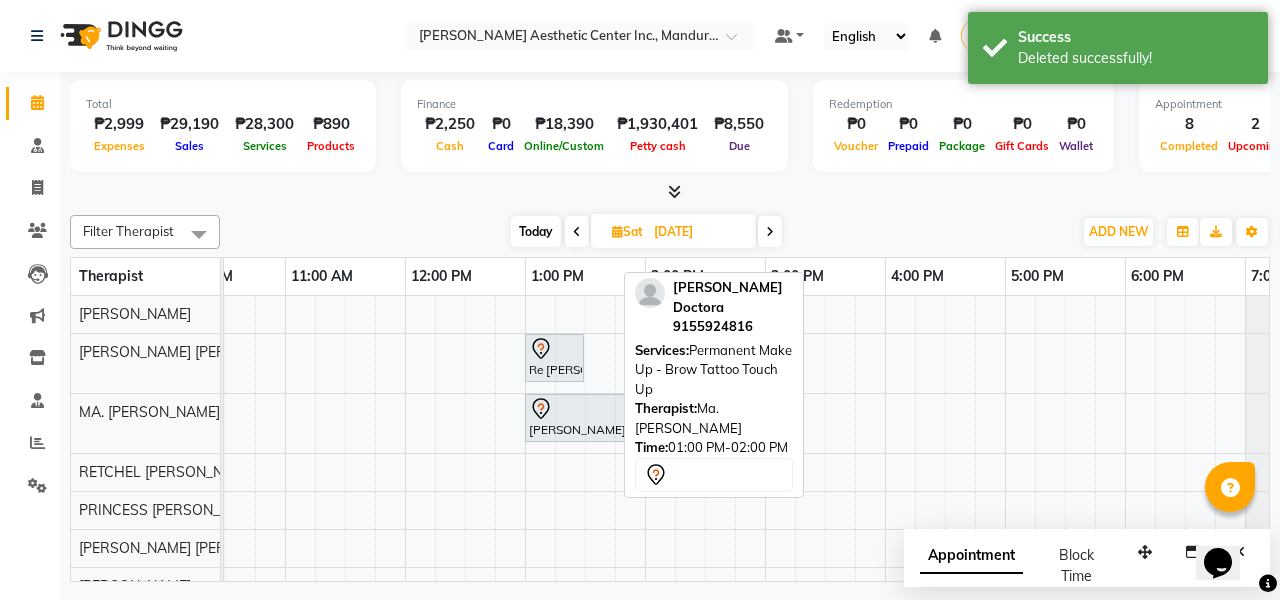 click on "[PERSON_NAME] Doctora, 01:00 PM-02:00 PM, Permanent Make Up - Brow Tattoo Touch Up" at bounding box center [584, 418] 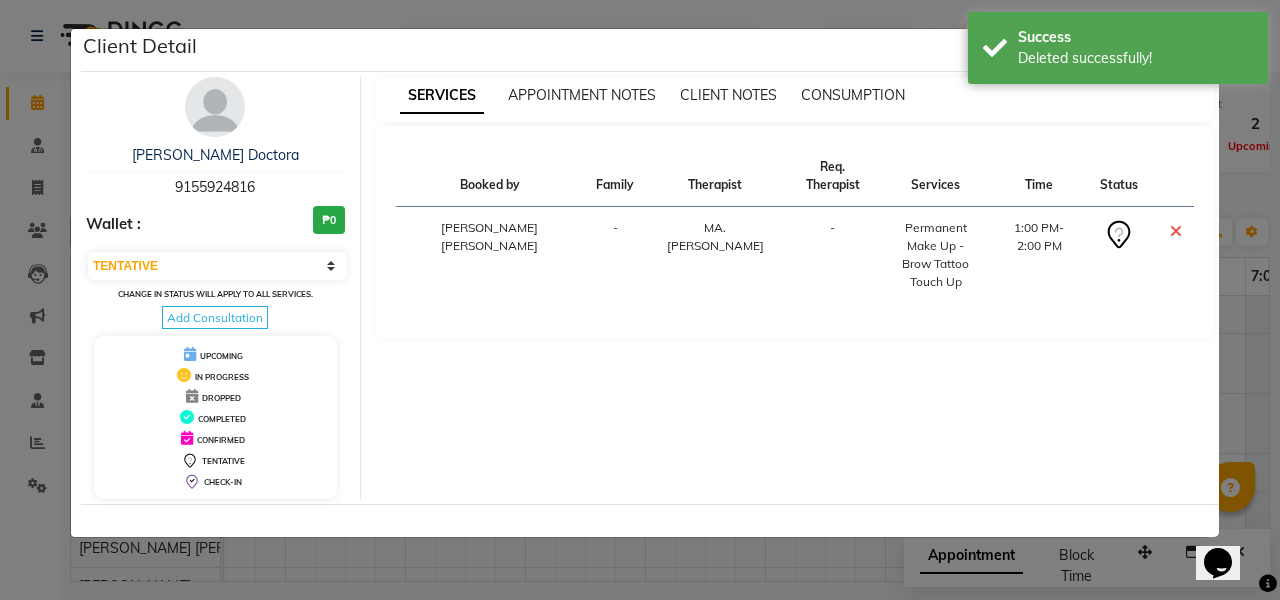 click on "Client Detail  [PERSON_NAME] Doctora   9155924816 Wallet : ₱0 Select CONFIRMED TENTATIVE Change in status will apply to all services. Add Consultation UPCOMING IN PROGRESS DROPPED COMPLETED CONFIRMED TENTATIVE CHECK-IN SERVICES APPOINTMENT NOTES CLIENT NOTES CONSUMPTION Booked by Family Therapist Req. Therapist Services Time Status  [PERSON_NAME] [PERSON_NAME]  - MA. [PERSON_NAME] -  Permanent Make Up - Brow Tattoo Touch Up    1:00 PM-2:00 PM" 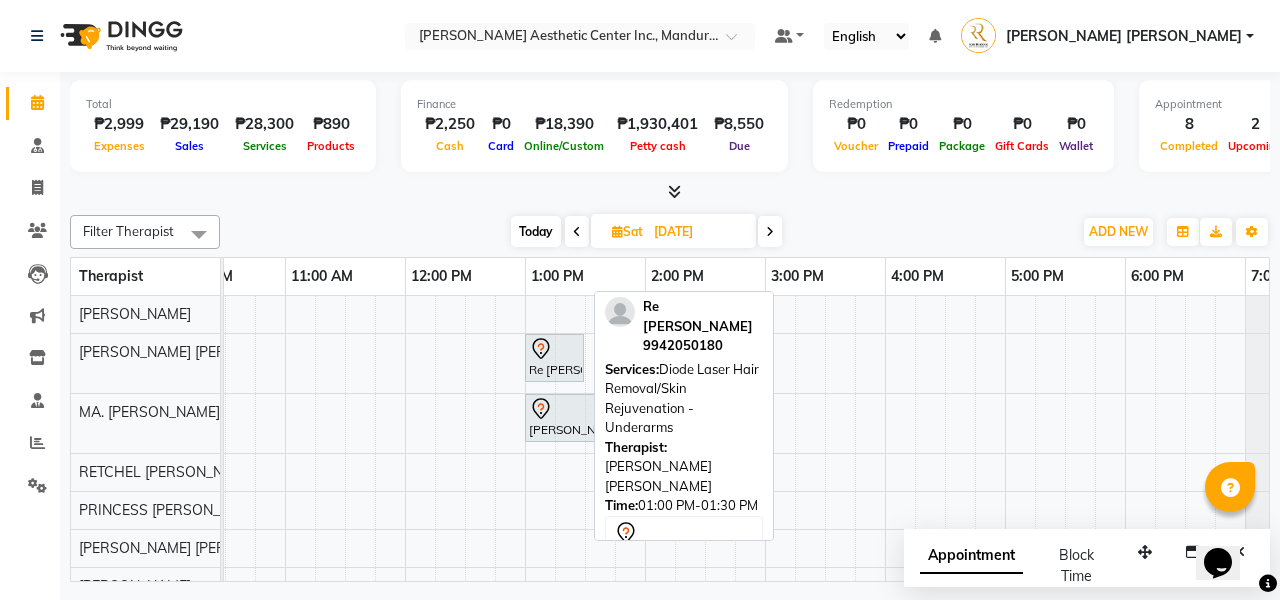 click at bounding box center (554, 349) 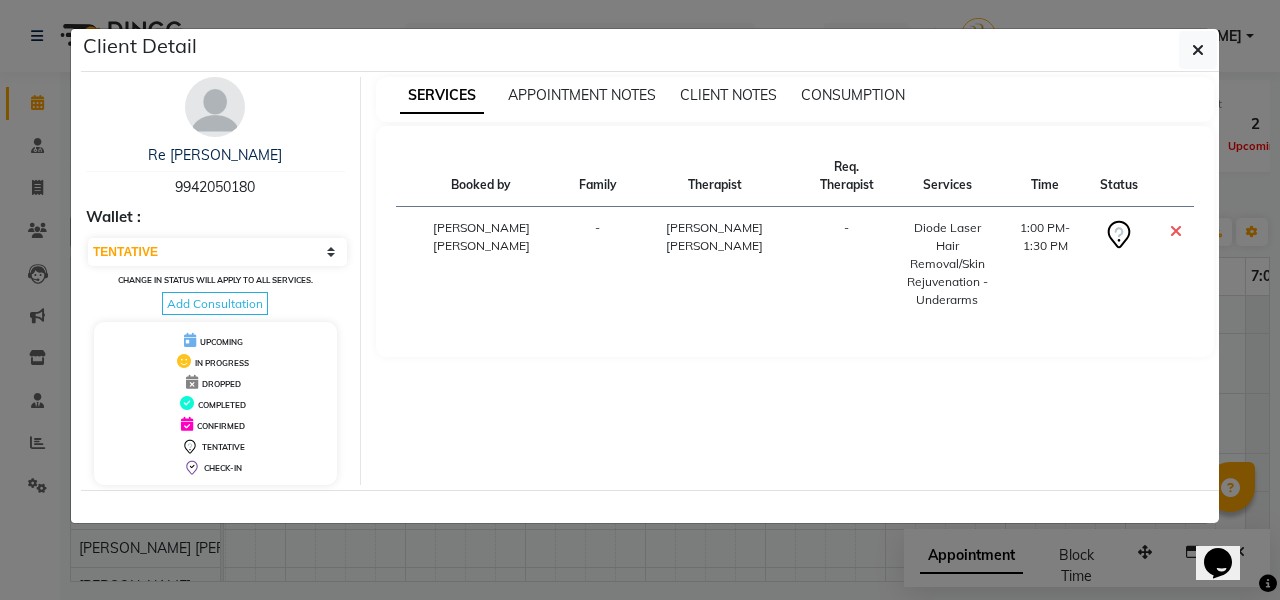 click on "Add Consultation" at bounding box center (215, 303) 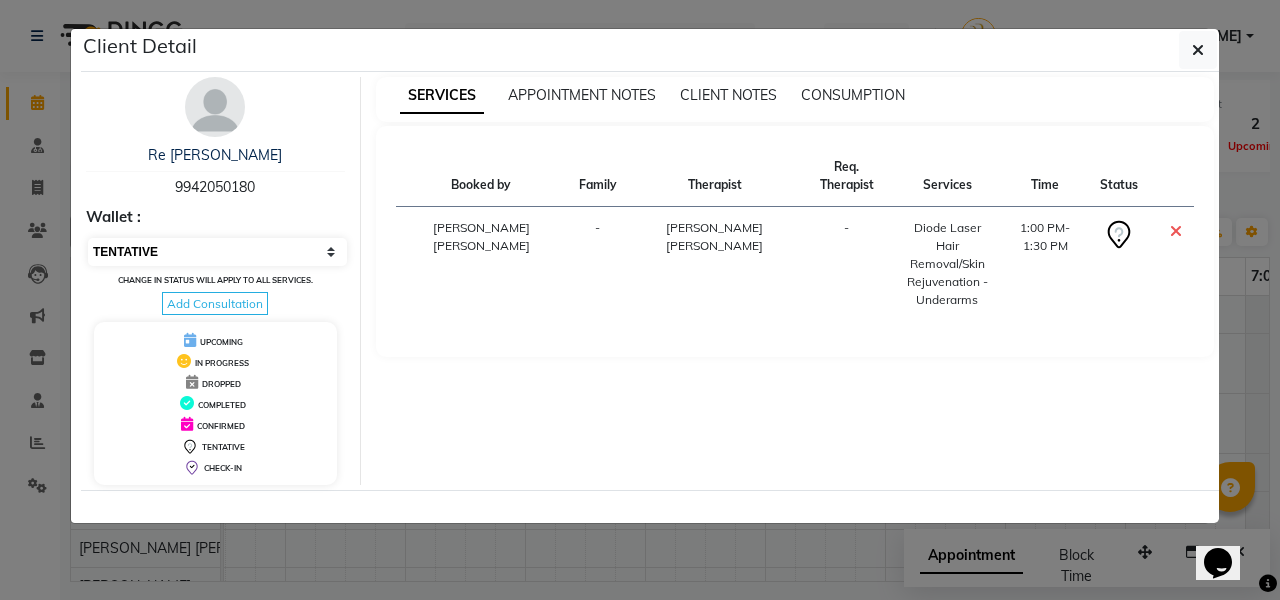 select on "6" 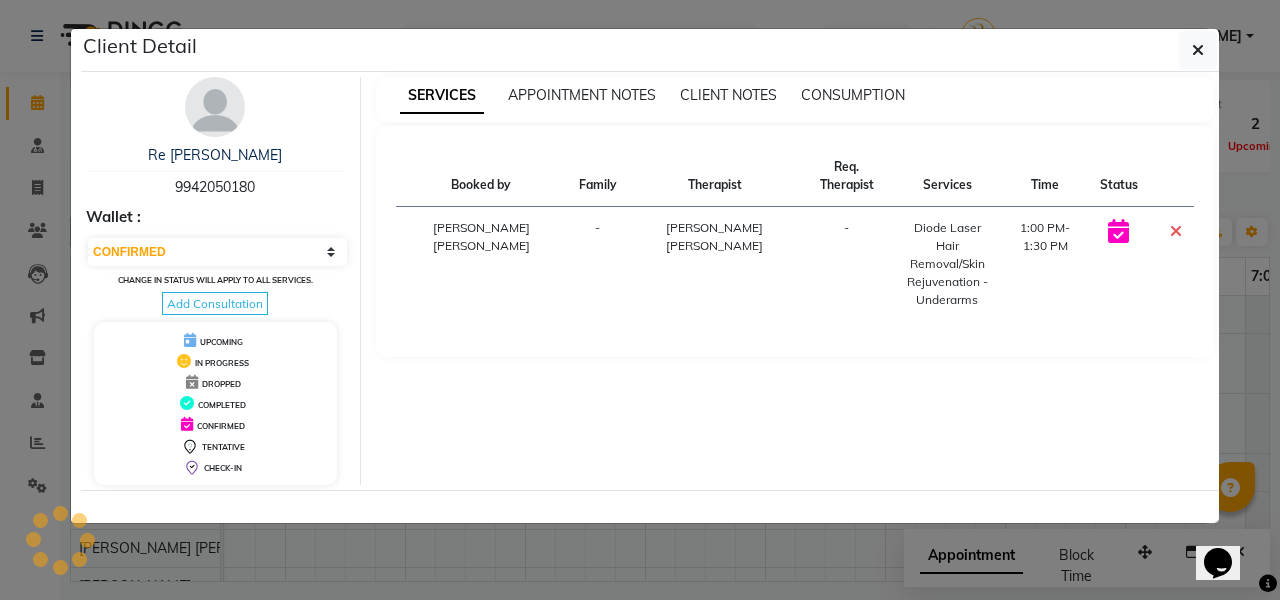 click on "Client Detail  Re [PERSON_NAME]   9942050180 Wallet : Select CONFIRMED TENTATIVE Change in status will apply to all services. Add Consultation UPCOMING IN PROGRESS DROPPED COMPLETED CONFIRMED TENTATIVE CHECK-IN SERVICES APPOINTMENT NOTES CLIENT NOTES CONSUMPTION Booked by Family Therapist Req. Therapist Services Time Status  [PERSON_NAME] [PERSON_NAME]  - [PERSON_NAME] [PERSON_NAME] -  Diode Laser Hair Removal/Skin Rejuvenation  - Underarms   1:00 PM-1:30 PM" 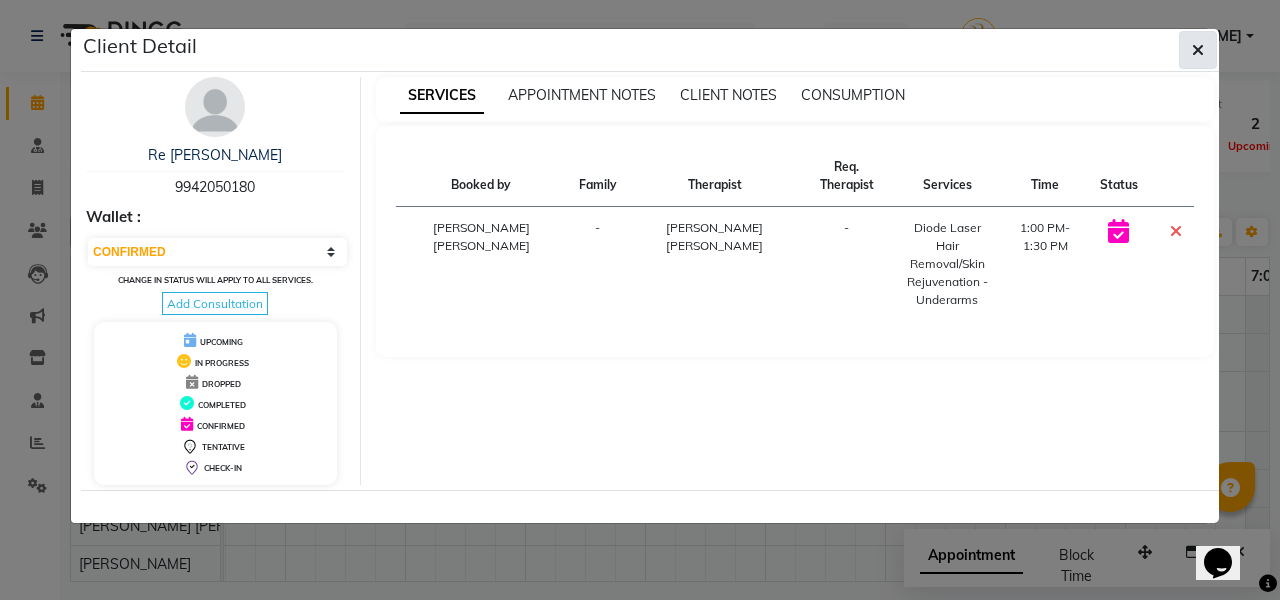 click 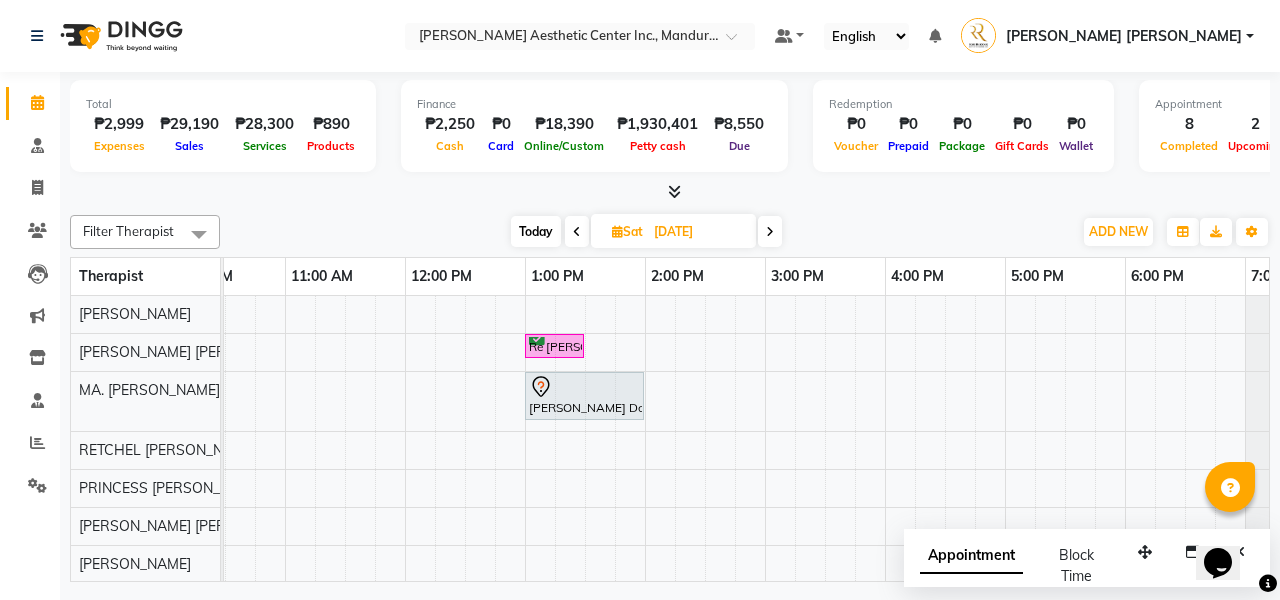 scroll, scrollTop: 97, scrollLeft: 179, axis: both 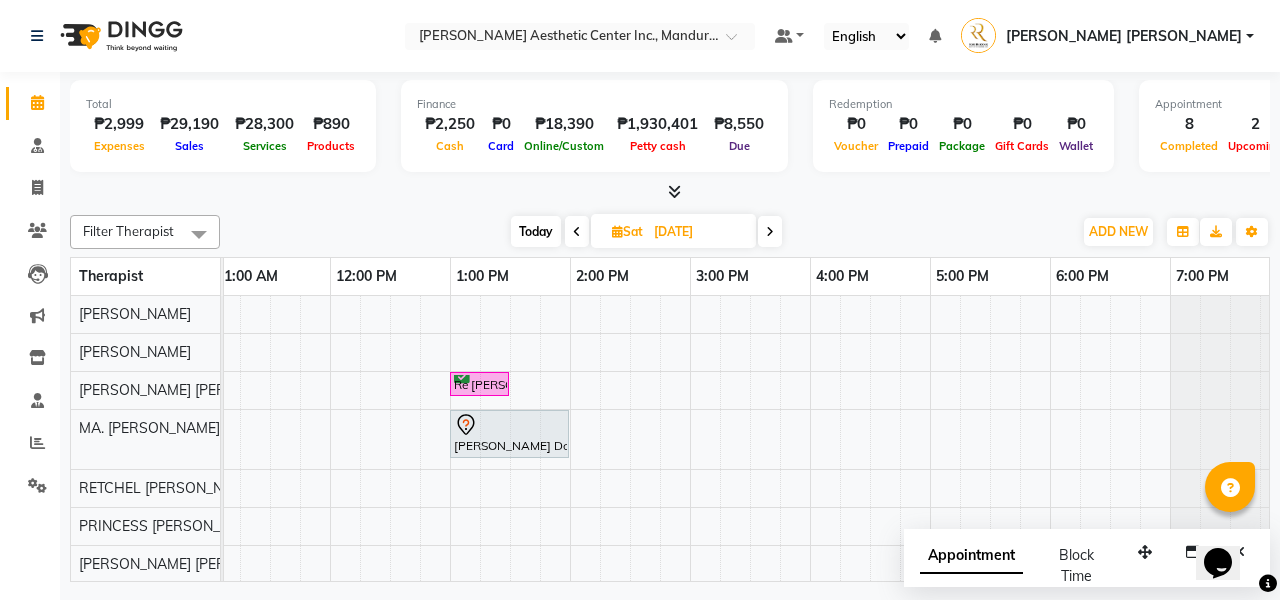 click on "Today" at bounding box center [536, 231] 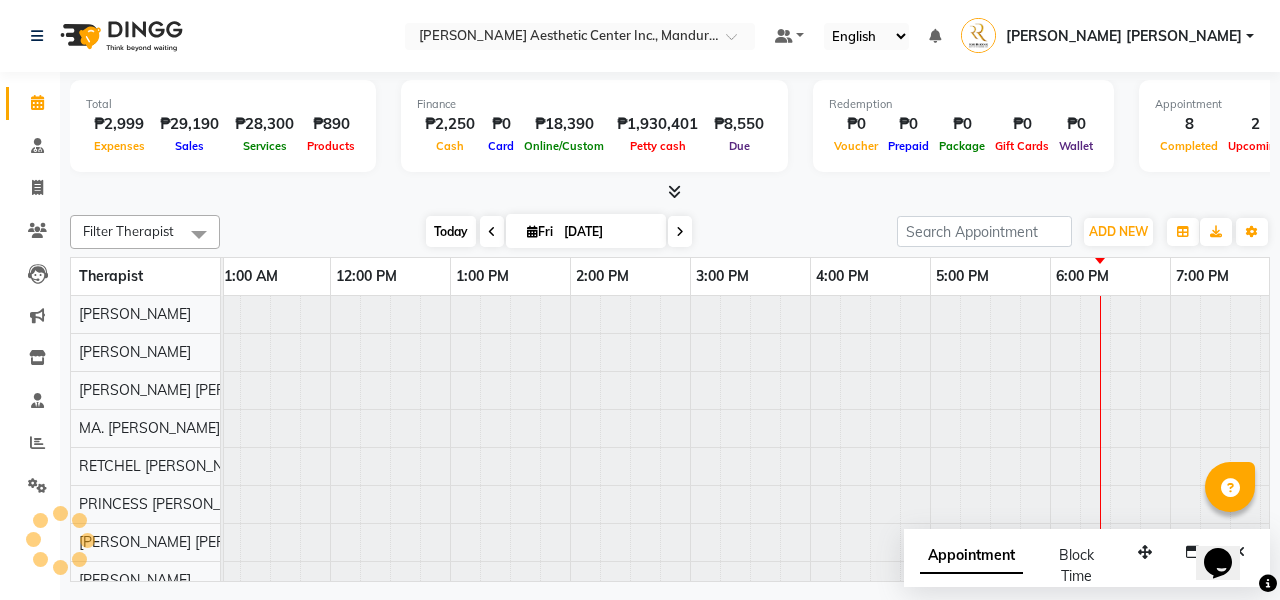 type on "[DATE]" 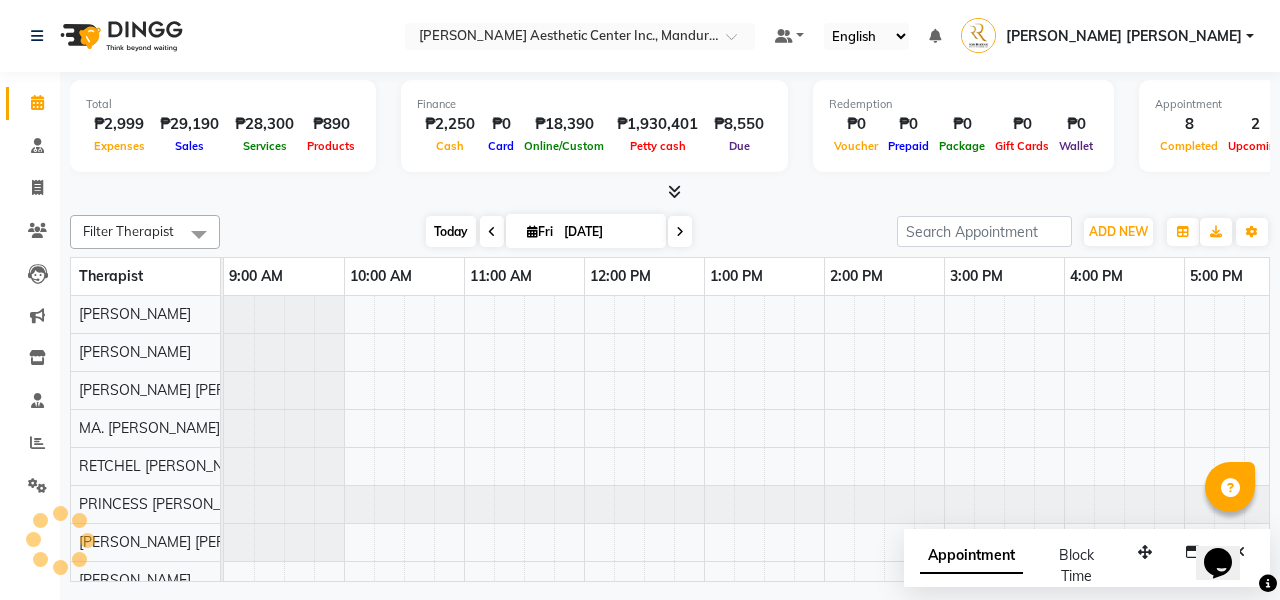 scroll, scrollTop: 0, scrollLeft: 275, axis: horizontal 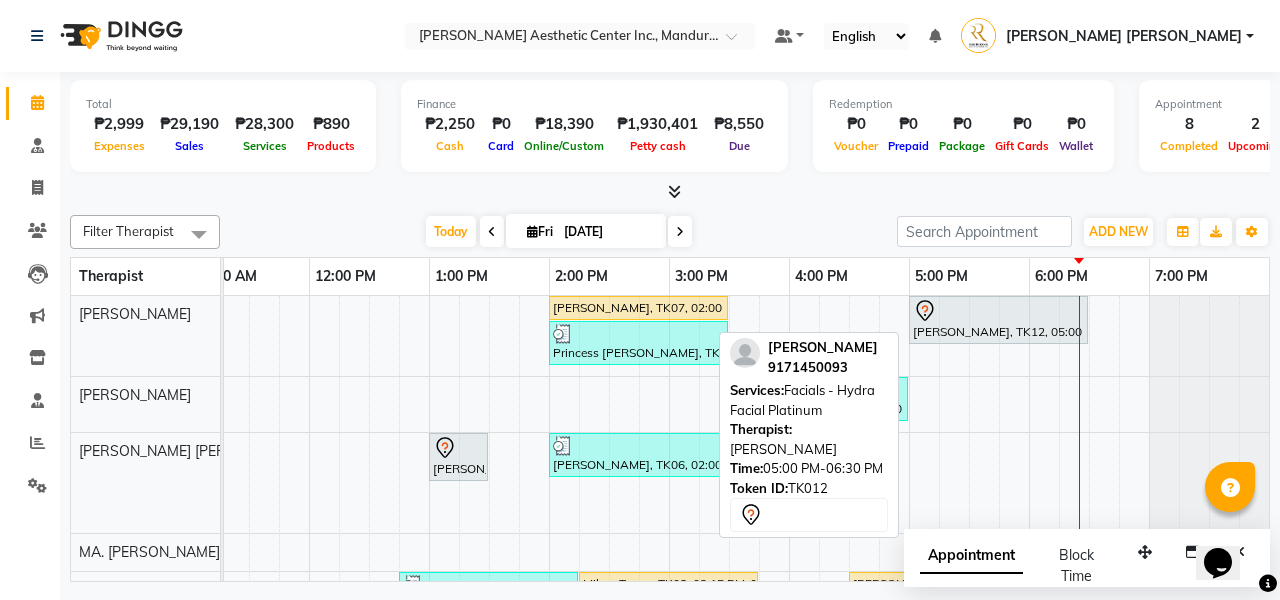 click on "[PERSON_NAME], TK12, 05:00 PM-06:30 PM, Facials  - Hydra Facial Platinum" at bounding box center (998, 320) 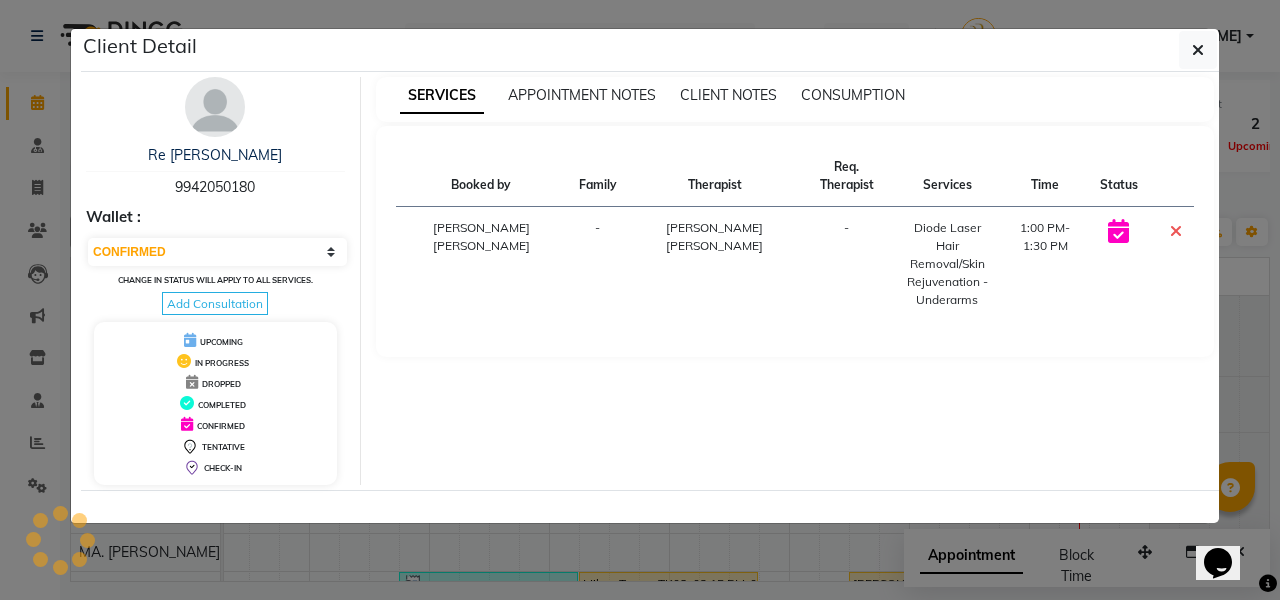 select on "7" 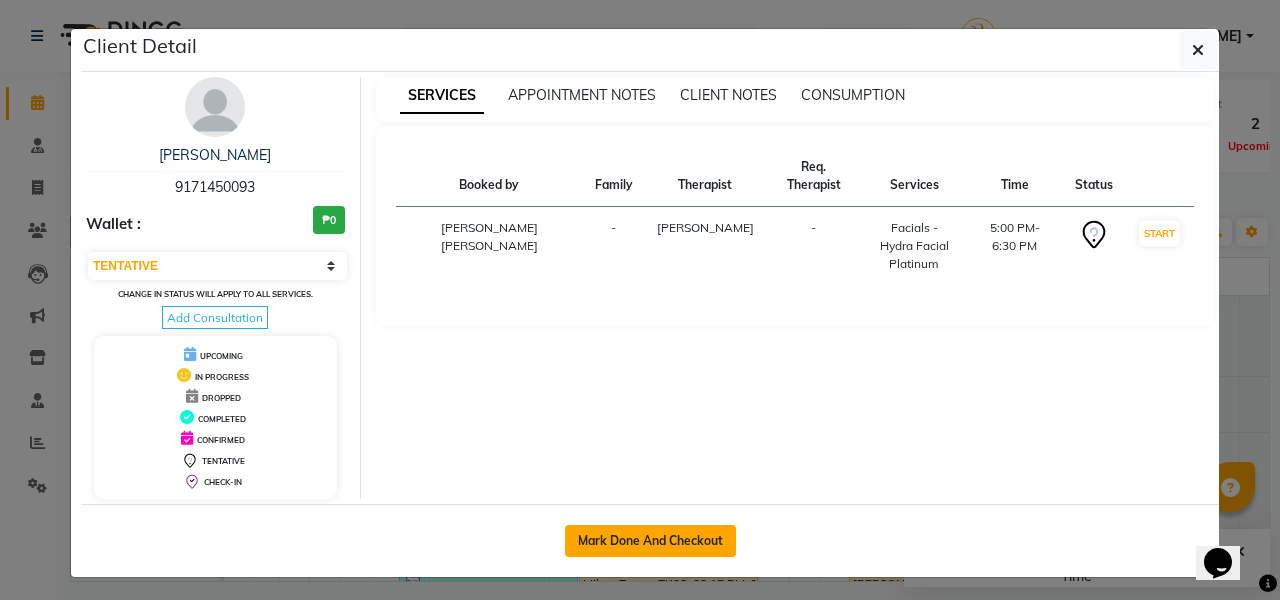 click on "Mark Done And Checkout" 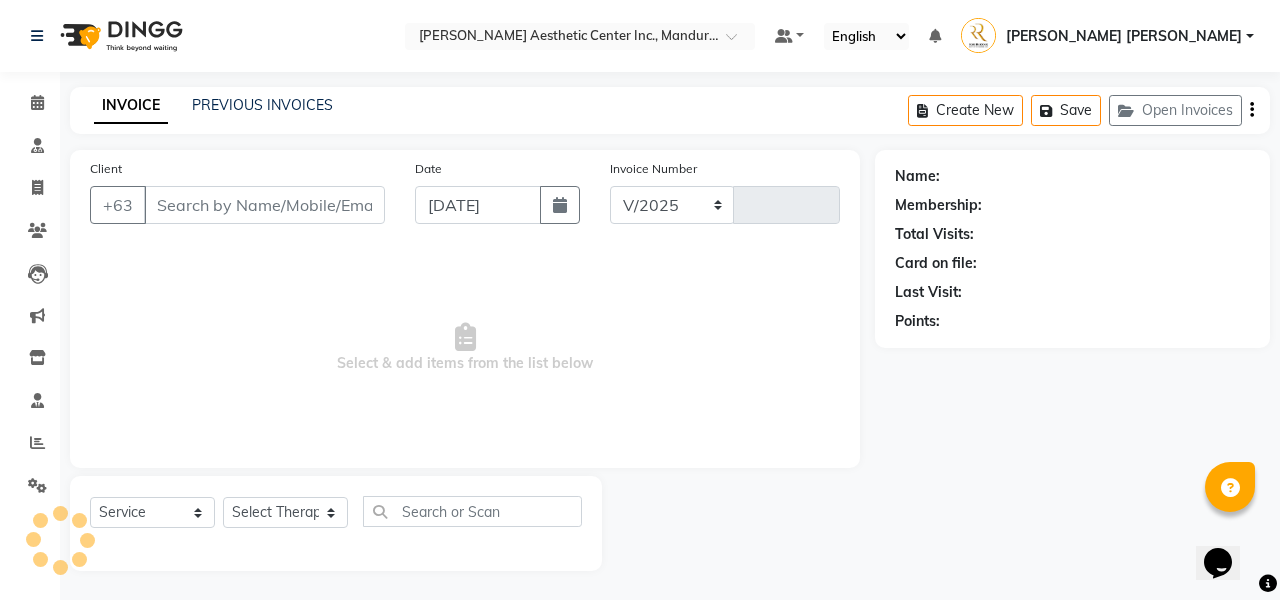 select on "6259" 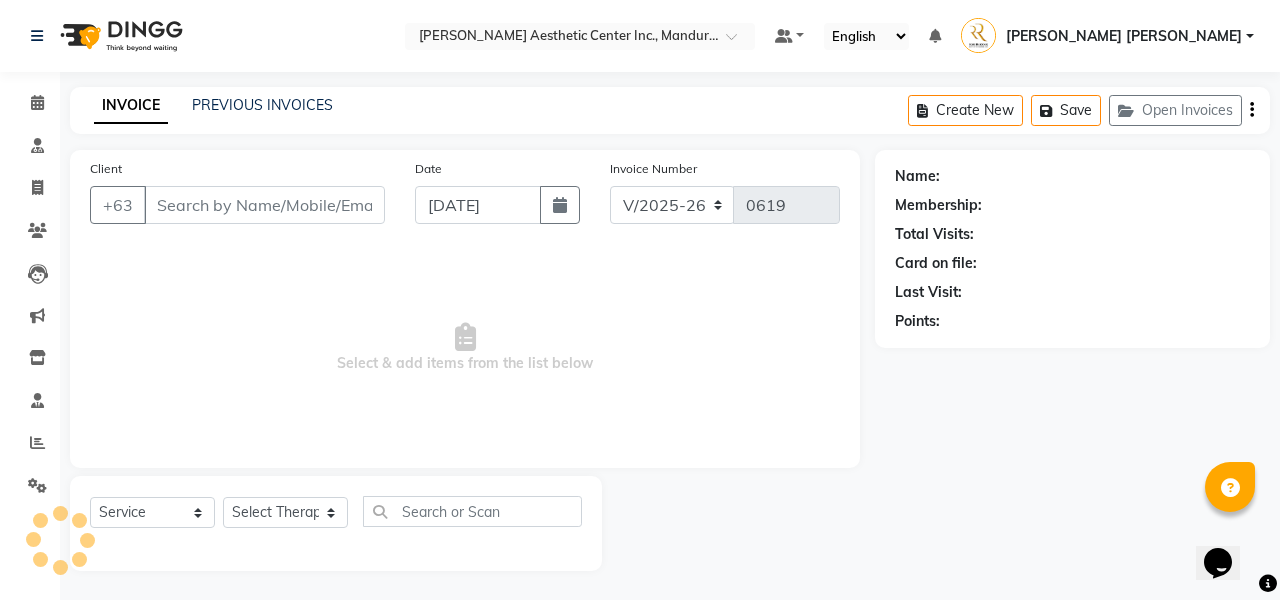 type on "9171450093" 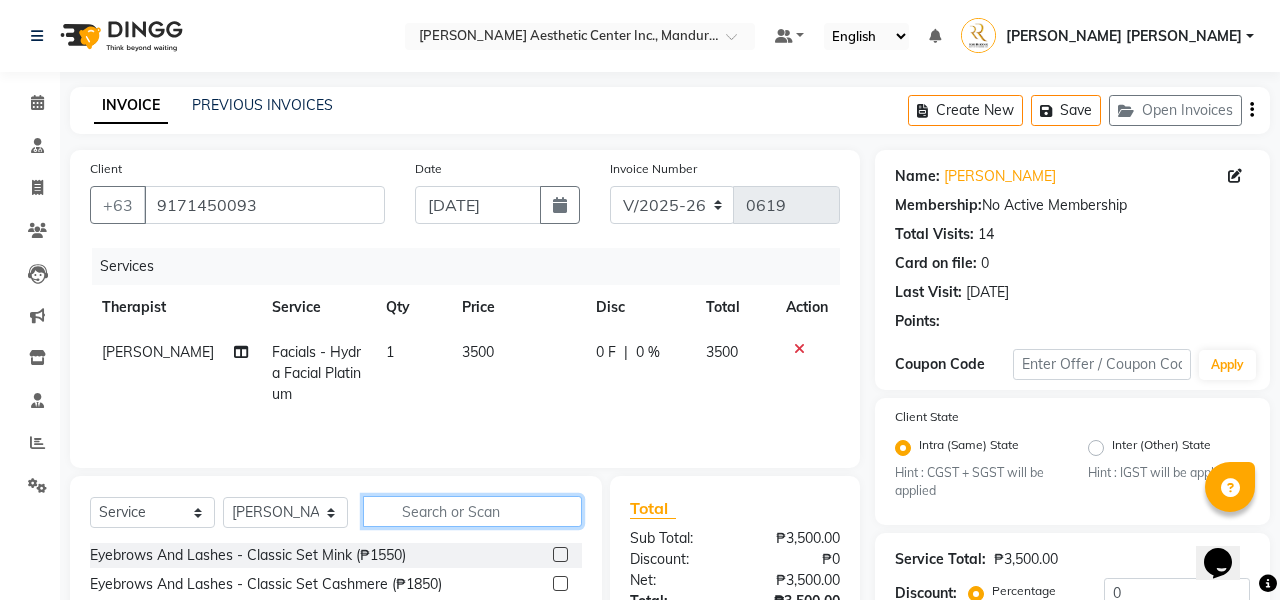 click 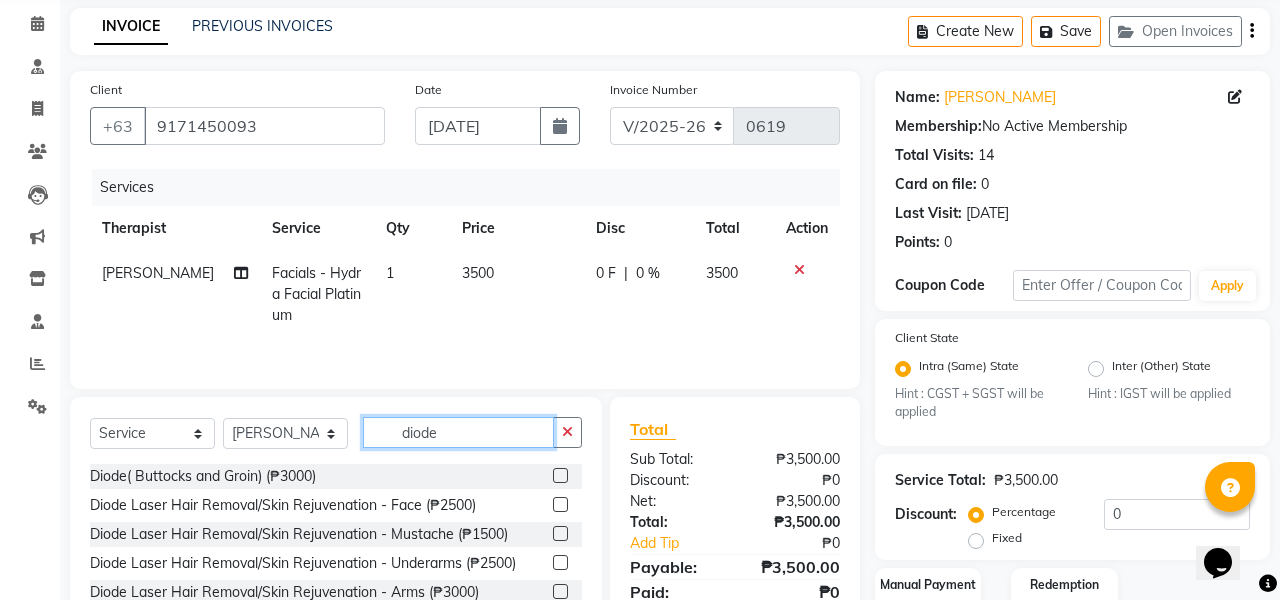 scroll, scrollTop: 82, scrollLeft: 0, axis: vertical 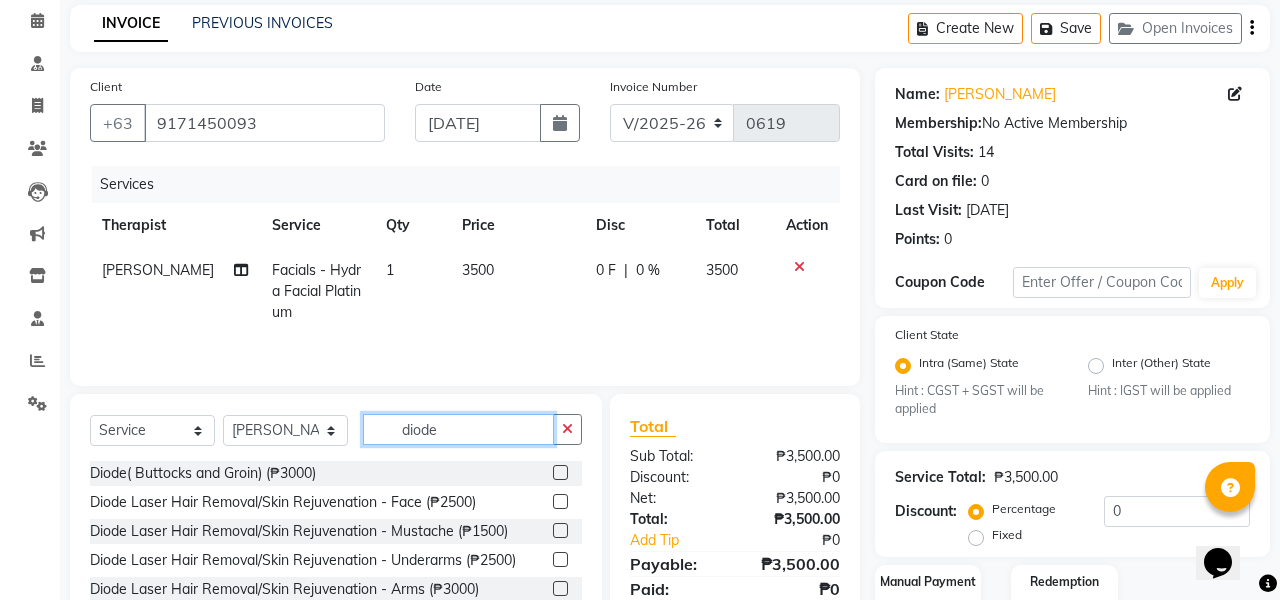 type on "diode" 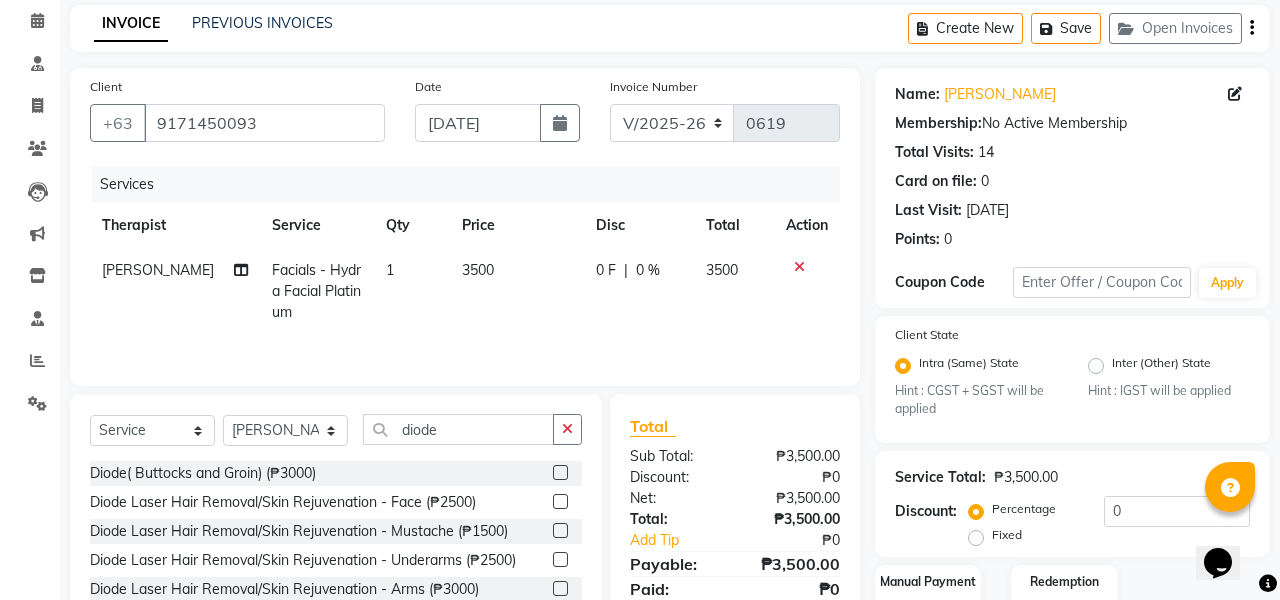 click 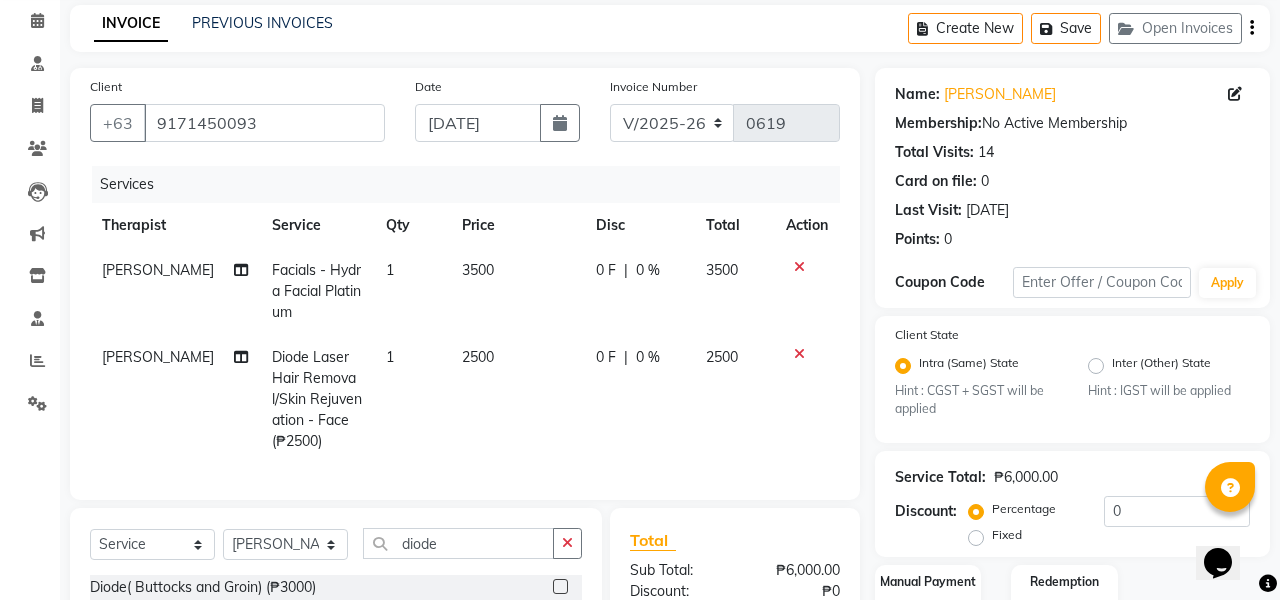checkbox on "false" 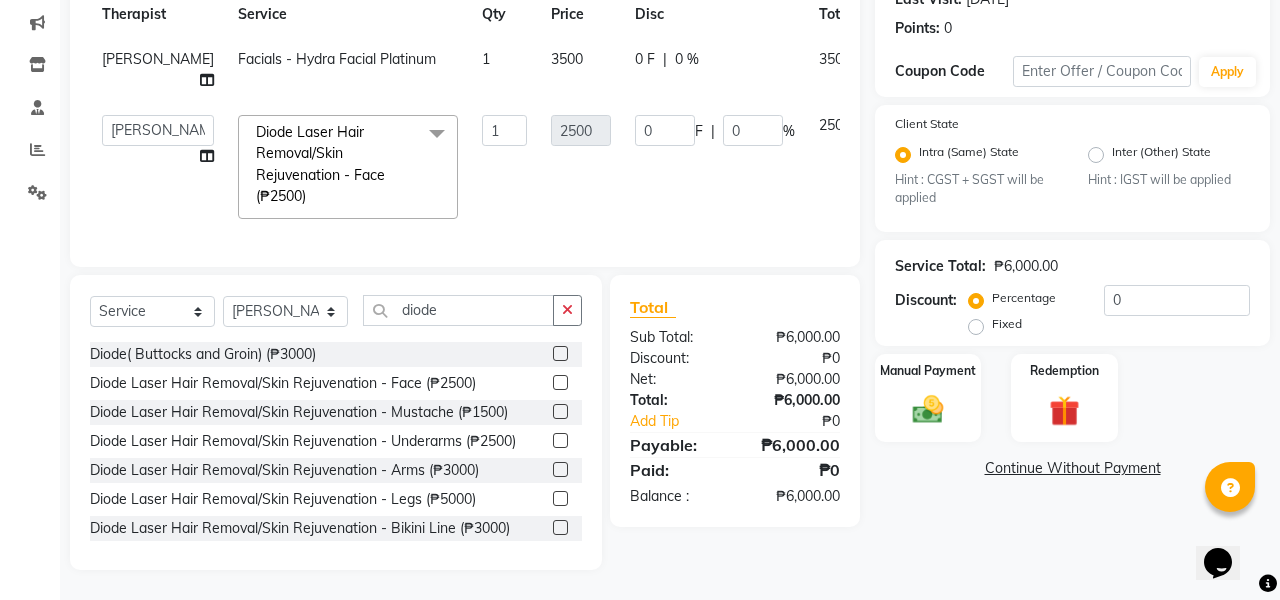scroll, scrollTop: 312, scrollLeft: 0, axis: vertical 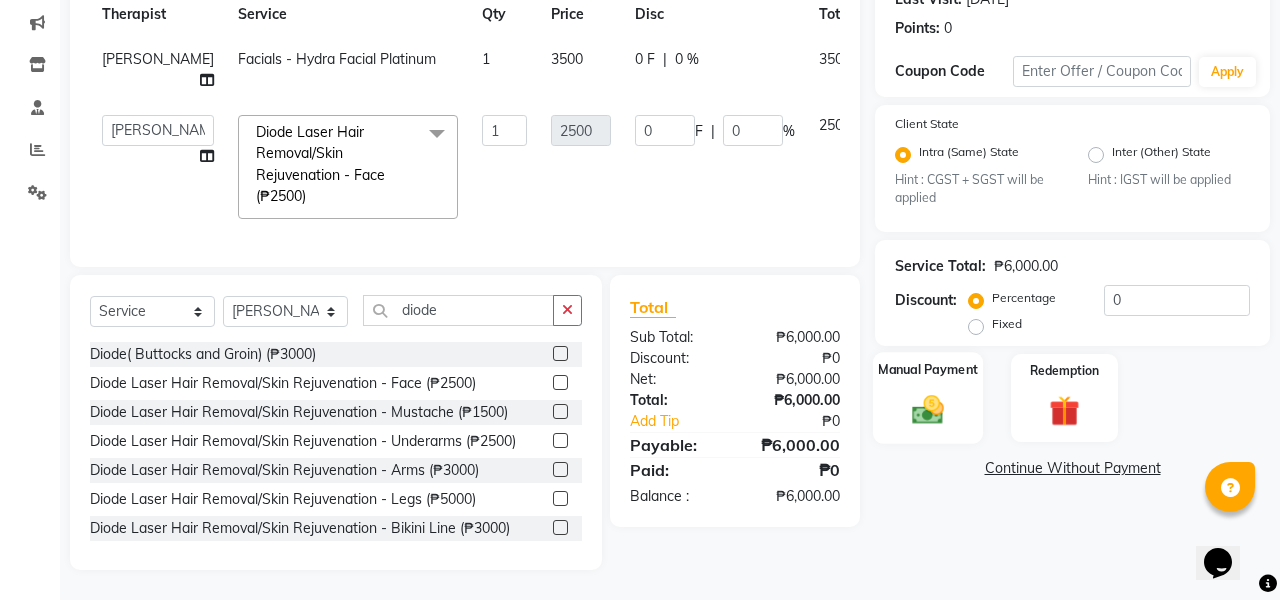 click 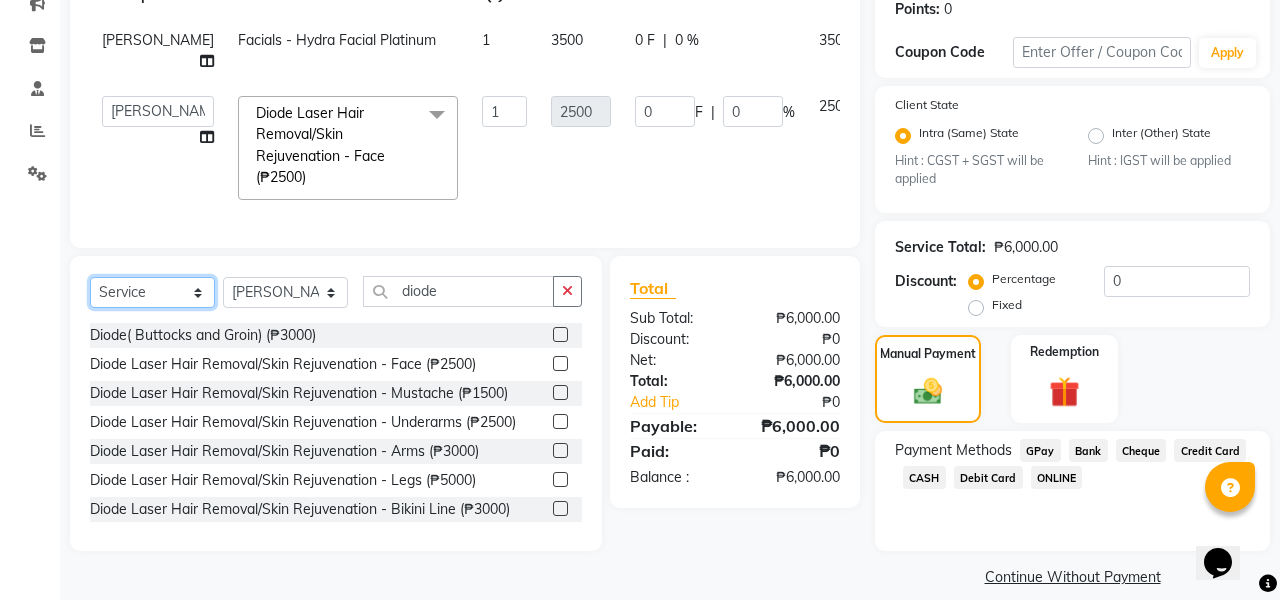 select on "product" 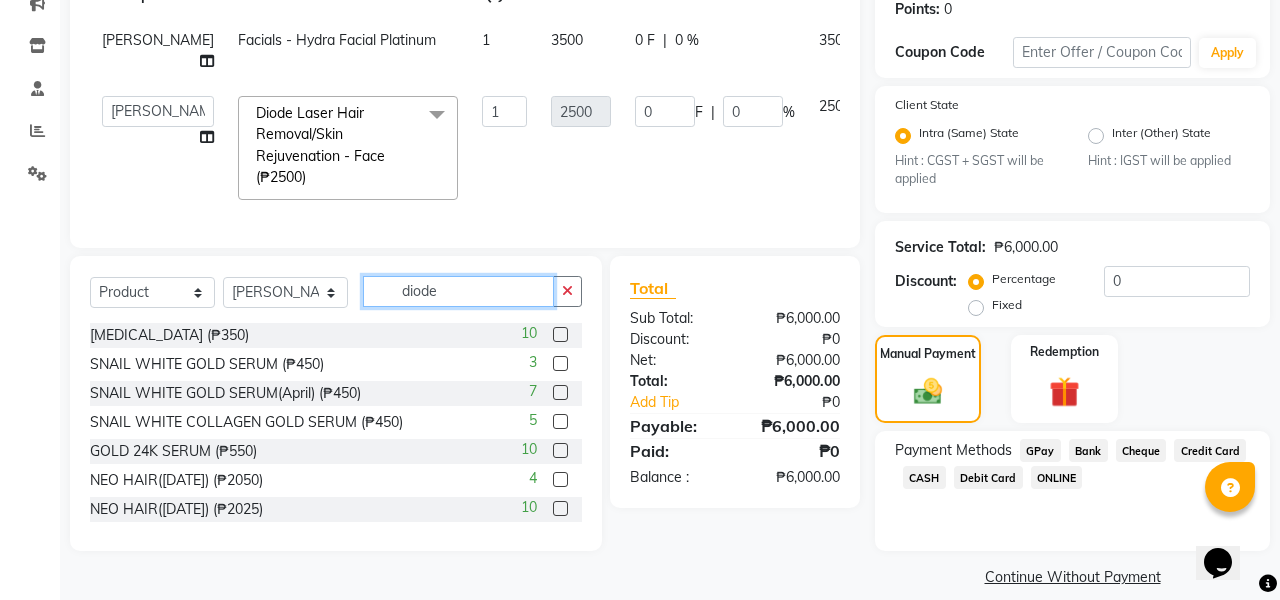 drag, startPoint x: 463, startPoint y: 313, endPoint x: 352, endPoint y: 301, distance: 111.64677 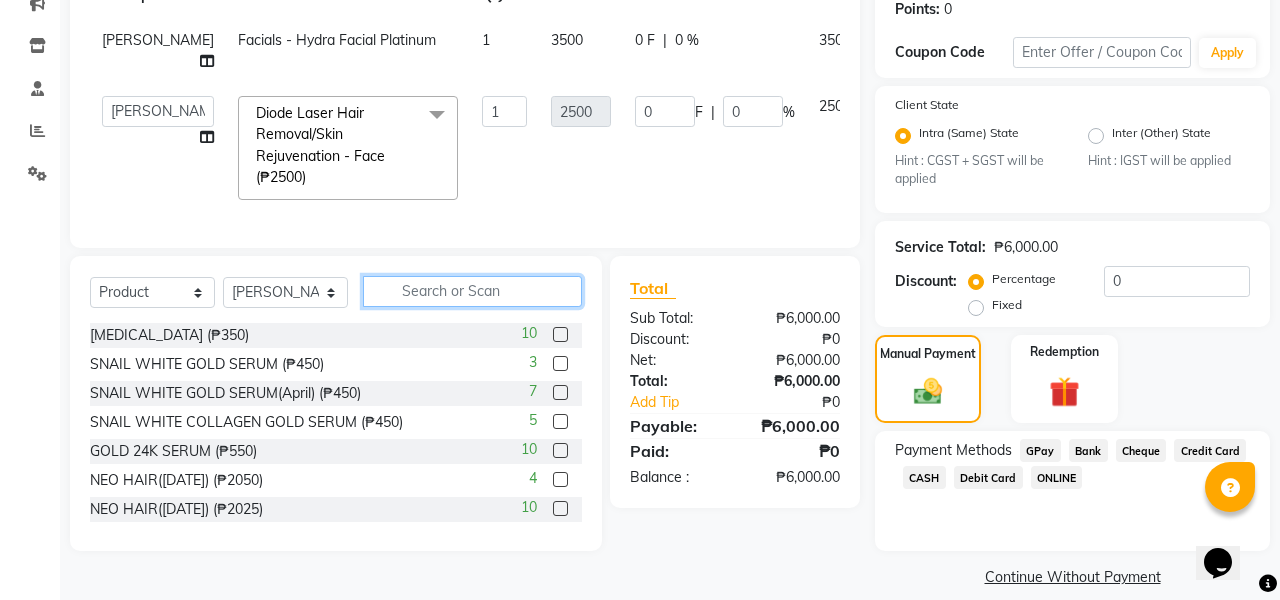 type on "q" 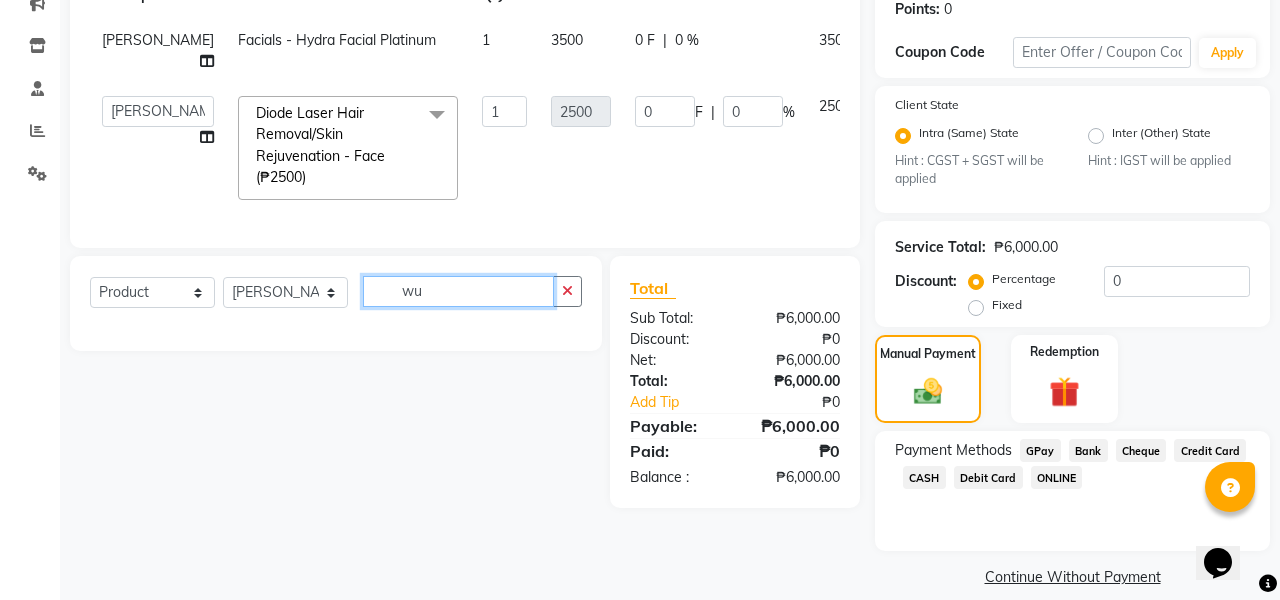 type on "w" 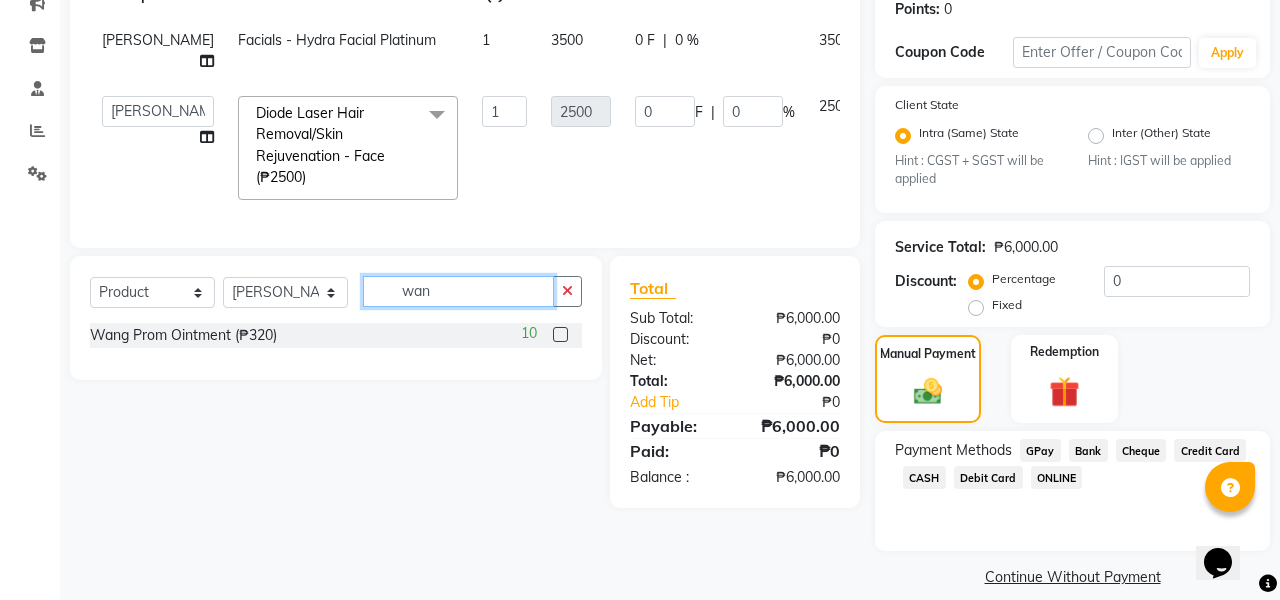 type on "wan" 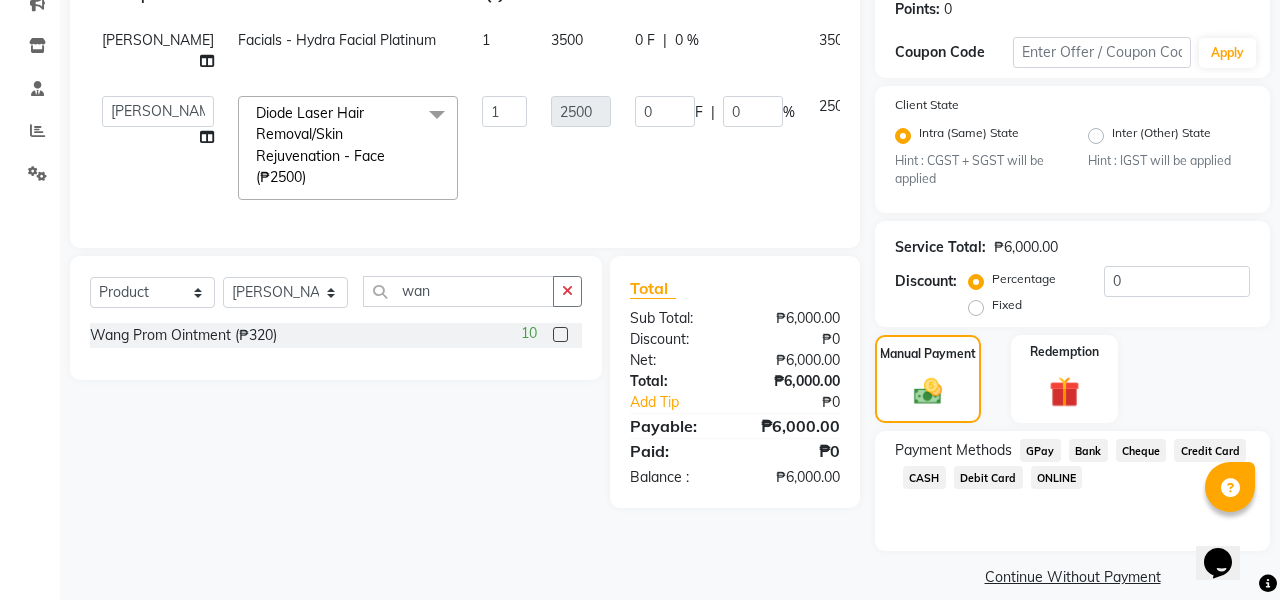 click 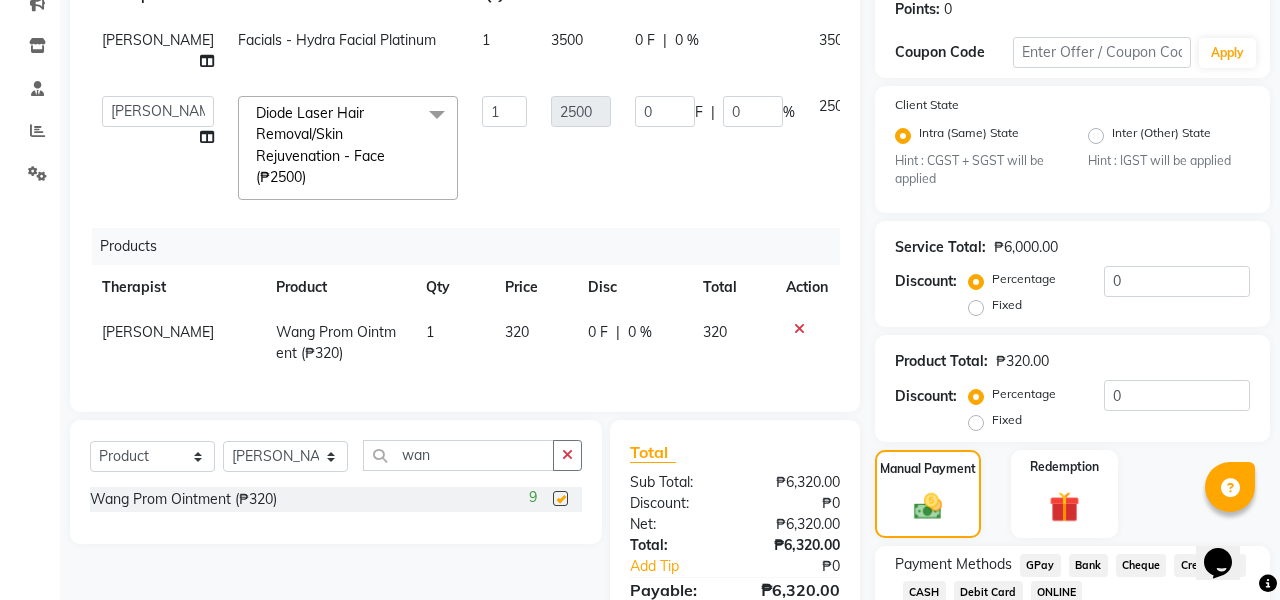 checkbox on "false" 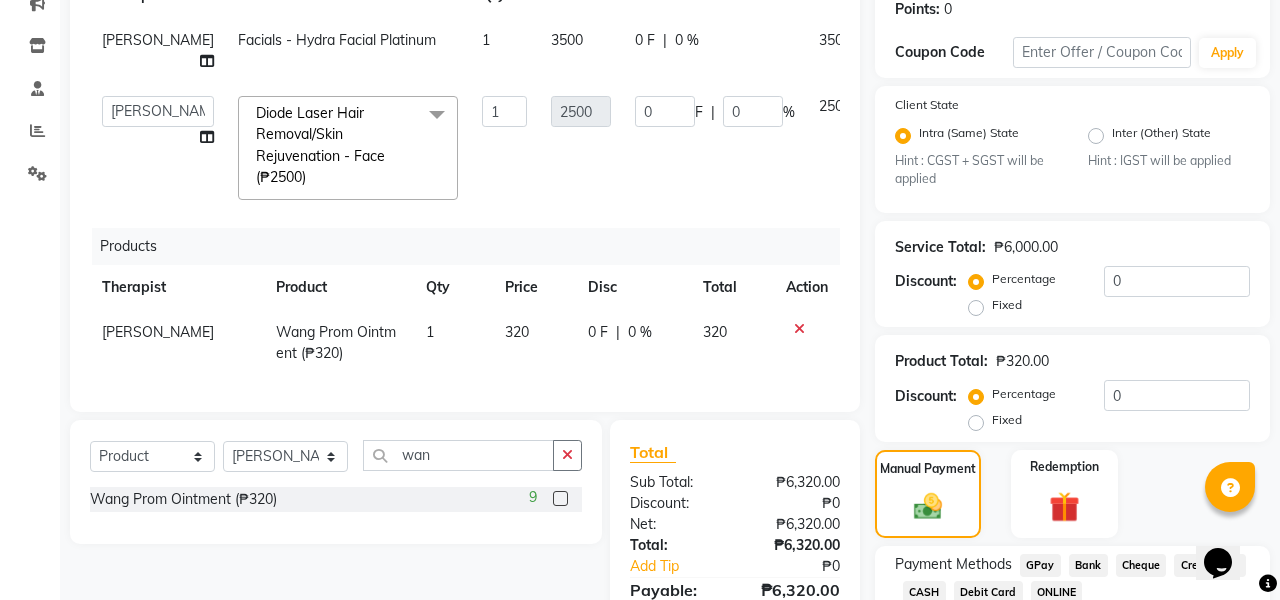 click on "320" 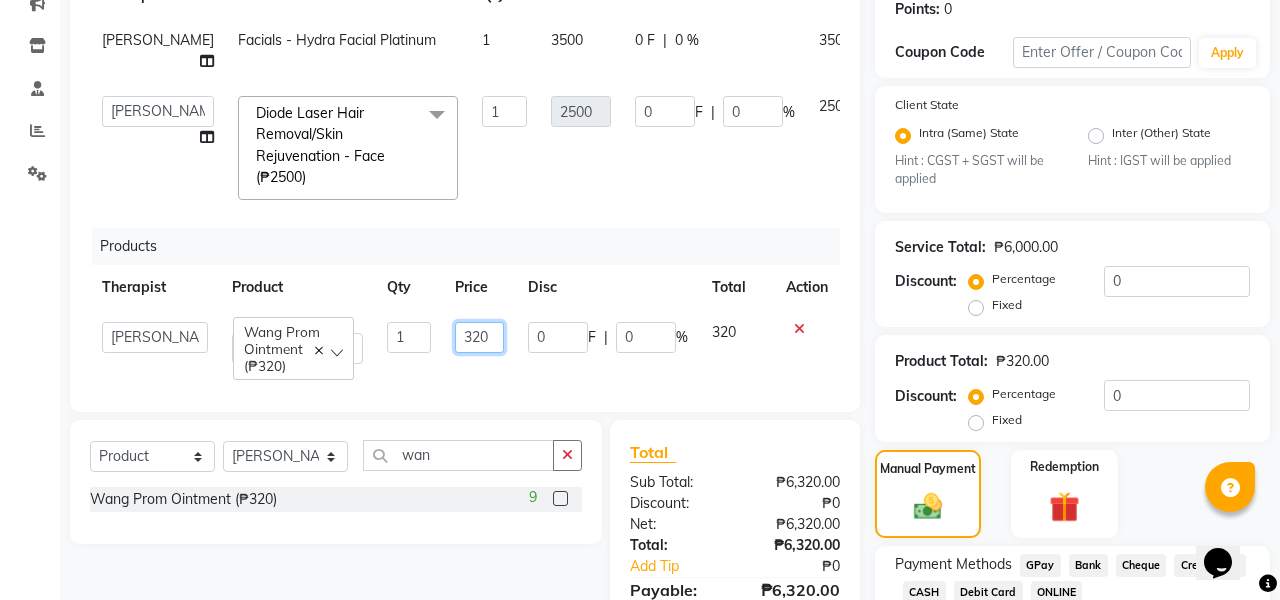 drag, startPoint x: 499, startPoint y: 355, endPoint x: 460, endPoint y: 342, distance: 41.109608 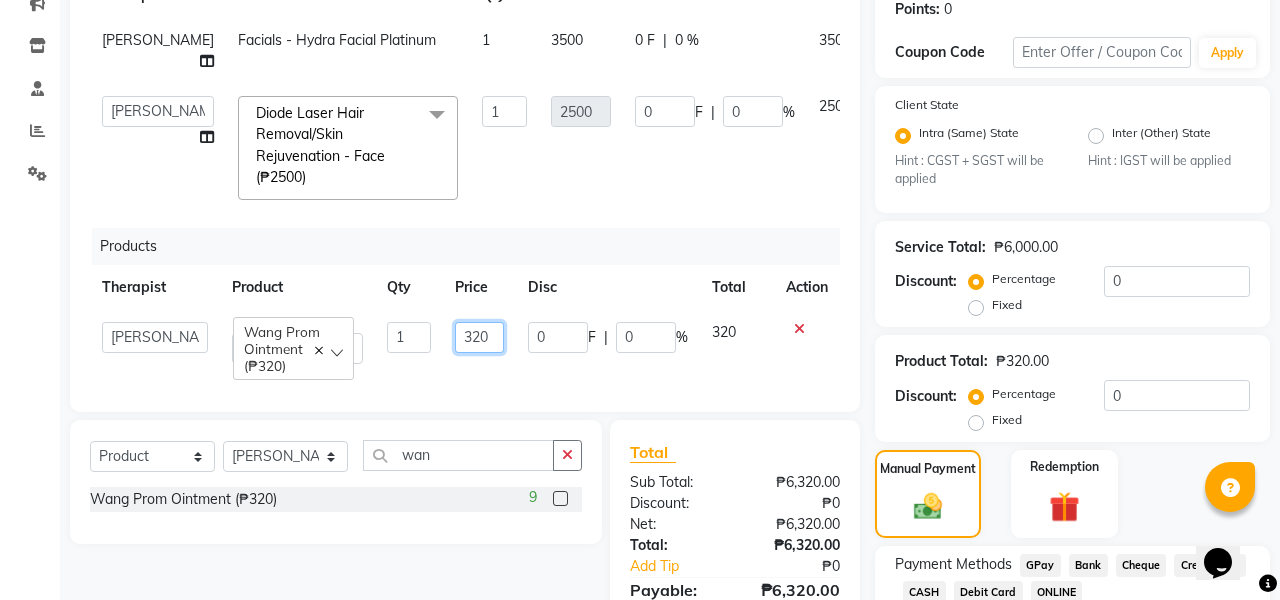 click on "320" 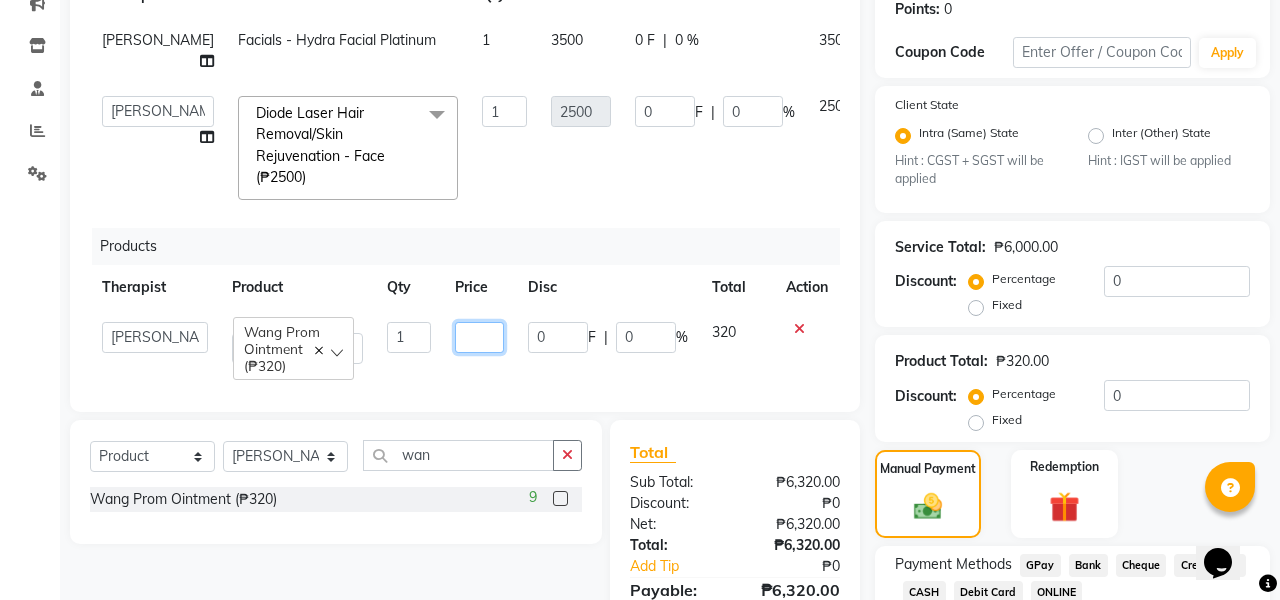 type on "0" 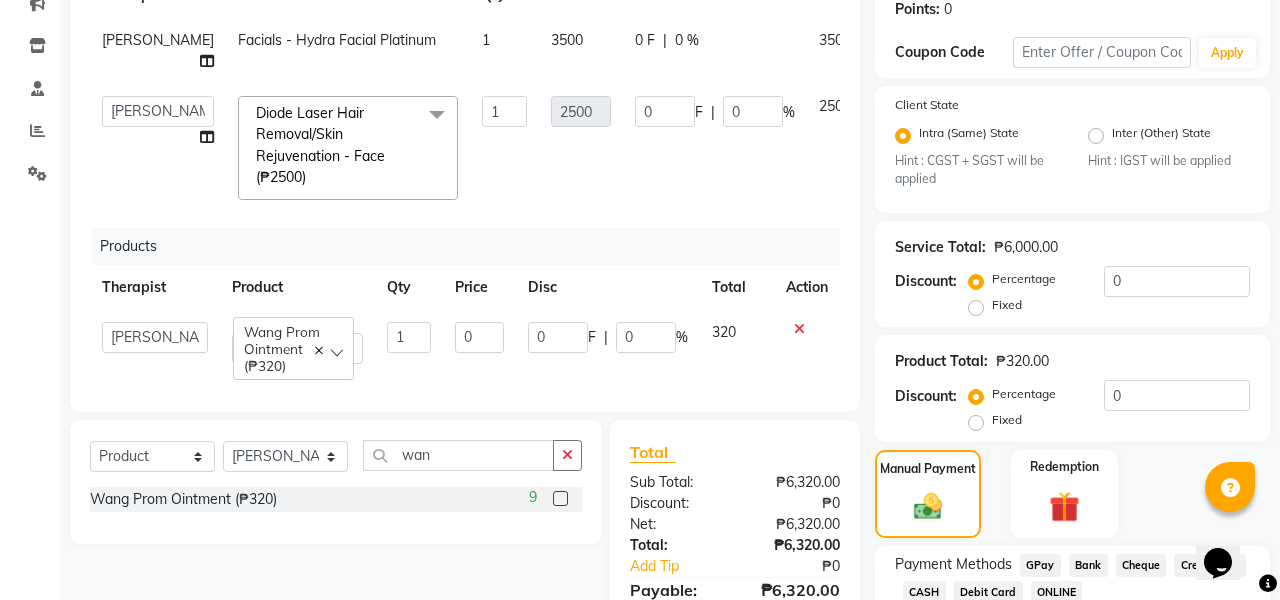 click on "0 F | 0 %" 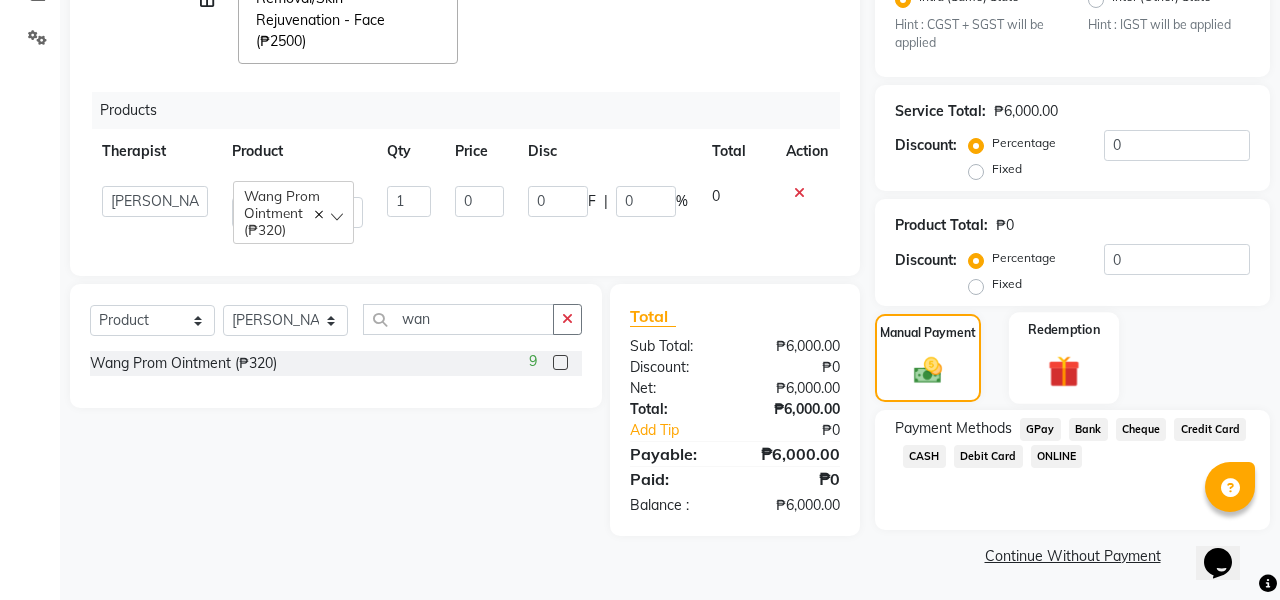 scroll, scrollTop: 447, scrollLeft: 0, axis: vertical 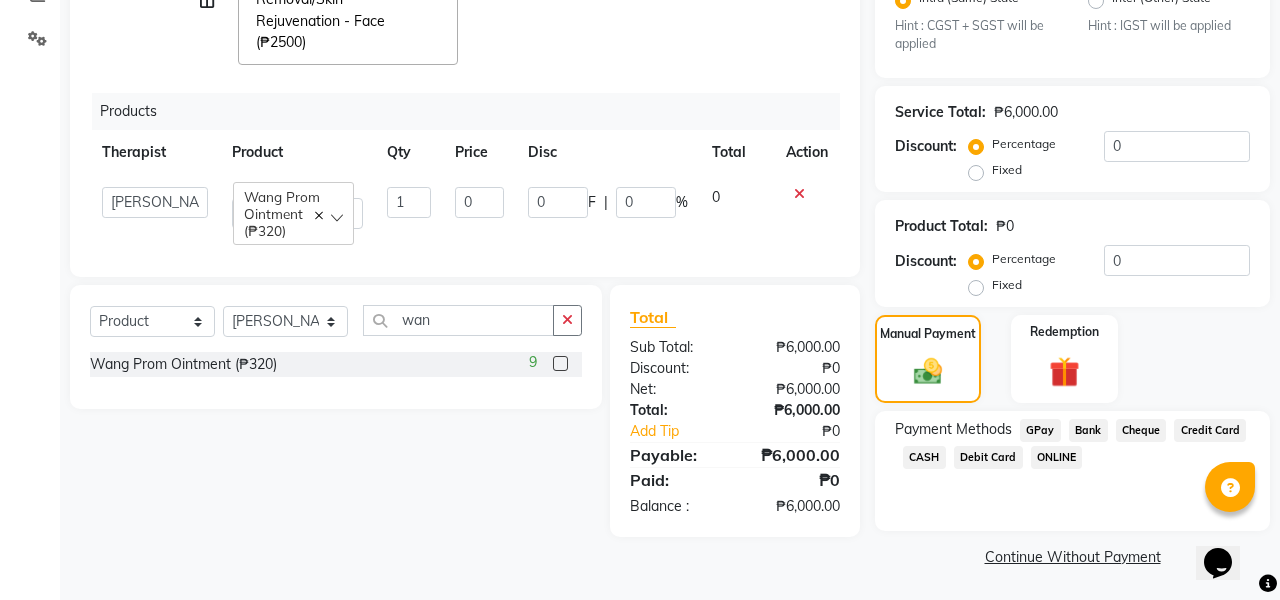 click on "Credit Card" 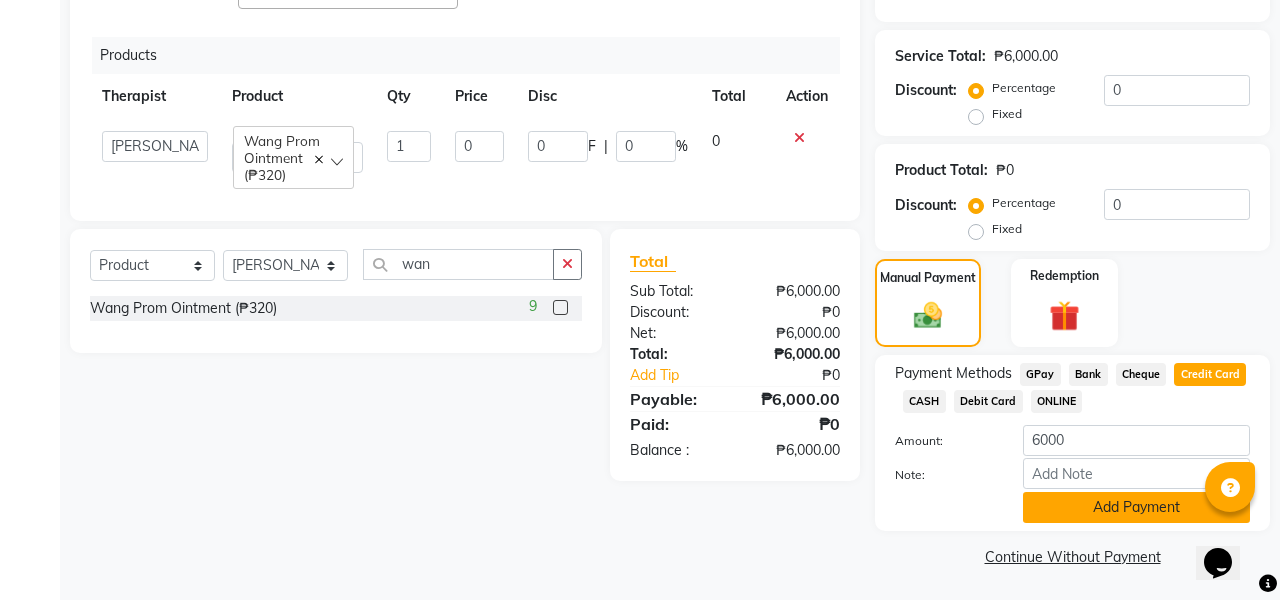 scroll, scrollTop: 502, scrollLeft: 0, axis: vertical 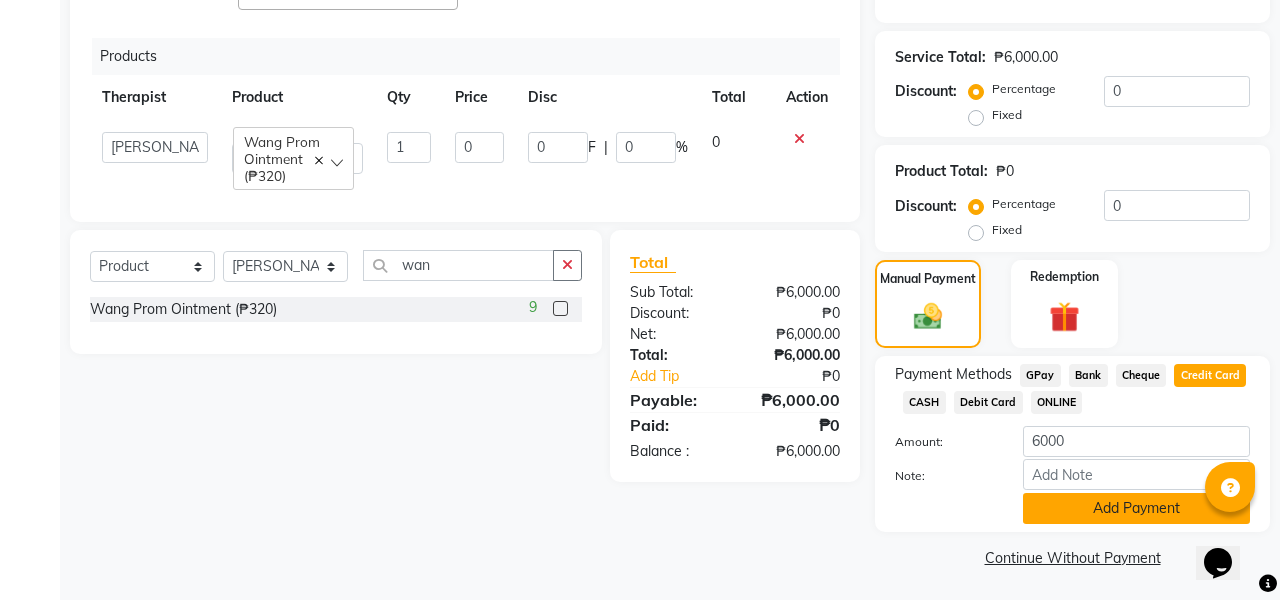 click on "Add Payment" 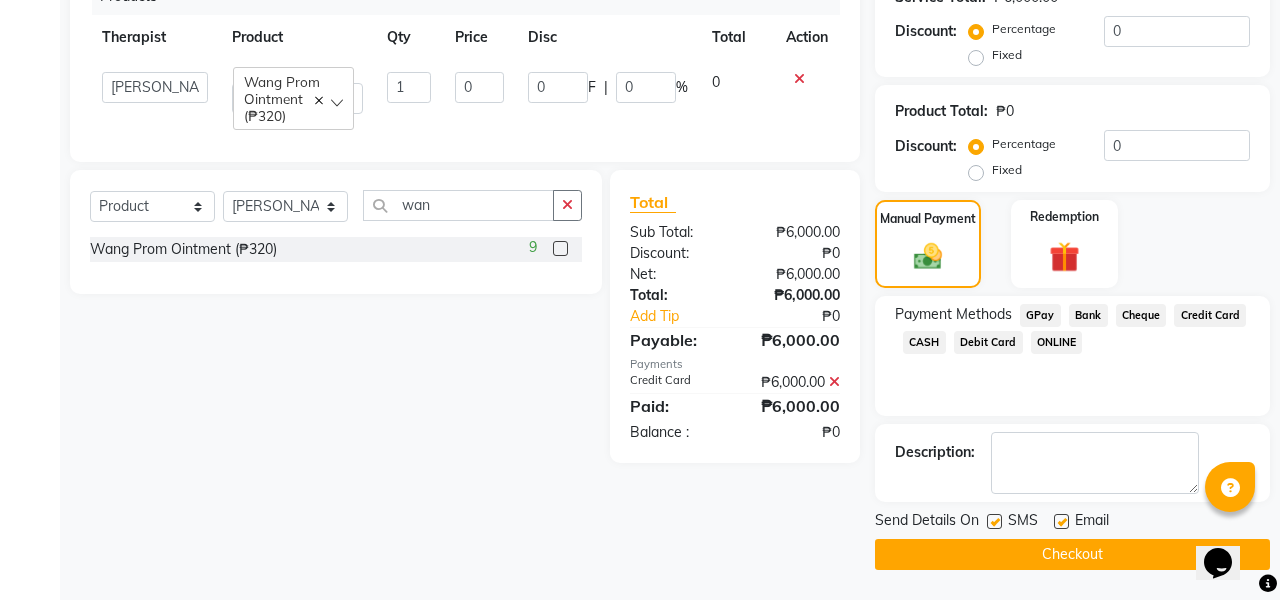 scroll, scrollTop: 560, scrollLeft: 0, axis: vertical 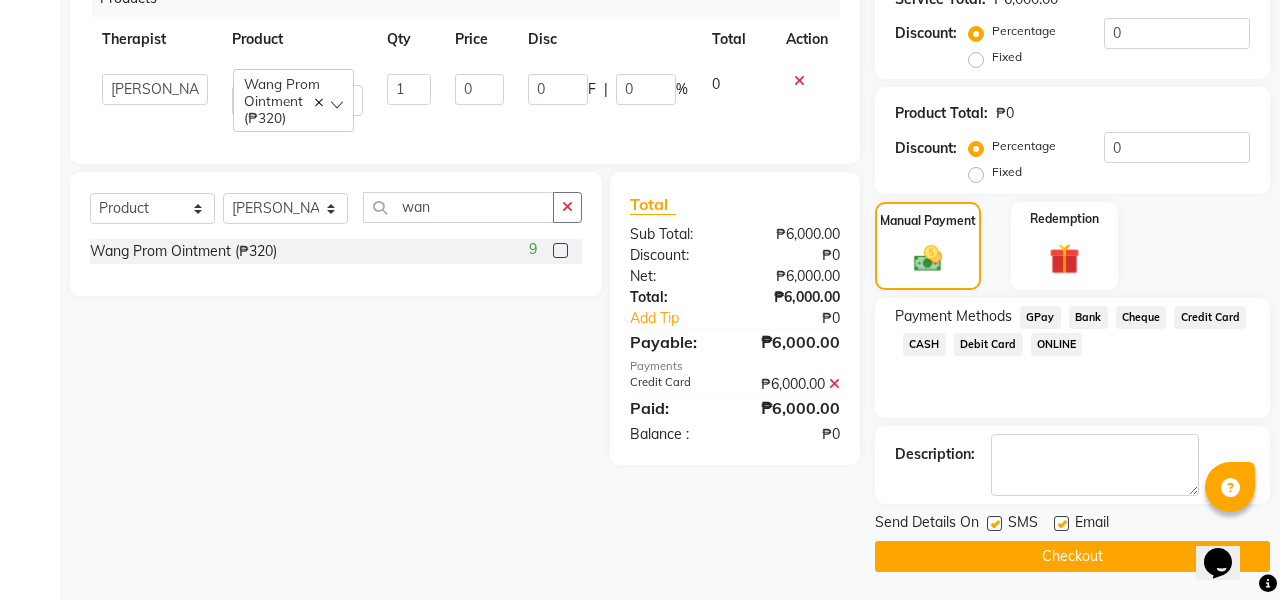 click on "Checkout" 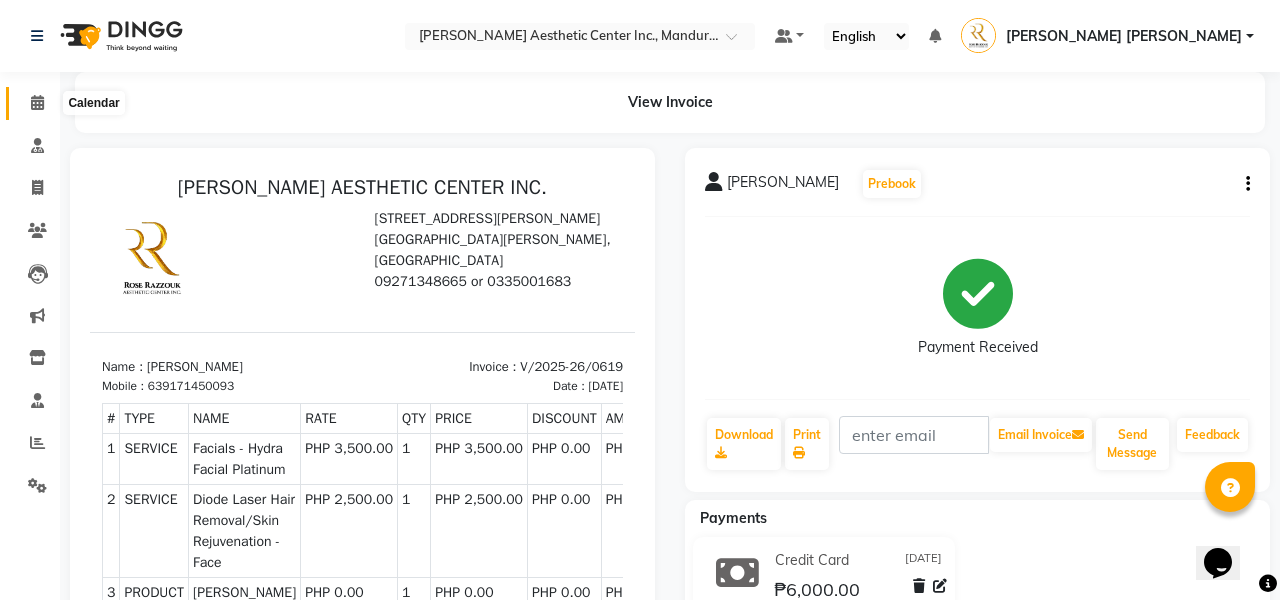scroll, scrollTop: 0, scrollLeft: 0, axis: both 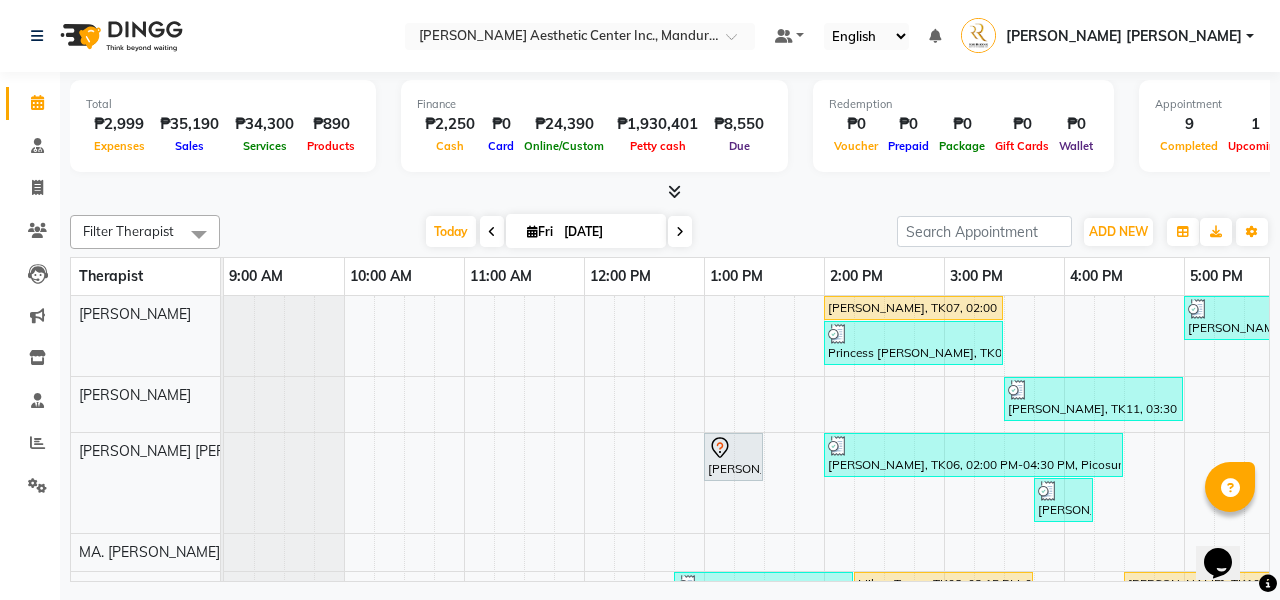click on "Select Location × [PERSON_NAME] Aesthetic Center Inc., Mandurriao Default Panel My Panel English ENGLISH Español العربية मराठी हिंदी ગુજરાતી தமிழ் 中文 Notifications nothing to show [PERSON_NAME] [PERSON_NAME] Manage Profile Change Password Sign out  Version:3.15.4" 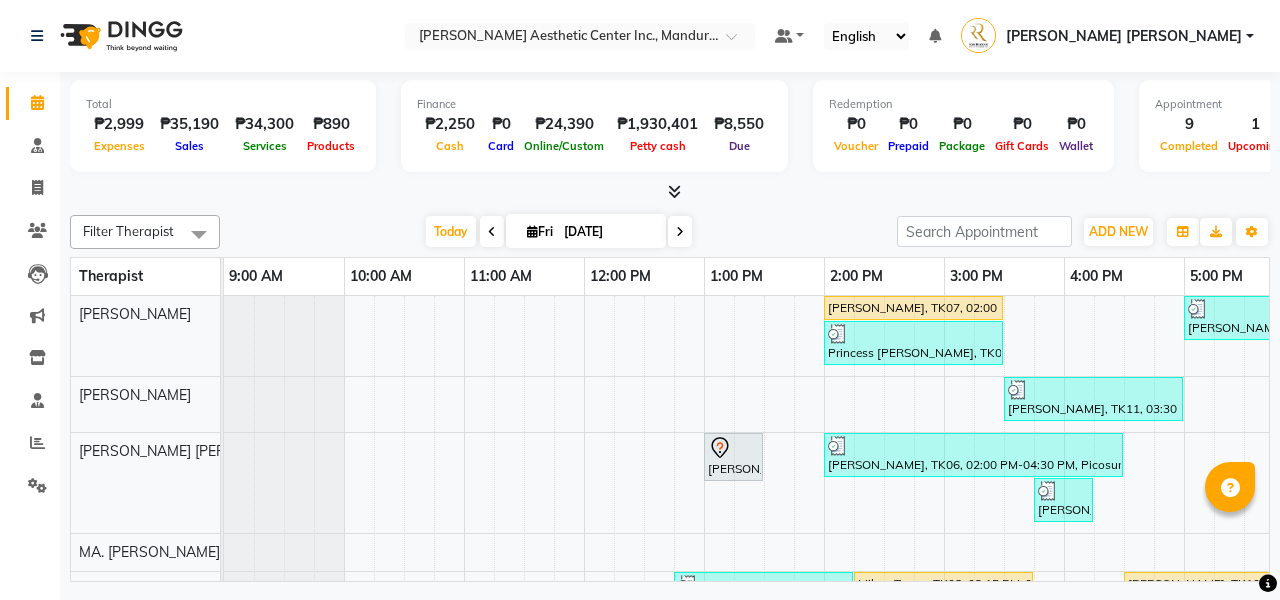 scroll, scrollTop: 0, scrollLeft: 46, axis: horizontal 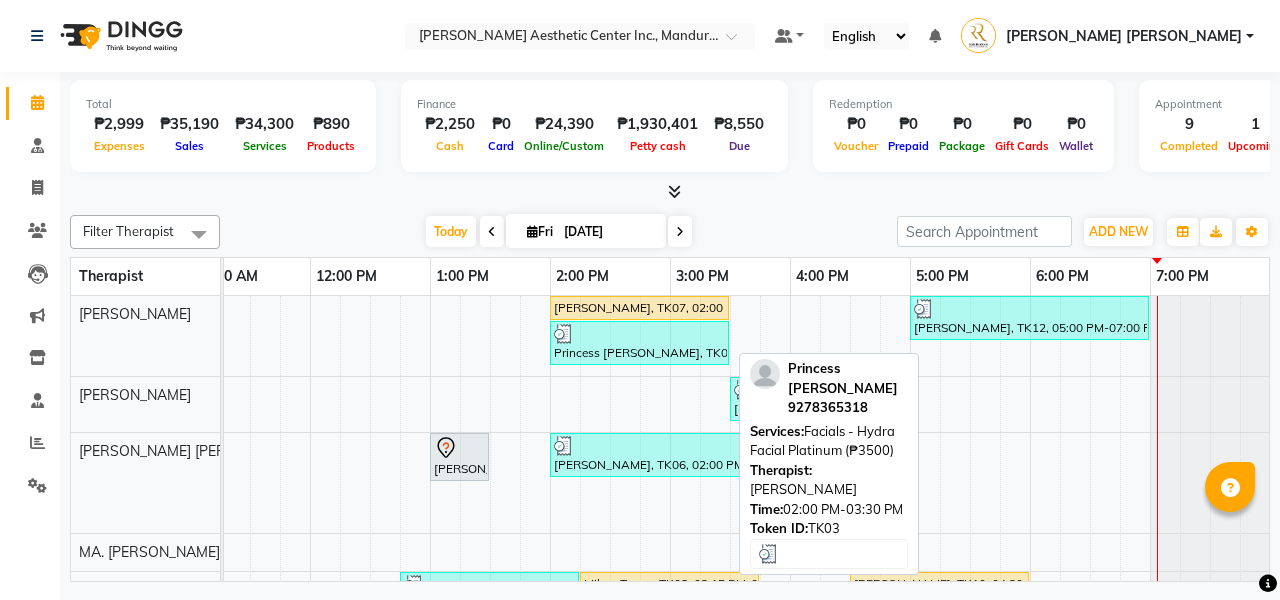 click on "Princess [PERSON_NAME], TK03, 02:00 PM-03:30 PM, Facials  - Hydra Facial Platinum (₱3500)" at bounding box center [639, 343] 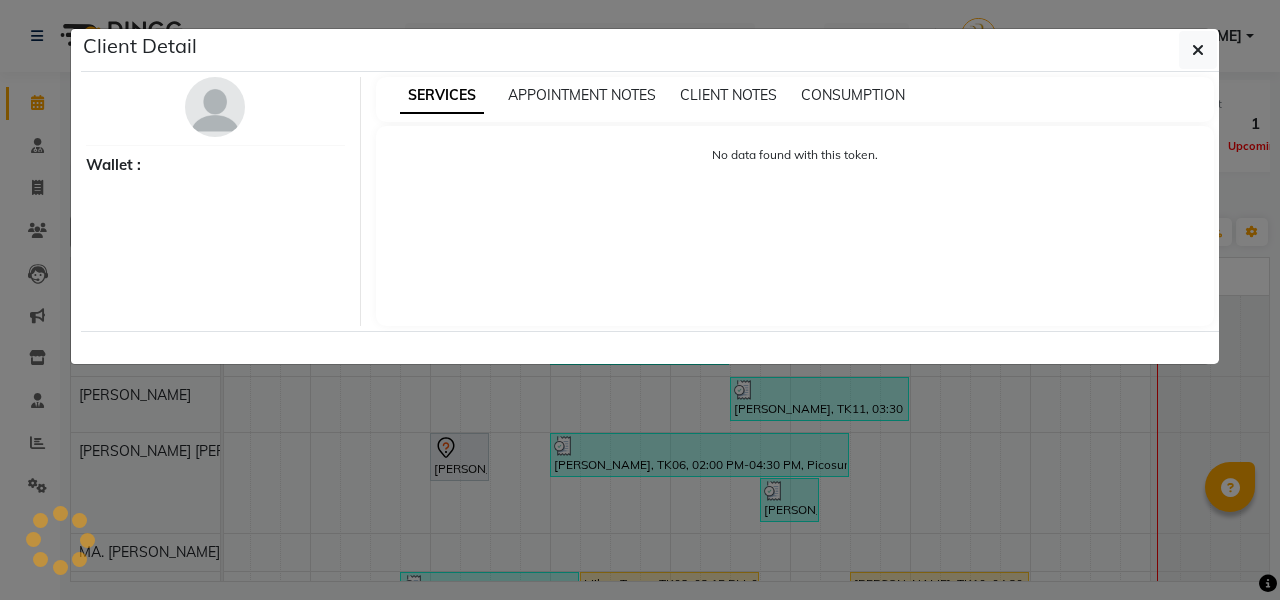 select on "3" 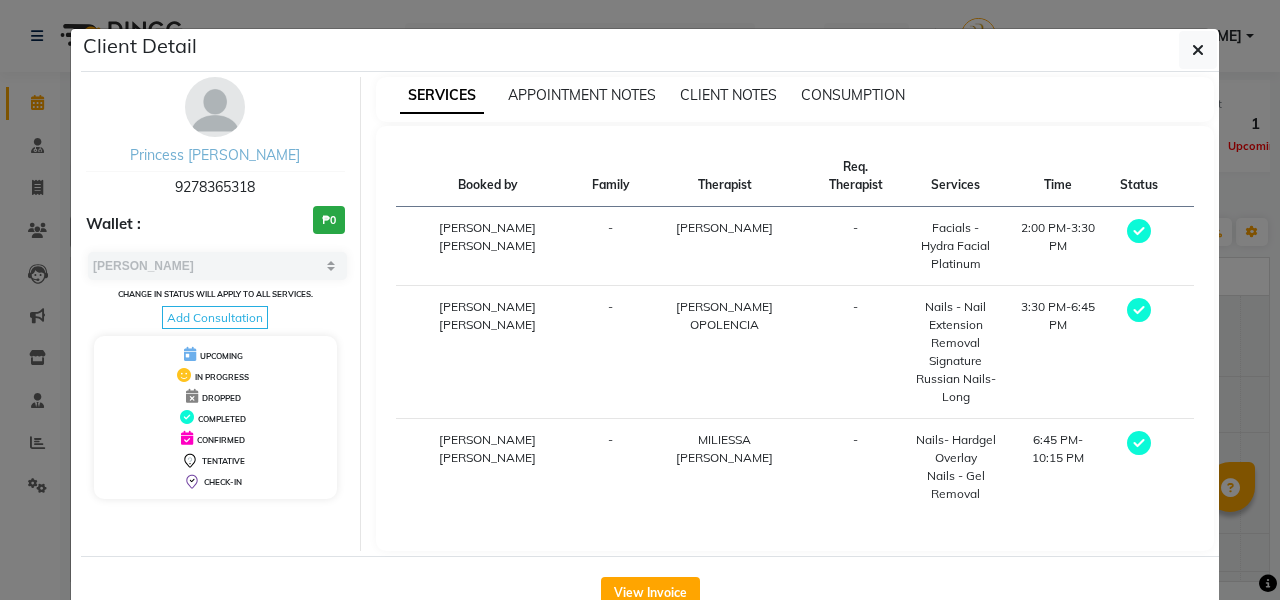 click on "Princess [PERSON_NAME]" at bounding box center [215, 155] 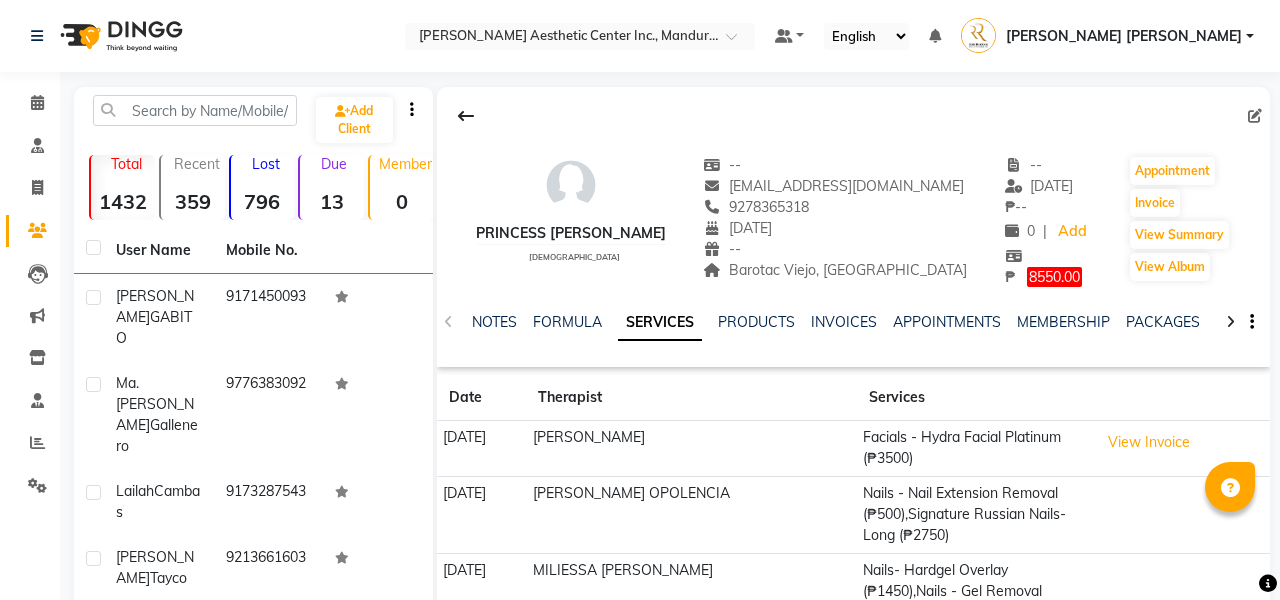 click on "NOTES FORMULA SERVICES PRODUCTS INVOICES APPOINTMENTS MEMBERSHIP PACKAGES VOUCHERS GIFTCARDS POINTS FORMS FAMILY CARDS WALLET" 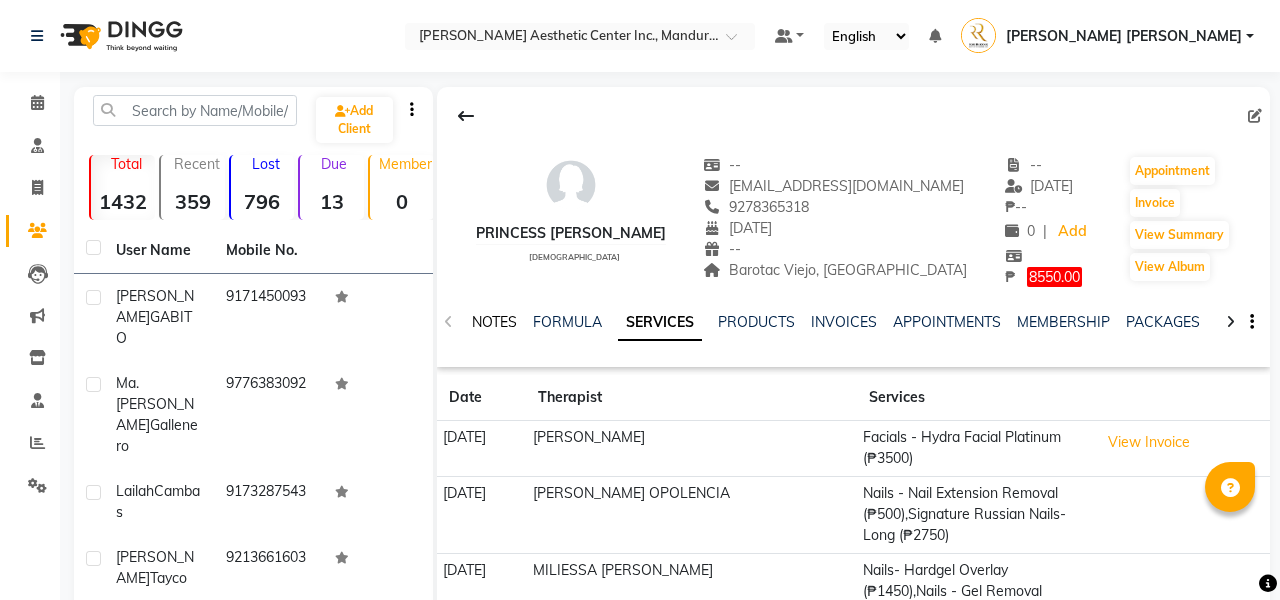 click on "NOTES" 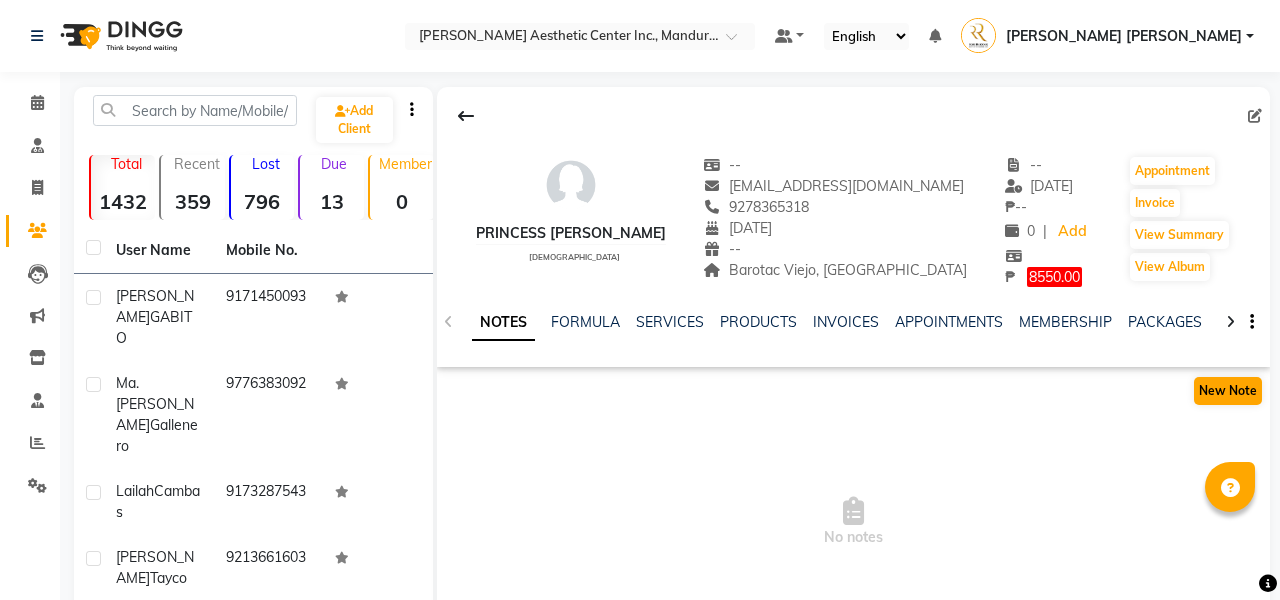 click on "New Note" 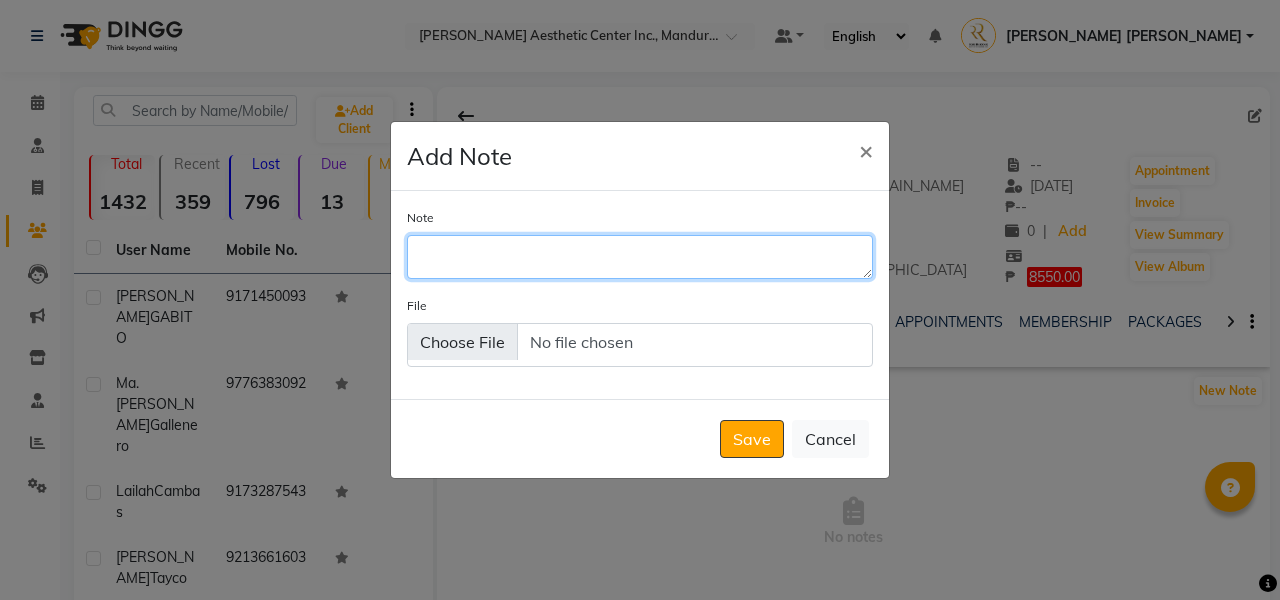 click on "Note" at bounding box center (640, 257) 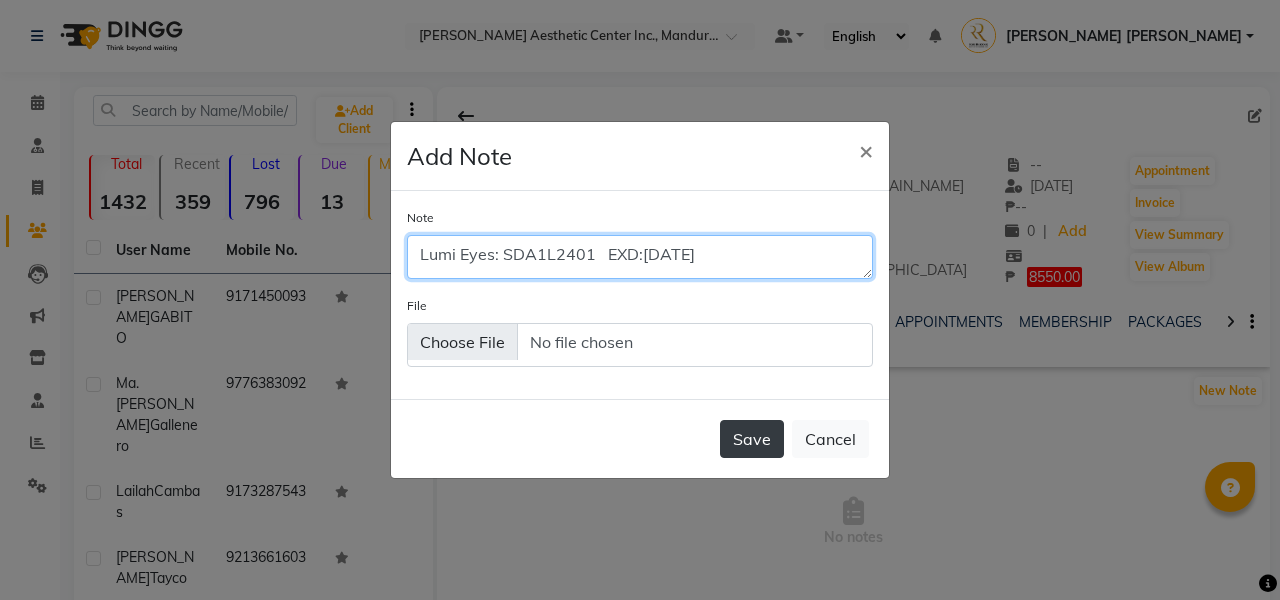 type on "Lumi Eyes: SDA1L2401   EXD:[DATE]" 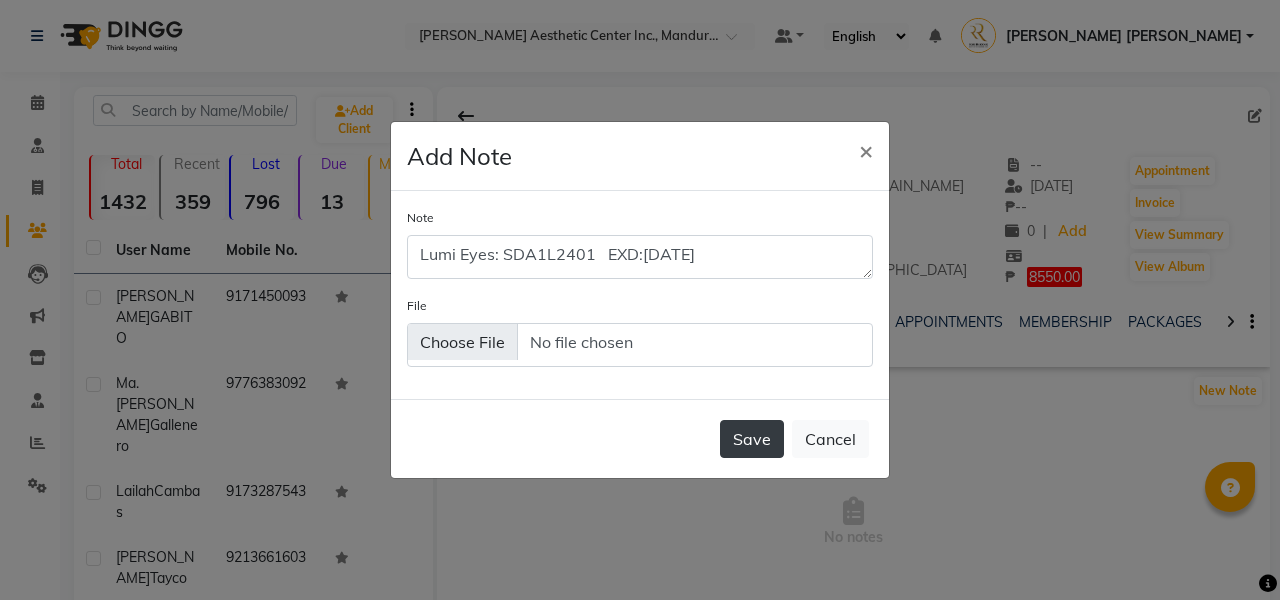 click on "Save" 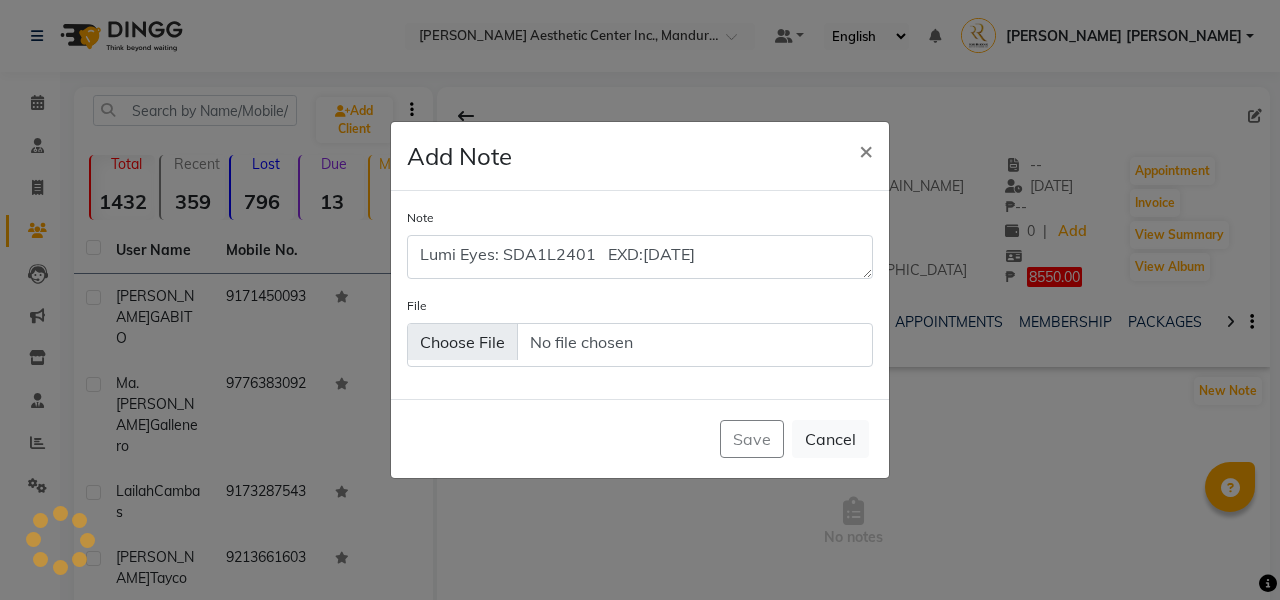 type 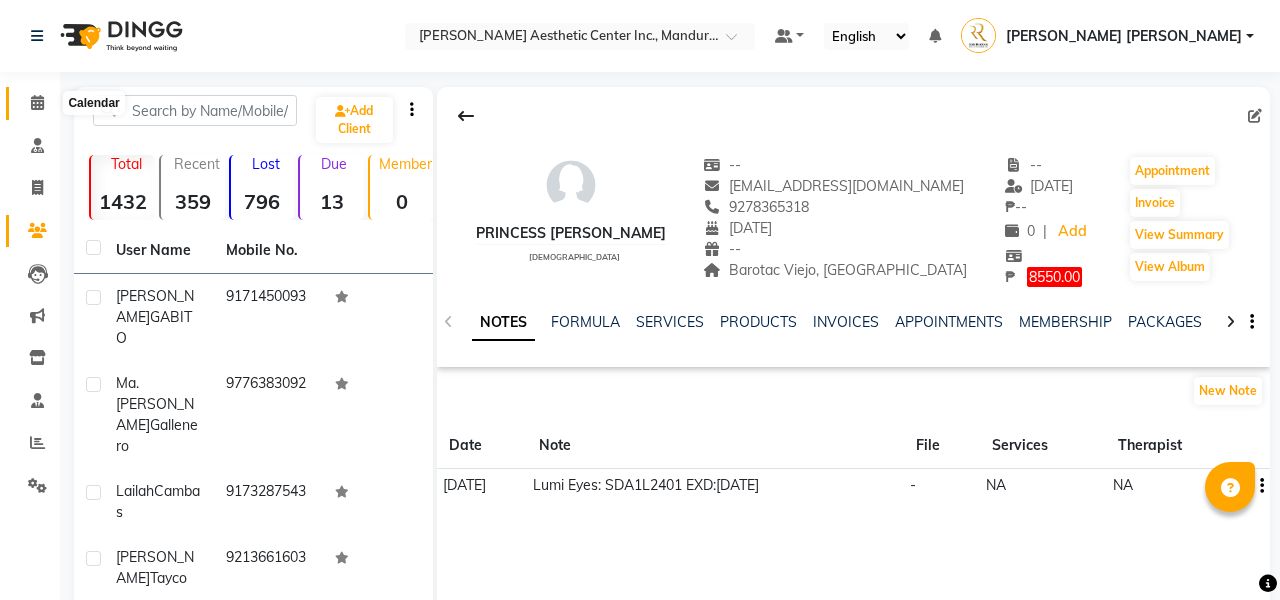 click 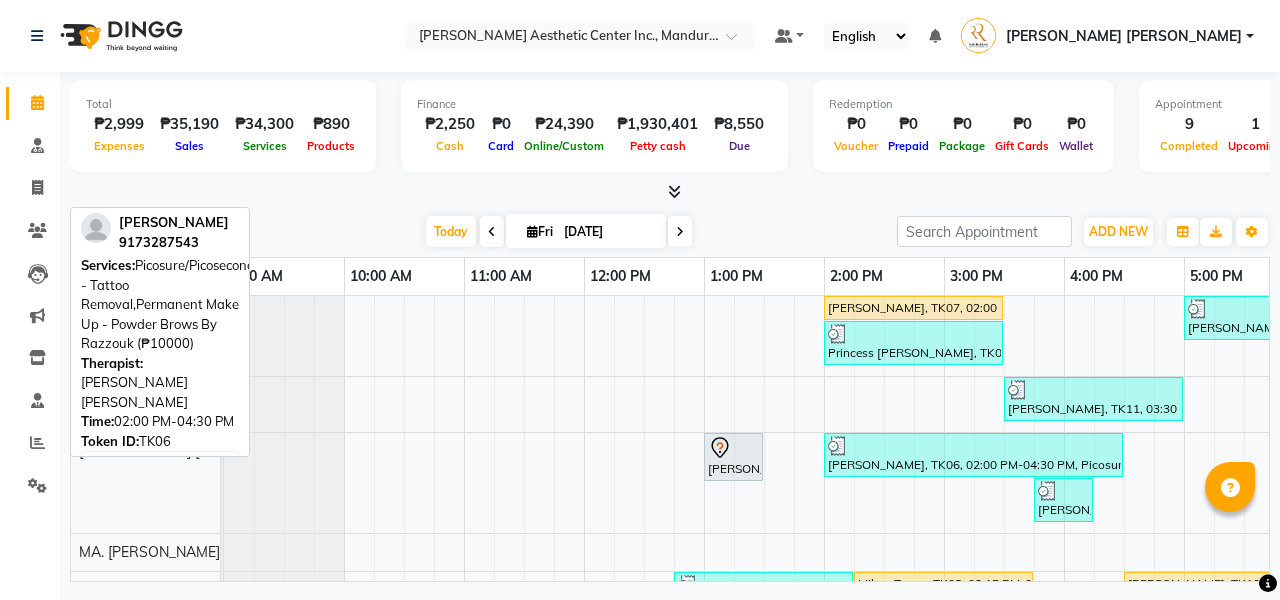 scroll, scrollTop: 0, scrollLeft: 275, axis: horizontal 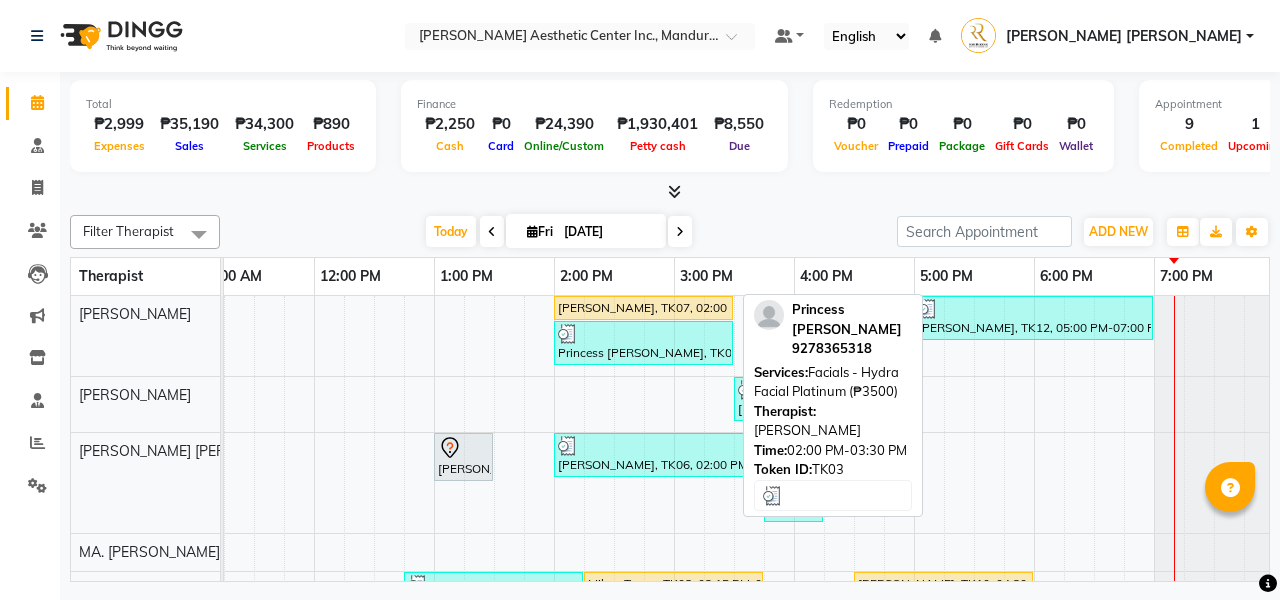 click on "Princess [PERSON_NAME], TK03, 02:00 PM-03:30 PM, Facials  - Hydra Facial Platinum (₱3500)" at bounding box center [643, 343] 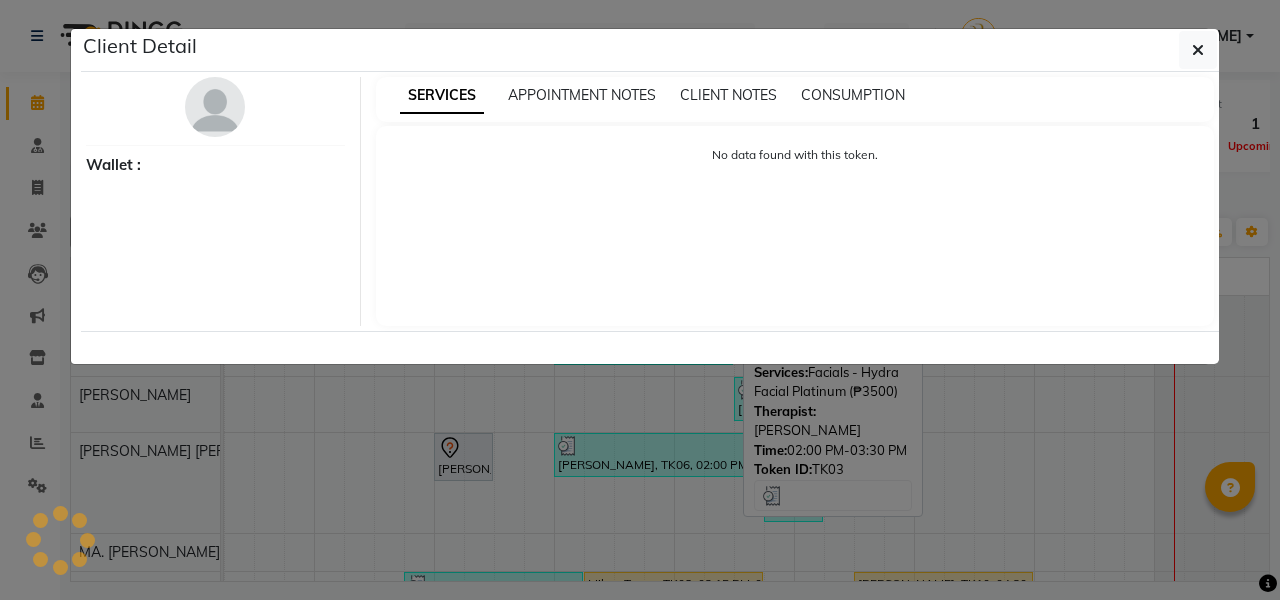 select on "3" 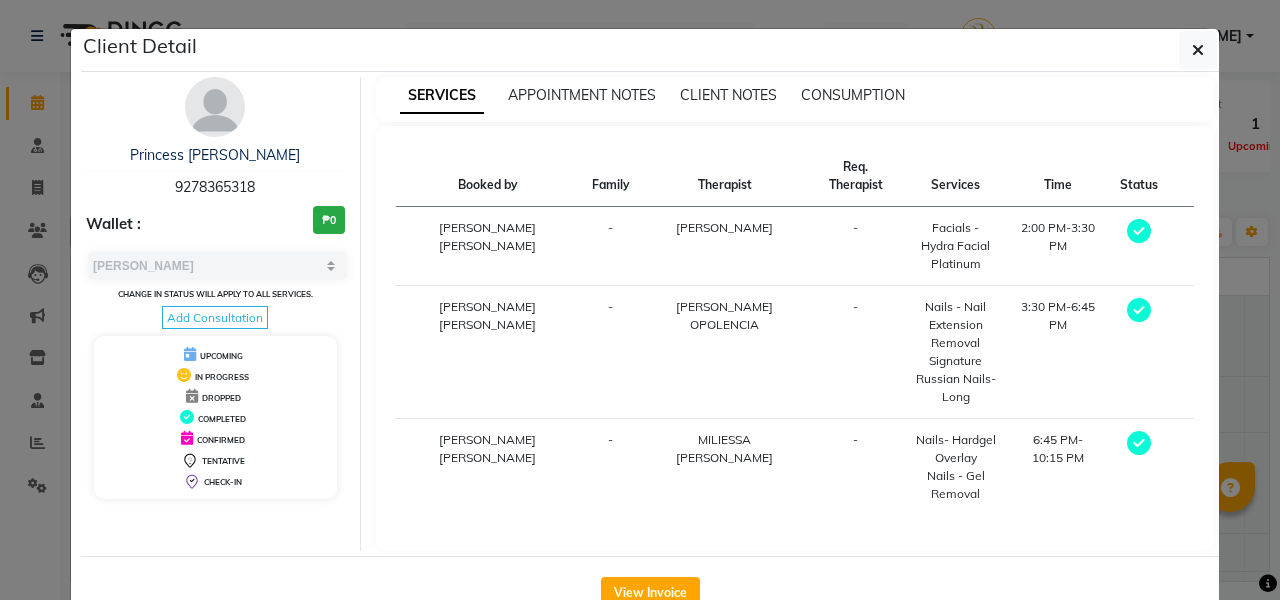 click on "View Invoice" 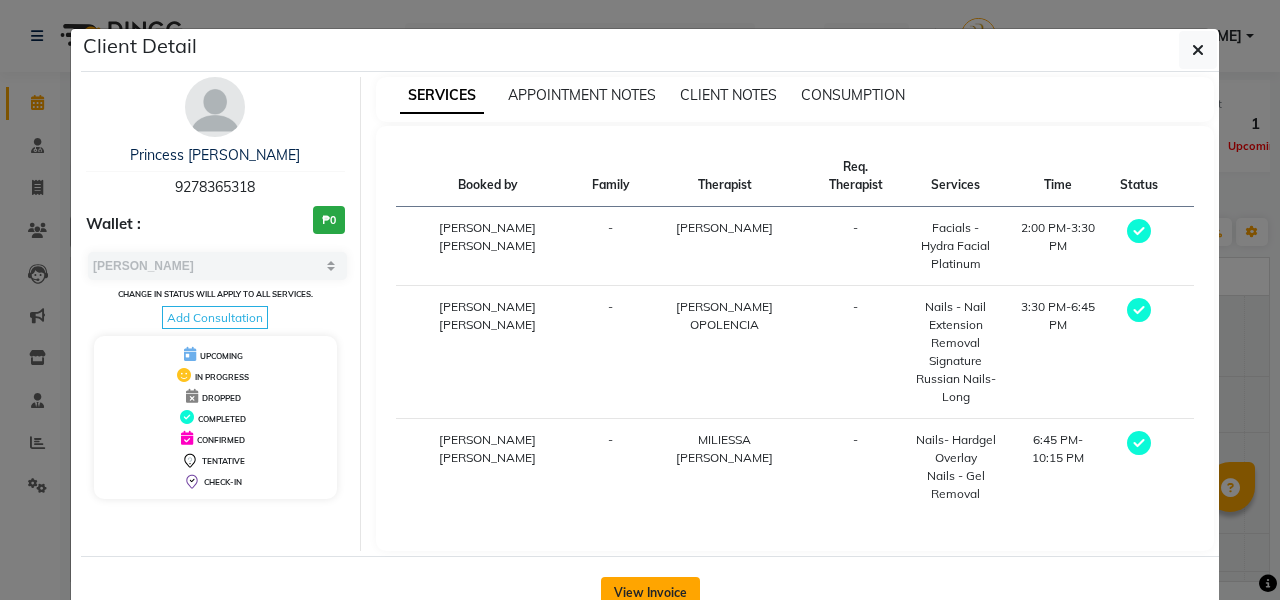 click on "View Invoice" 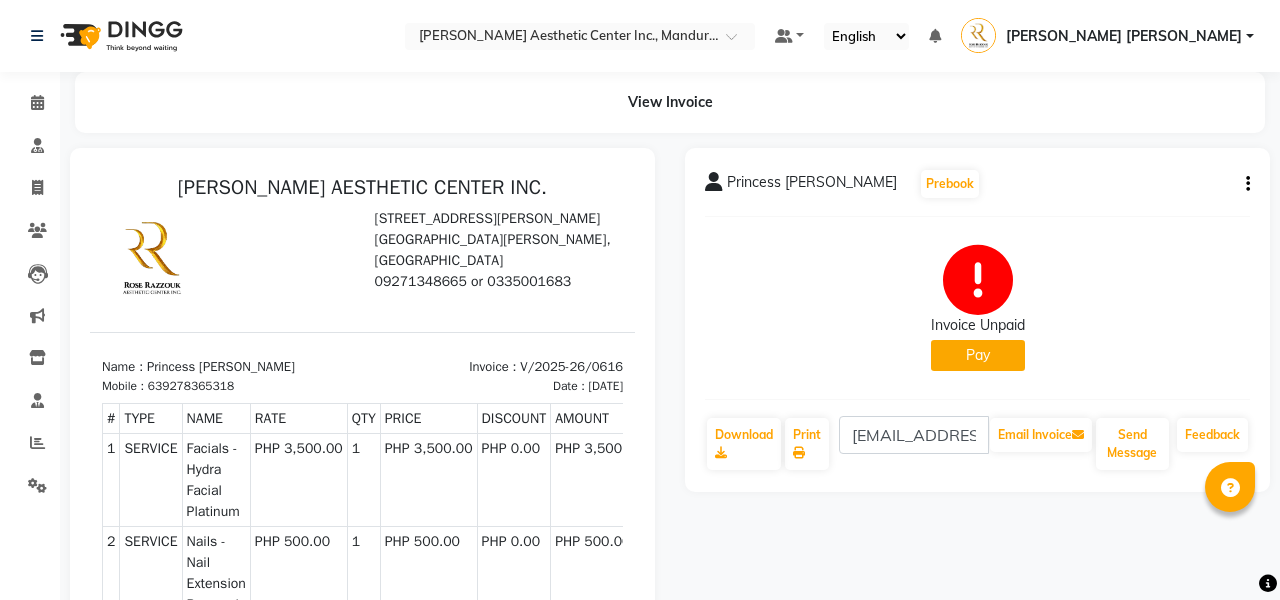 scroll, scrollTop: 0, scrollLeft: 0, axis: both 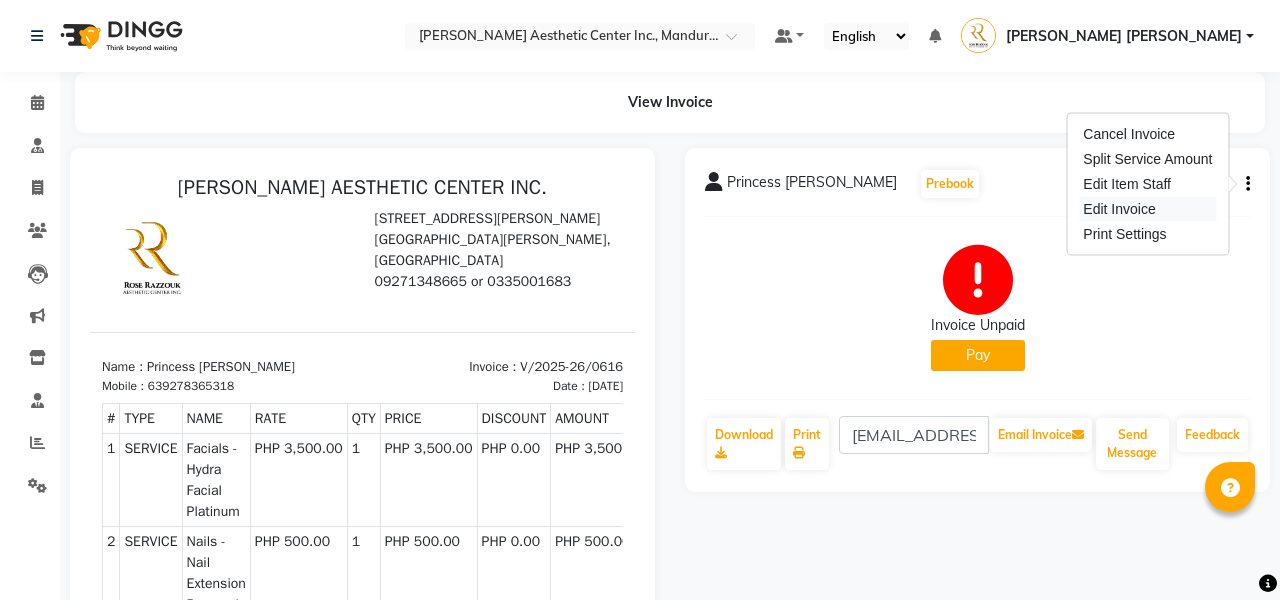 click on "Edit Invoice" at bounding box center (1147, 209) 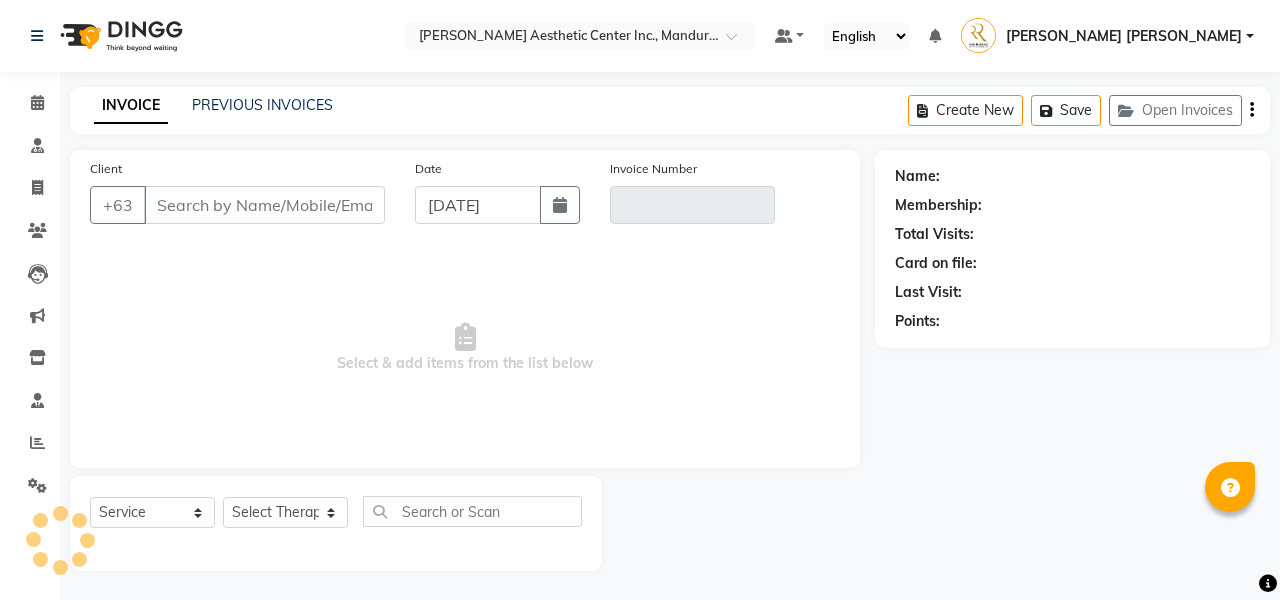 type on "9278365318" 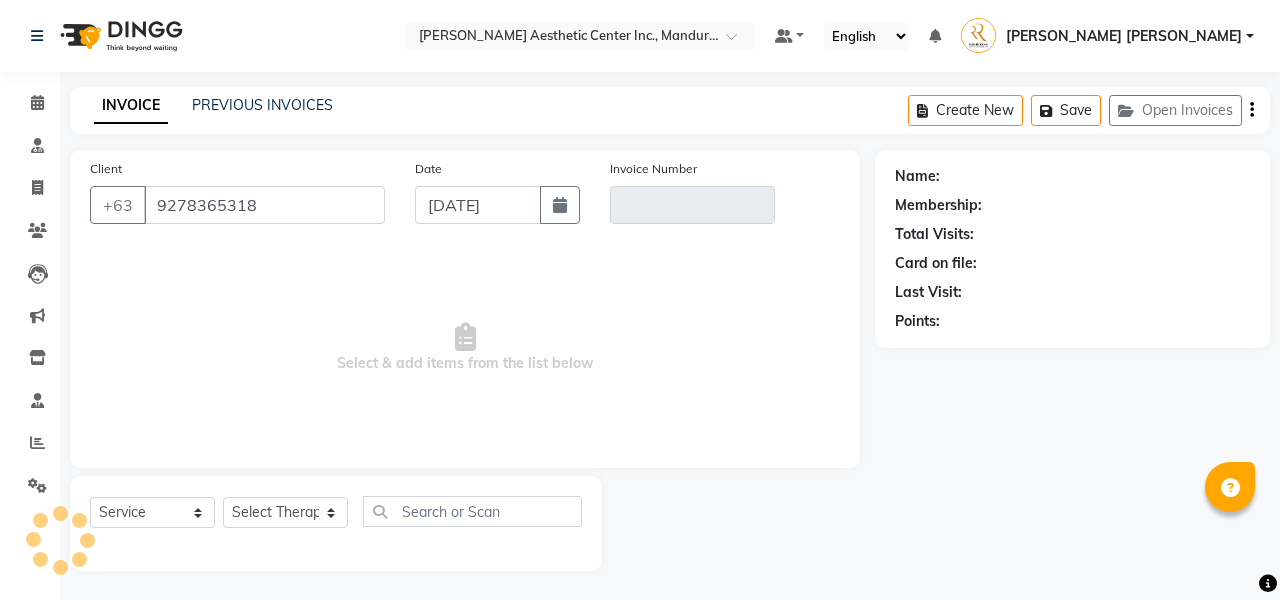 type on "V/2025-26/0616" 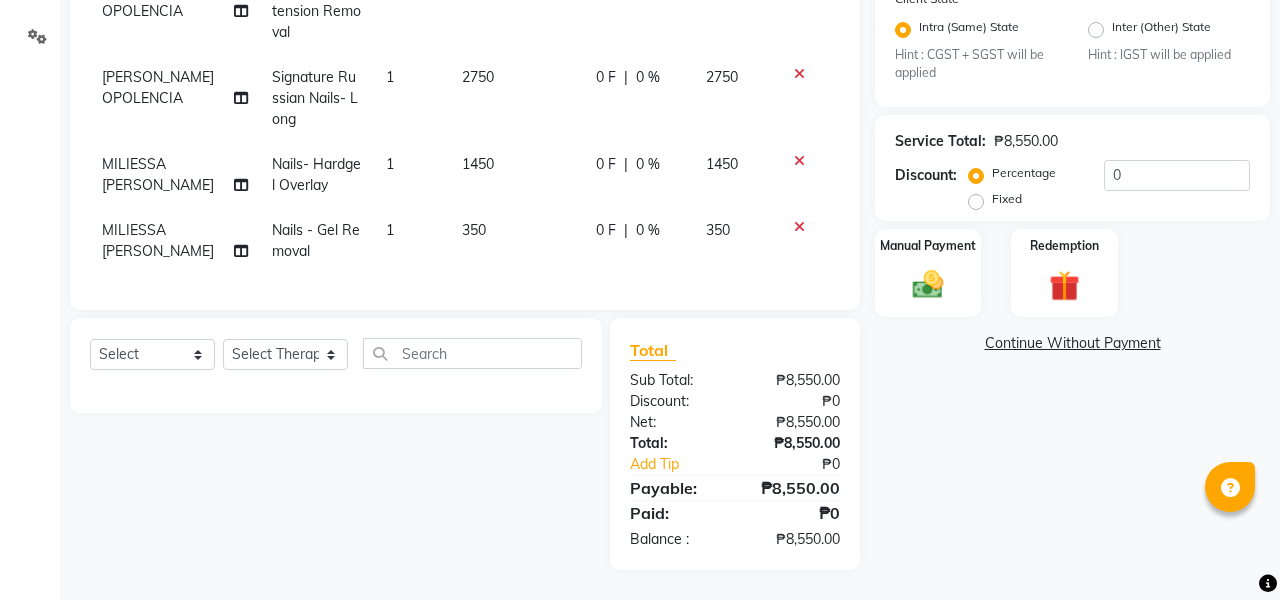 scroll, scrollTop: 449, scrollLeft: 0, axis: vertical 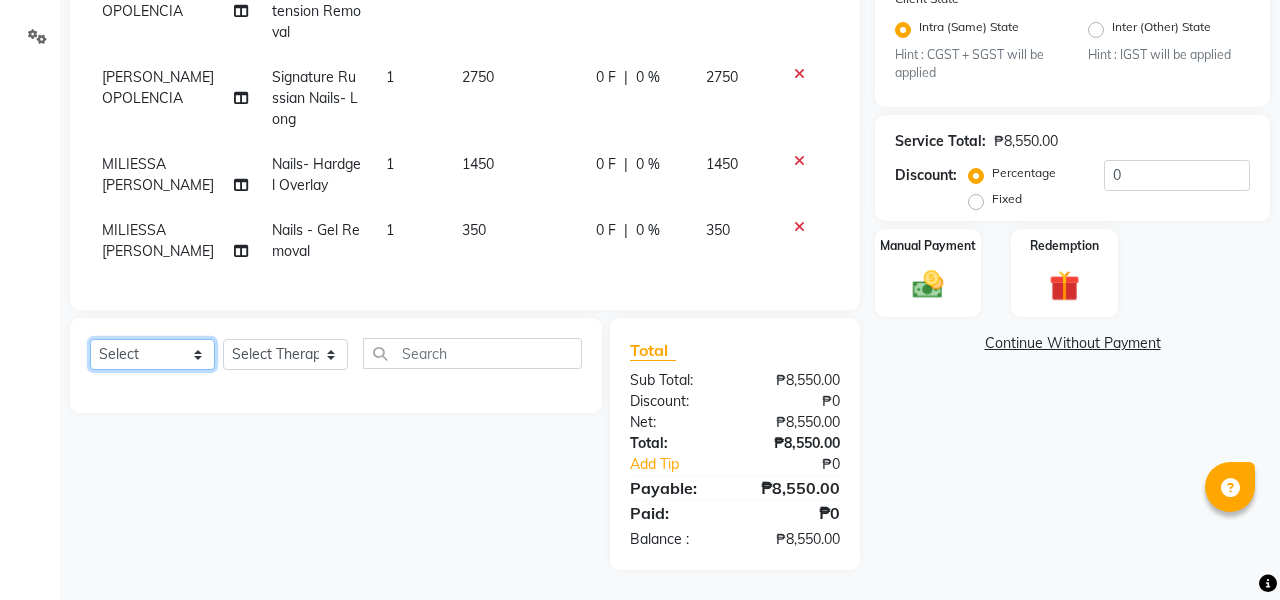 select on "service" 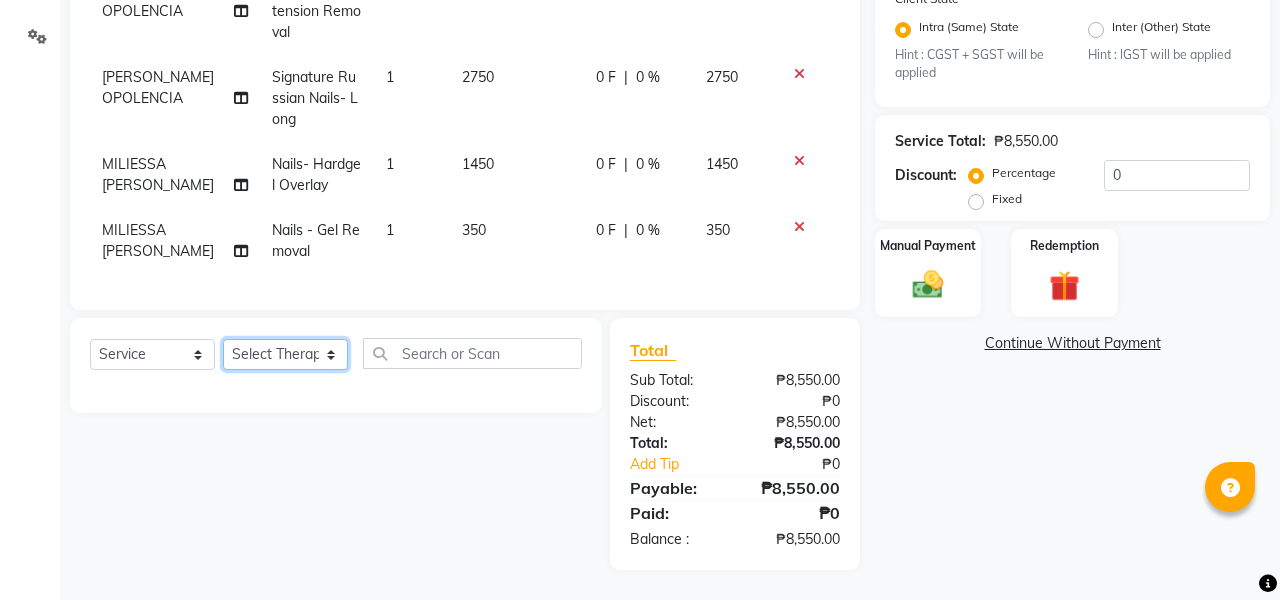 select on "46409" 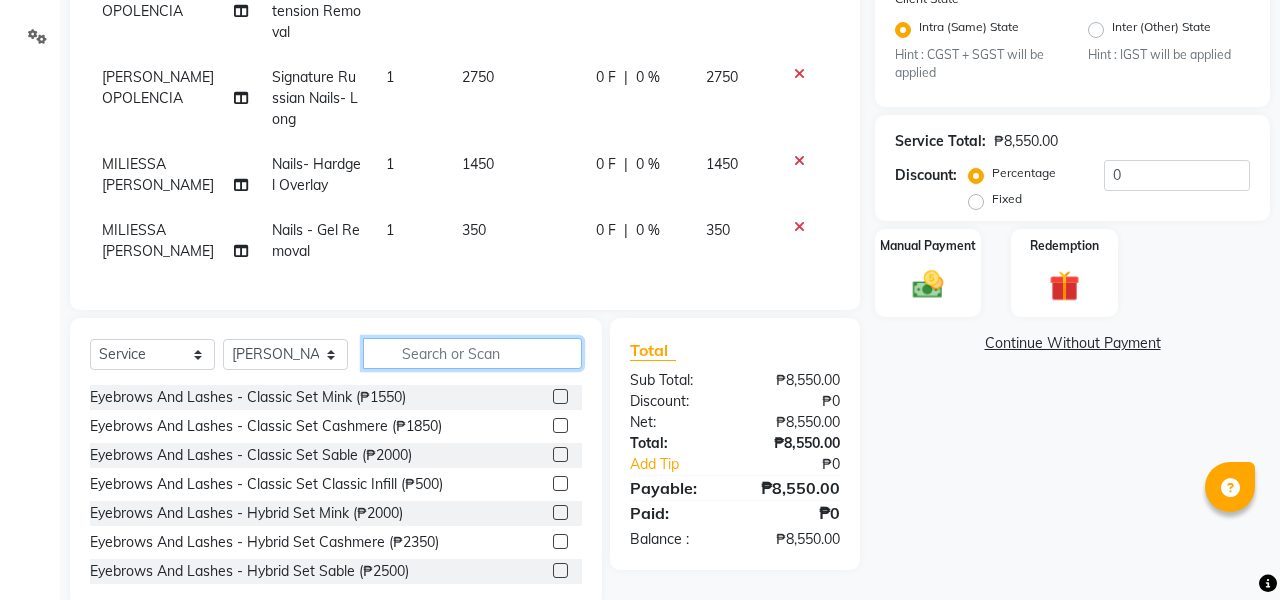 click 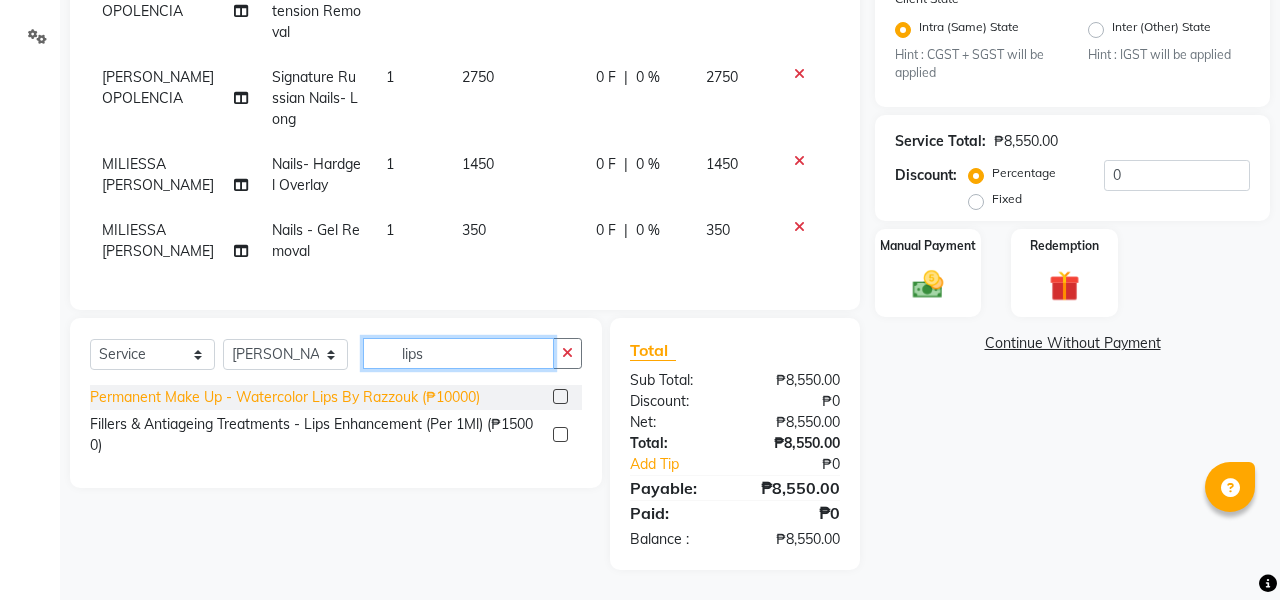 type on "lips" 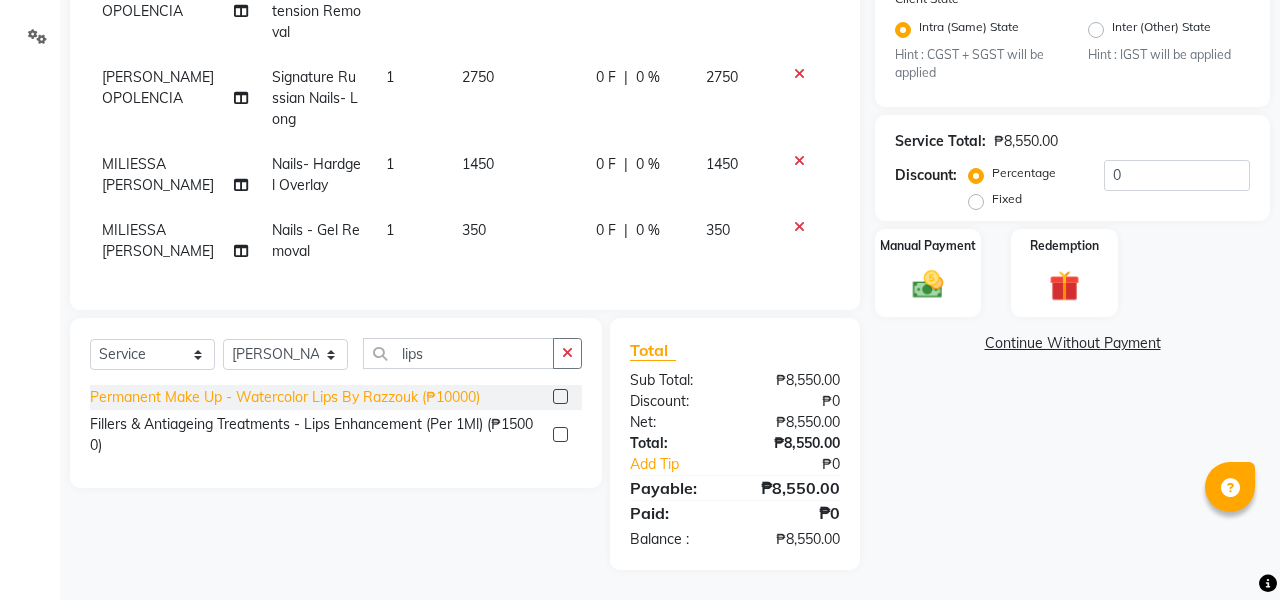 click on "Permanent Make Up  - Watercolor Lips By Razzouk (₱10000)" 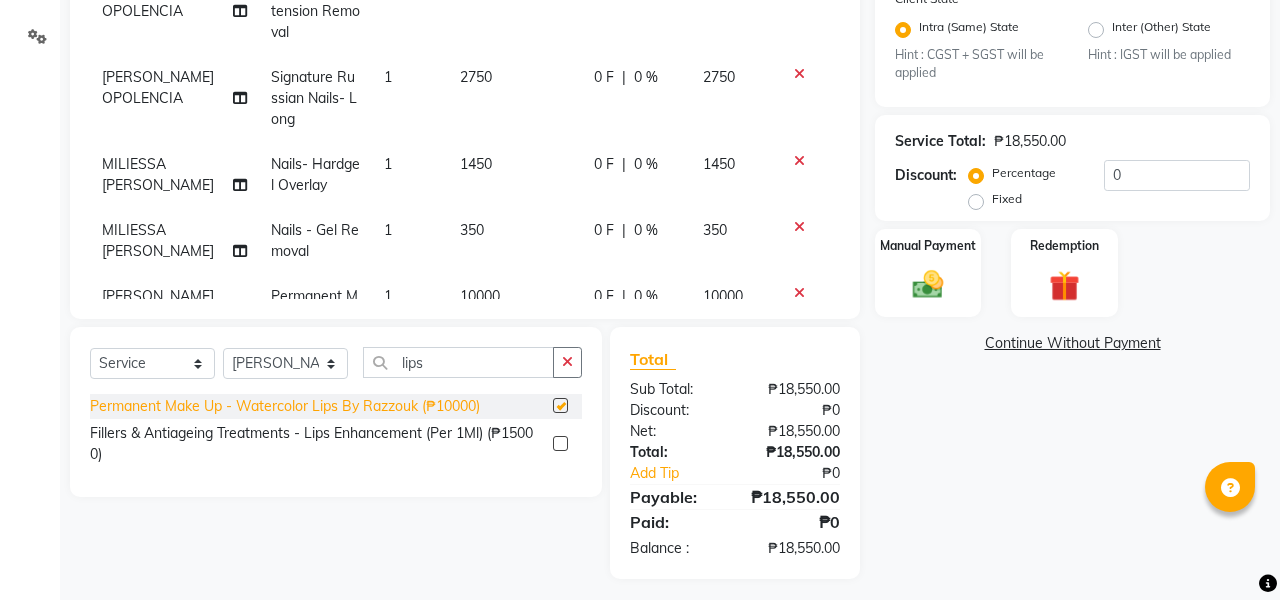 checkbox on "false" 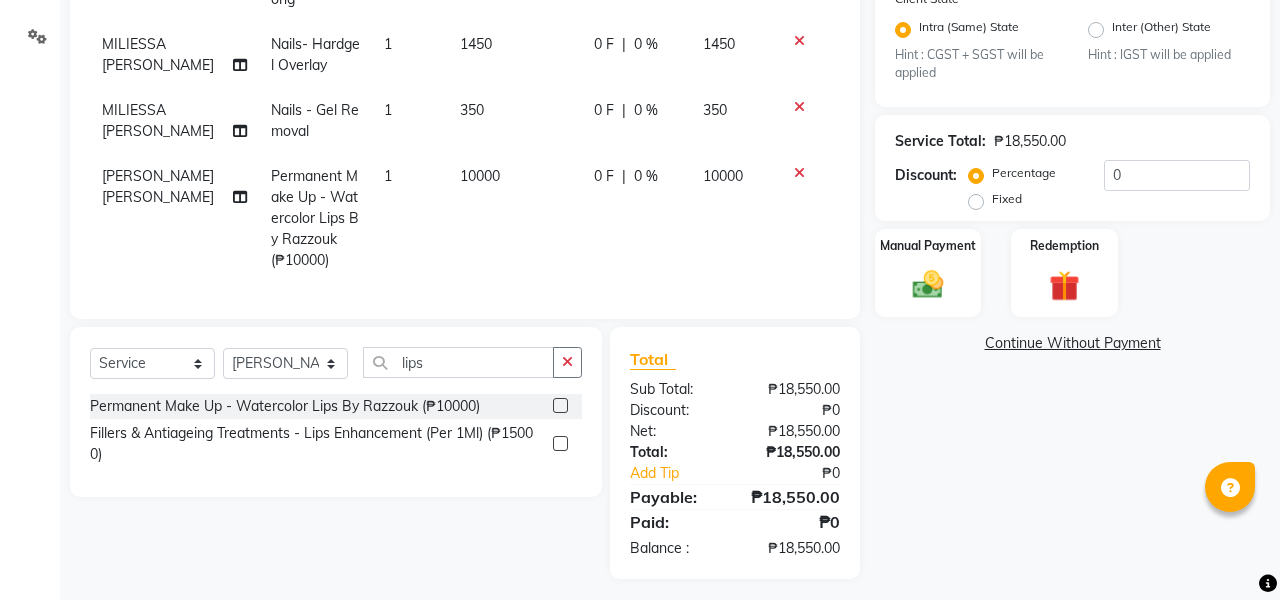 scroll, scrollTop: 120, scrollLeft: 0, axis: vertical 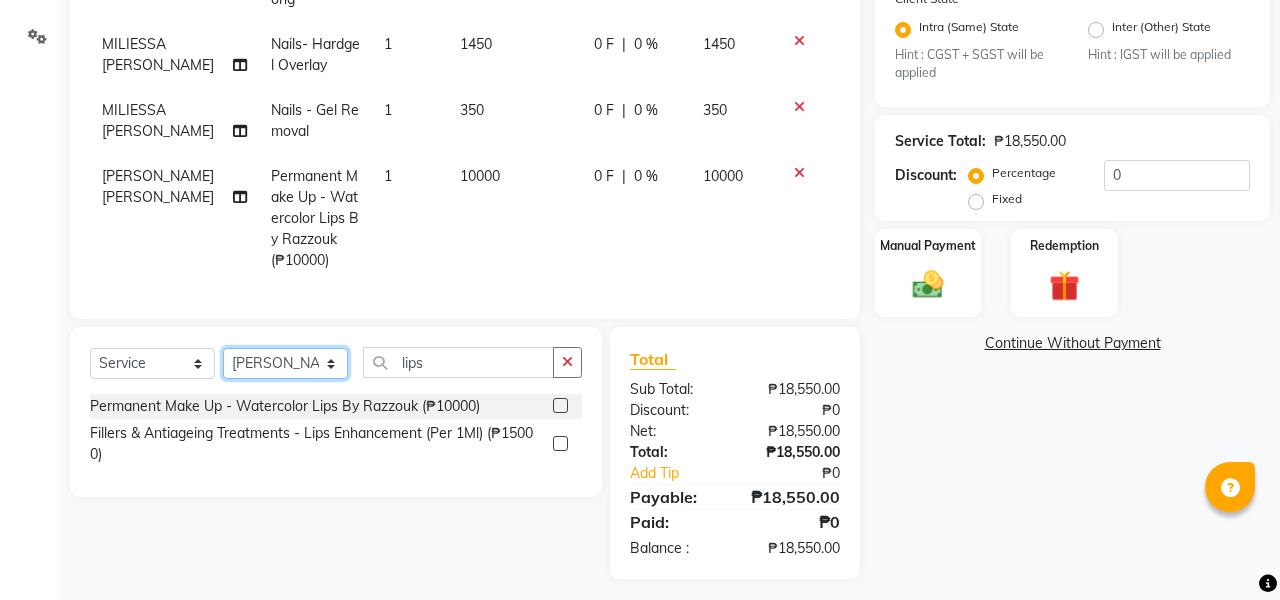 select on "46433" 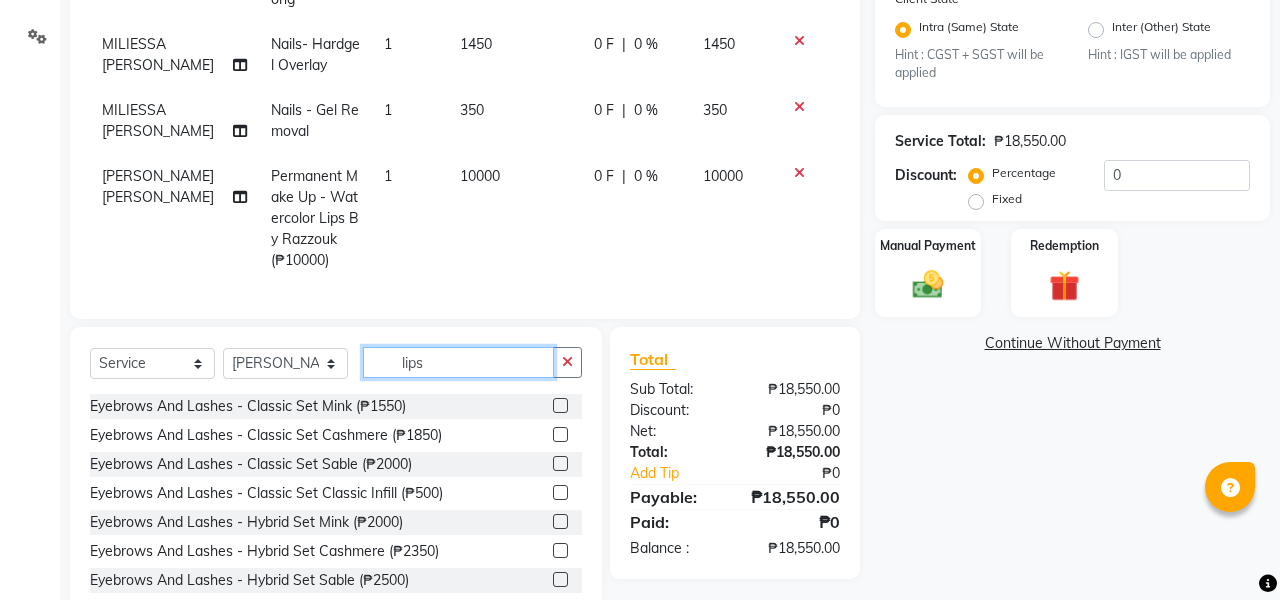 click on "lips" 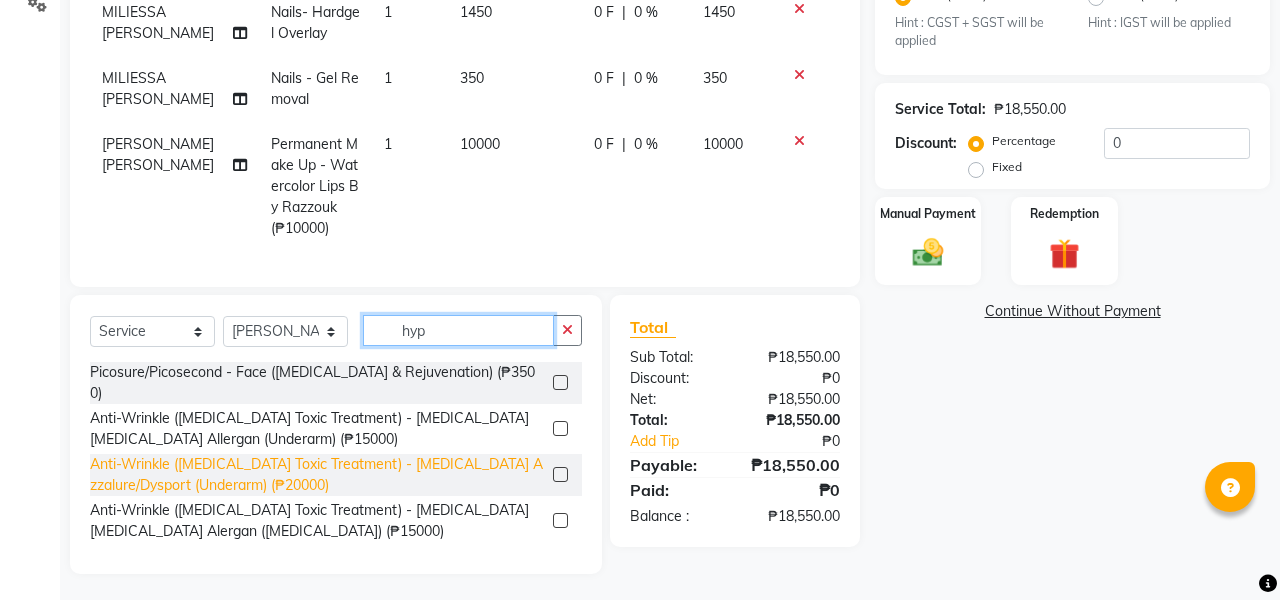scroll, scrollTop: 482, scrollLeft: 0, axis: vertical 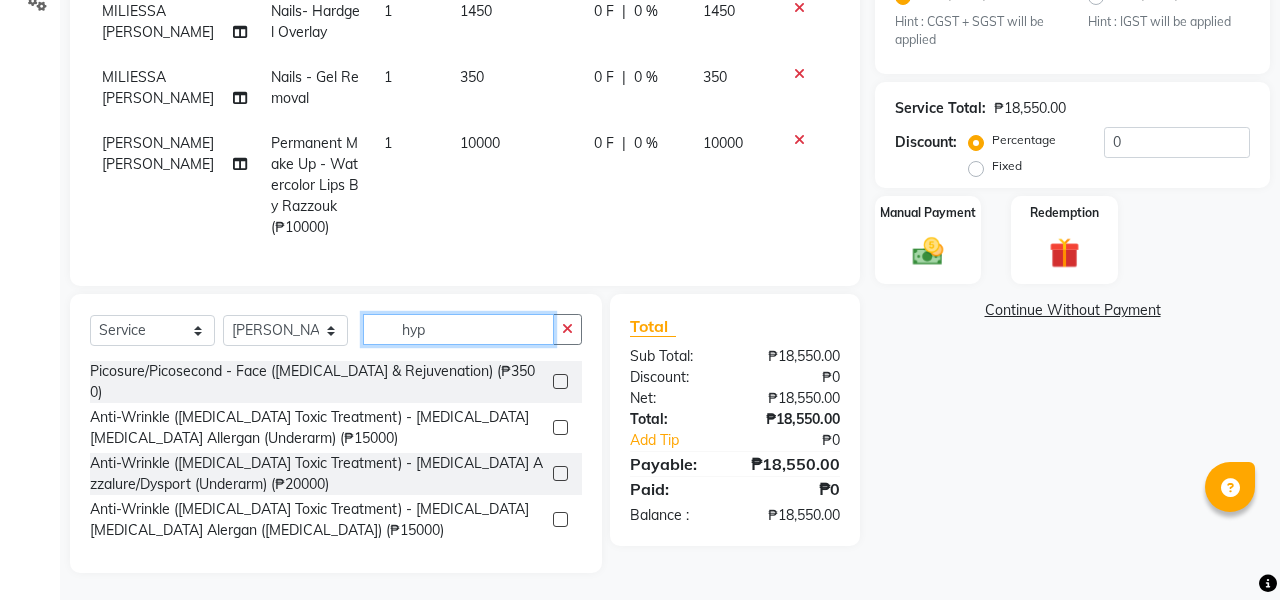 type on "hyp" 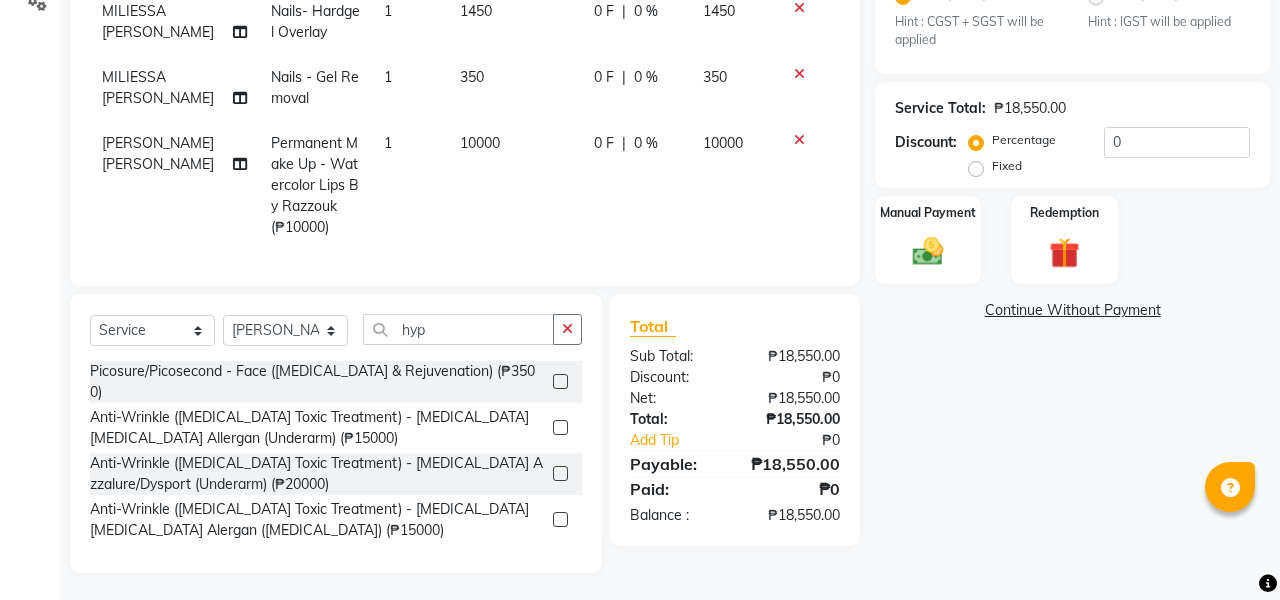 click 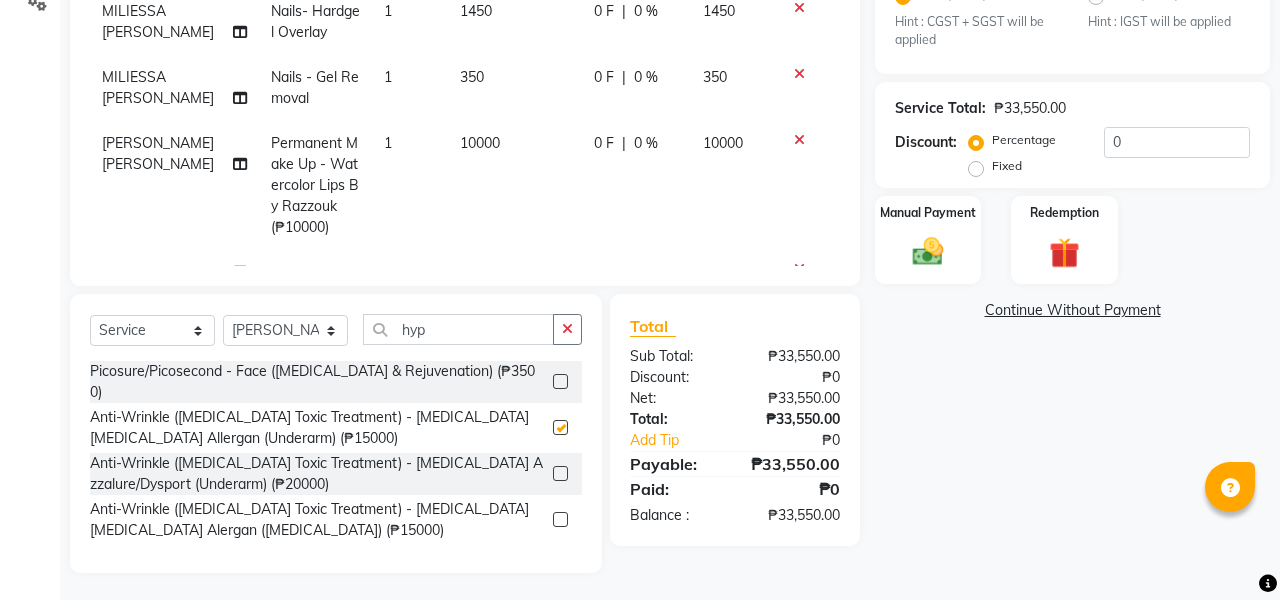 checkbox on "false" 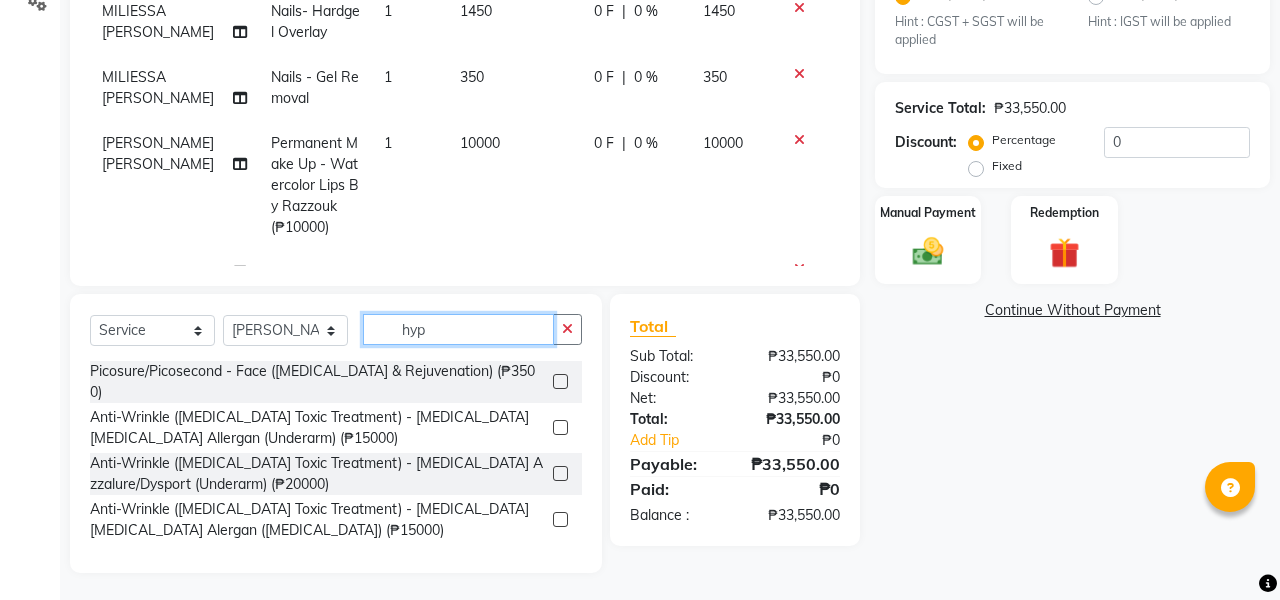 click on "hyp" 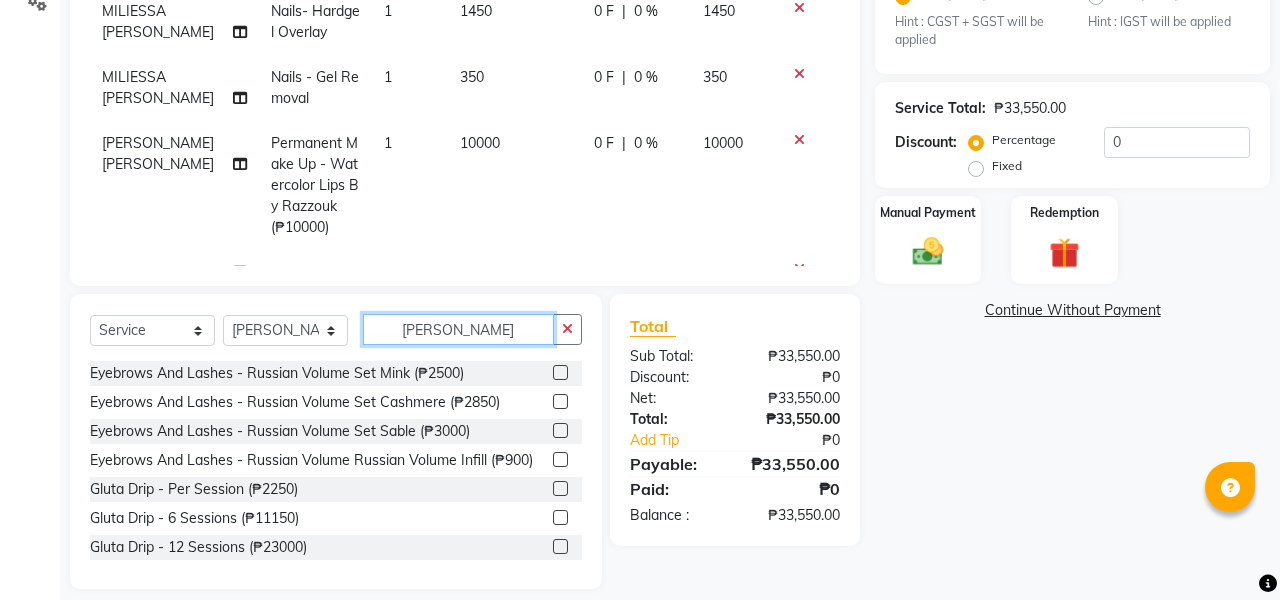 scroll, scrollTop: 458, scrollLeft: 0, axis: vertical 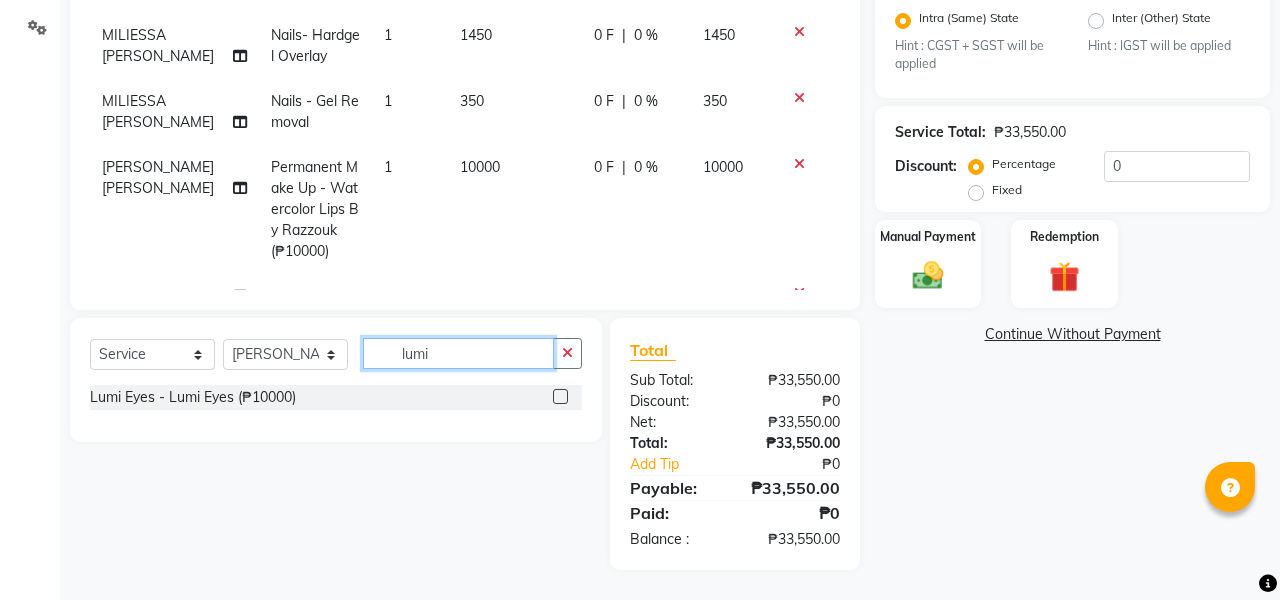 type on "lumi" 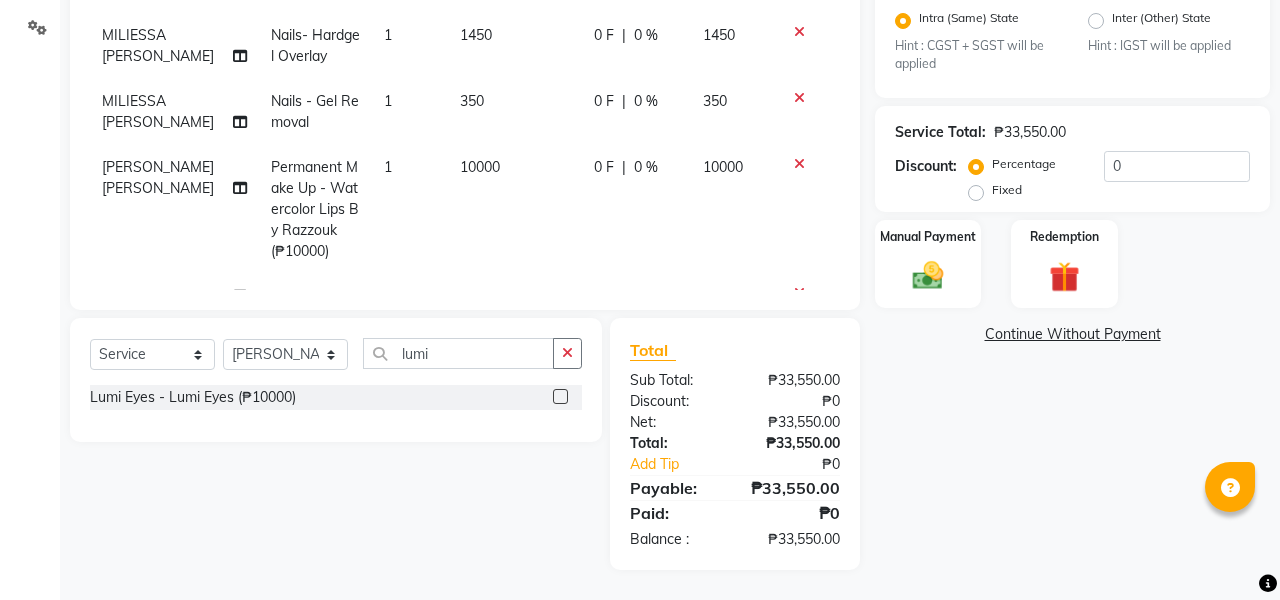 click 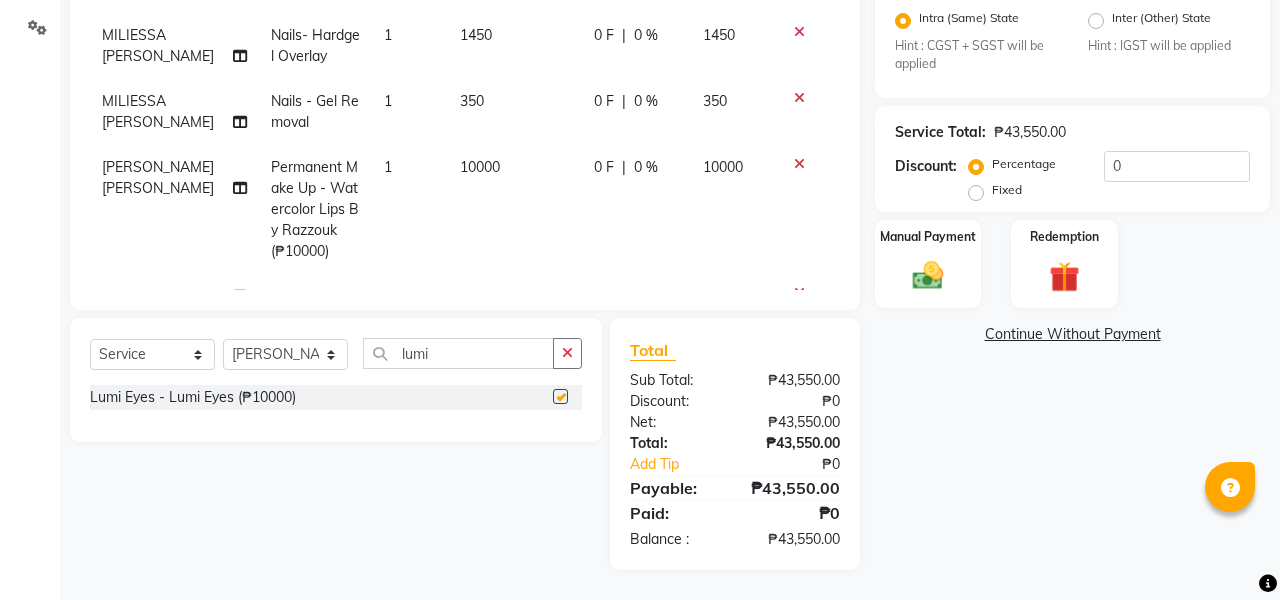 checkbox on "false" 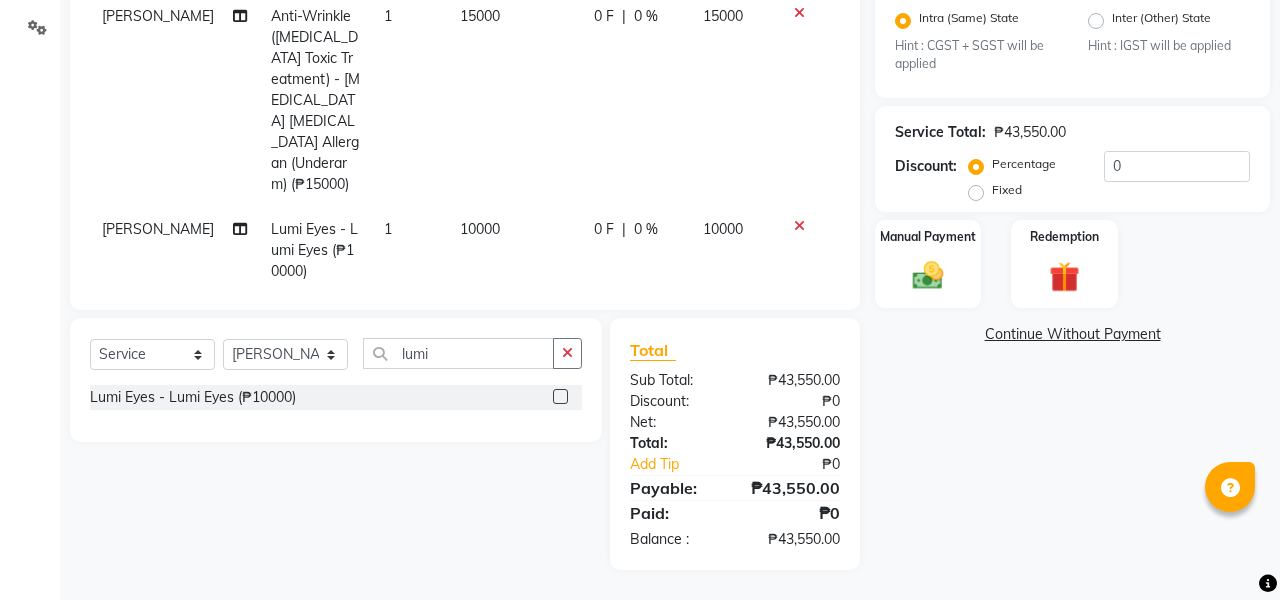 scroll, scrollTop: 399, scrollLeft: 0, axis: vertical 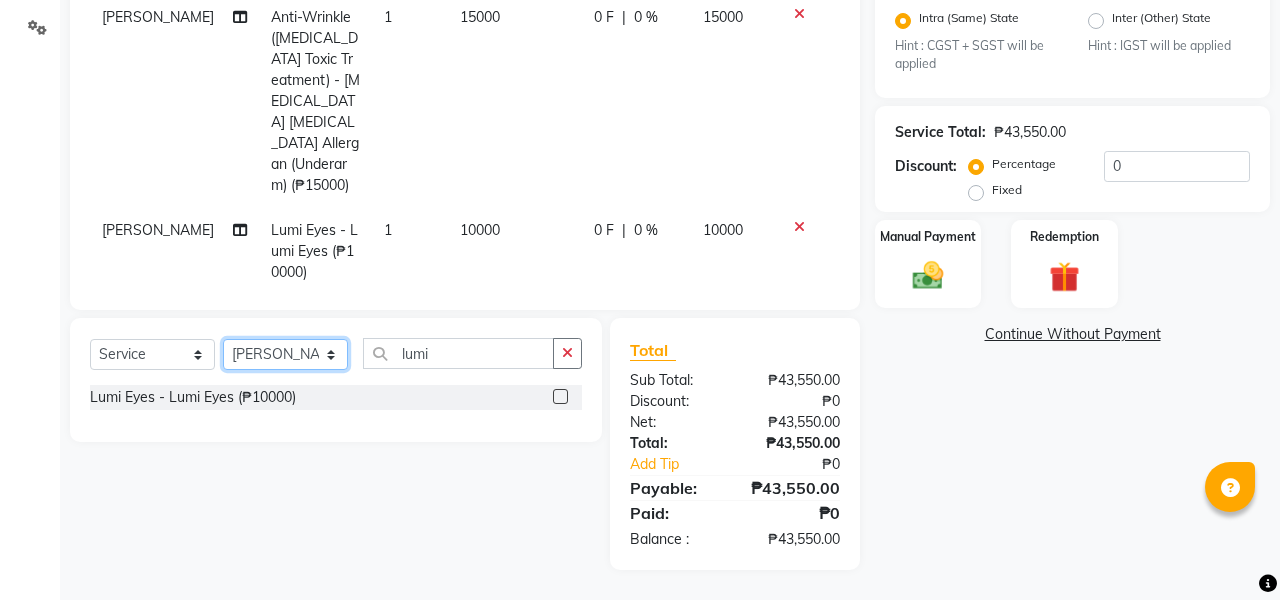 select on "46220" 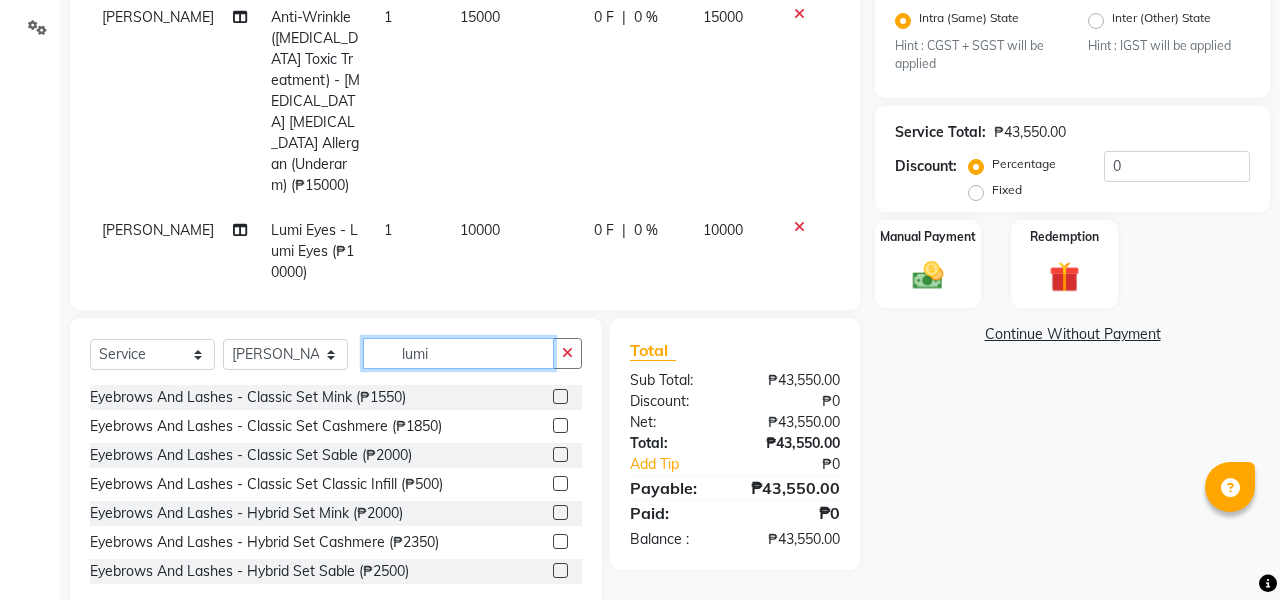 click on "lumi" 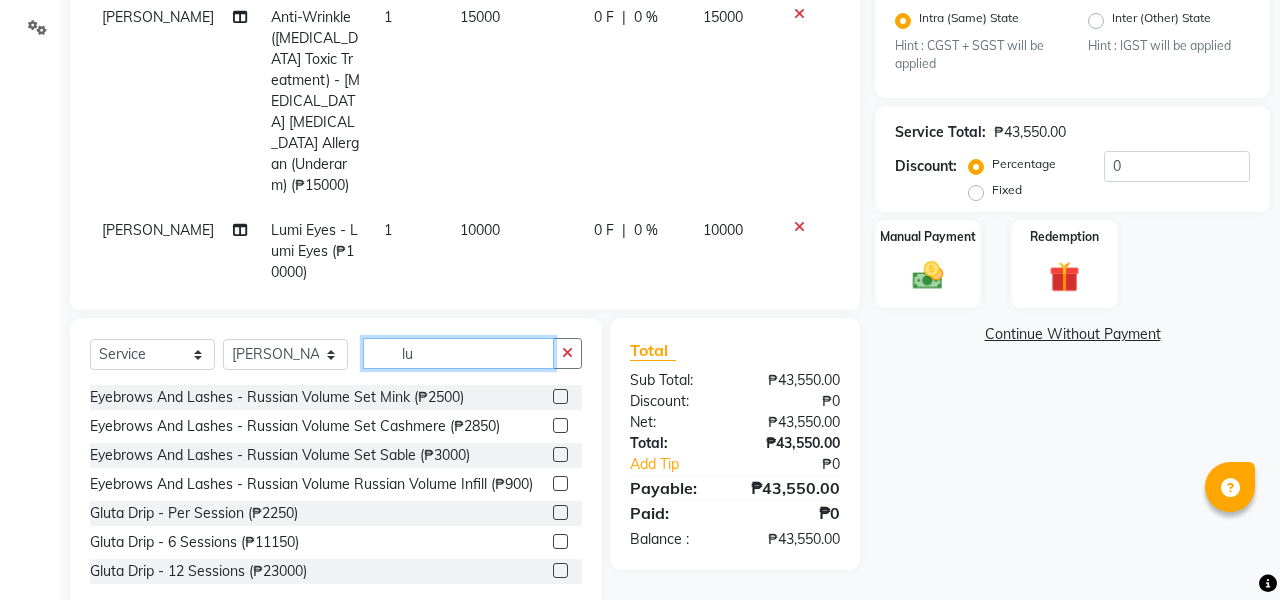 type on "l" 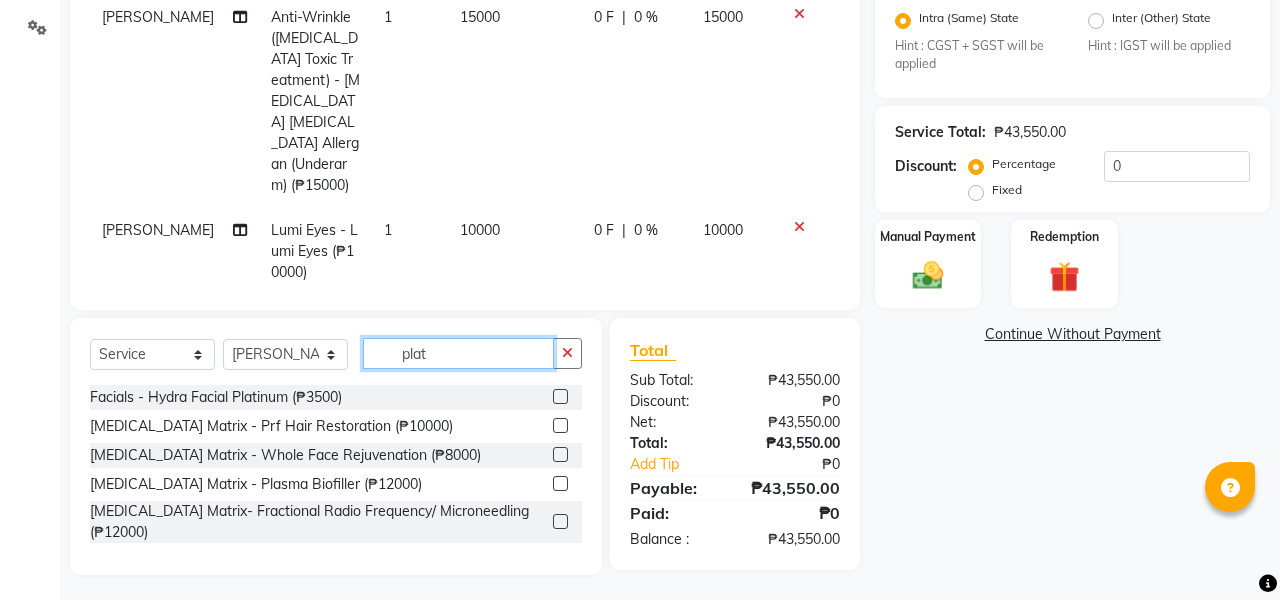 click on "plat" 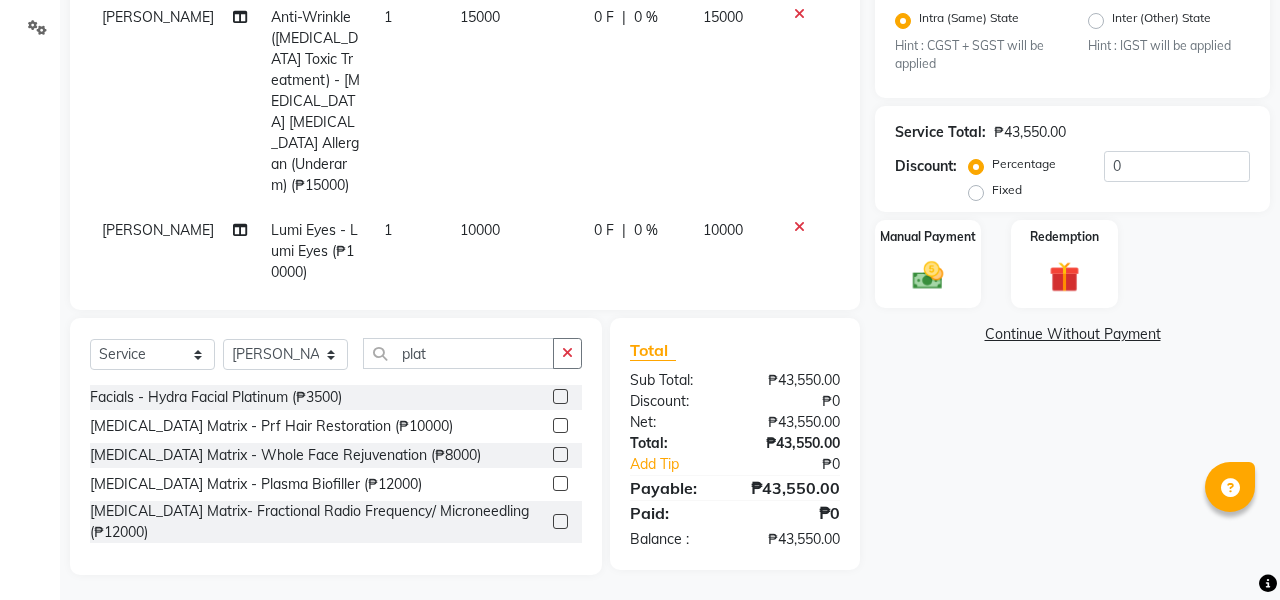click 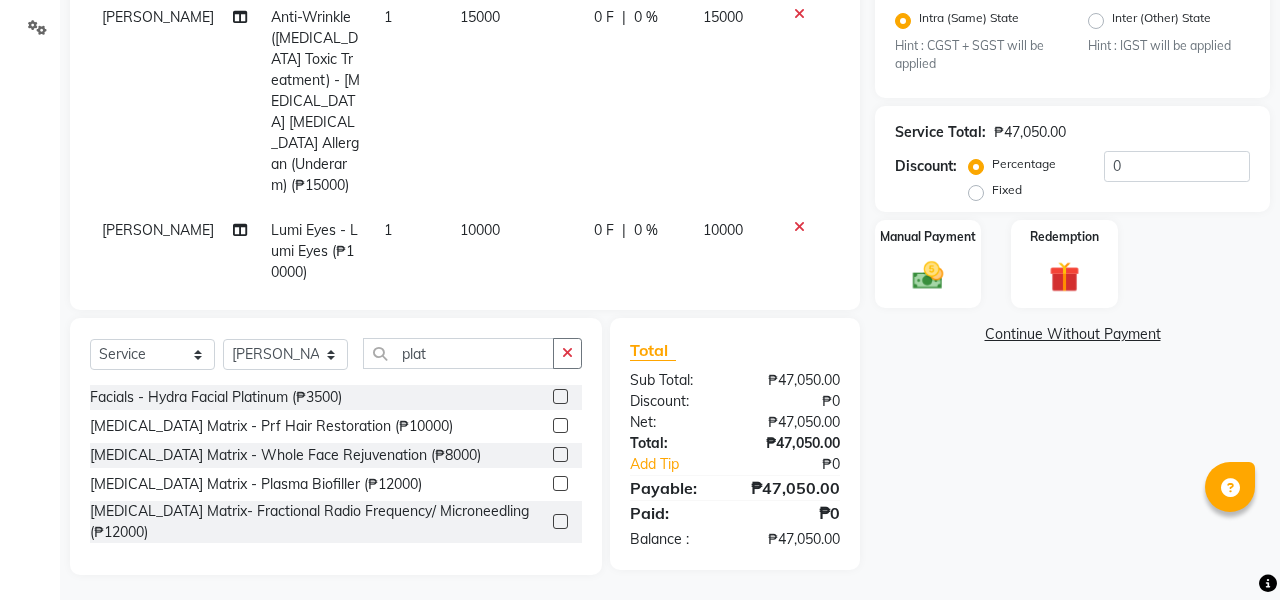 click 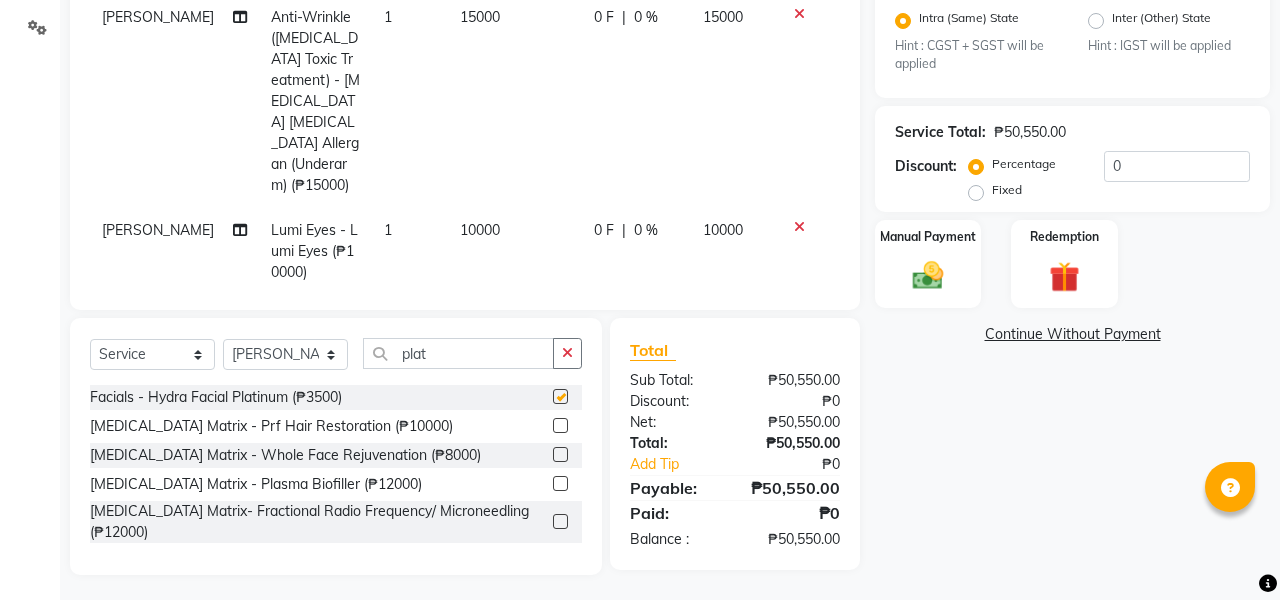 checkbox on "false" 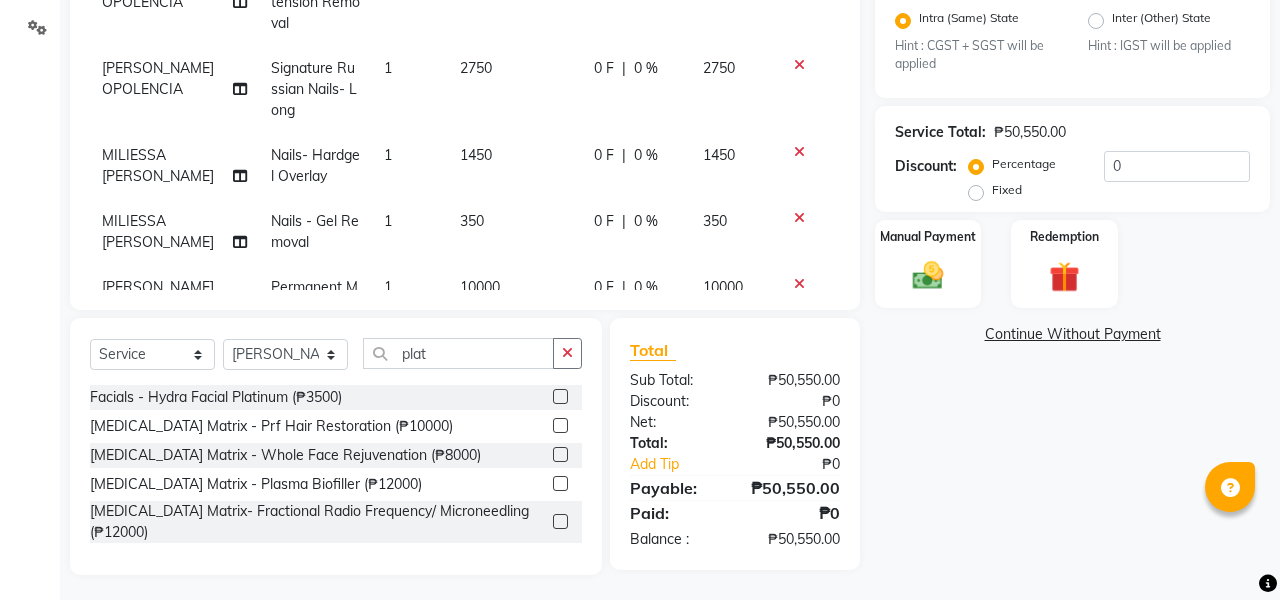 scroll, scrollTop: 0, scrollLeft: 0, axis: both 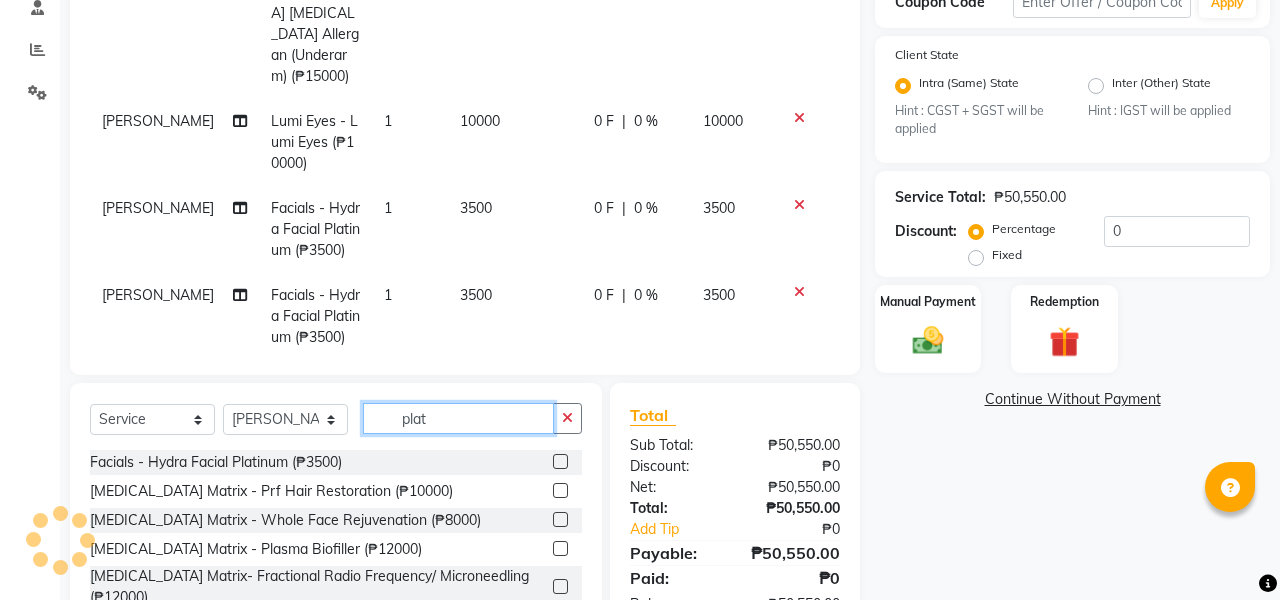 click on "plat" 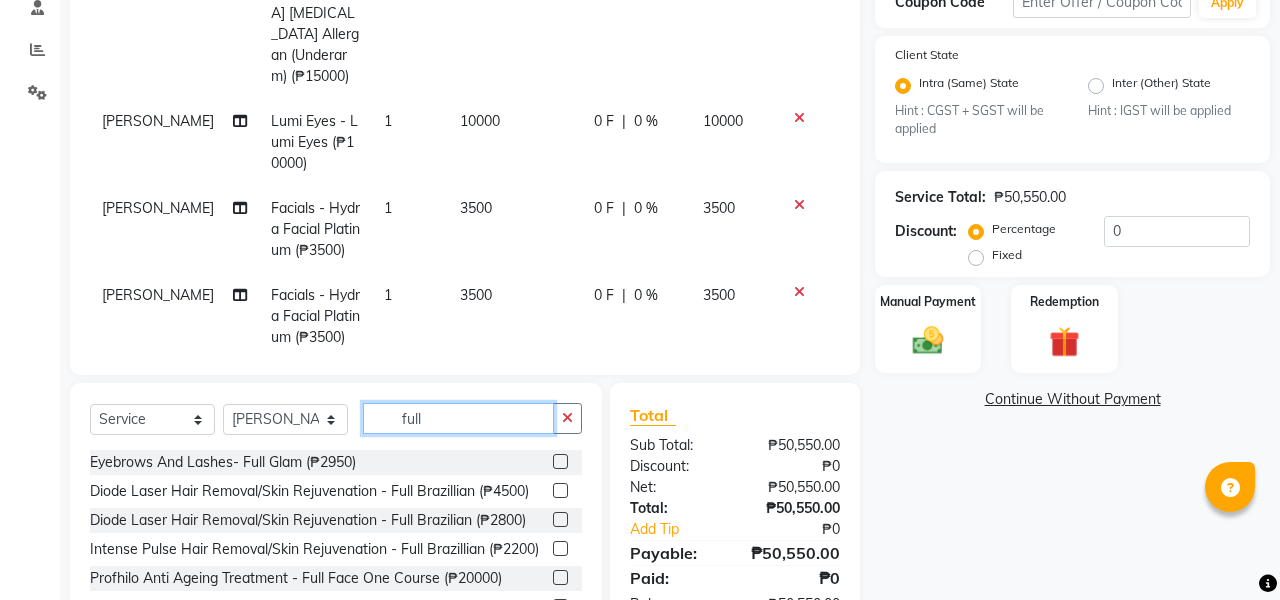 type on "full" 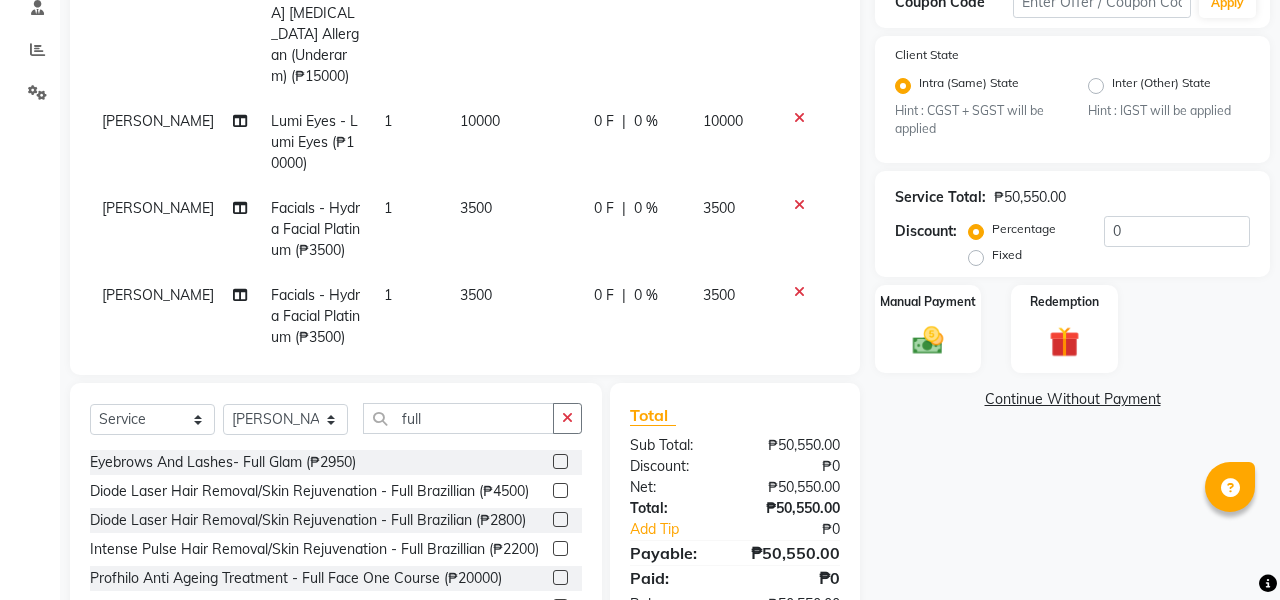 click 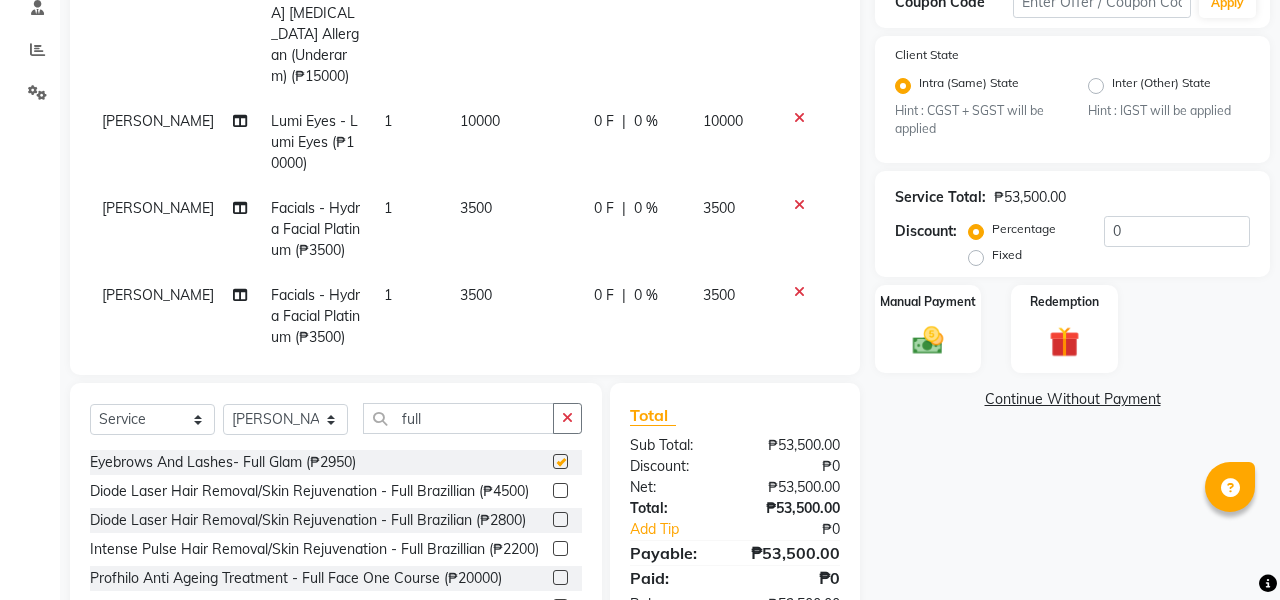 checkbox on "false" 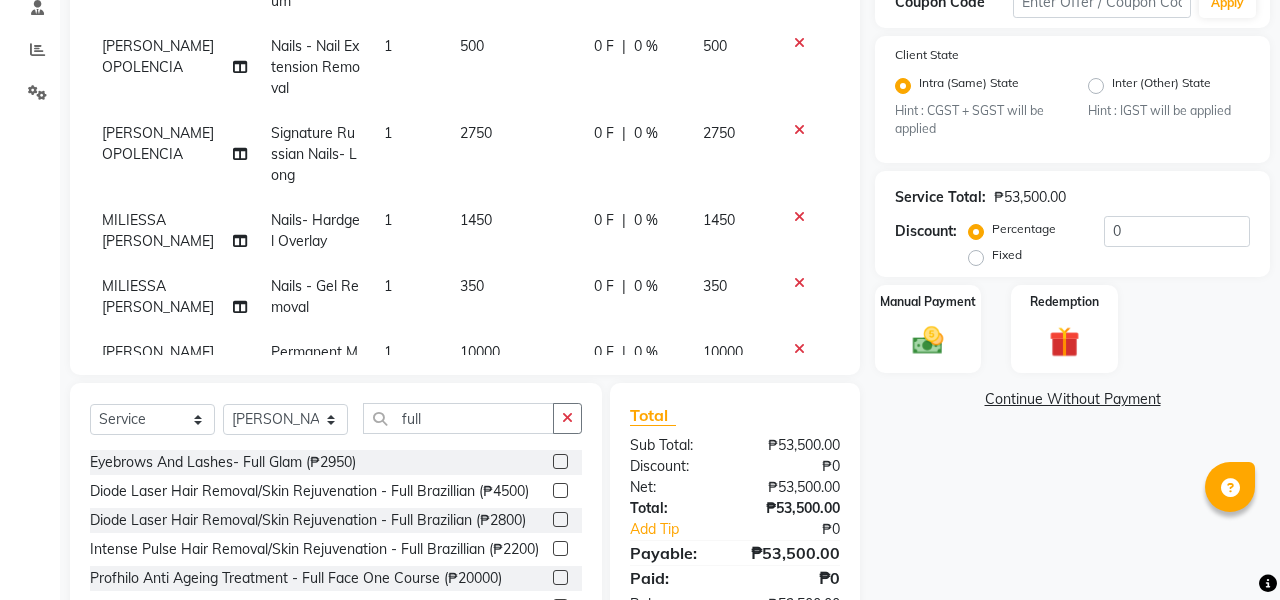 scroll, scrollTop: 0, scrollLeft: 0, axis: both 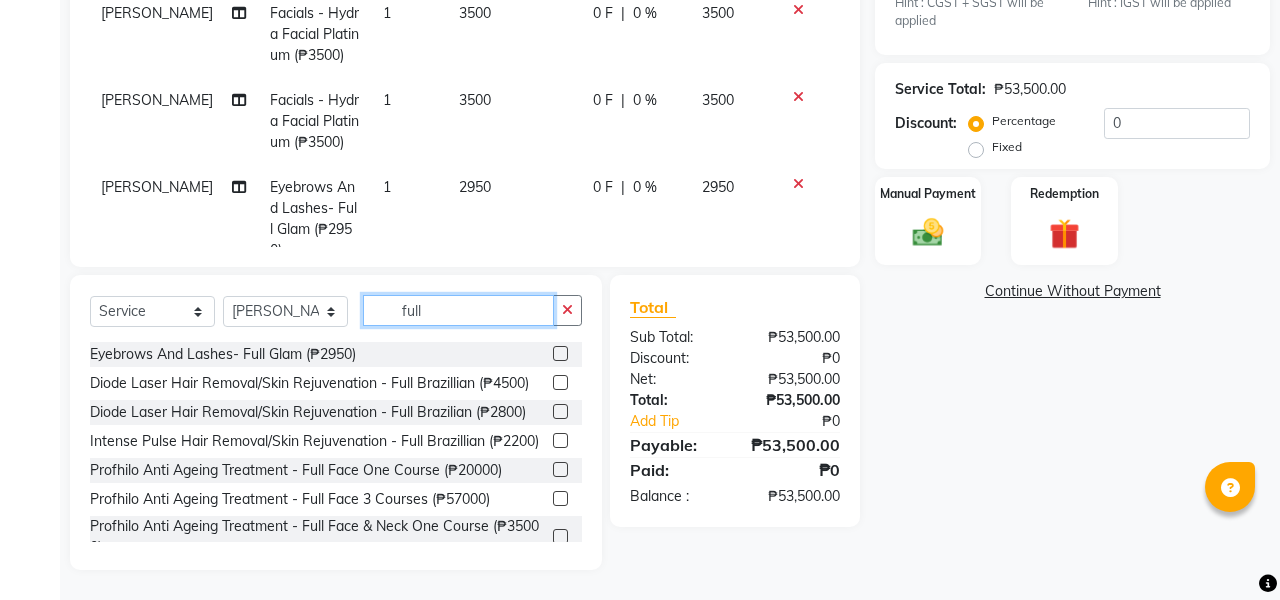 click on "full" 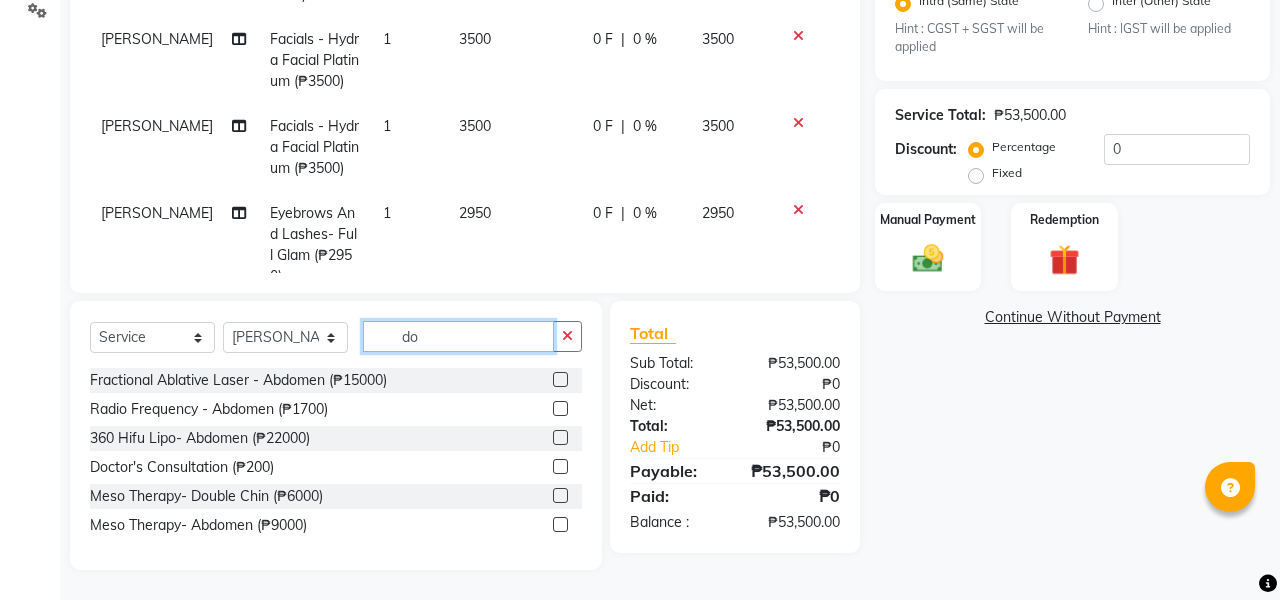 scroll, scrollTop: 475, scrollLeft: 0, axis: vertical 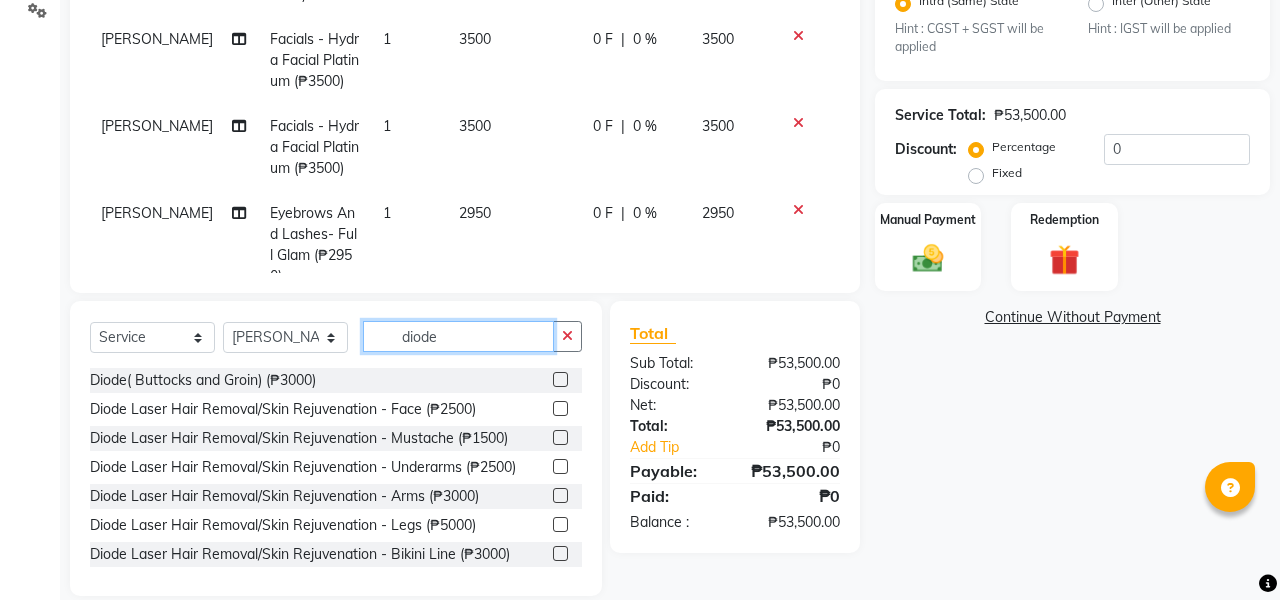type on "diode" 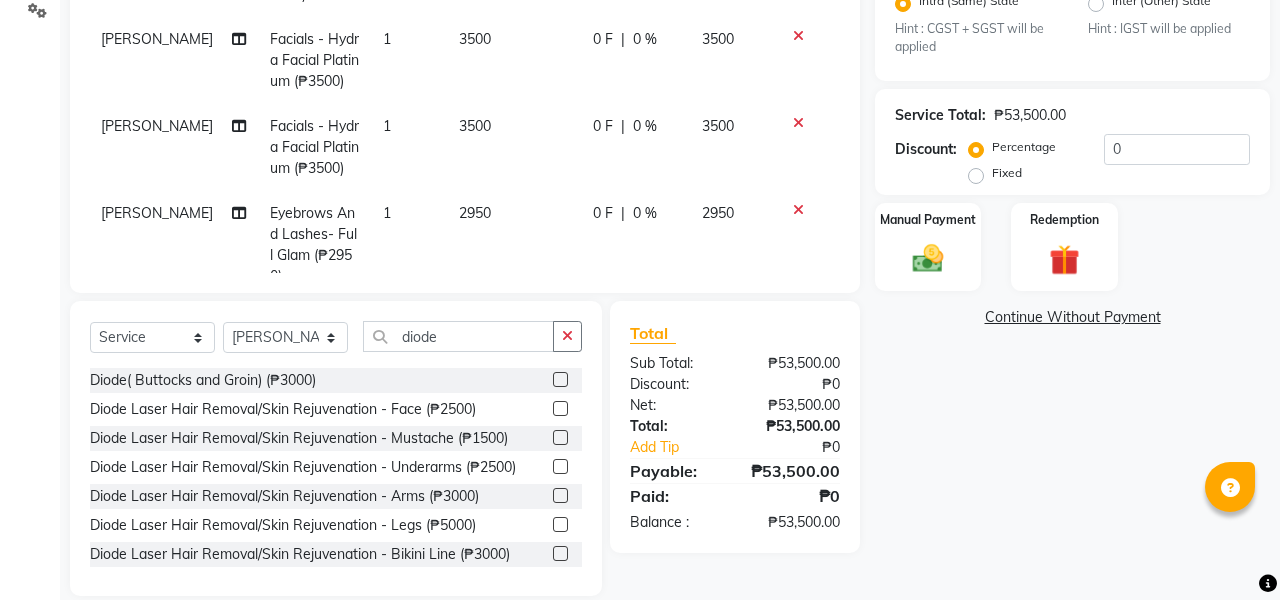 click 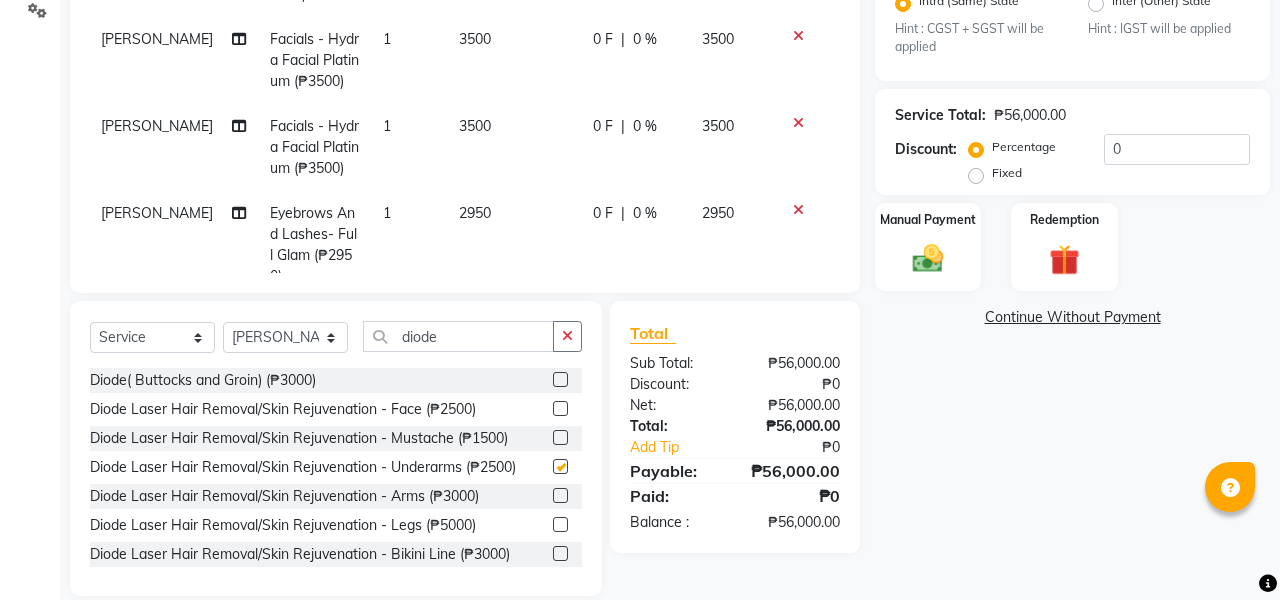 checkbox on "false" 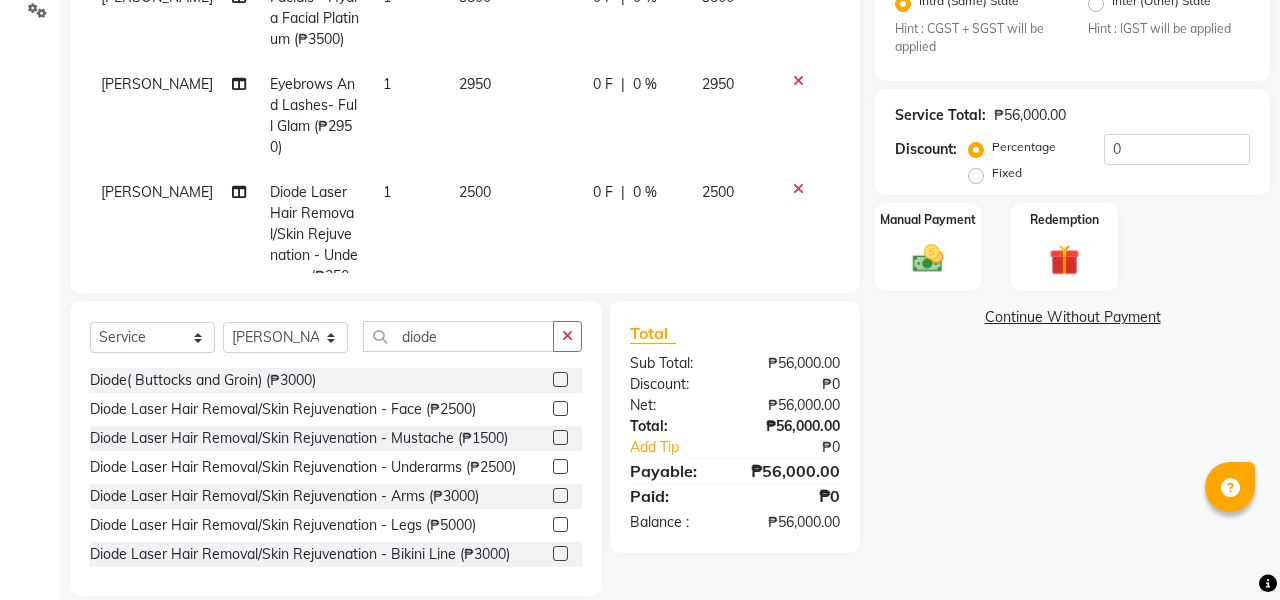 click on "1" 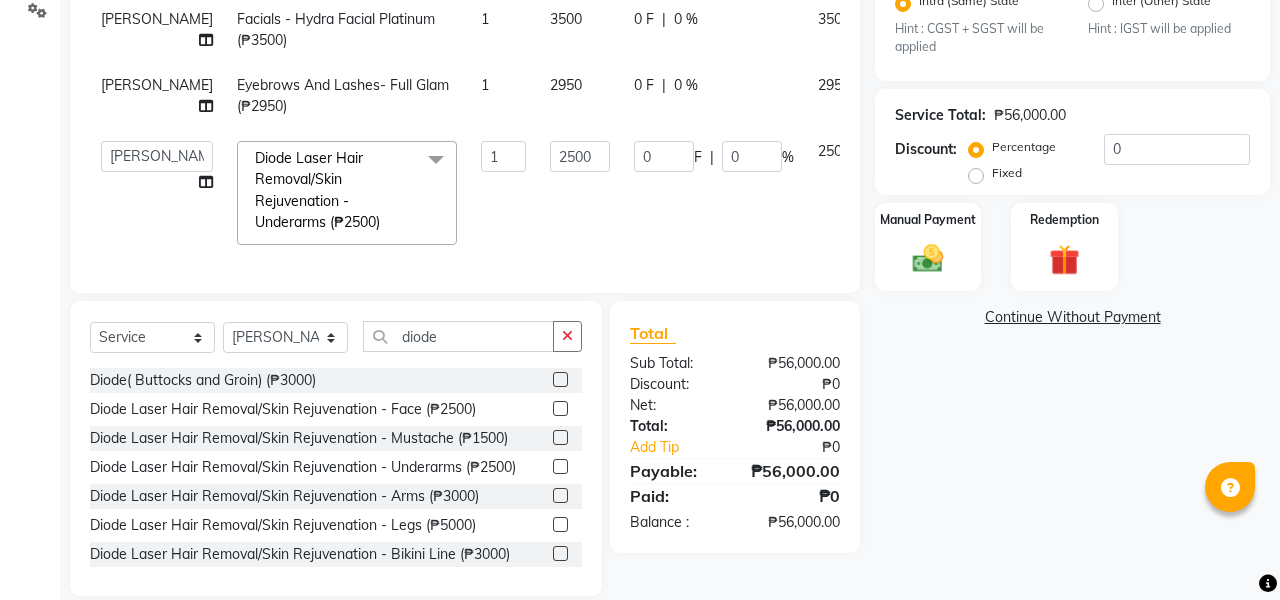 scroll, scrollTop: 681, scrollLeft: 1, axis: both 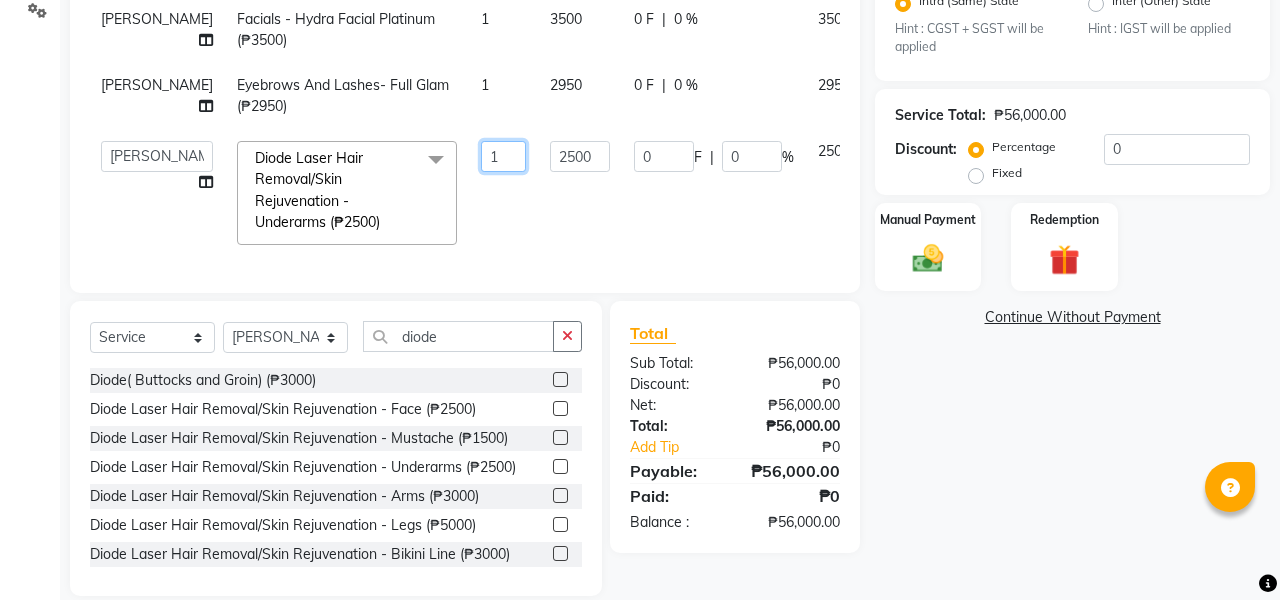 click on "1" 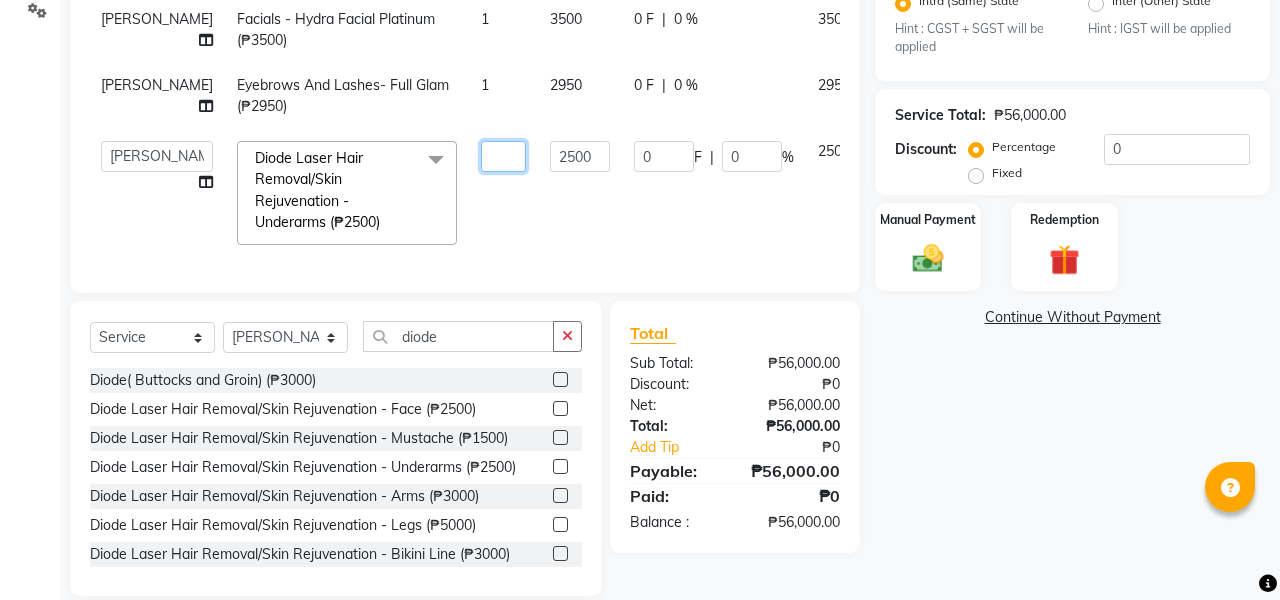 type on "6" 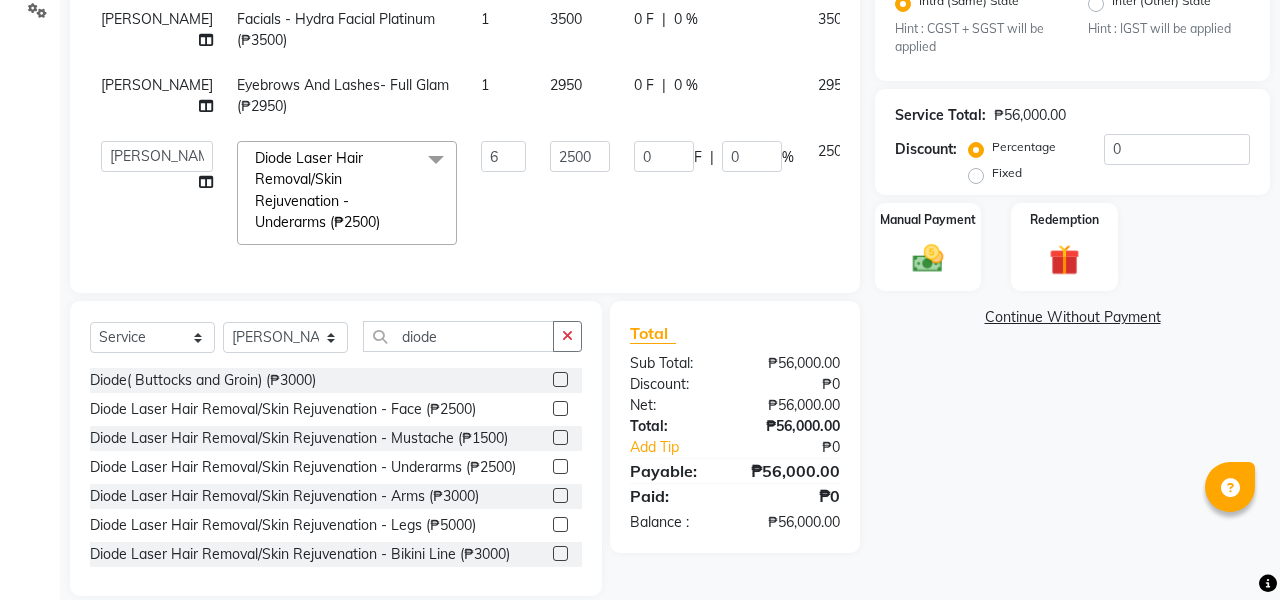 click on "[PERSON_NAME]  Facials  - Hydra Facial Platinum 1 3500 0 F | 0 % 3500 [PERSON_NAME] OPOLENCIA Nails - Nail Extension Removal 1 500 0 F | 0 % 500 [PERSON_NAME] OPOLENCIA Signature Russian Nails- Long 1 2750 0 F | 0 % 2750 MILIESSA [PERSON_NAME] Nails- Hardgel Overlay  1 1450 0 F | 0 % 1450 MILIESSA [PERSON_NAME] Nails - Gel Removal 1 350 0 F | 0 % 350 [PERSON_NAME] [PERSON_NAME] Permanent Make Up  - Watercolor Lips By Razzouk (₱10000) 1 10000 0 F | 0 % 10000 [PERSON_NAME]  Anti-Wrinkle ([MEDICAL_DATA] Toxic Treatment) - [MEDICAL_DATA] [MEDICAL_DATA] Allergan (Underarm) (₱15000) 1 15000 0 F | 0 % 15000 [PERSON_NAME] [PERSON_NAME] Eyes  - Lumi Eyes (₱10000) 1 10000 0 F | 0 % 10000 [PERSON_NAME]  Facials  - Hydra Facial Platinum (₱3500) 1 3500 0 F | 0 % 3500 [PERSON_NAME]  Facials  - Hydra Facial Platinum (₱3500) 1 3500 0 F | 0 % 3500 [PERSON_NAME]  Eyebrows And Lashes- Full Glam  (₱2950) 1 2950 0 F | 0 % 2950  [PERSON_NAME] [PERSON_NAME]   DONAMAY CLAVINES   [PERSON_NAME]   [PERSON_NAME] [PERSON_NAME] [PERSON_NAME]   MA. [PERSON_NAME]  x 6" 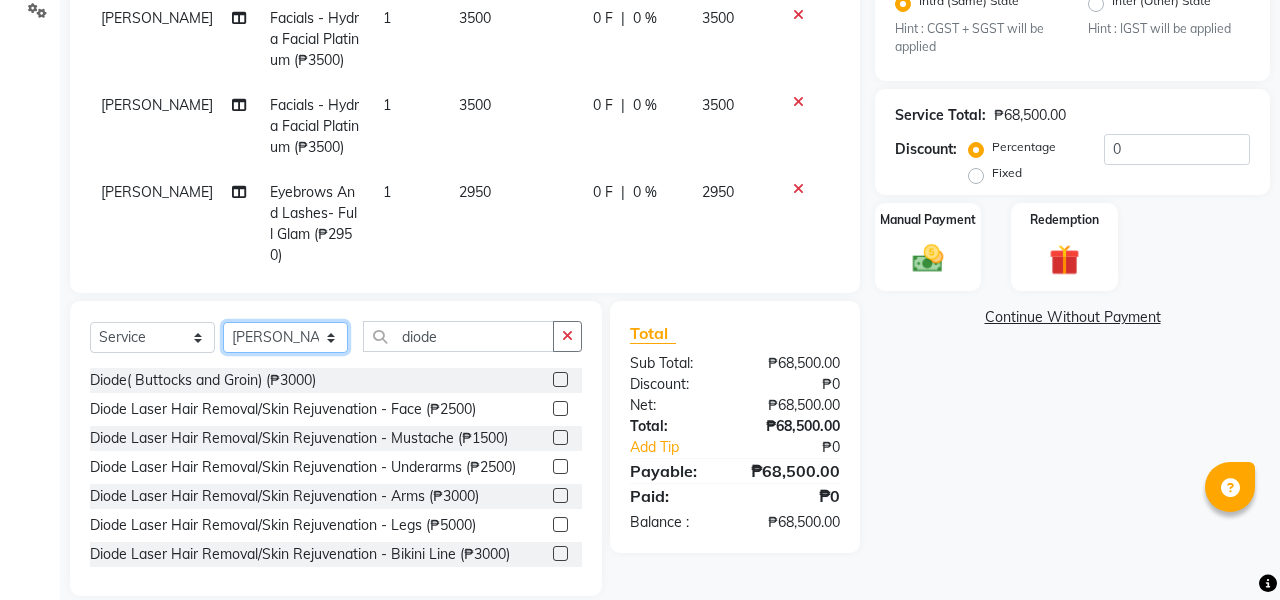 select on "50718" 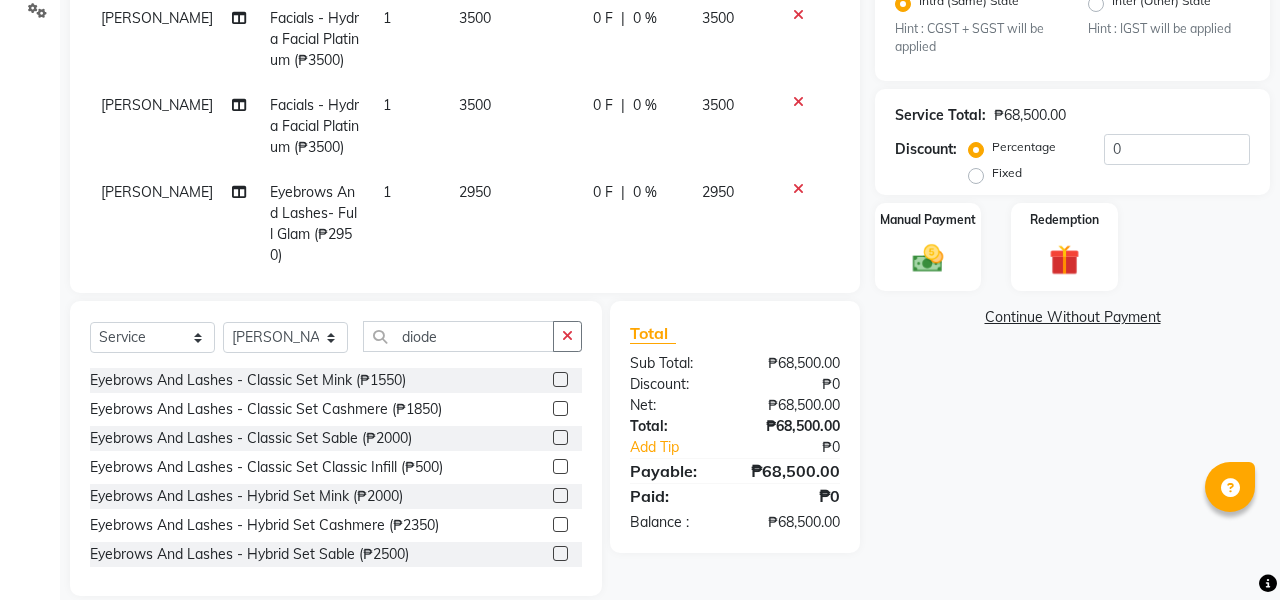 click on "Select  Service  Product  Membership  Package Voucher Prepaid Gift Card  Select Therapist [PERSON_NAME] [PERSON_NAME] DONAMAY CLAVINES [PERSON_NAME] [PERSON_NAME] [PERSON_NAME] [PERSON_NAME] MA. FAITH [PERSON_NAME] [PERSON_NAME]  MILIESSA KIRSTIE [PERSON_NAME] [PERSON_NAME] [PERSON_NAME]  [PERSON_NAME] PRINCESS [PERSON_NAME] [PERSON_NAME] [PERSON_NAME] [PERSON_NAME] [PERSON_NAME] diode Eyebrows And Lashes - Classic Set Mink (₱1550)  Eyebrows And Lashes - Classic Set Cashmere (₱1850)  Eyebrows And Lashes - Classic Set Sable (₱2000)  Eyebrows And Lashes - Classic Set Classic Infill (₱500)  Eyebrows And Lashes - Hybrid Set Mink (₱2000)  Eyebrows And Lashes - Hybrid Set Cashmere (₱2350)  Eyebrows And Lashes - Hybrid Set Sable (₱2500)  Eyebrows And Lashes - Hybrid Set Hybrid Infill (₱700)  Eyebrows And Lashes - Russian Volume Set Mink (₱2500)  Eyebrows And Lashes - Russian Volume Set Cashmere (₱2850)  Eyebrows And Lashes - Russian Volume Set Sable (₱3000)  Eyebrows And Lashes - [MEDICAL_DATA] (Our Work) (₱250)" 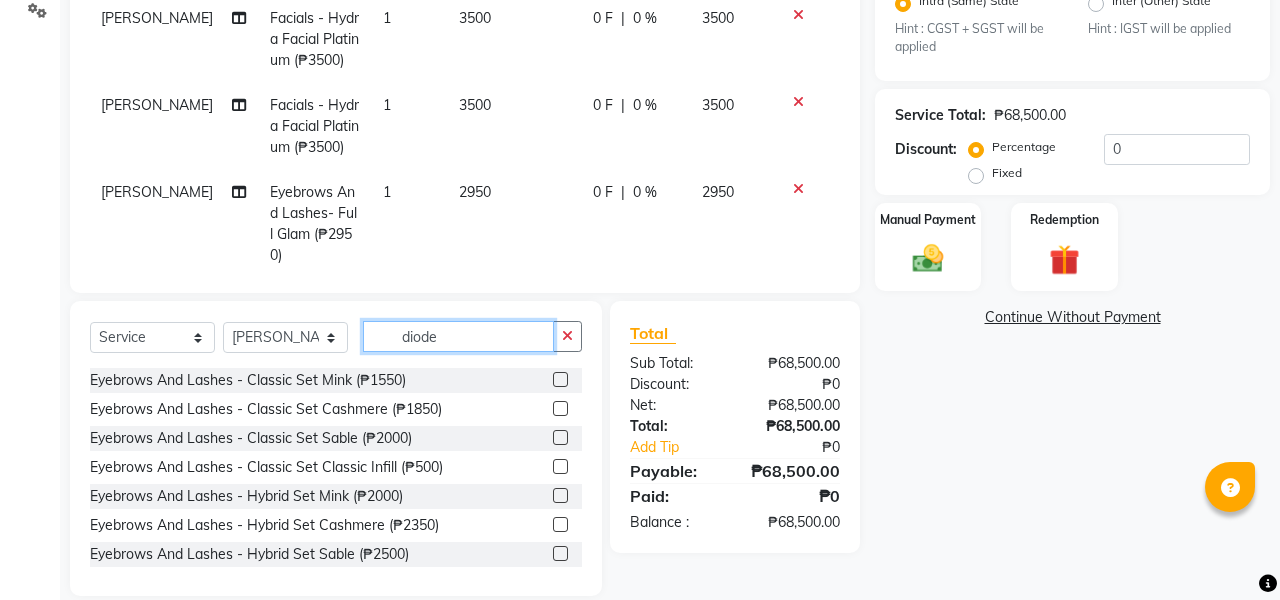 click on "diode" 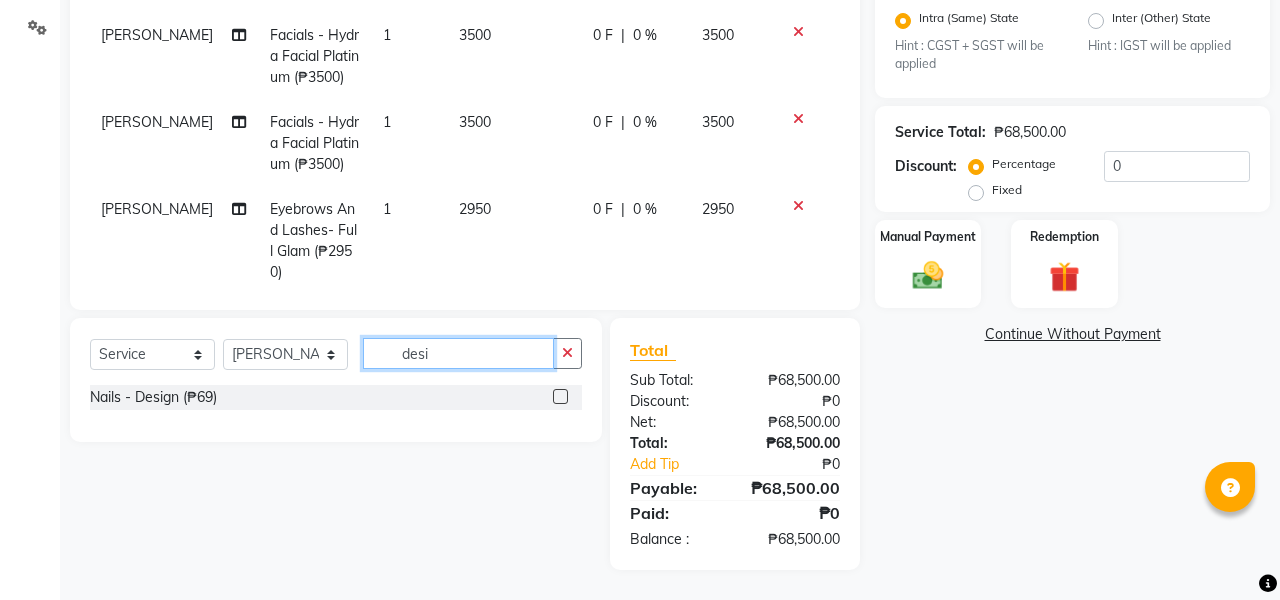 scroll, scrollTop: 458, scrollLeft: 0, axis: vertical 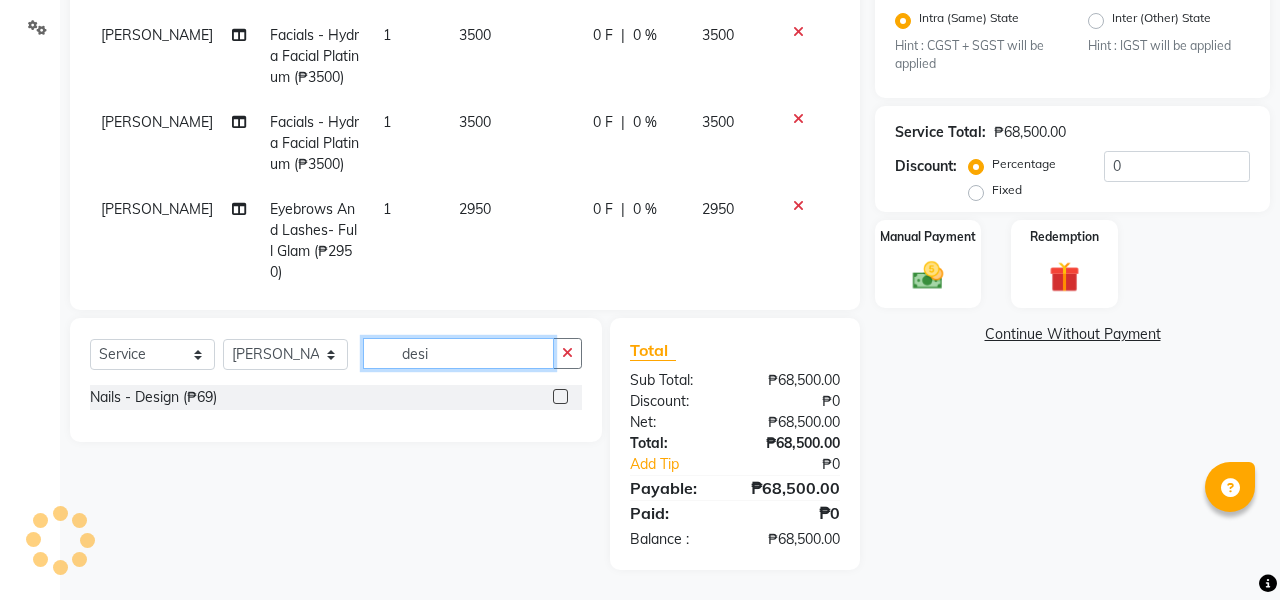 type on "desi" 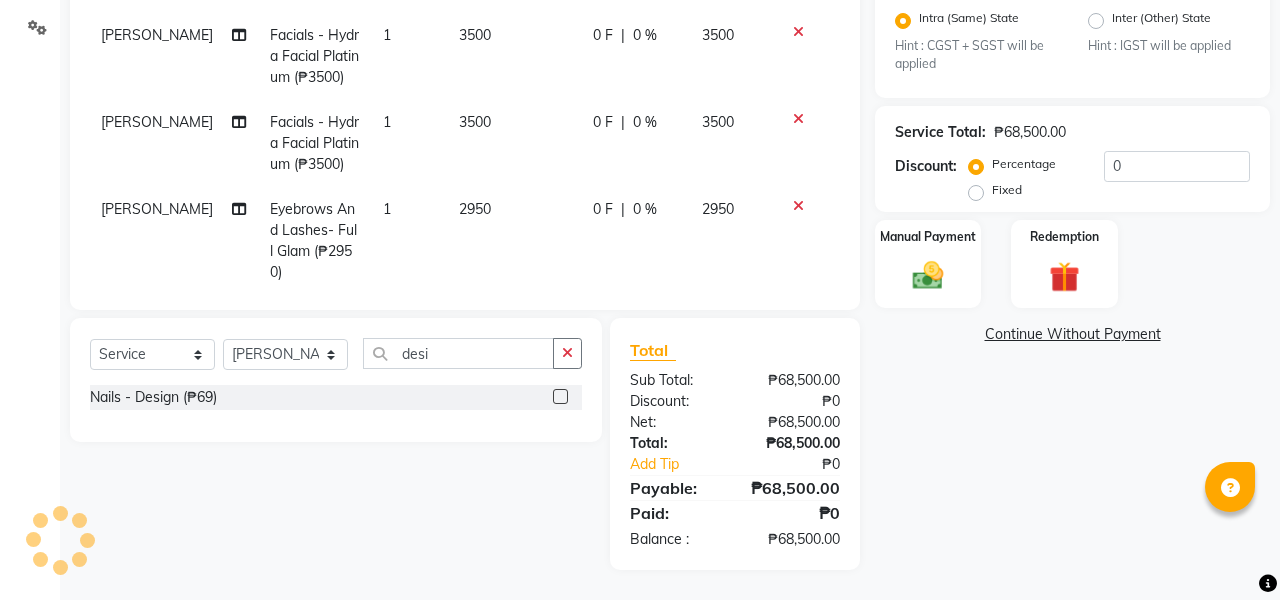 click 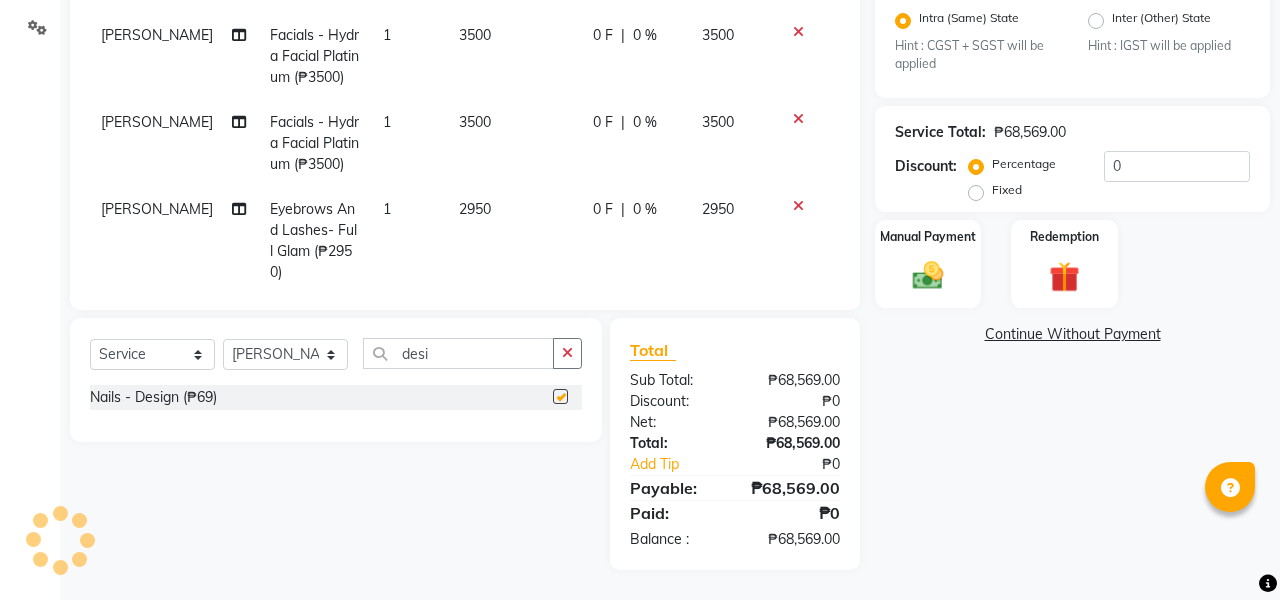 checkbox on "false" 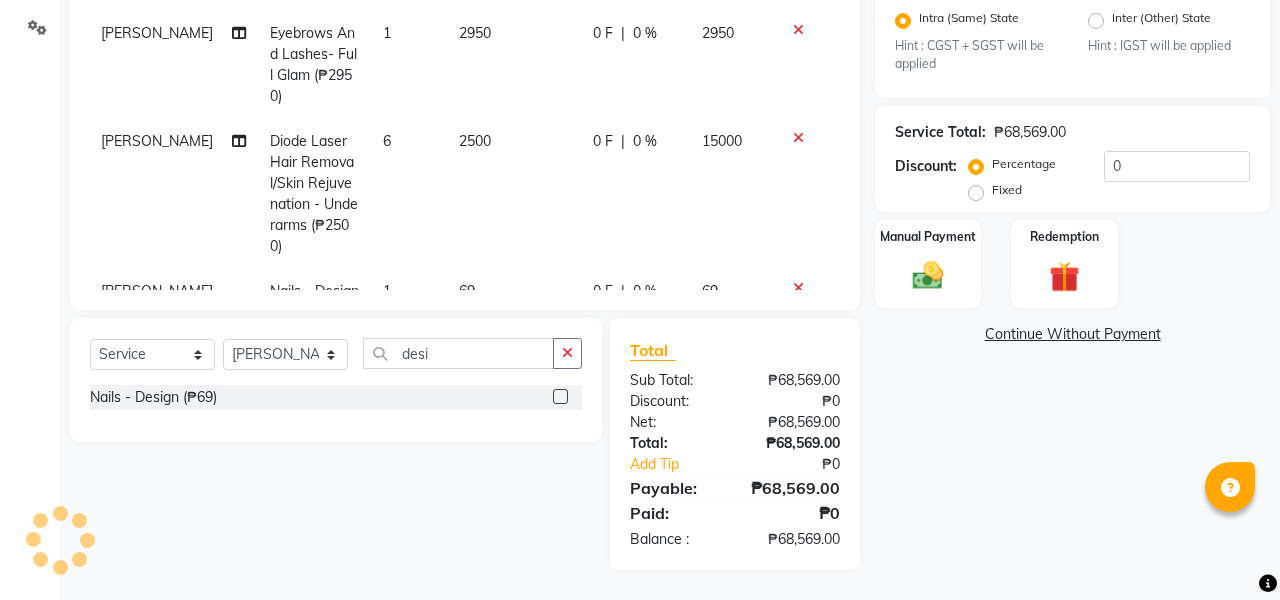 scroll, scrollTop: 855, scrollLeft: 1, axis: both 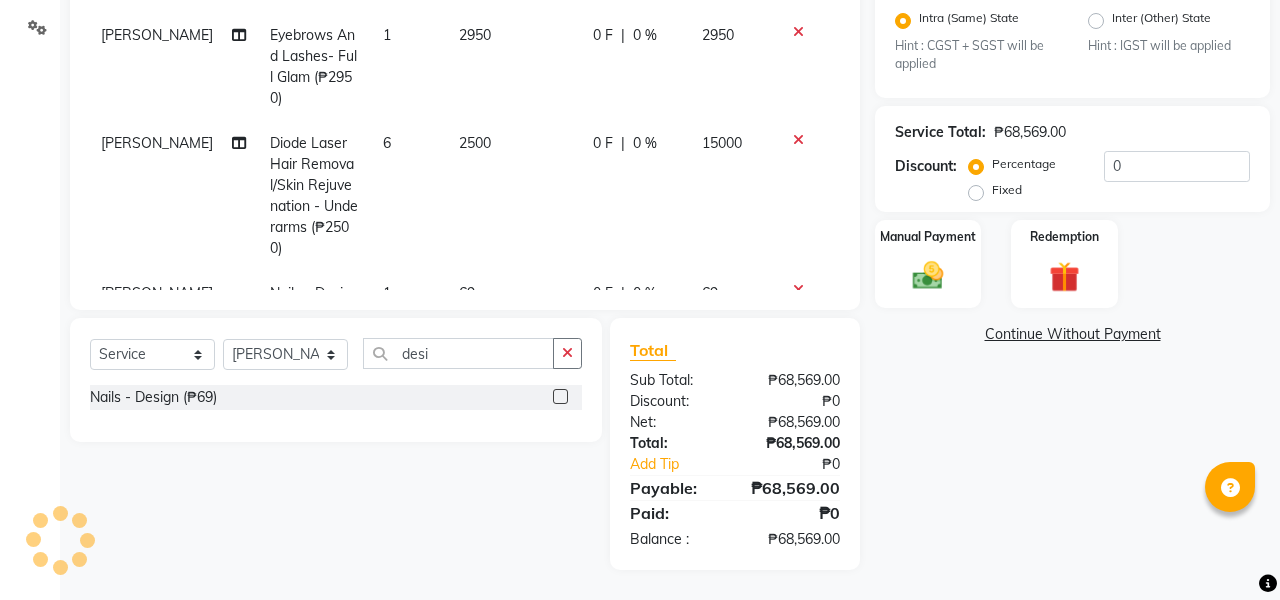 click on "1" 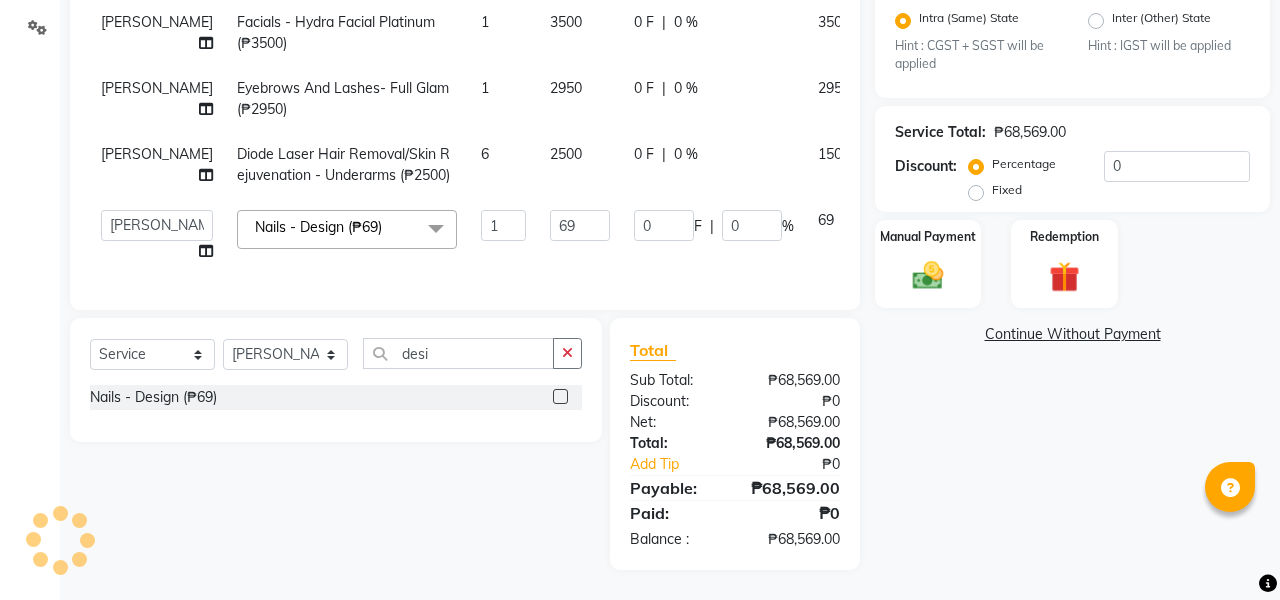 scroll, scrollTop: 718, scrollLeft: 1, axis: both 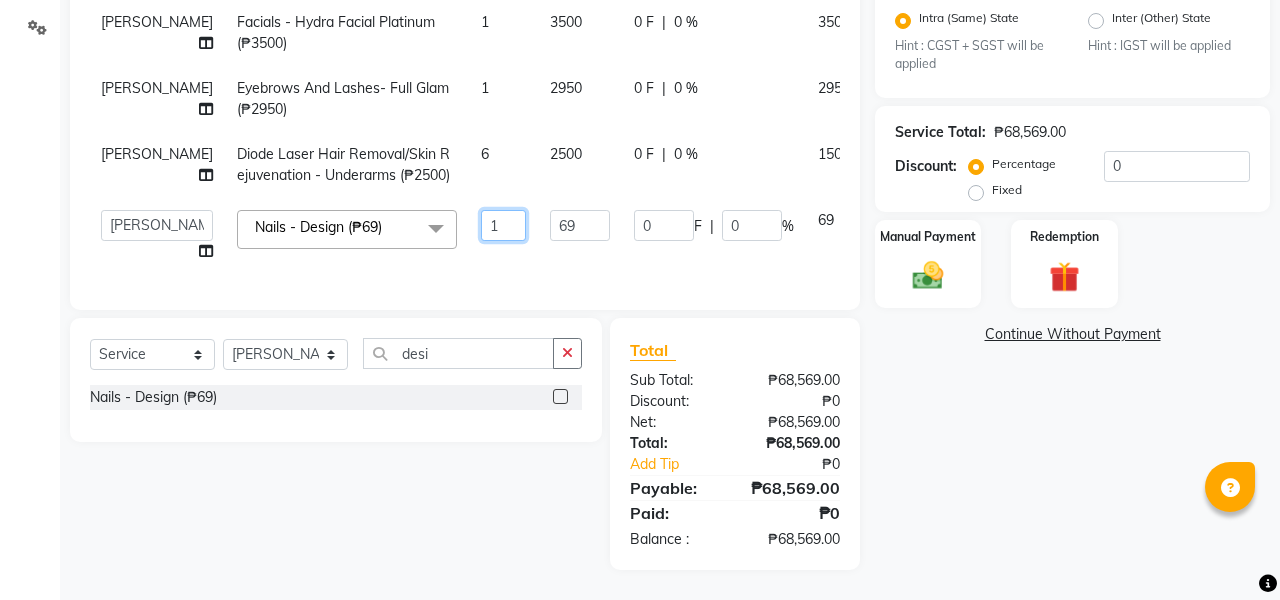 click on "1" 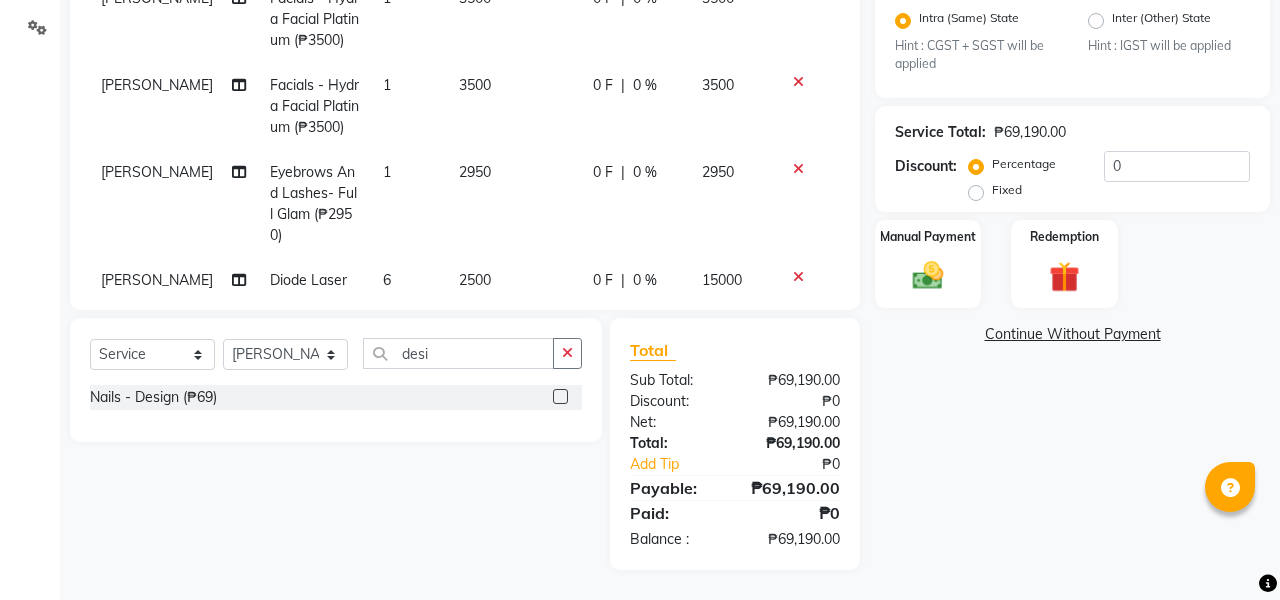 click on "Services Therapist Service Qty Price Disc Total Action [PERSON_NAME]  Facials  - Hydra Facial Platinum 1 3500 0 F | 0 % 3500 [PERSON_NAME] OPOLENCIA Nails - Nail Extension Removal 1 500 0 F | 0 % 500 [PERSON_NAME] OPOLENCIA Signature Russian Nails- Long 1 2750 0 F | 0 % 2750 MILIESSA [PERSON_NAME] Nails- Hardgel Overlay  1 1450 0 F | 0 % 1450 MILIESSA [PERSON_NAME] Nails - Gel Removal 1 350 0 F | 0 % 350 [PERSON_NAME] [PERSON_NAME] Permanent Make Up  - Watercolor Lips By Razzouk (₱10000) 1 10000 0 F | 0 % 10000 [PERSON_NAME]  Anti-Wrinkle ([MEDICAL_DATA] Toxic Treatment) - [MEDICAL_DATA] [MEDICAL_DATA] Allergan (Underarm) (₱15000) 1 15000 0 F | 0 % 15000 [PERSON_NAME] [PERSON_NAME] Eyes  - Lumi Eyes (₱10000) 1 10000 0 F | 0 % 10000 [PERSON_NAME]  Facials  - Hydra Facial Platinum (₱3500) 1 3500 0 F | 0 % 3500 [PERSON_NAME]  Facials  - Hydra Facial Platinum (₱3500) 1 3500 0 F | 0 % 3500 [PERSON_NAME]  Eyebrows And Lashes- Full Glam  (₱2950) 1 2950 0 F | 0 % 2950 [PERSON_NAME]  6 2500 0 F | 0 % 15000 [PERSON_NAME] OPOLENCIA 10 69 |" 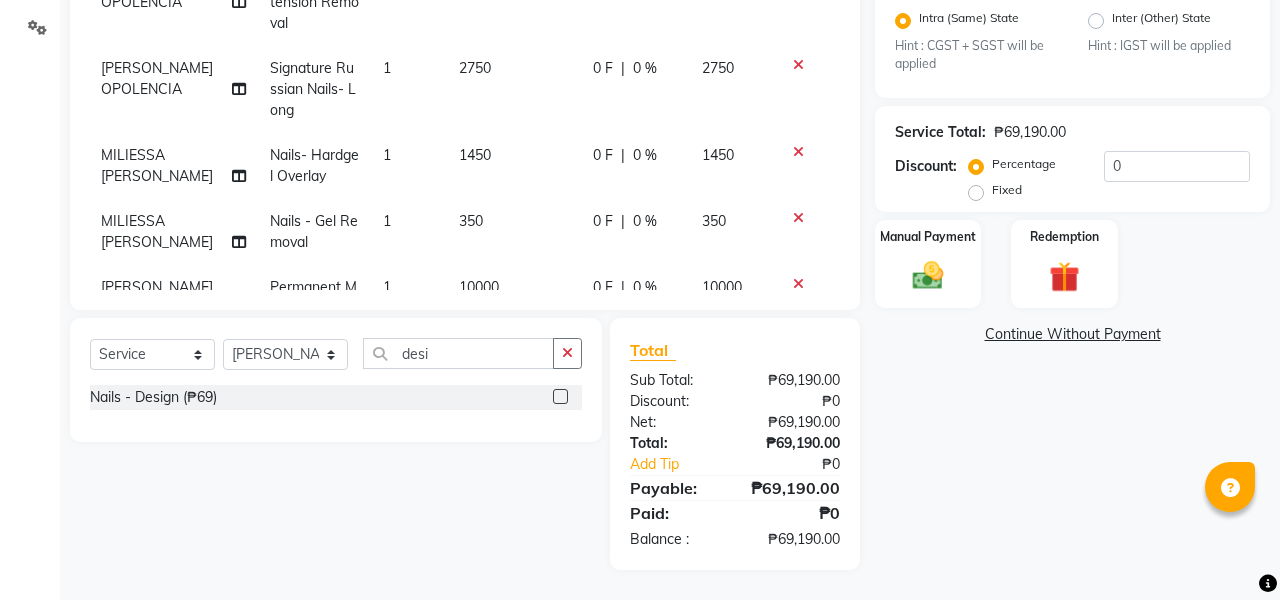 scroll, scrollTop: 0, scrollLeft: 1, axis: horizontal 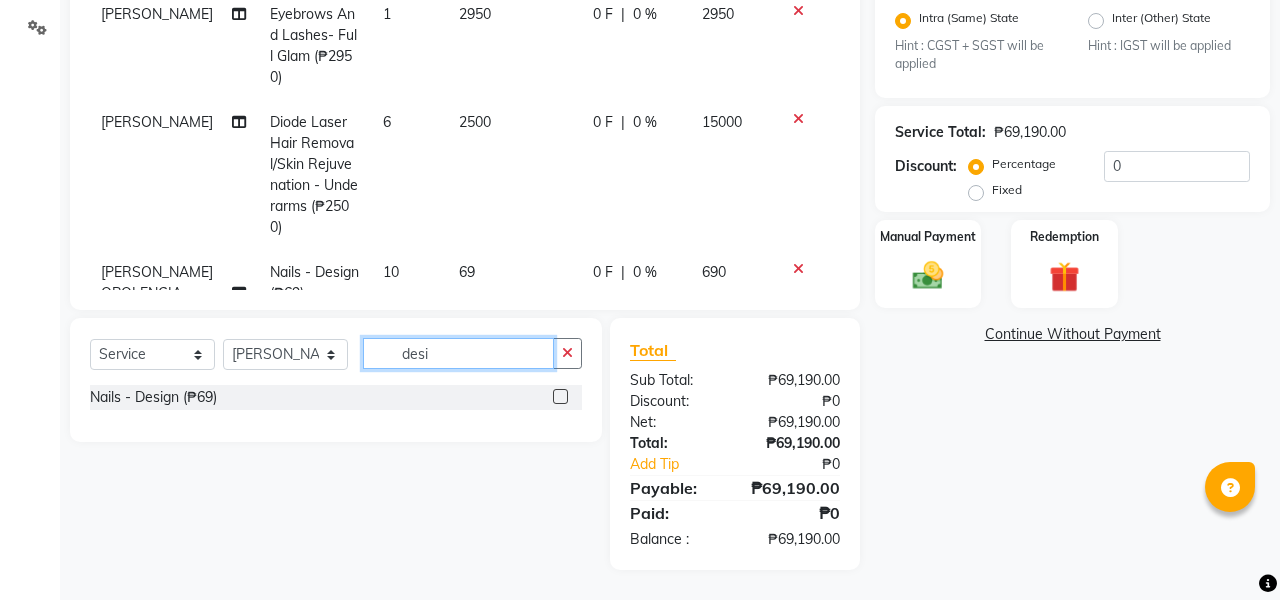 click on "desi" 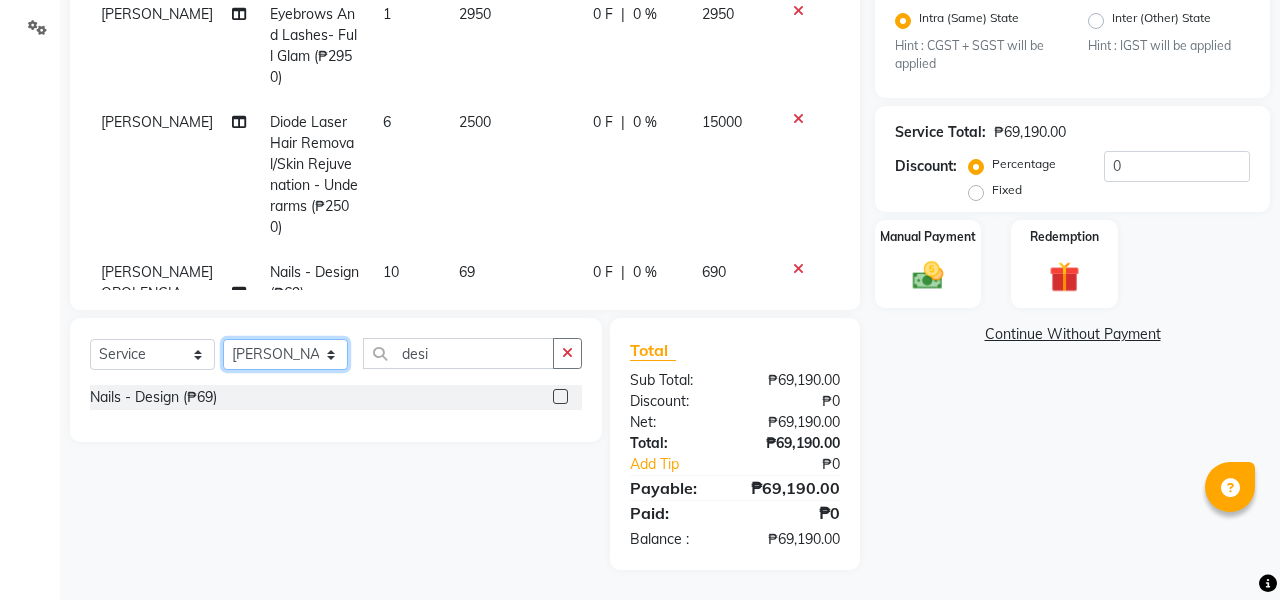 select on "46220" 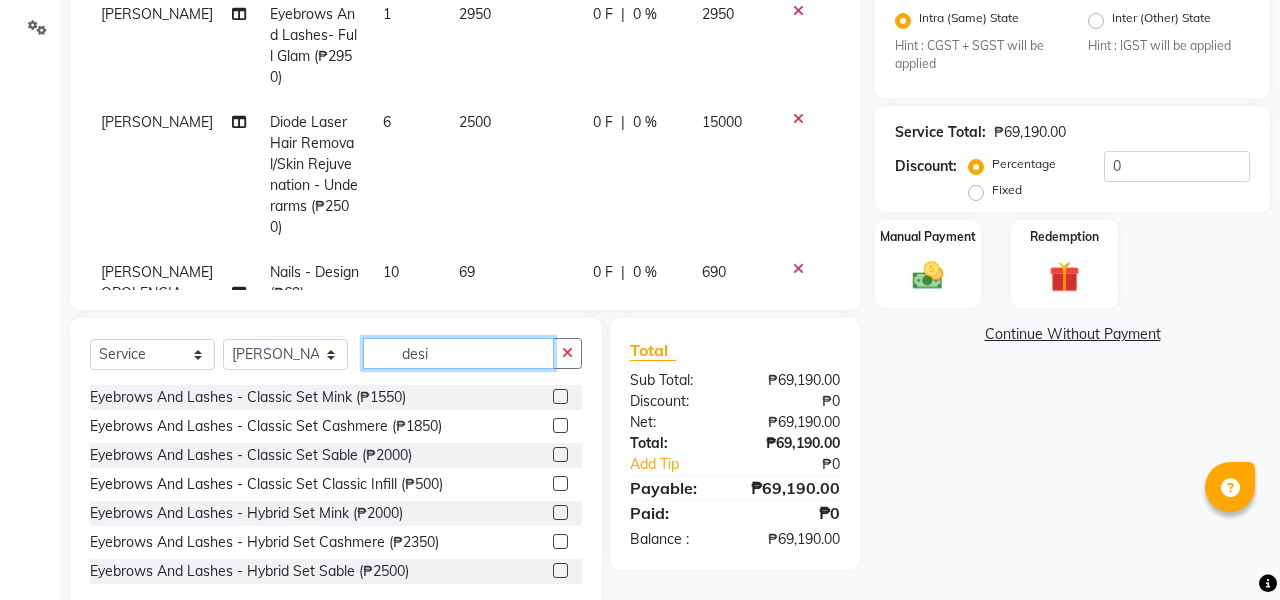 click on "desi" 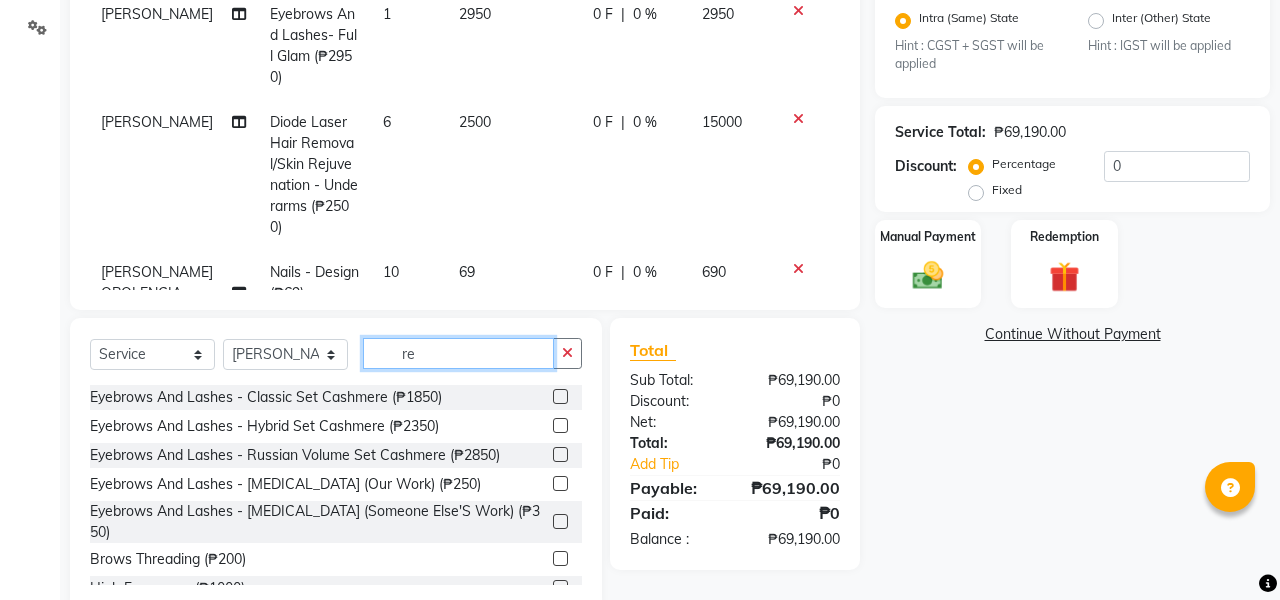 type on "r" 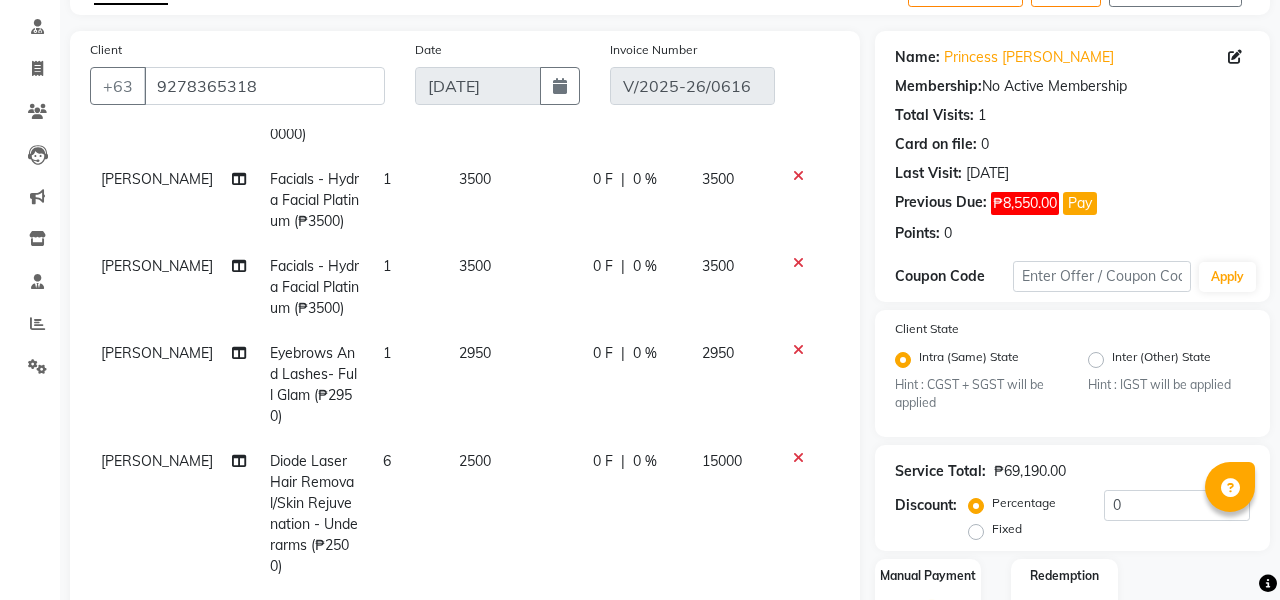 scroll, scrollTop: 111, scrollLeft: 0, axis: vertical 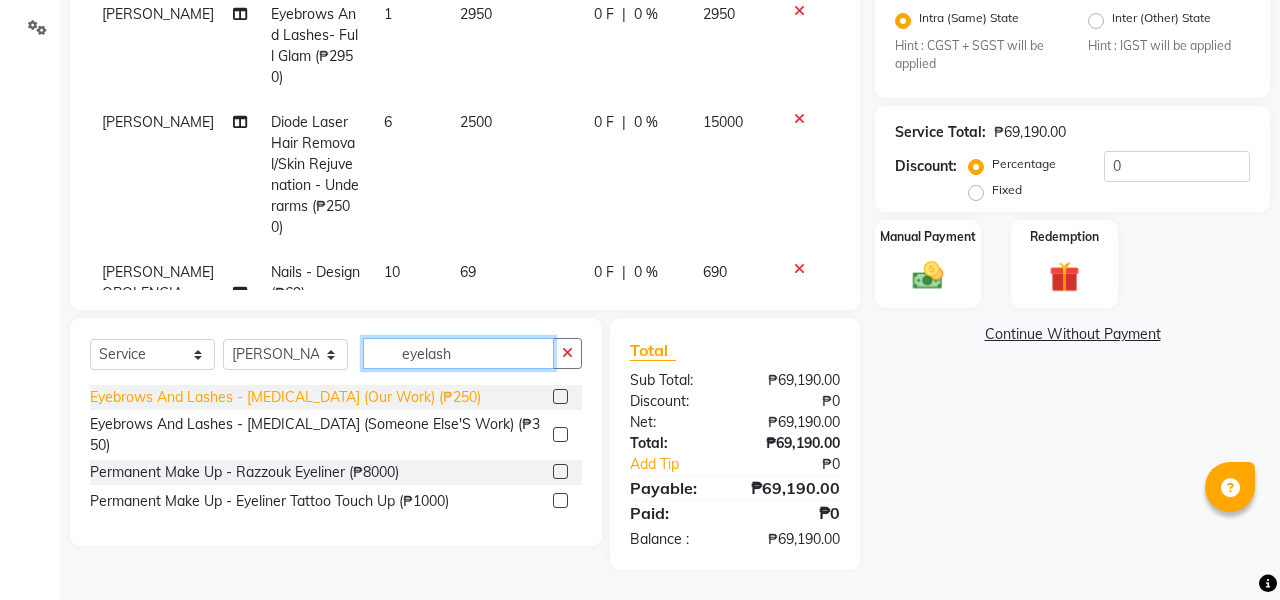 type on "eyelash" 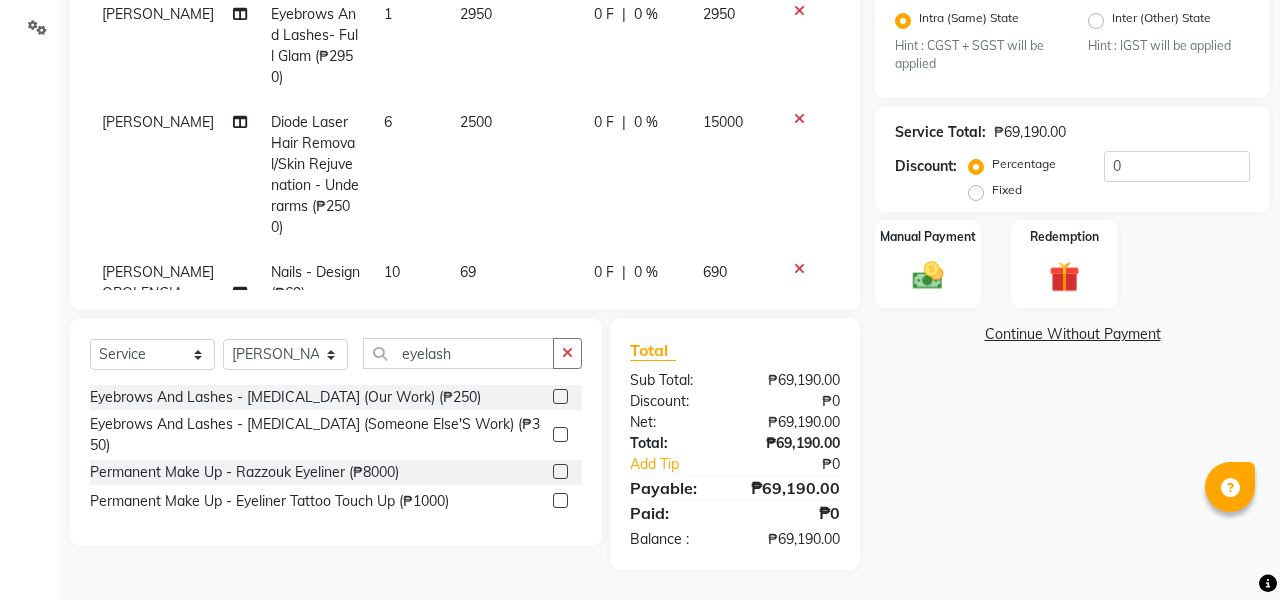 drag, startPoint x: 340, startPoint y: 391, endPoint x: 551, endPoint y: 434, distance: 215.33694 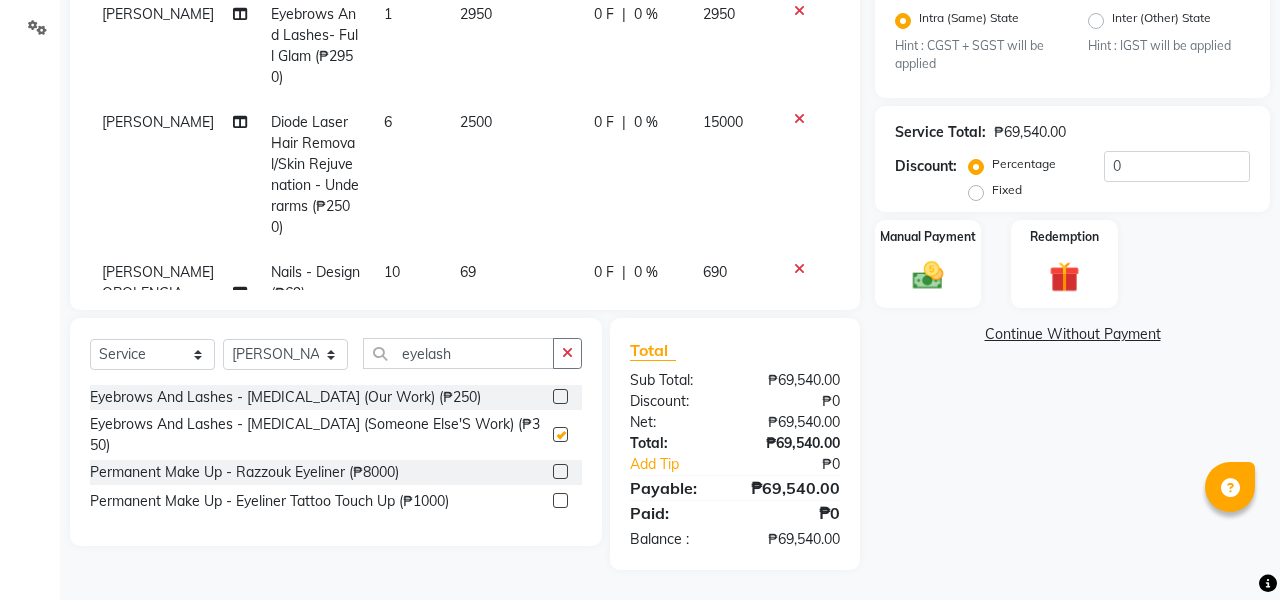 checkbox on "false" 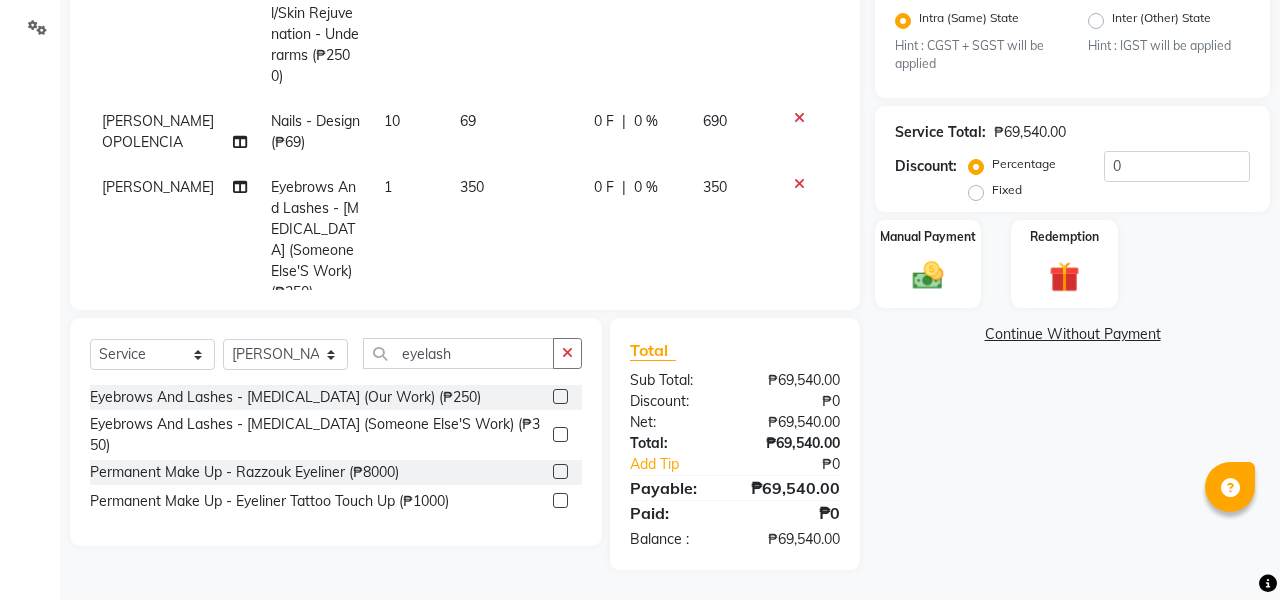 scroll, scrollTop: 1026, scrollLeft: 0, axis: vertical 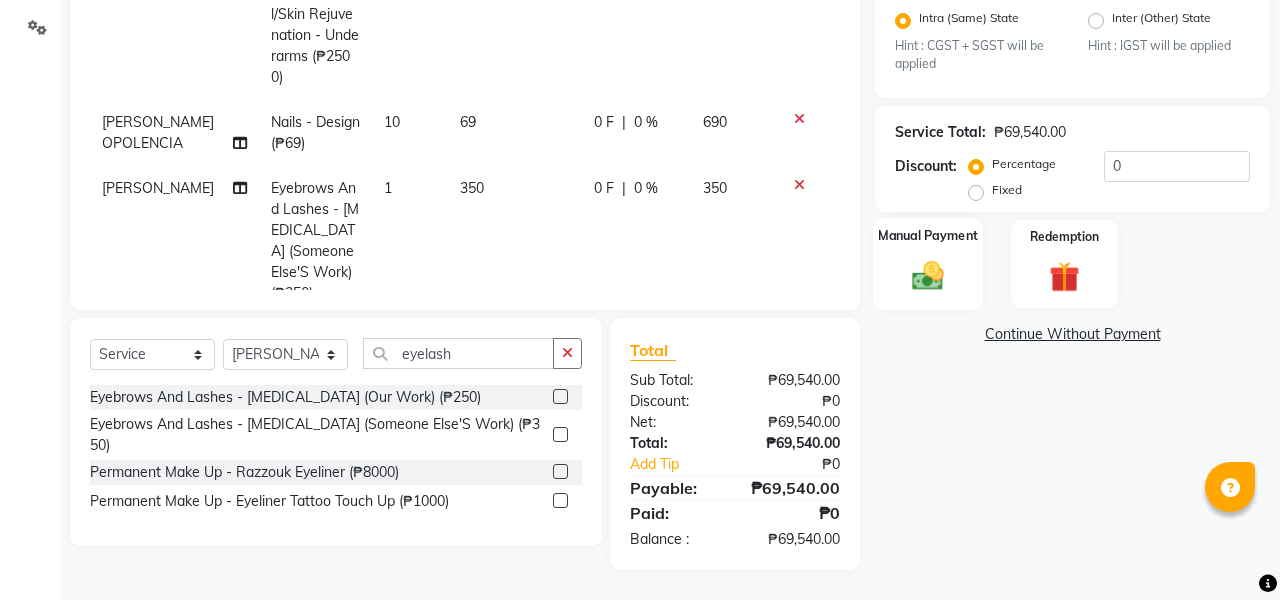 click 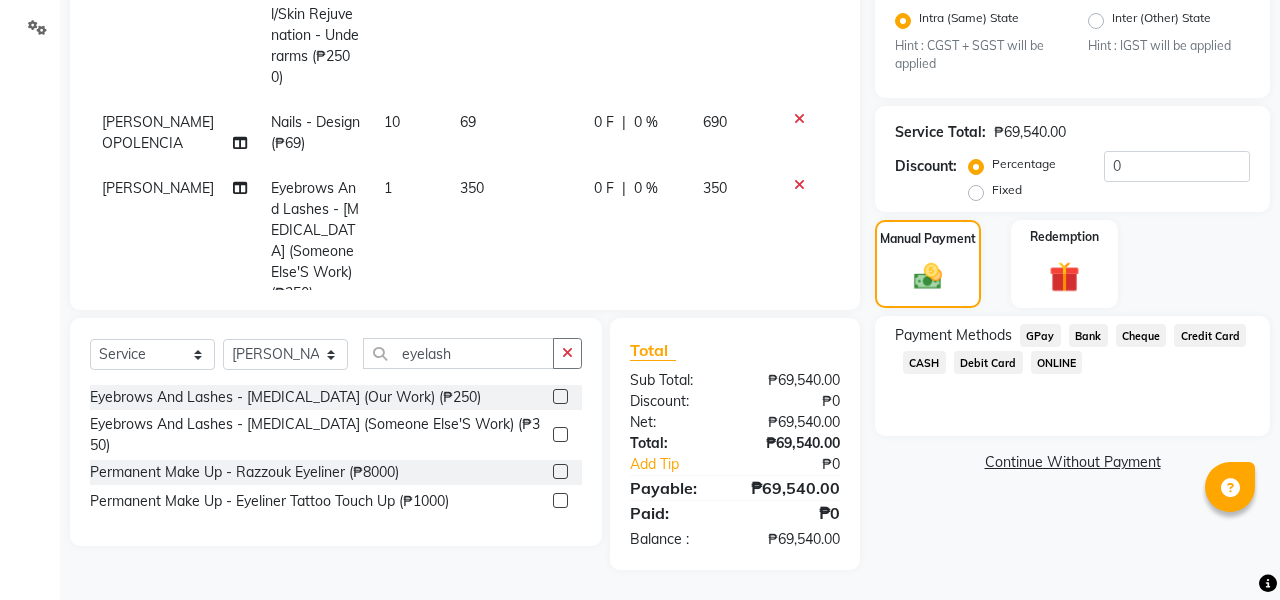 click on "GPay" 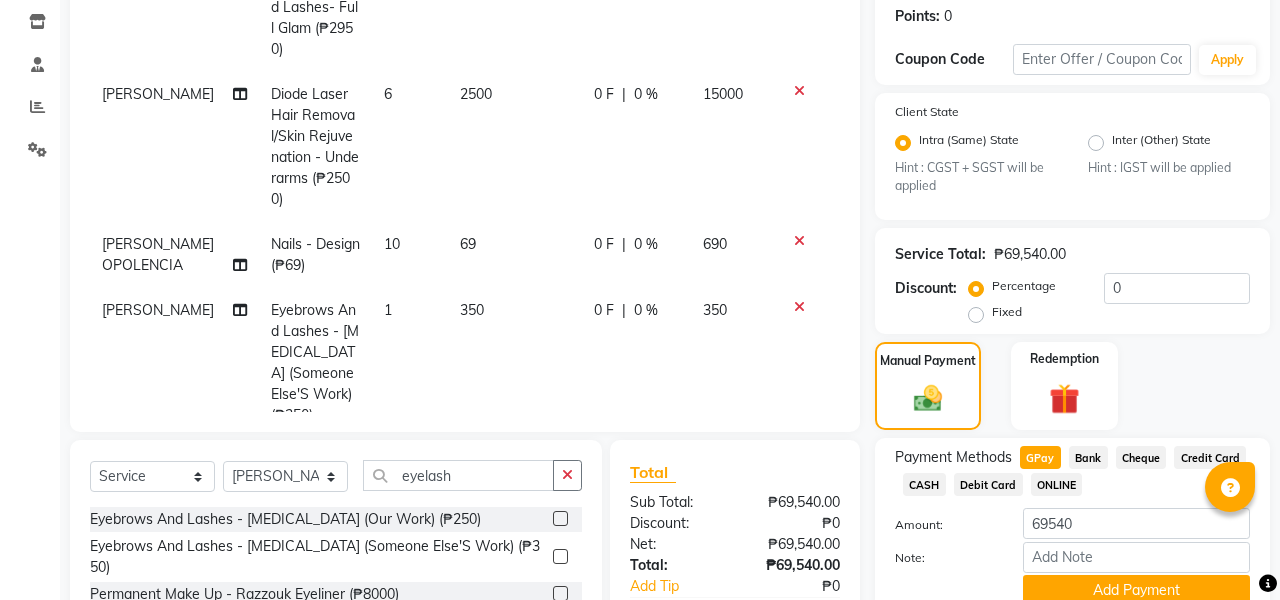 scroll, scrollTop: 360, scrollLeft: 0, axis: vertical 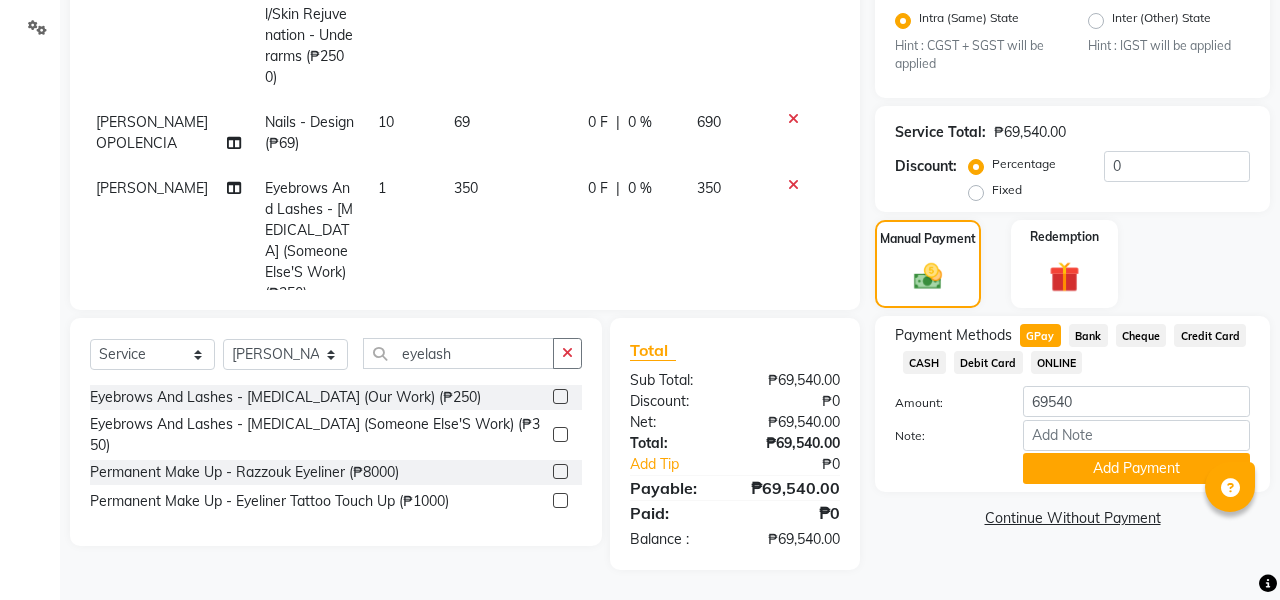 click on "Continue Without Payment" 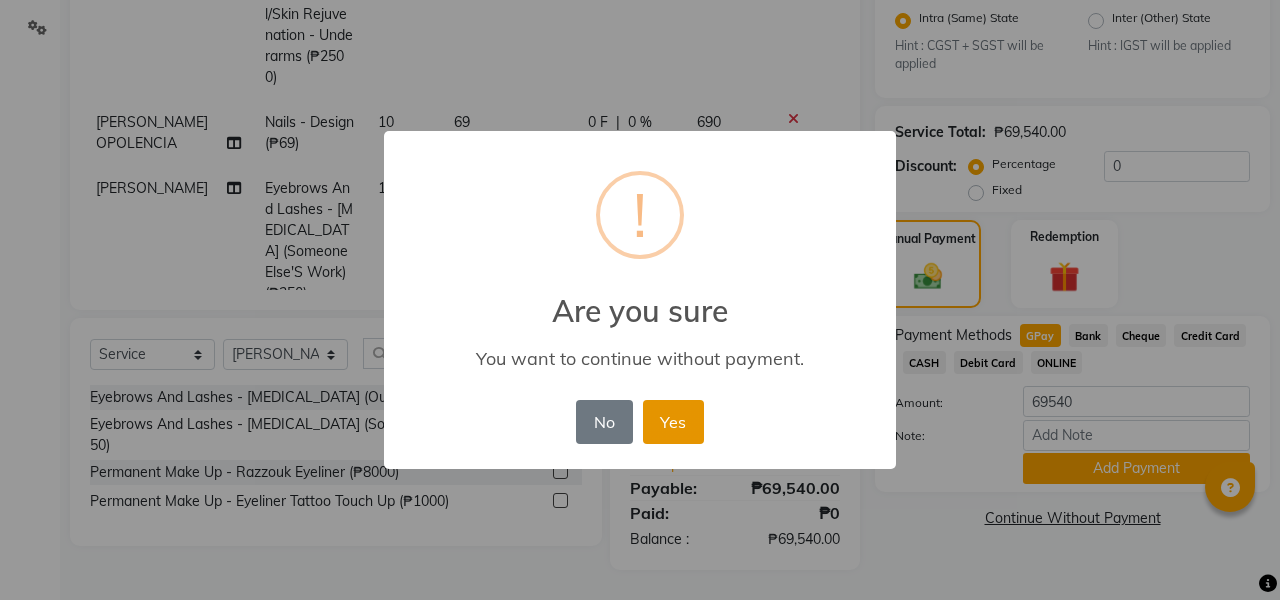 click on "Yes" at bounding box center (673, 422) 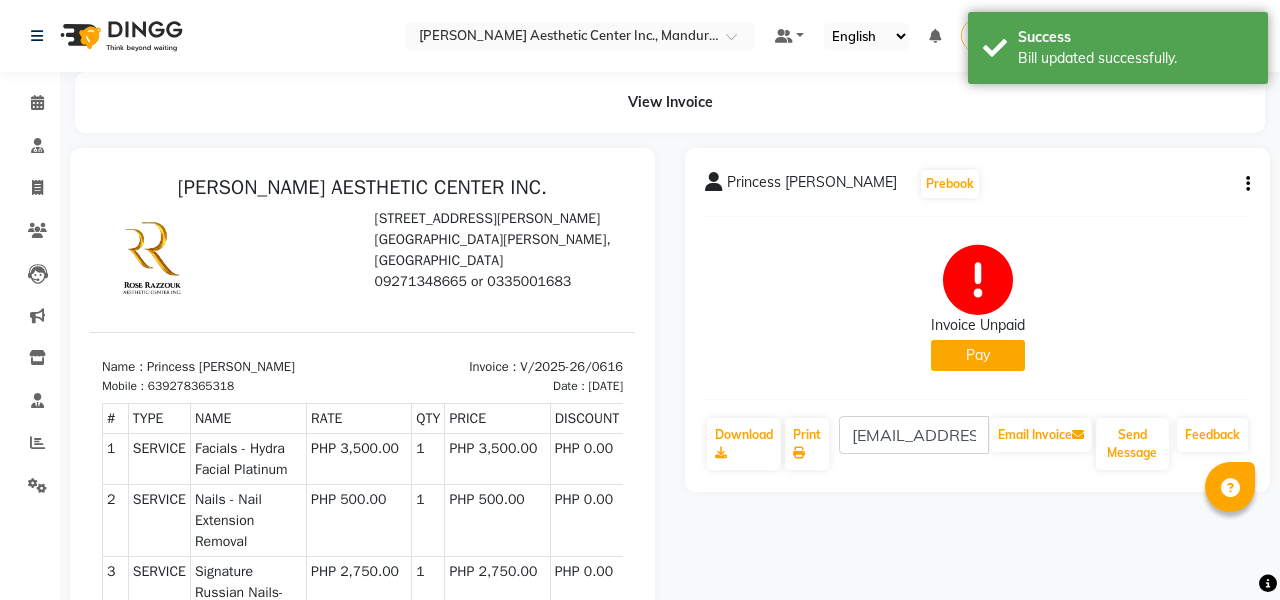 scroll, scrollTop: 0, scrollLeft: 0, axis: both 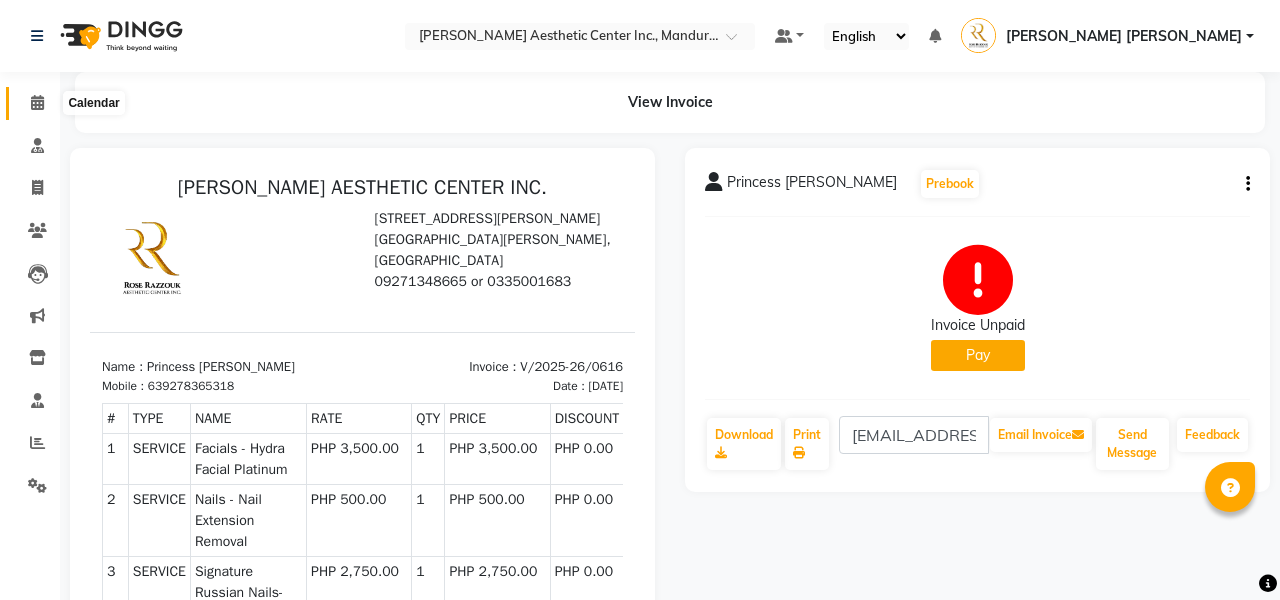 click 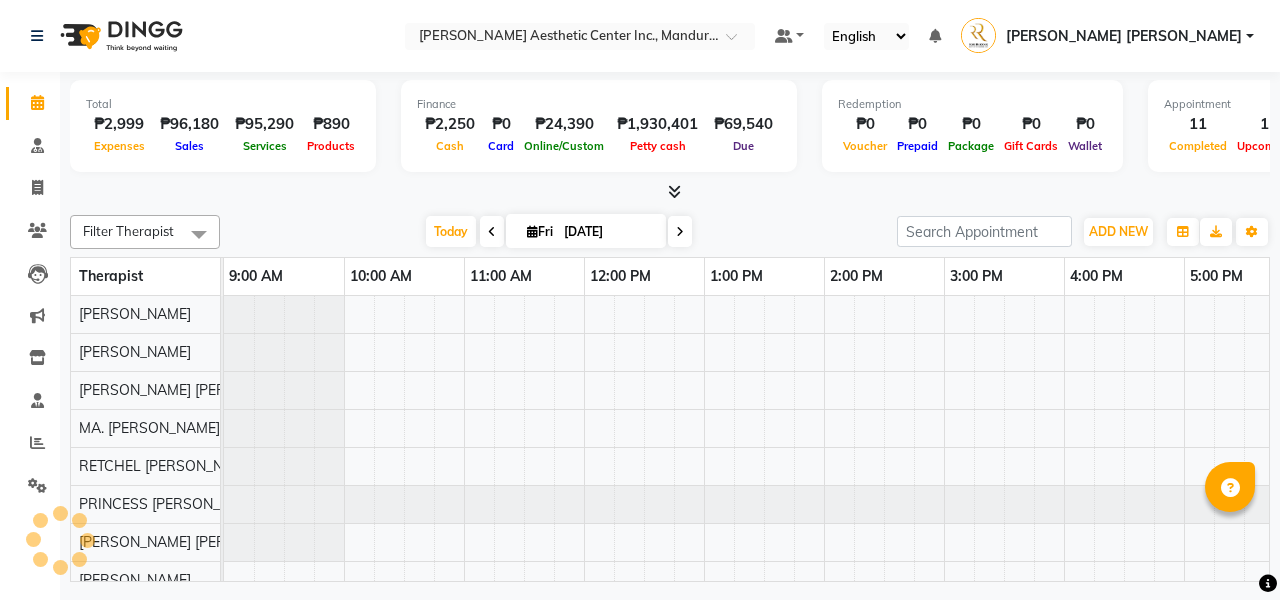 scroll, scrollTop: 0, scrollLeft: 275, axis: horizontal 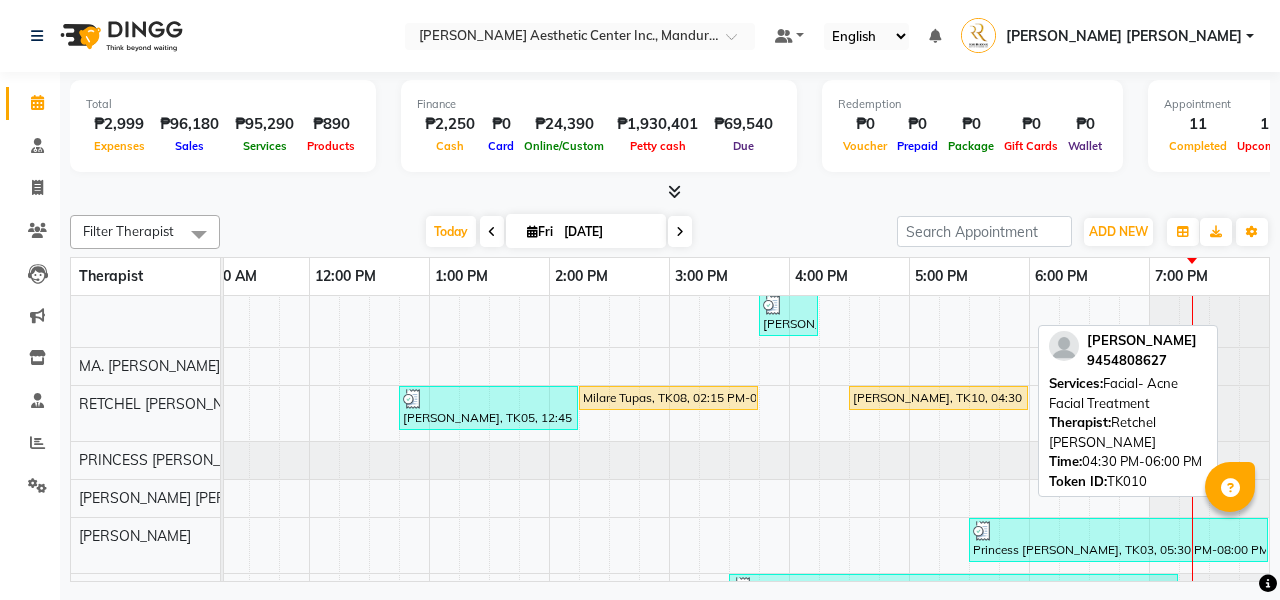 click on "[PERSON_NAME], TK10, 04:30 PM-06:00 PM, Facial- Acne Facial Treatment" at bounding box center (938, 398) 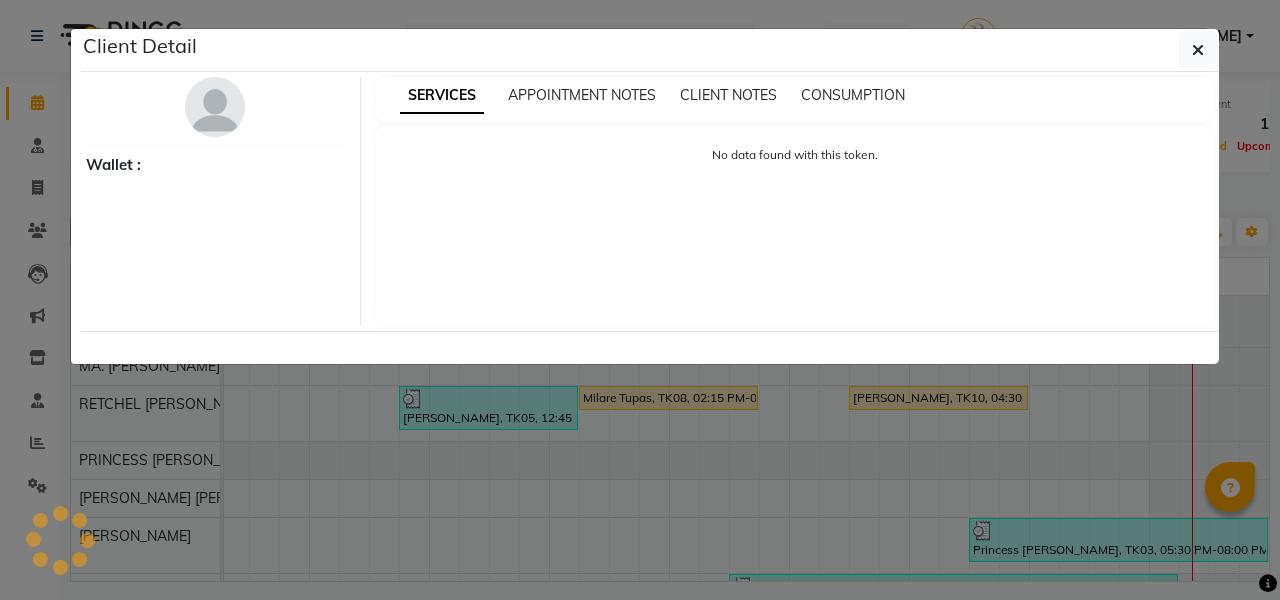 select on "1" 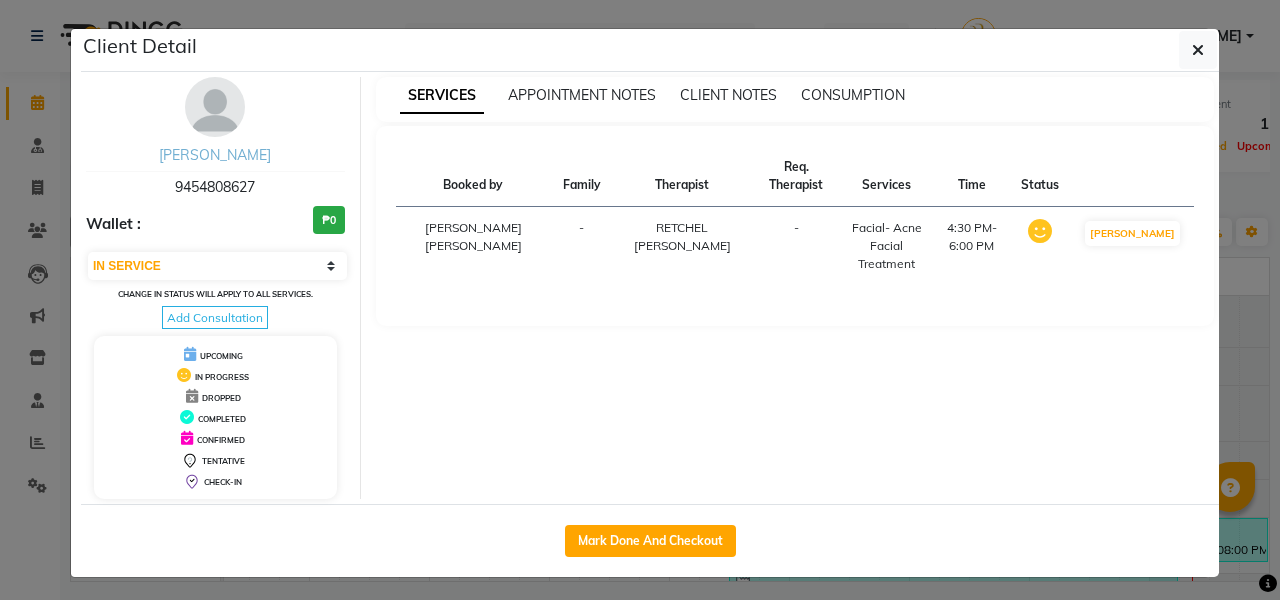 click on "[PERSON_NAME]" at bounding box center [215, 155] 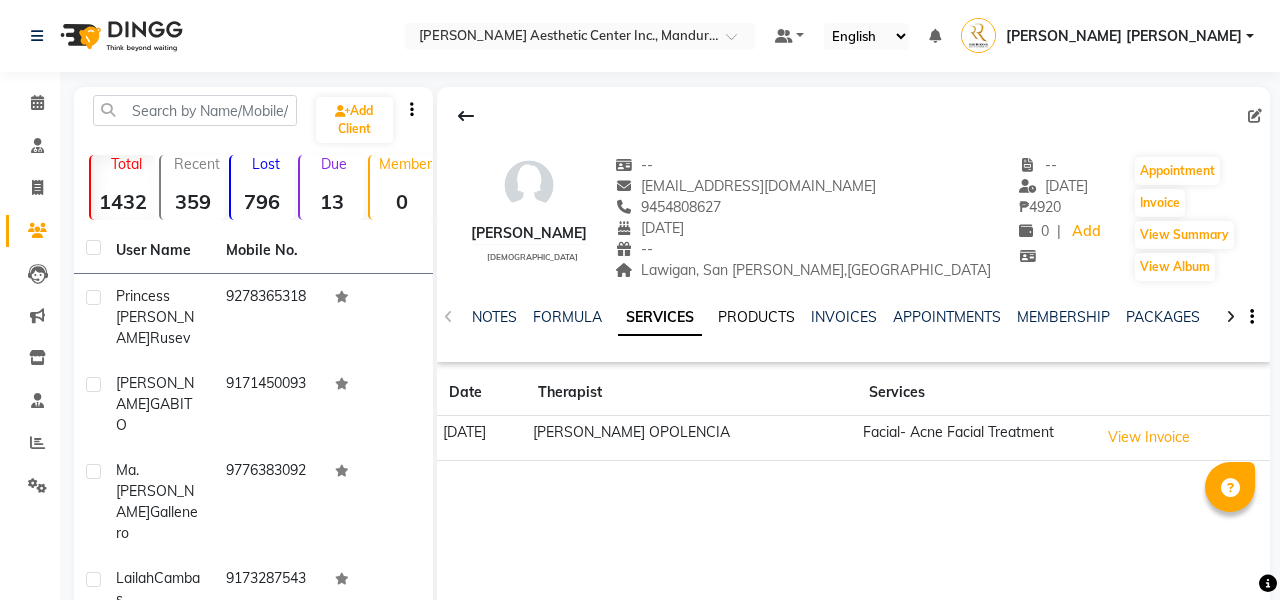 click on "PRODUCTS" 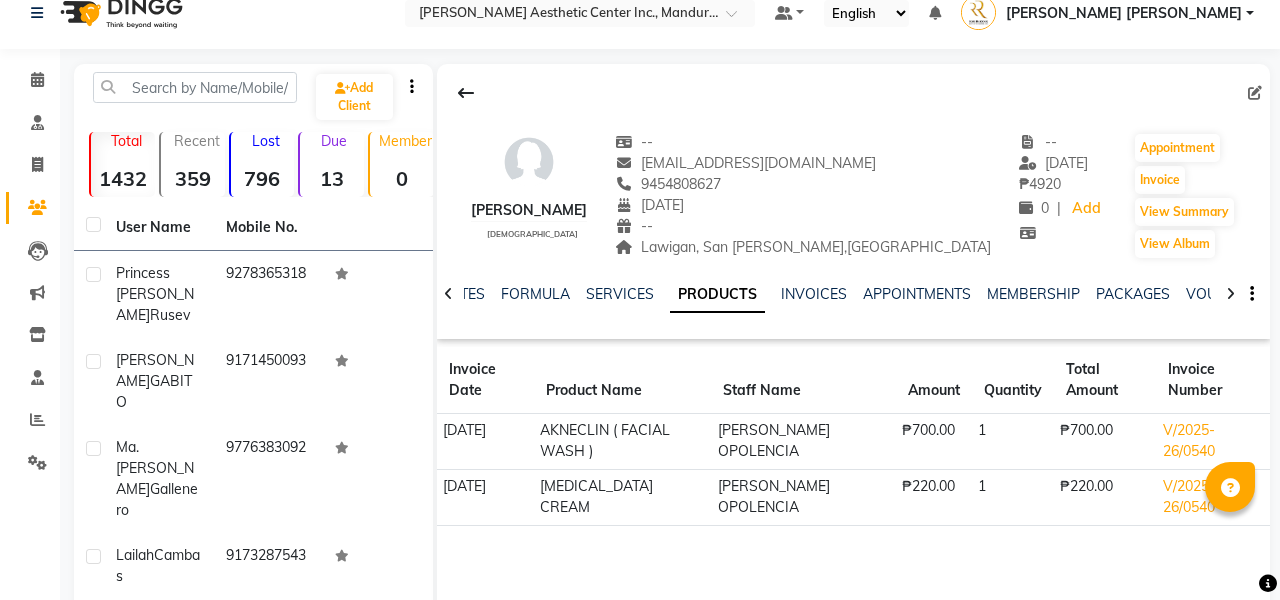 scroll, scrollTop: 28, scrollLeft: 0, axis: vertical 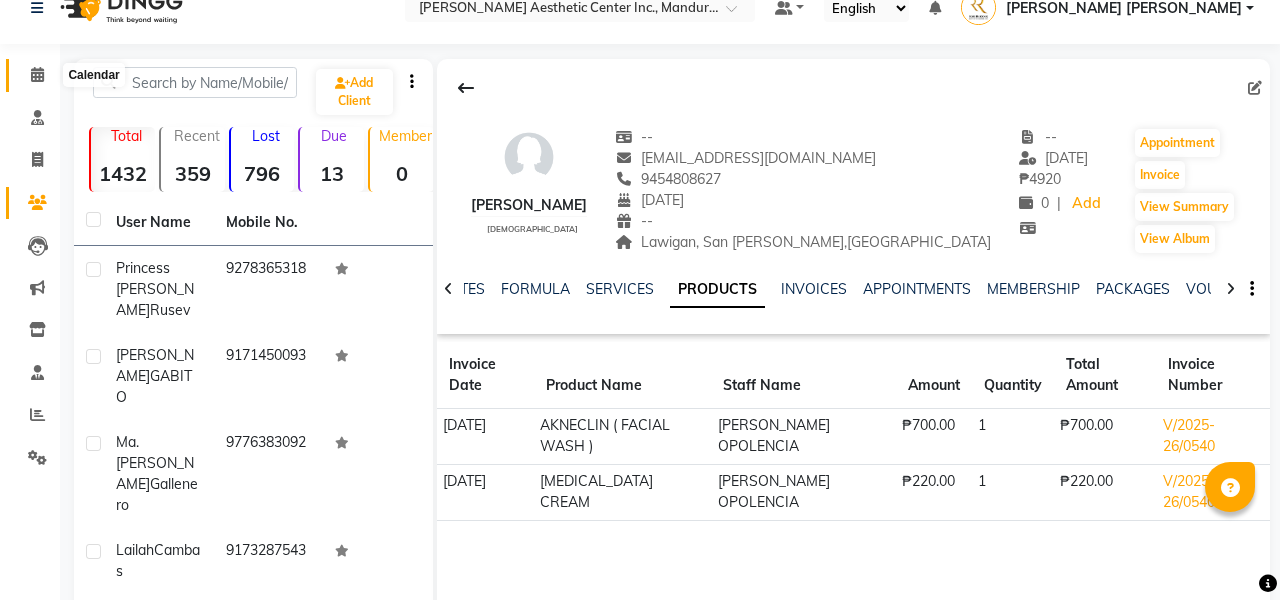 click 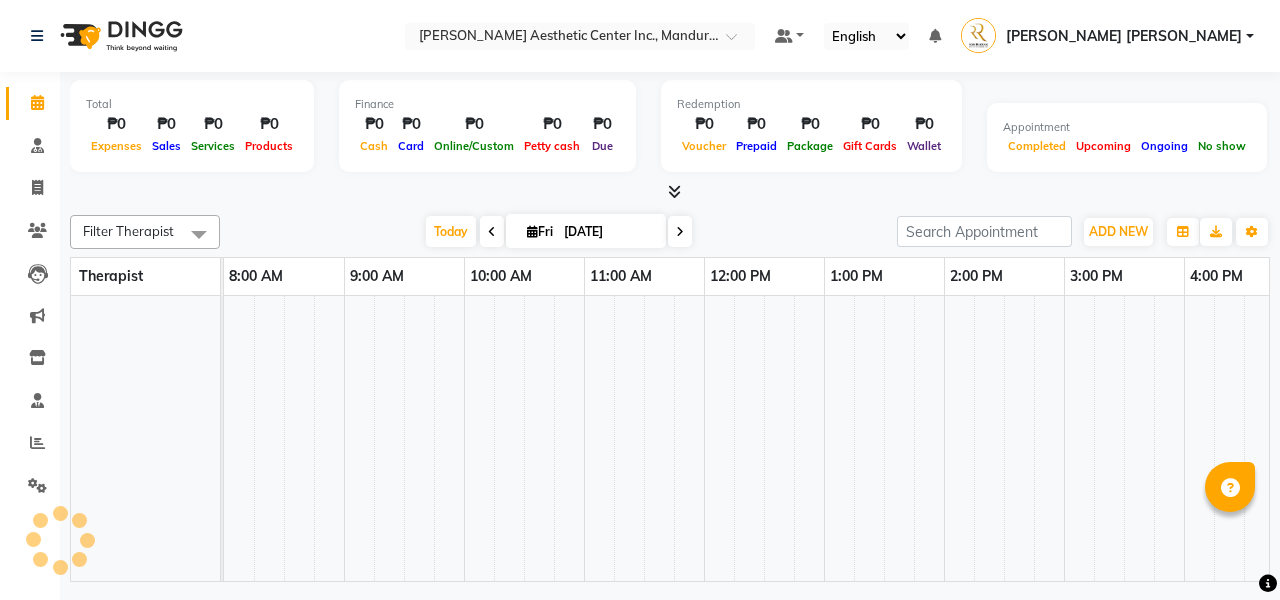scroll, scrollTop: 0, scrollLeft: 0, axis: both 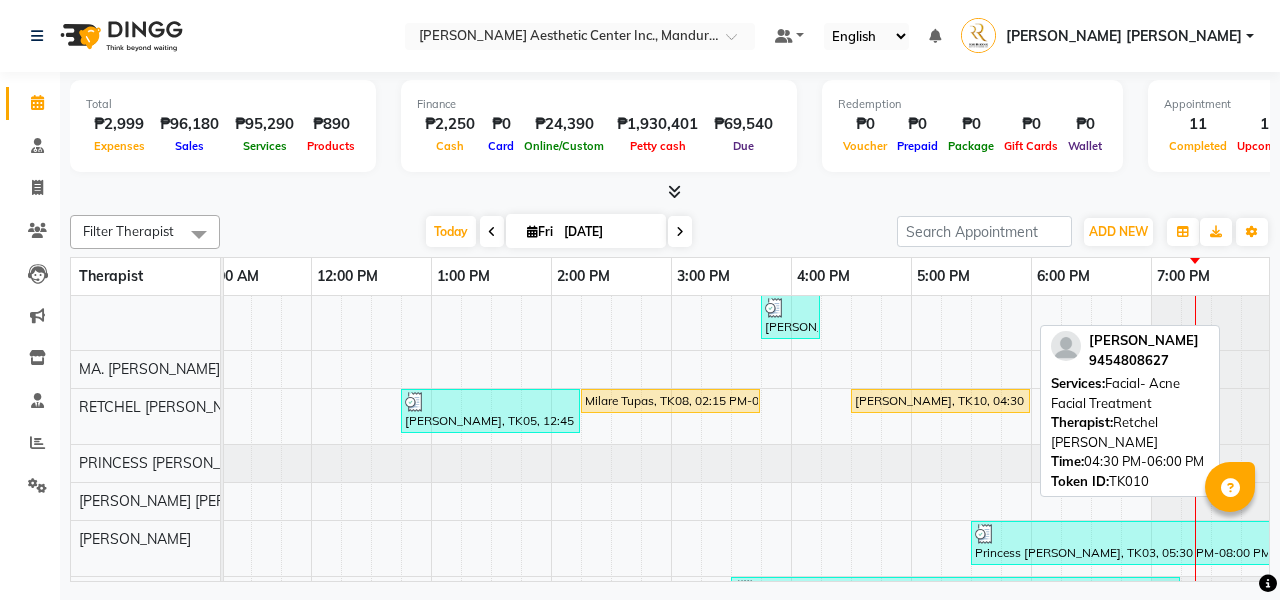 click on "[PERSON_NAME], TK10, 04:30 PM-06:00 PM, Facial- Acne Facial Treatment" at bounding box center [940, 401] 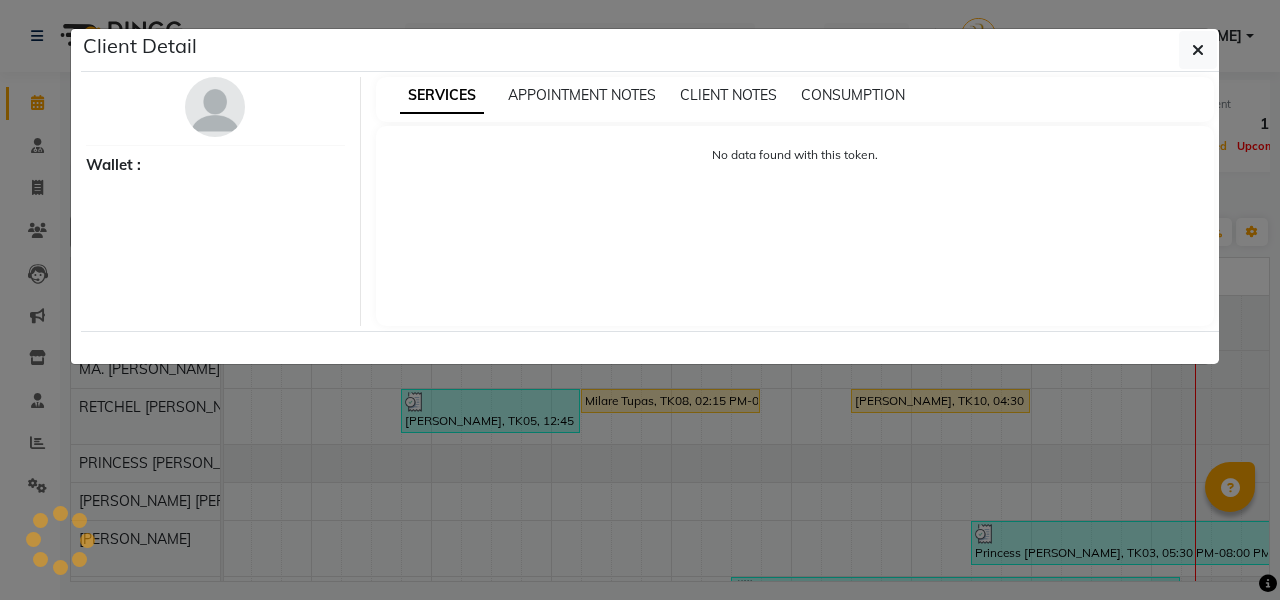 select on "1" 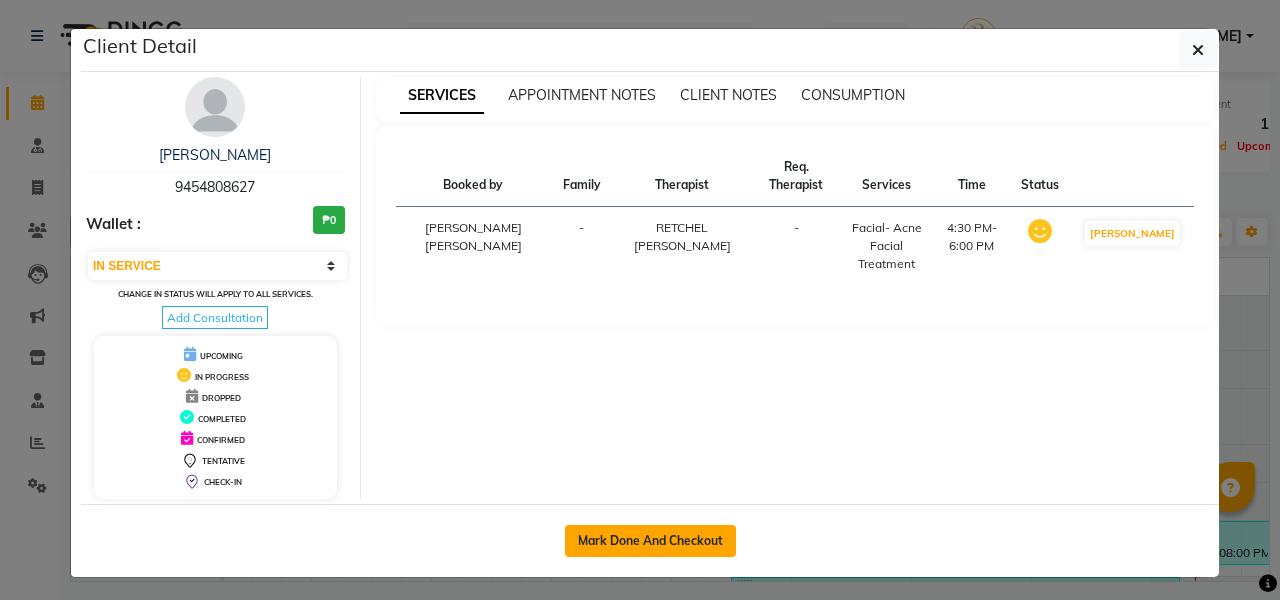 click on "Mark Done And Checkout" 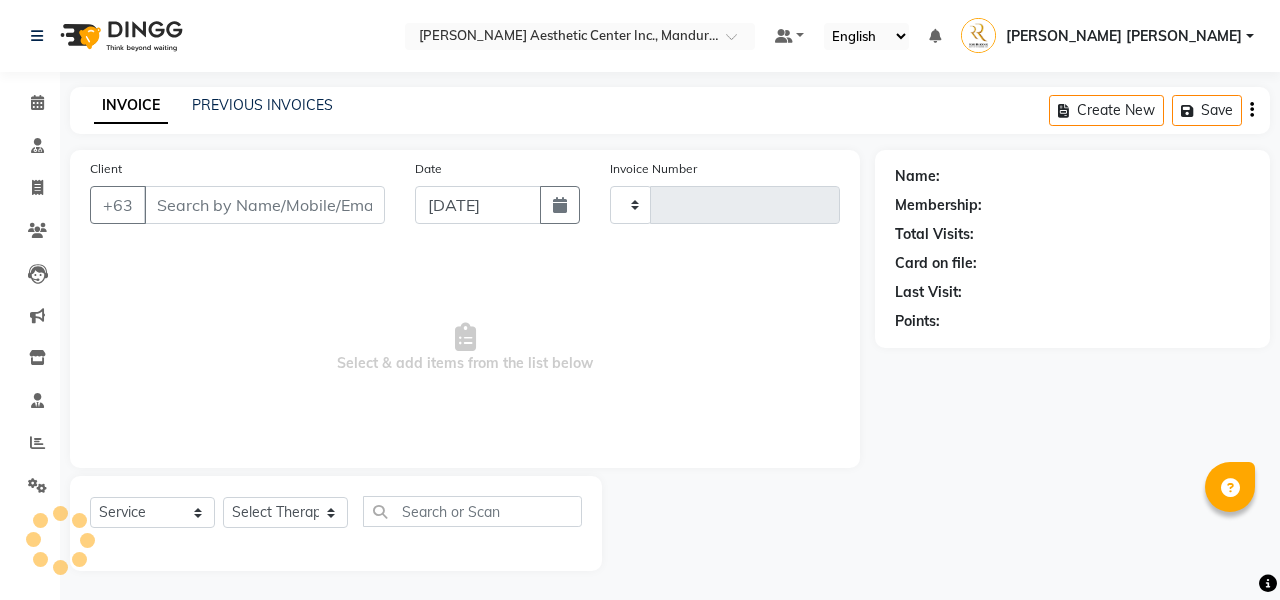 type on "0620" 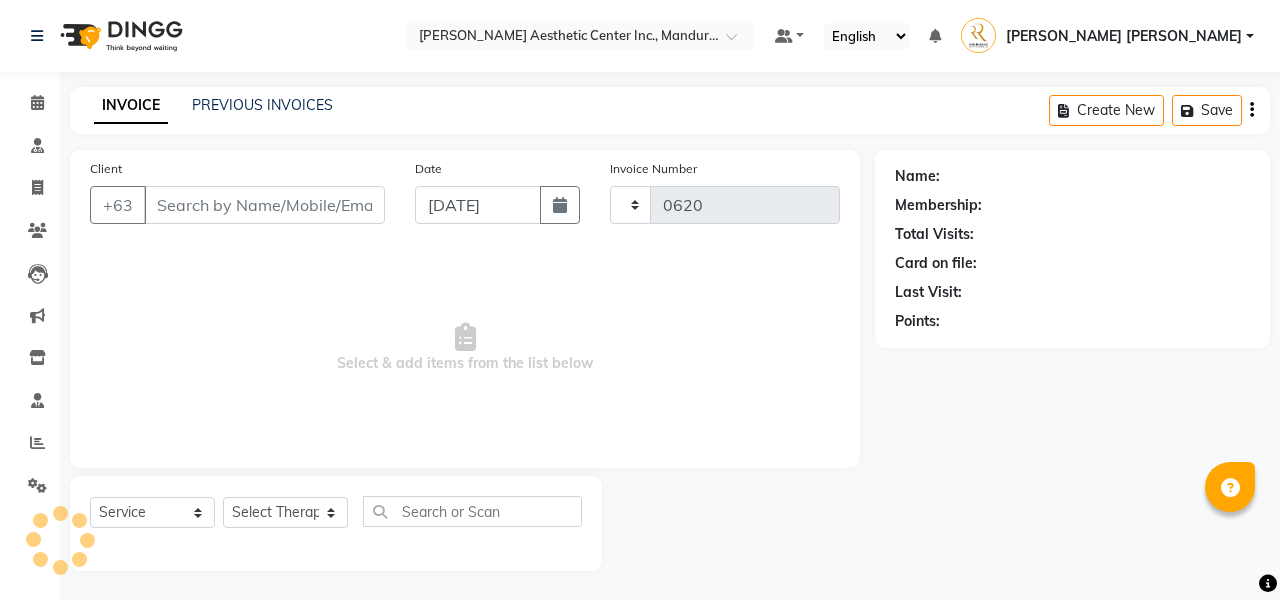 select on "6259" 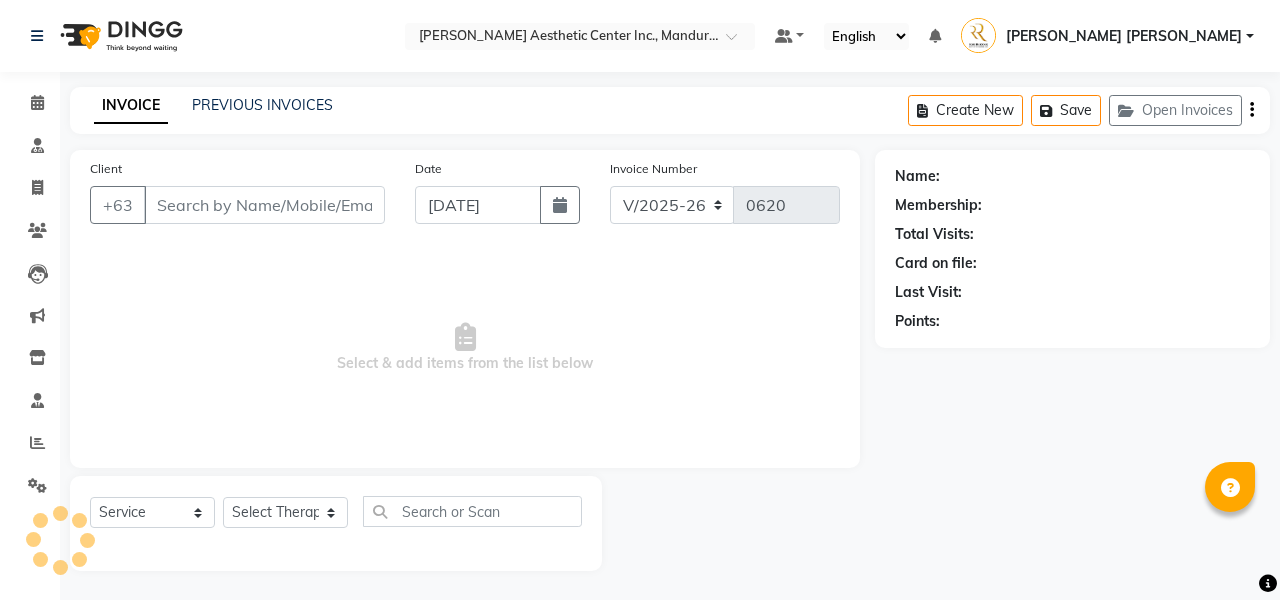 type on "9454808627" 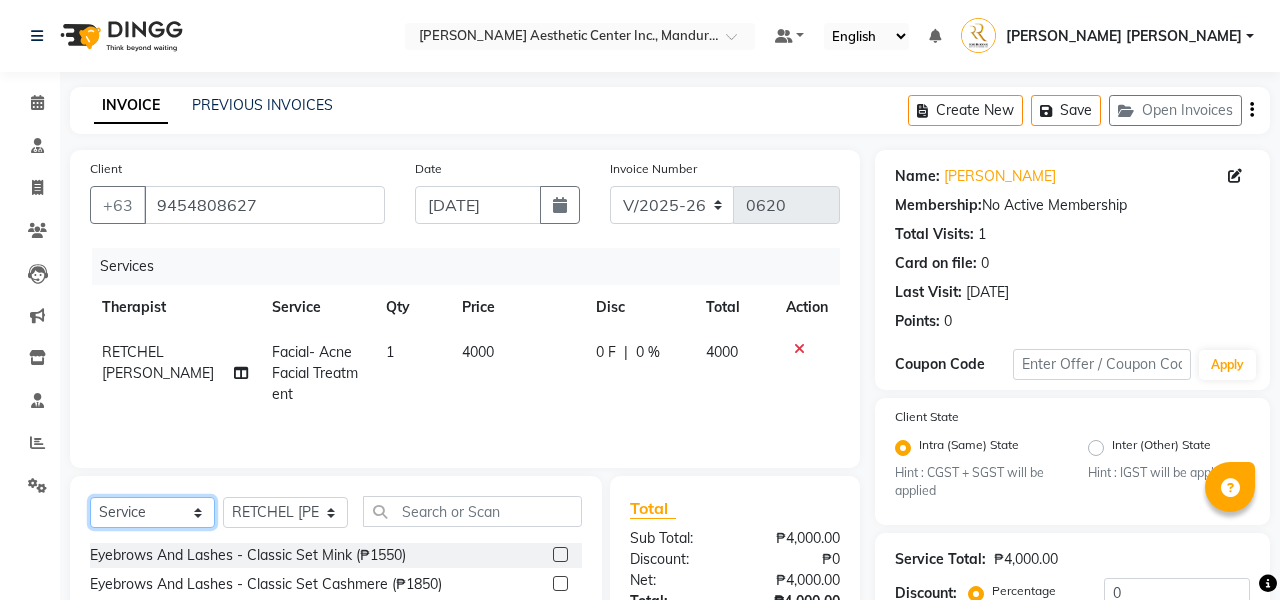 select on "product" 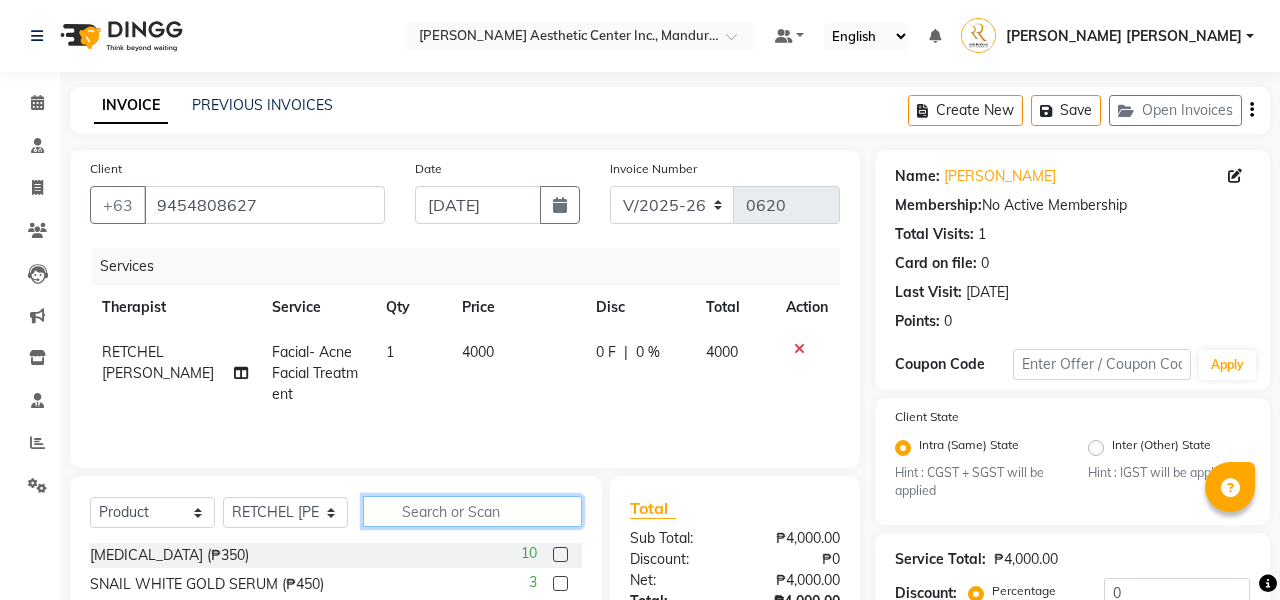 click 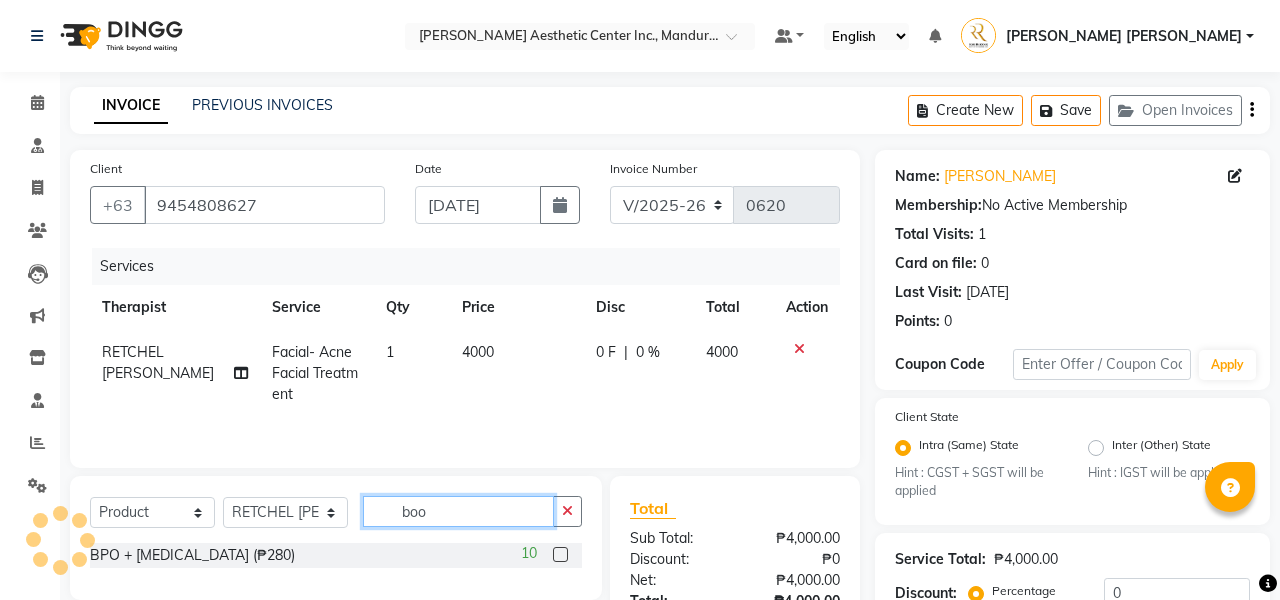 type on "boo" 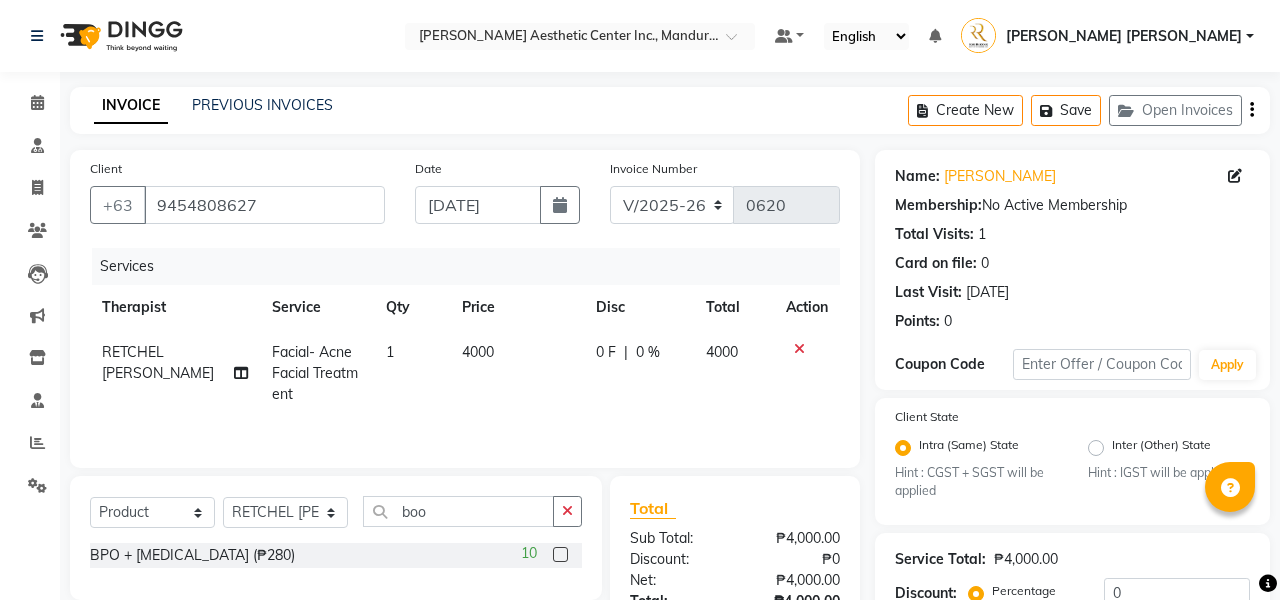 drag, startPoint x: 471, startPoint y: 521, endPoint x: 563, endPoint y: 554, distance: 97.73945 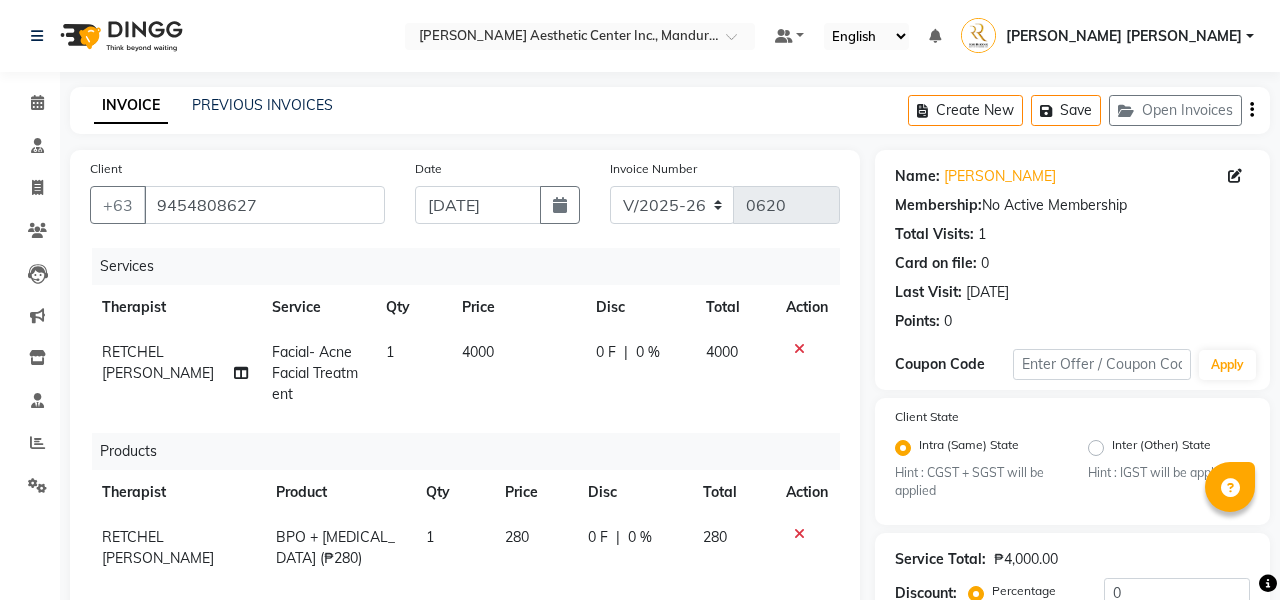 checkbox on "false" 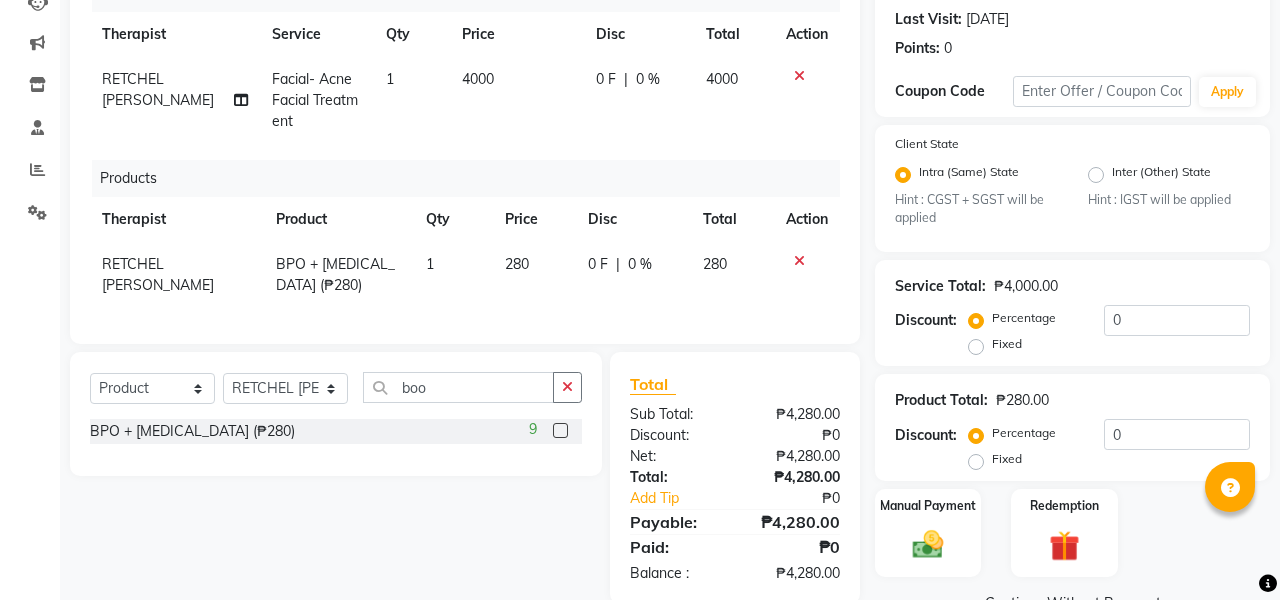 scroll, scrollTop: 288, scrollLeft: 0, axis: vertical 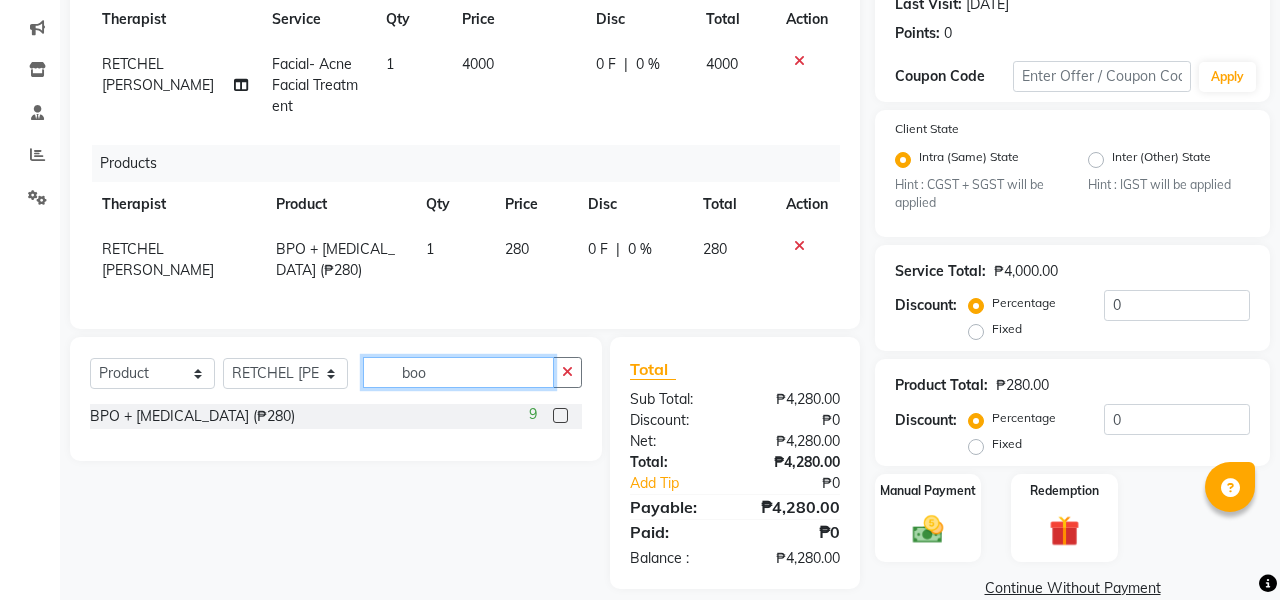 click on "boo" 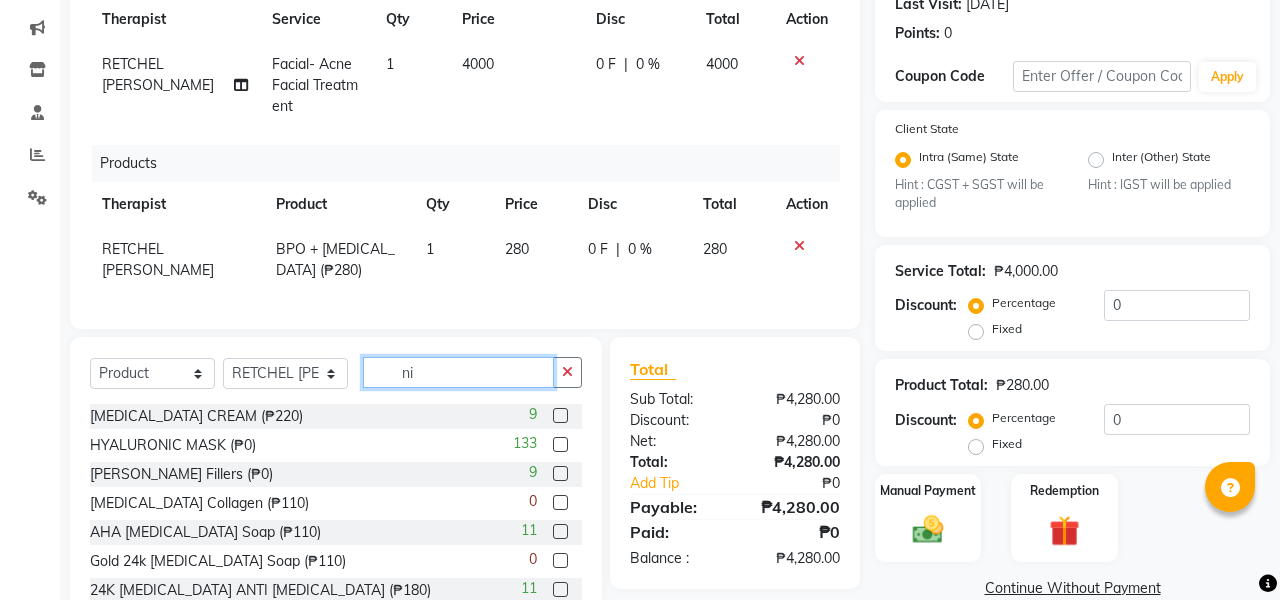 type on "ni" 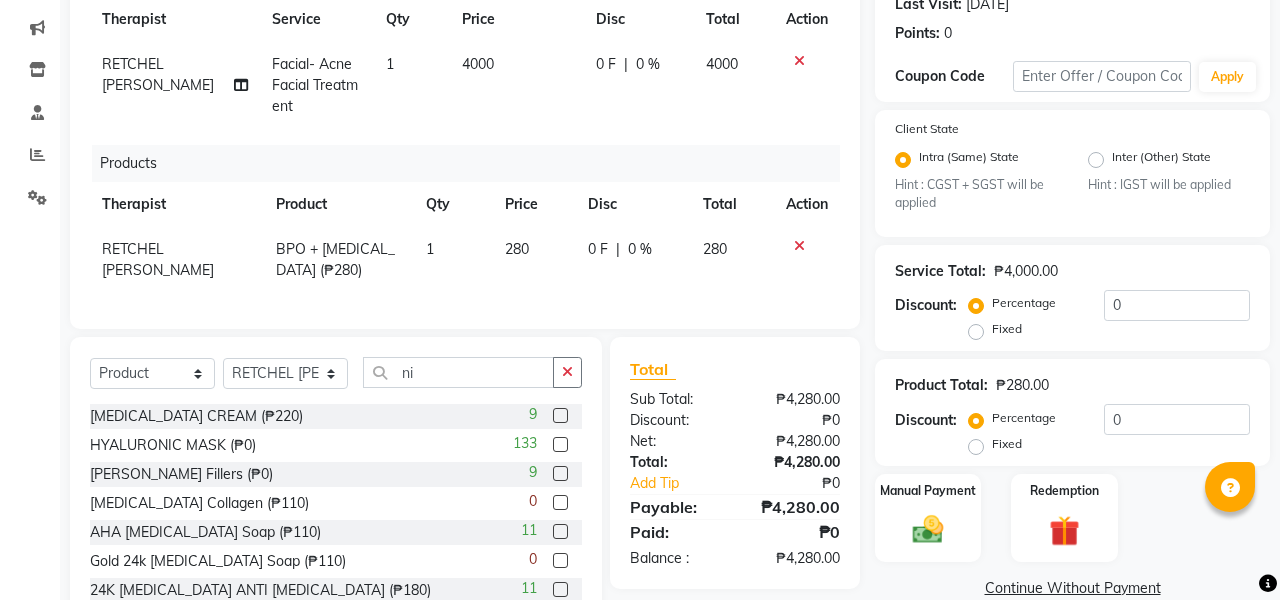 click 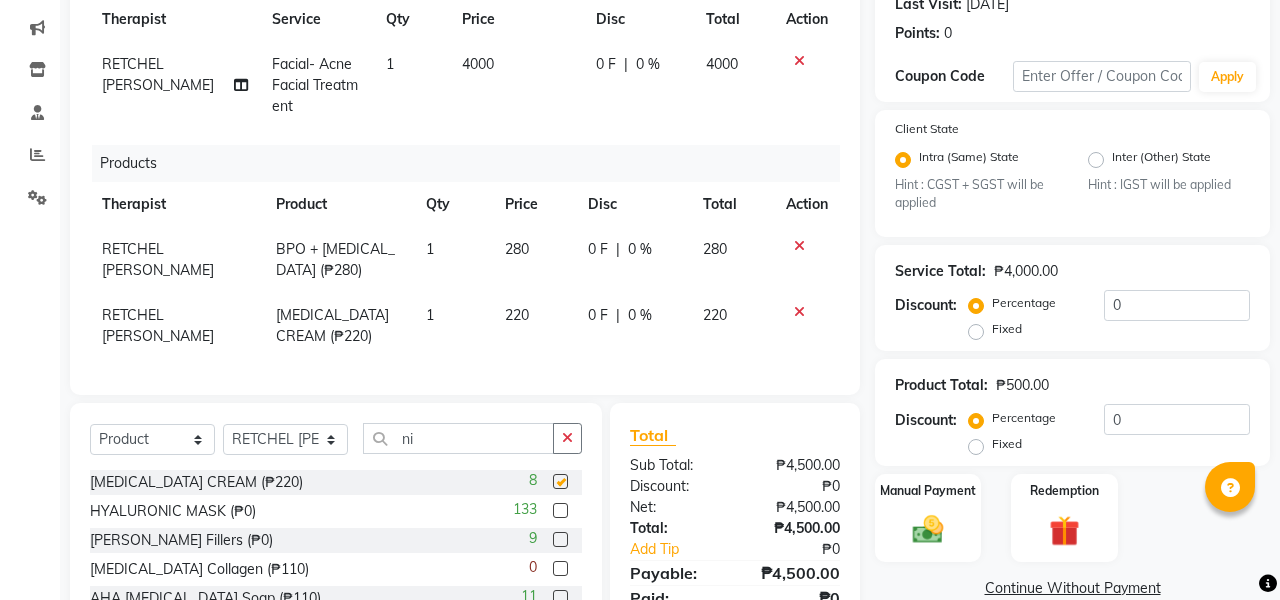 checkbox on "false" 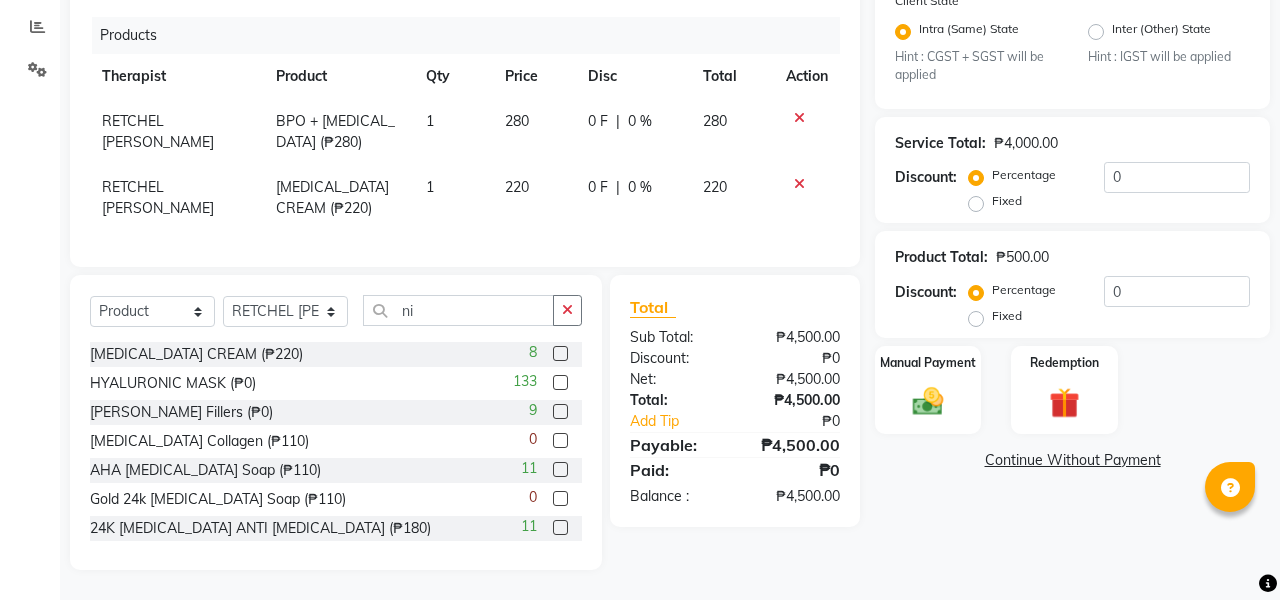 scroll, scrollTop: 416, scrollLeft: 0, axis: vertical 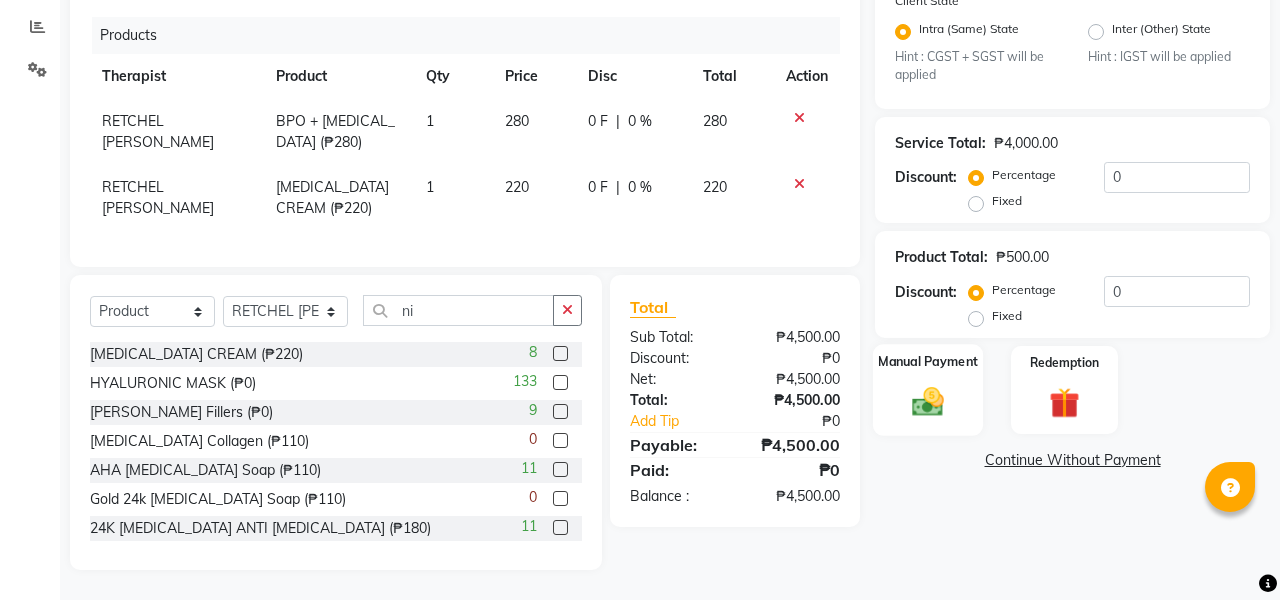 click 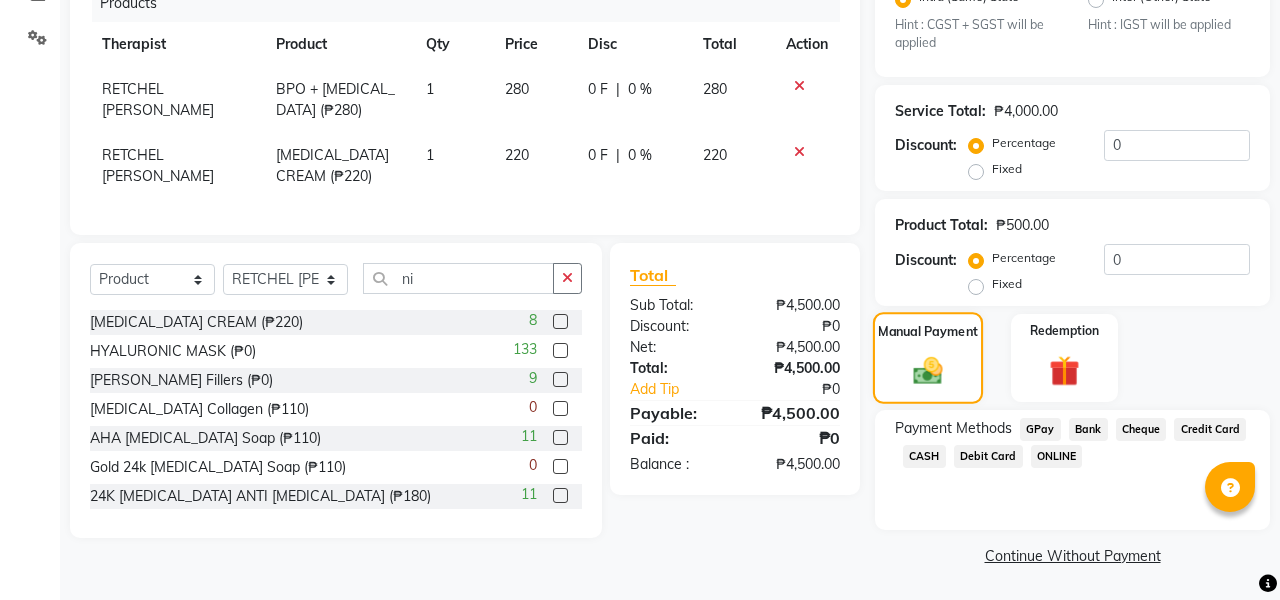 scroll, scrollTop: 447, scrollLeft: 0, axis: vertical 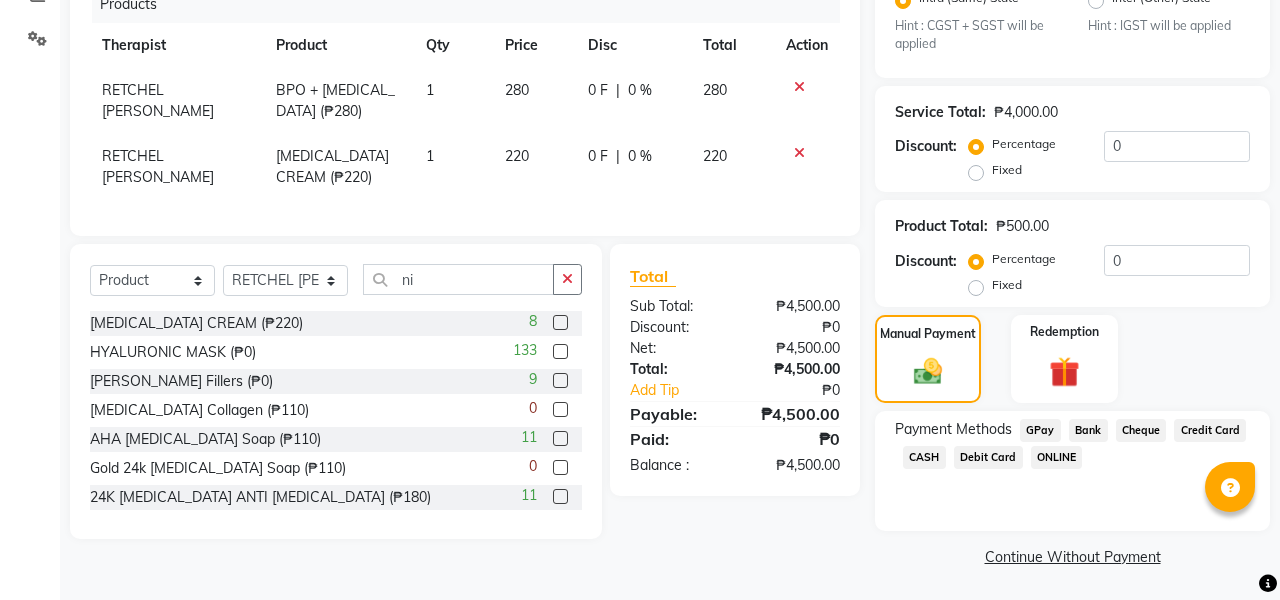 click on "CASH" 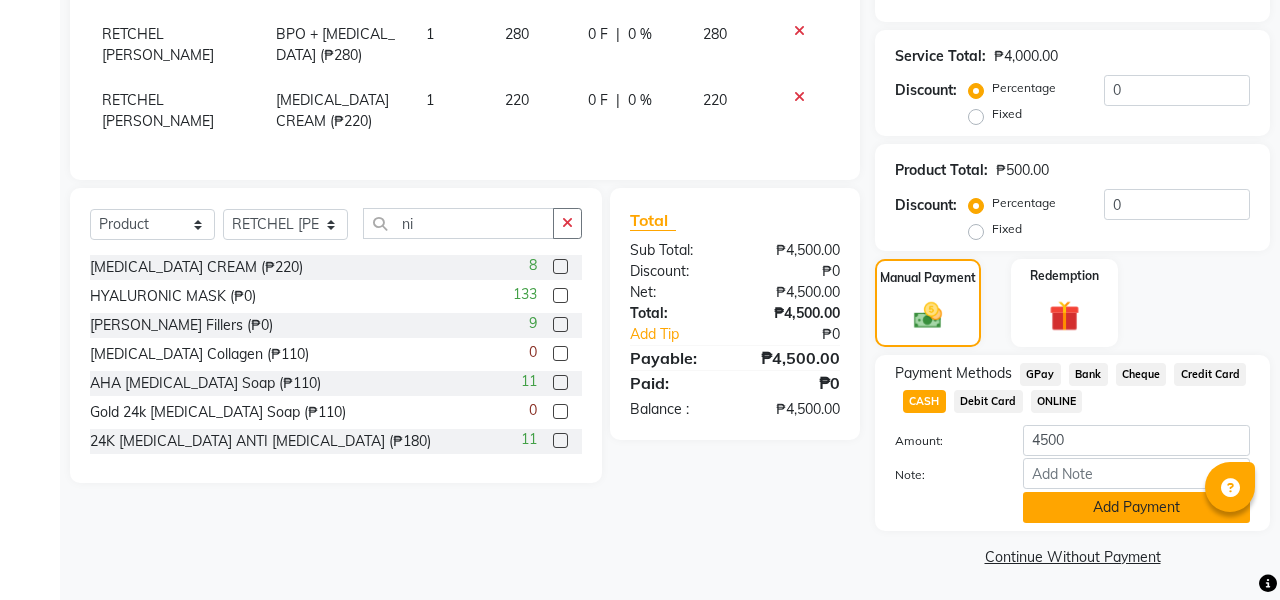 scroll, scrollTop: 502, scrollLeft: 0, axis: vertical 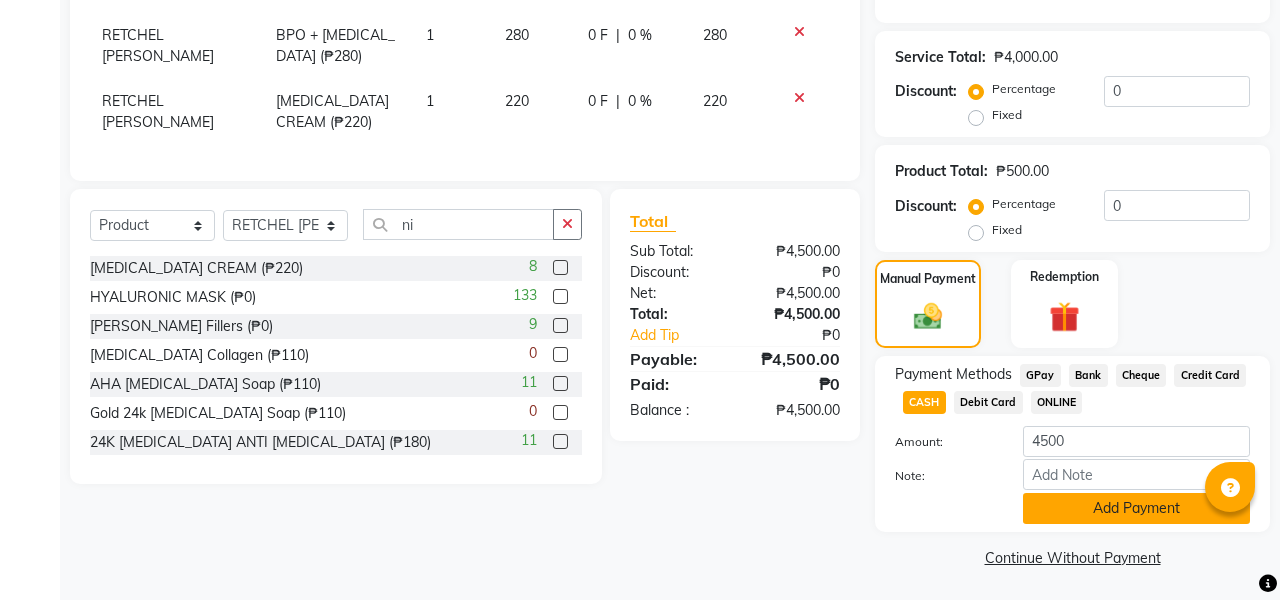 click on "Add Payment" 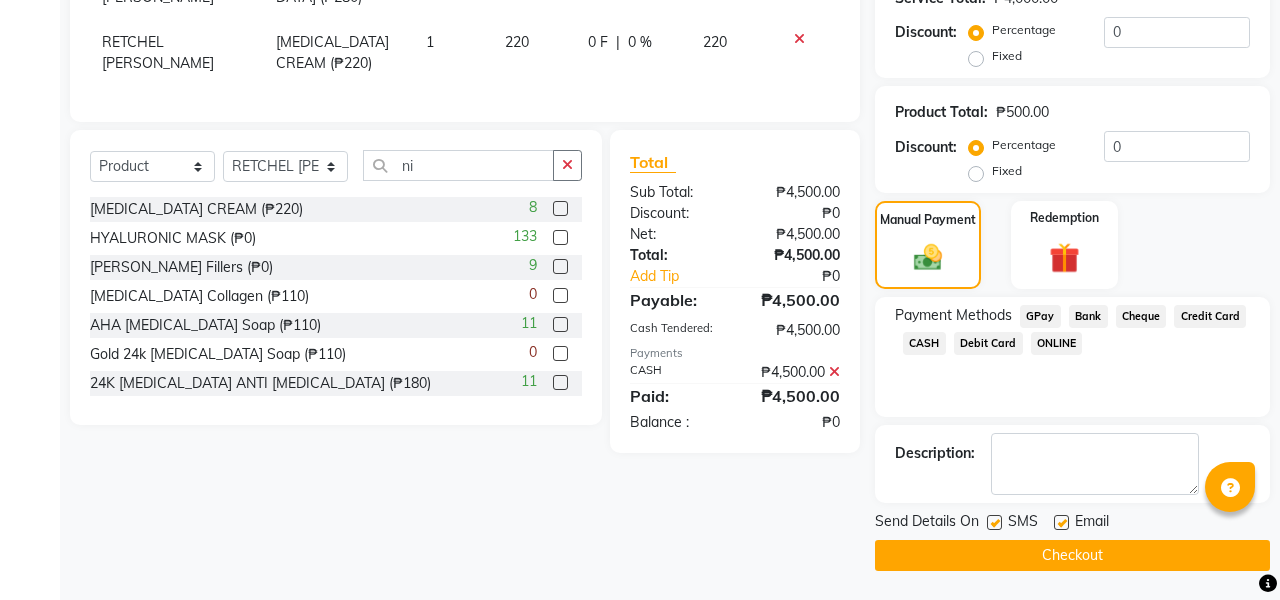 scroll, scrollTop: 560, scrollLeft: 0, axis: vertical 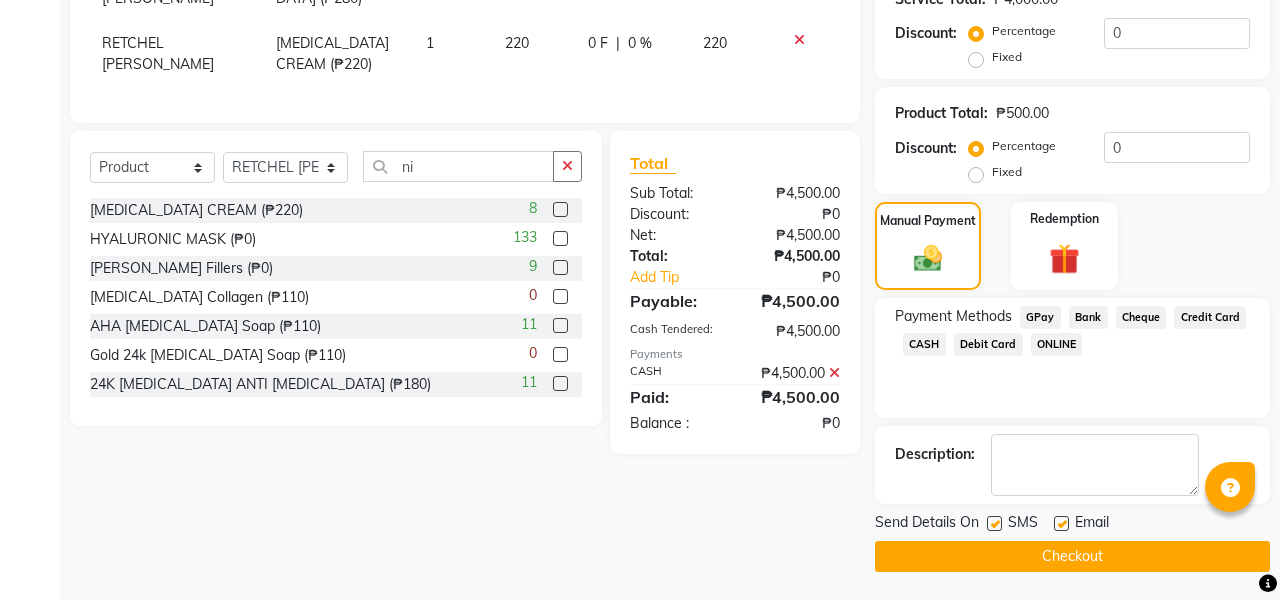 click on "Checkout" 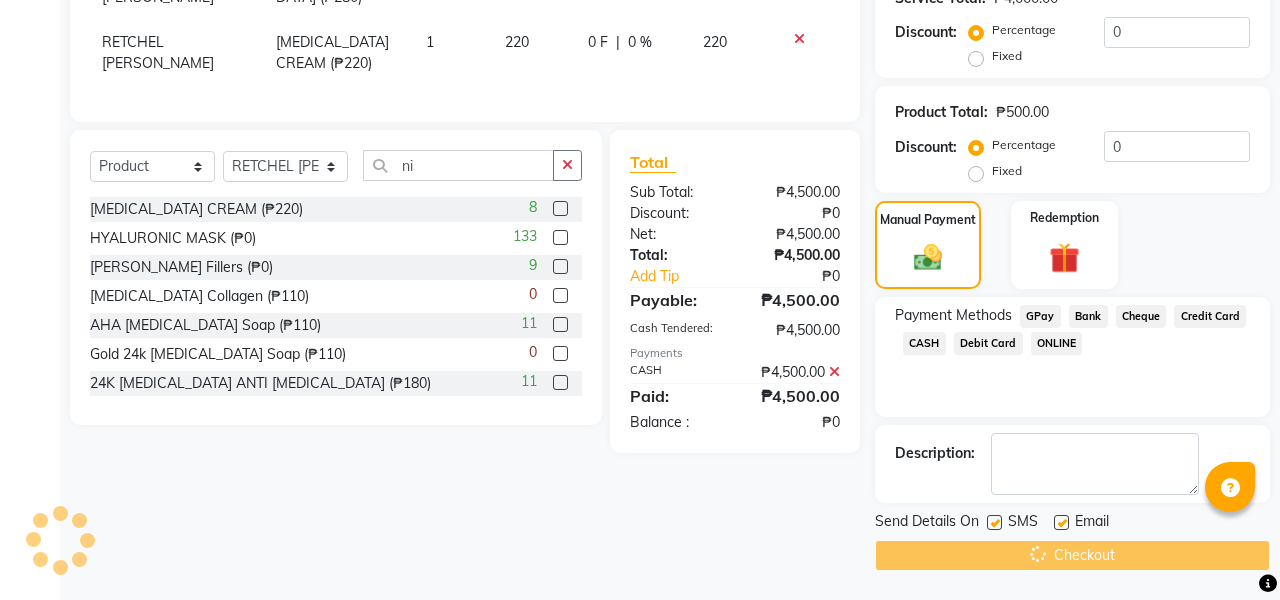 scroll, scrollTop: 560, scrollLeft: 0, axis: vertical 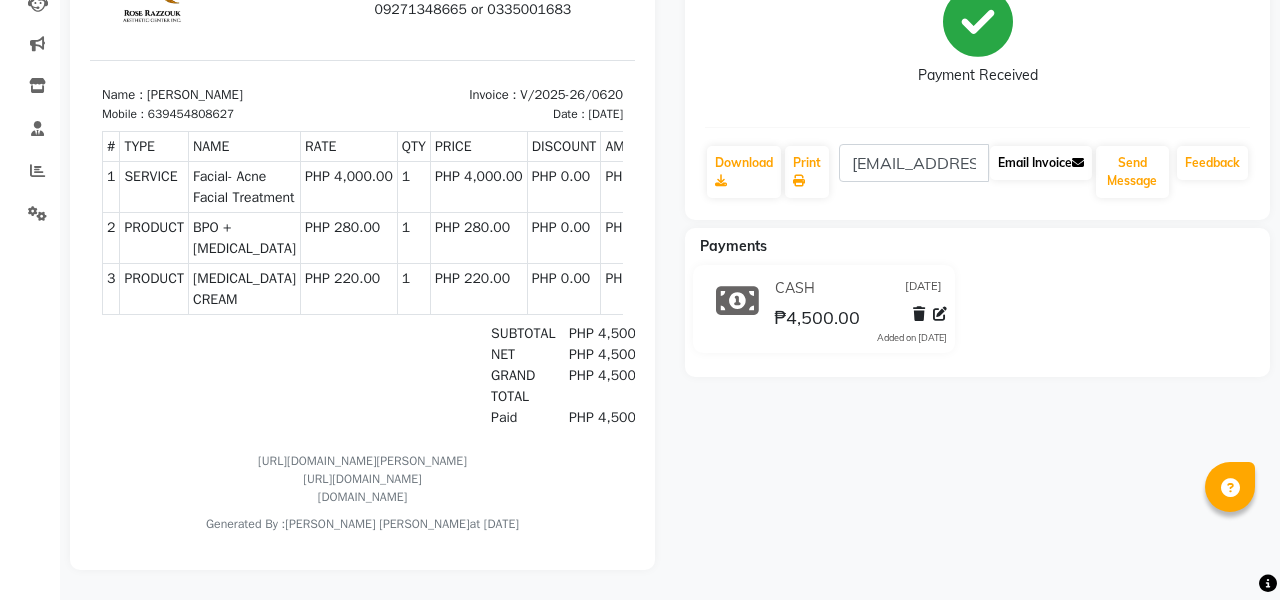 click on "Email Invoice" 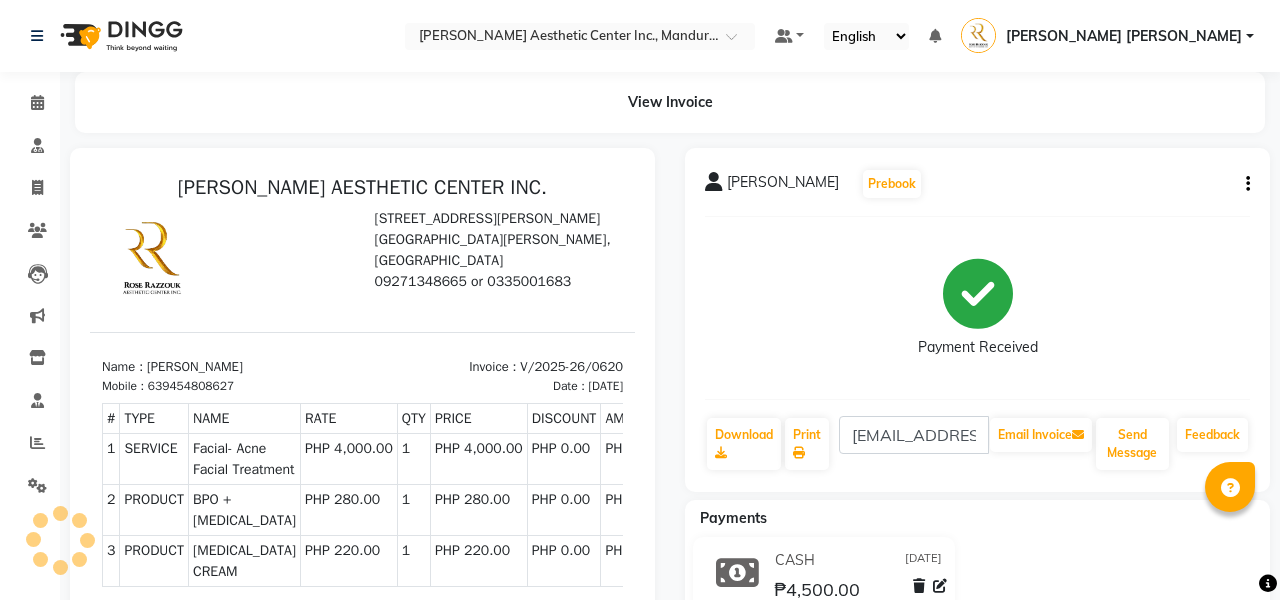 scroll, scrollTop: 0, scrollLeft: 0, axis: both 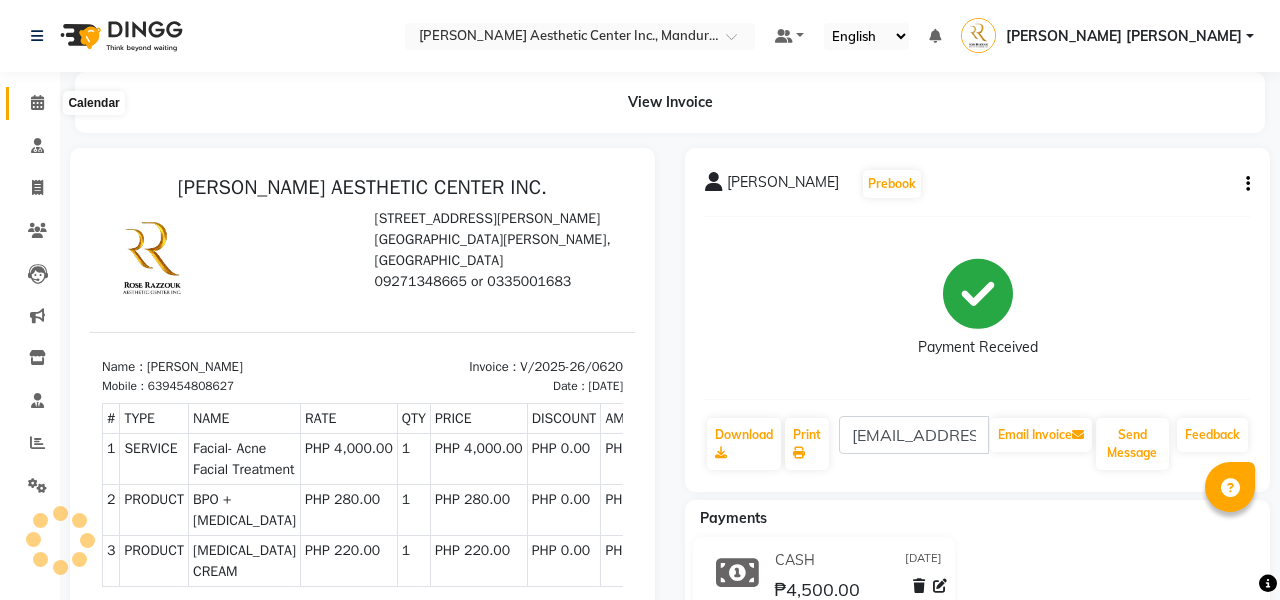 click 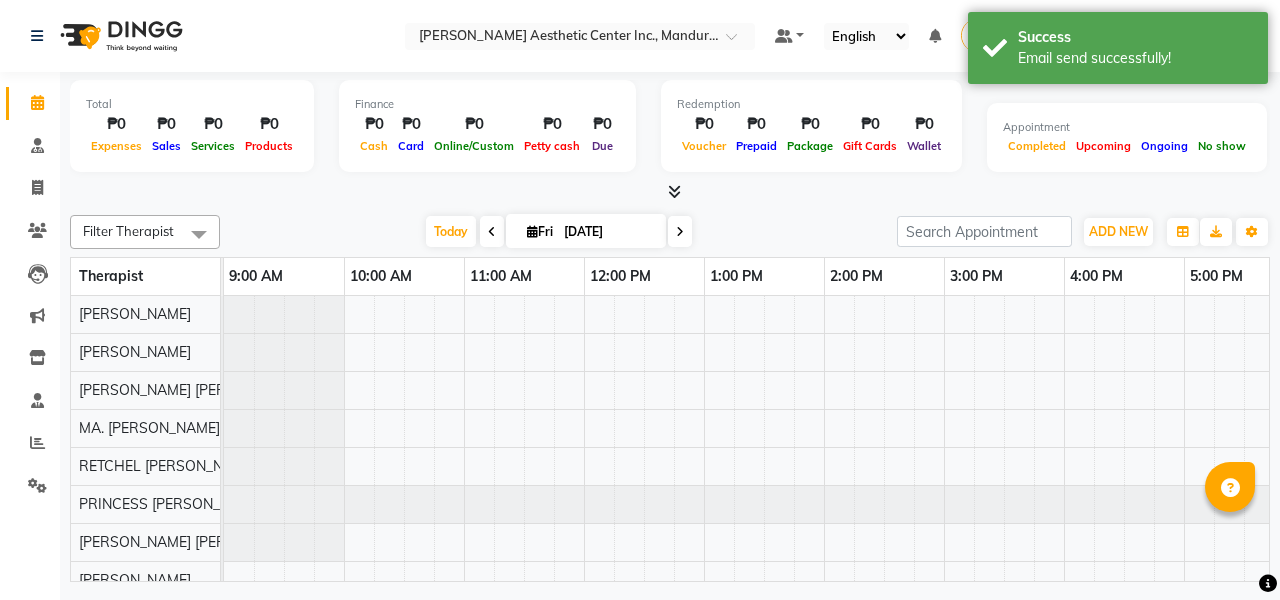 scroll, scrollTop: 0, scrollLeft: 275, axis: horizontal 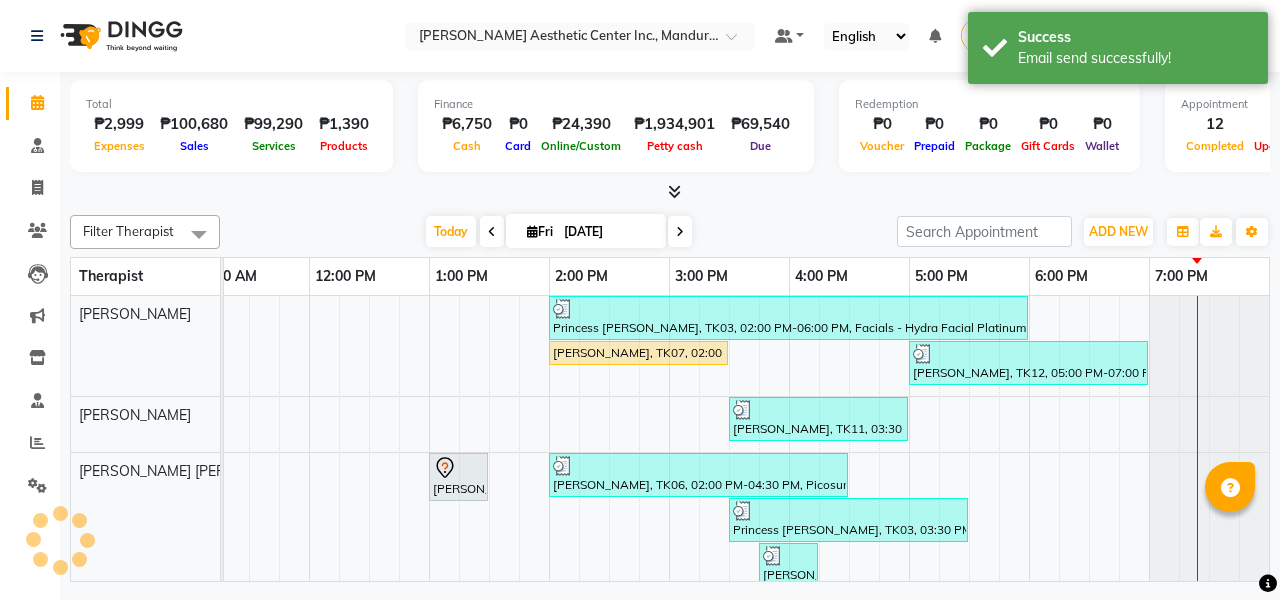 click on "[DATE]" at bounding box center [608, 232] 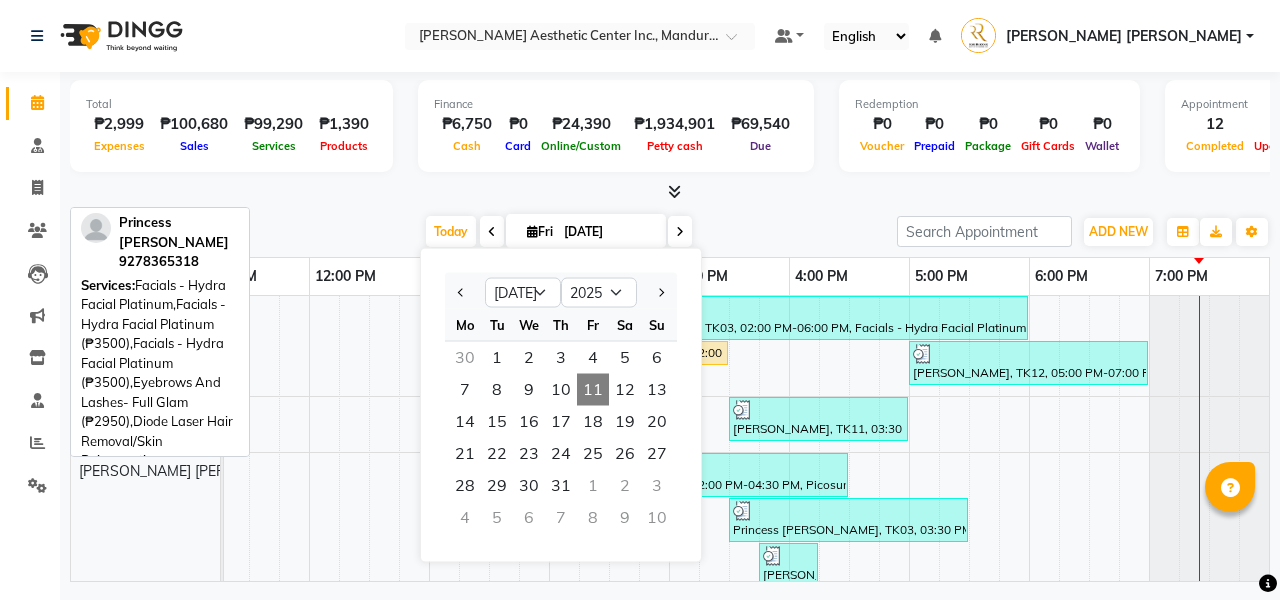 scroll, scrollTop: 0, scrollLeft: 0, axis: both 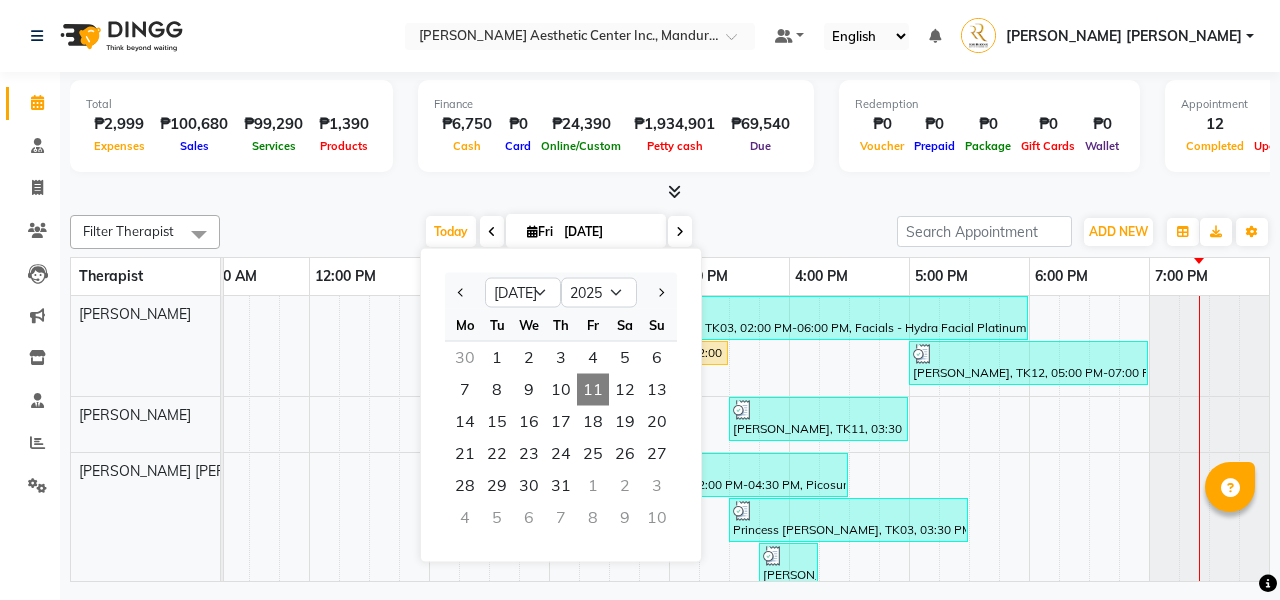 click on "Princess [PERSON_NAME], TK03, 02:00 PM-06:00 PM, Facials  - Hydra Facial Platinum,Facials  - Hydra Facial Platinum (₱3500),Facials  - Hydra Facial Platinum (₱3500),Eyebrows And Lashes- Full Glam  (₱2950),Diode Laser Hair Removal/Skin Rejuvenation  - Underarms (₱2500),Eyebrows And Lashes - [MEDICAL_DATA] (Someone Else'S Work) (₱350)    [PERSON_NAME], TK07, 02:00 PM-03:30 PM, Facials  - Hydra Facial Platinum     [PERSON_NAME], TK12, 05:00 PM-07:00 PM, Facials  - Hydra Facial Platinum,Diode Laser Hair Removal/Skin Rejuvenation  - Face (₱2500)     [PERSON_NAME], TK11, 03:30 PM-05:00 PM, Facials  - Hydra Facial Platinum             [PERSON_NAME], TK04, 01:00 PM-01:30 PM, Brow Consultation     [PERSON_NAME], TK06, 02:00 PM-04:30 PM, Picosure/Picosecond - Tattoo Removal,Permanent Make Up  - Powder Brows By Razzouk (₱10000)     Princess [PERSON_NAME], TK03, 03:30 PM-05:30 PM, Permanent Make Up  - Watercolor Lips By Razzouk (₱10000)     [PERSON_NAME], TK09, 03:45 PM-04:15 PM, Hydra facial Express" at bounding box center (609, 657) 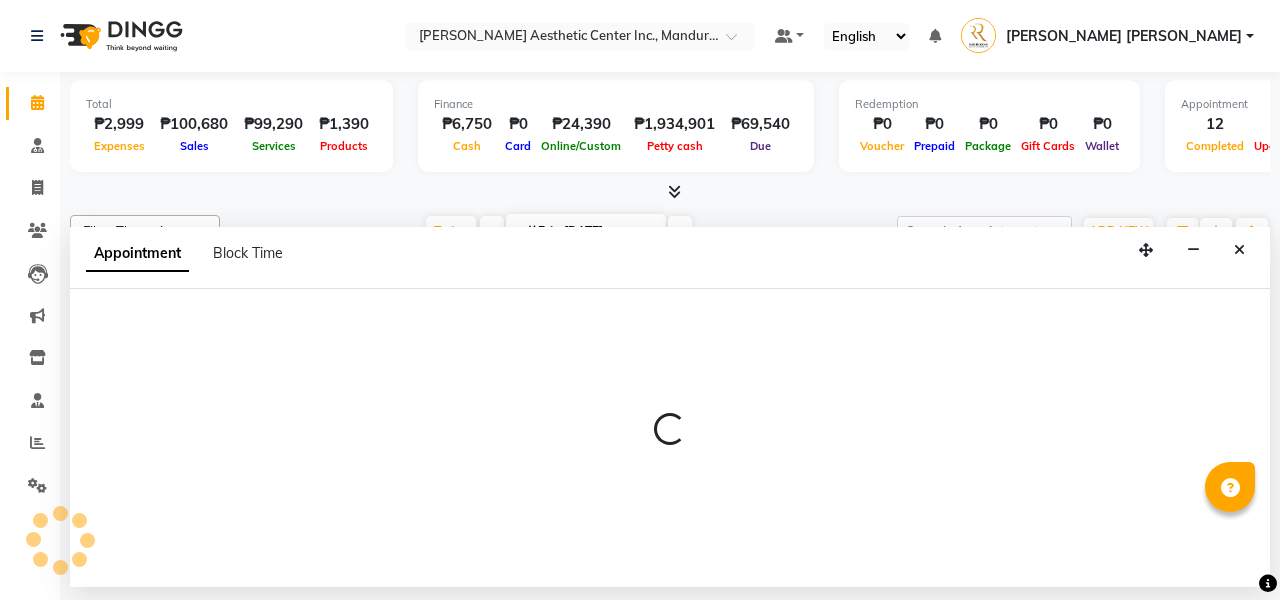 select on "46220" 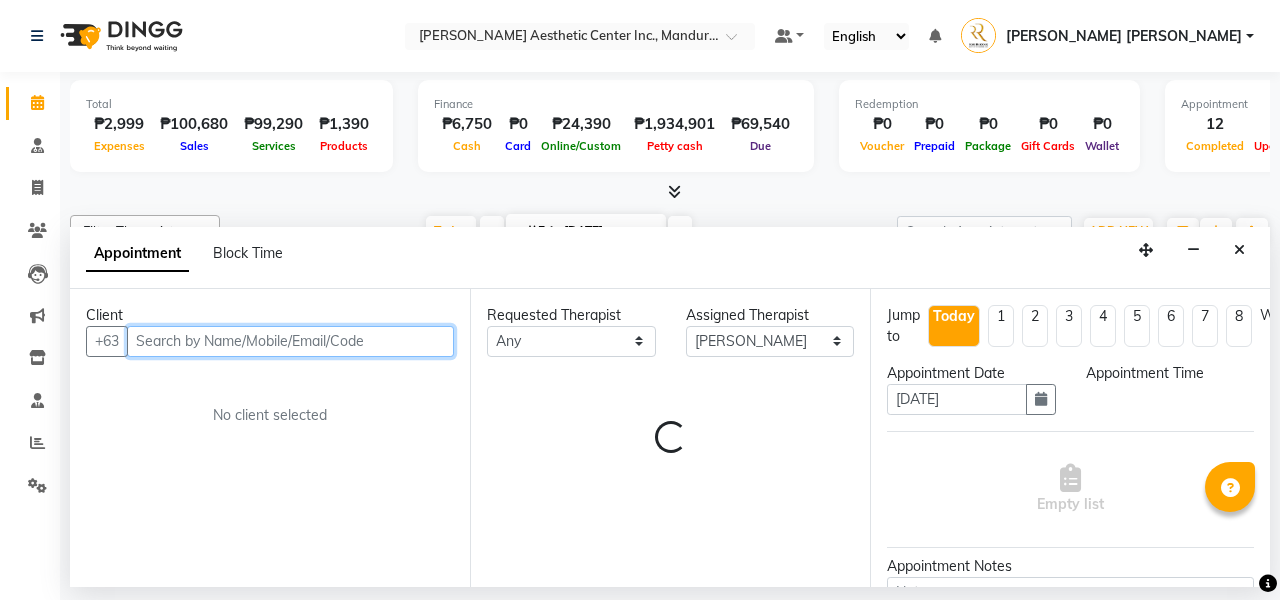 select on "930" 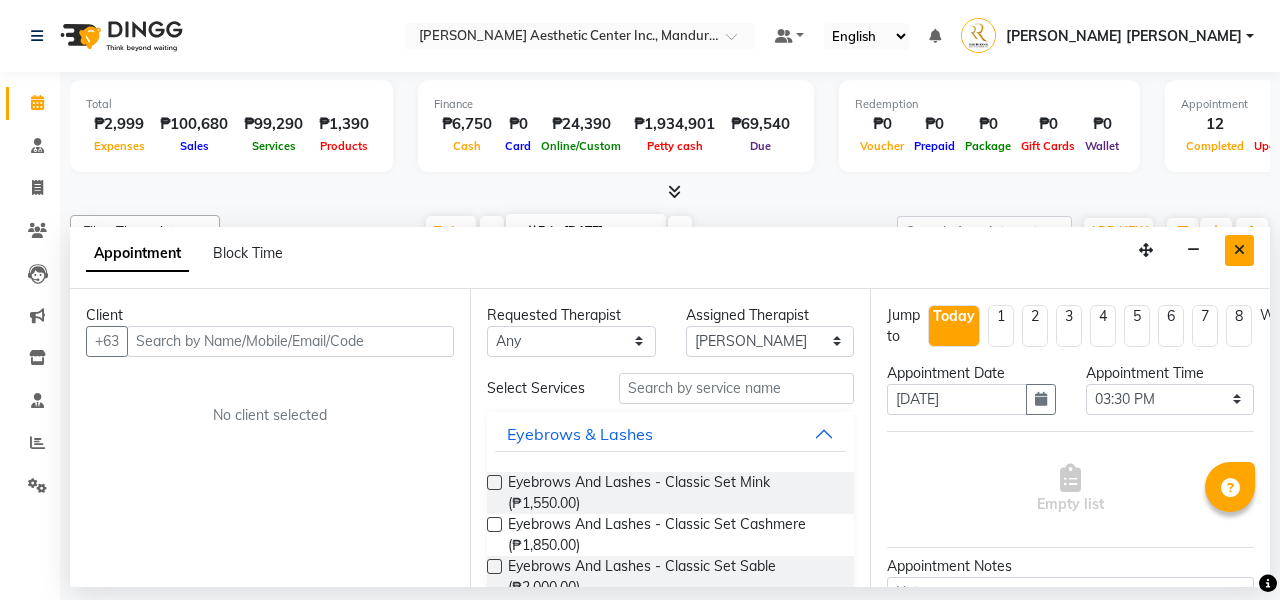 click at bounding box center [1239, 250] 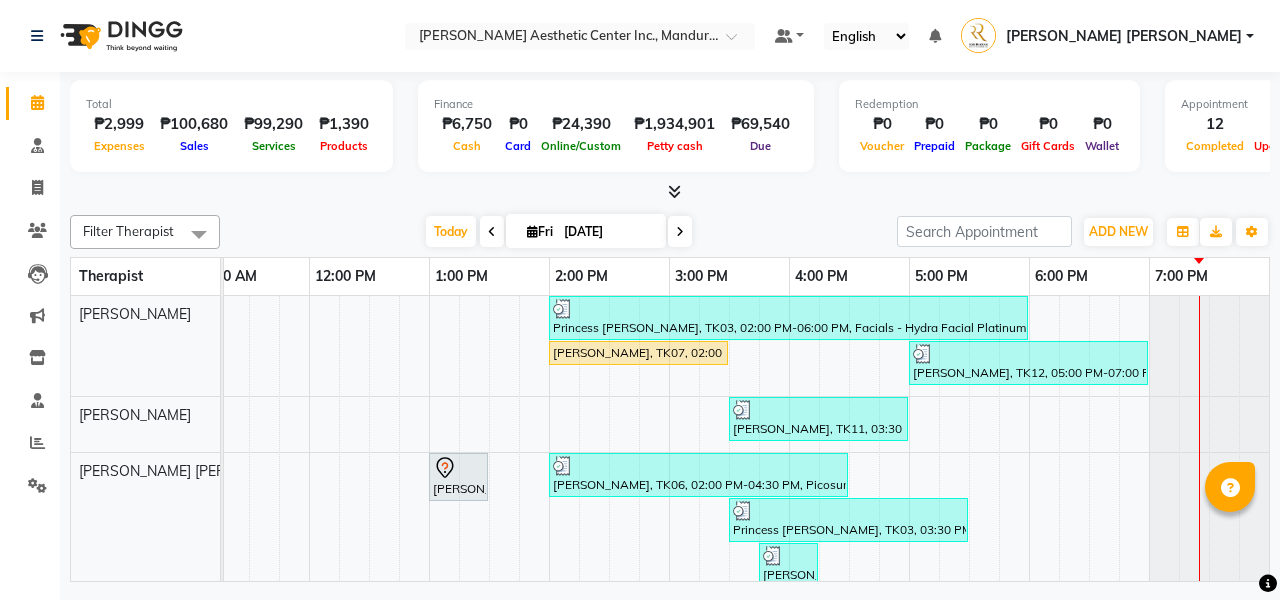 scroll, scrollTop: 296, scrollLeft: 275, axis: both 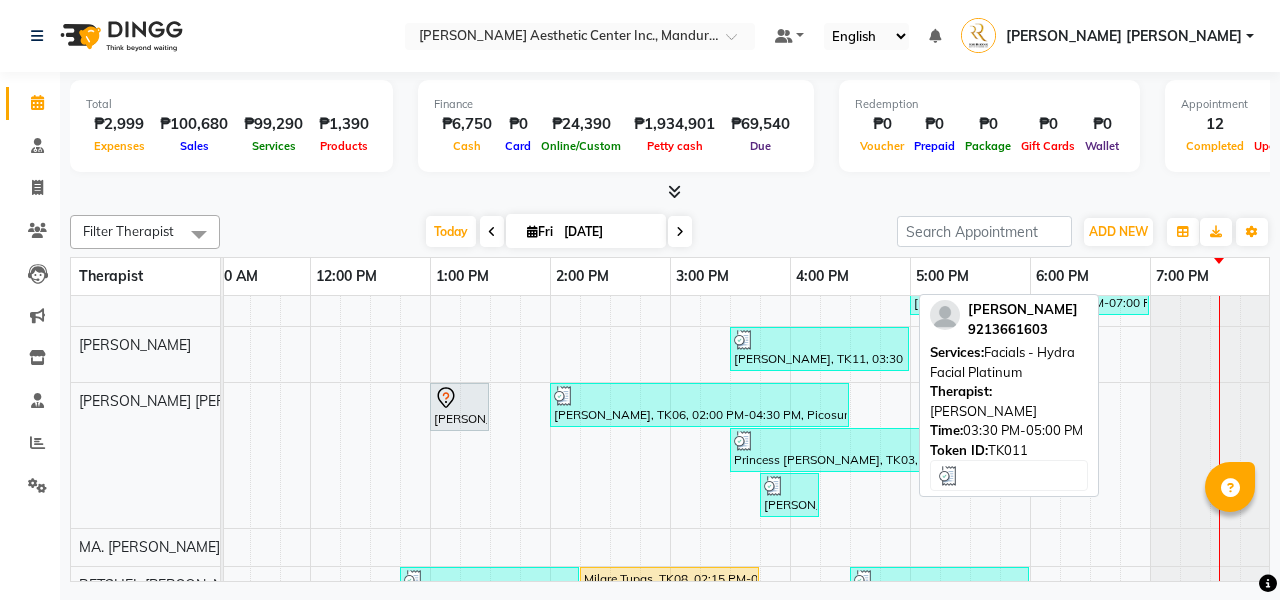 click on "[PERSON_NAME], TK11, 03:30 PM-05:00 PM, Facials  - Hydra Facial Platinum" at bounding box center [819, 349] 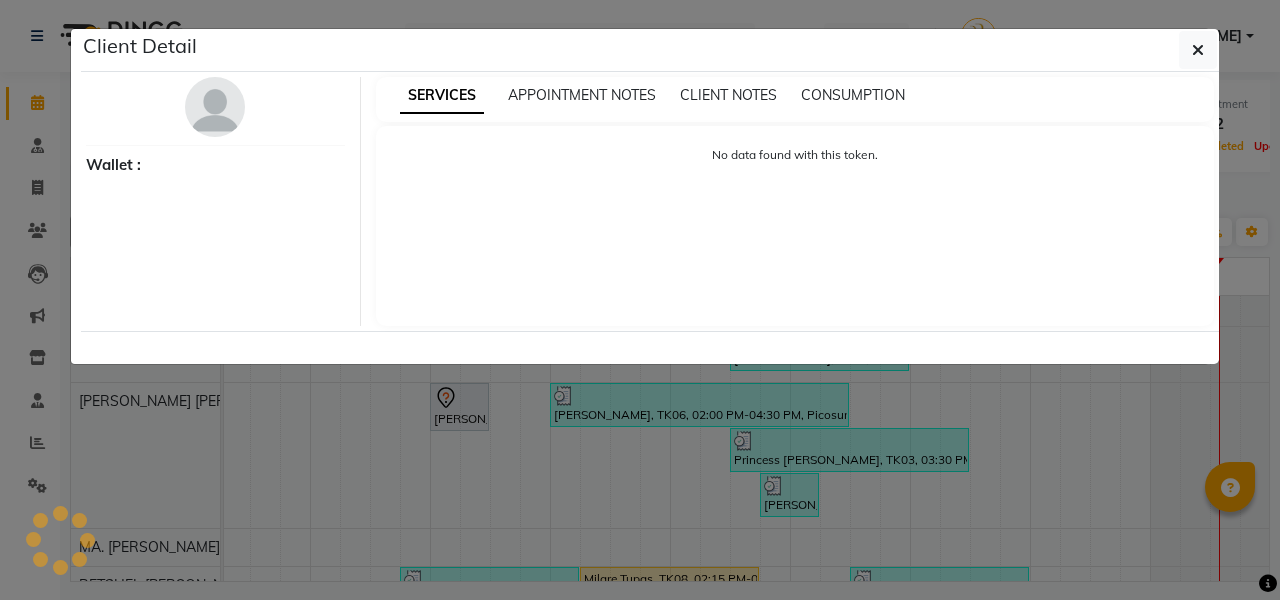 select on "3" 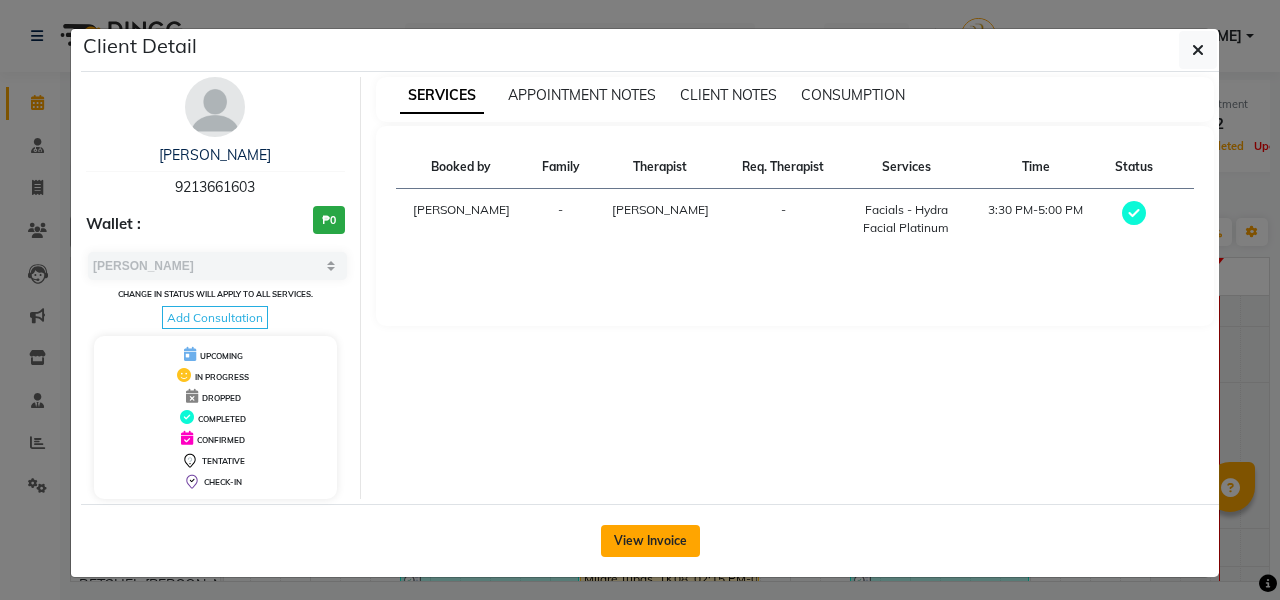 click on "View Invoice" 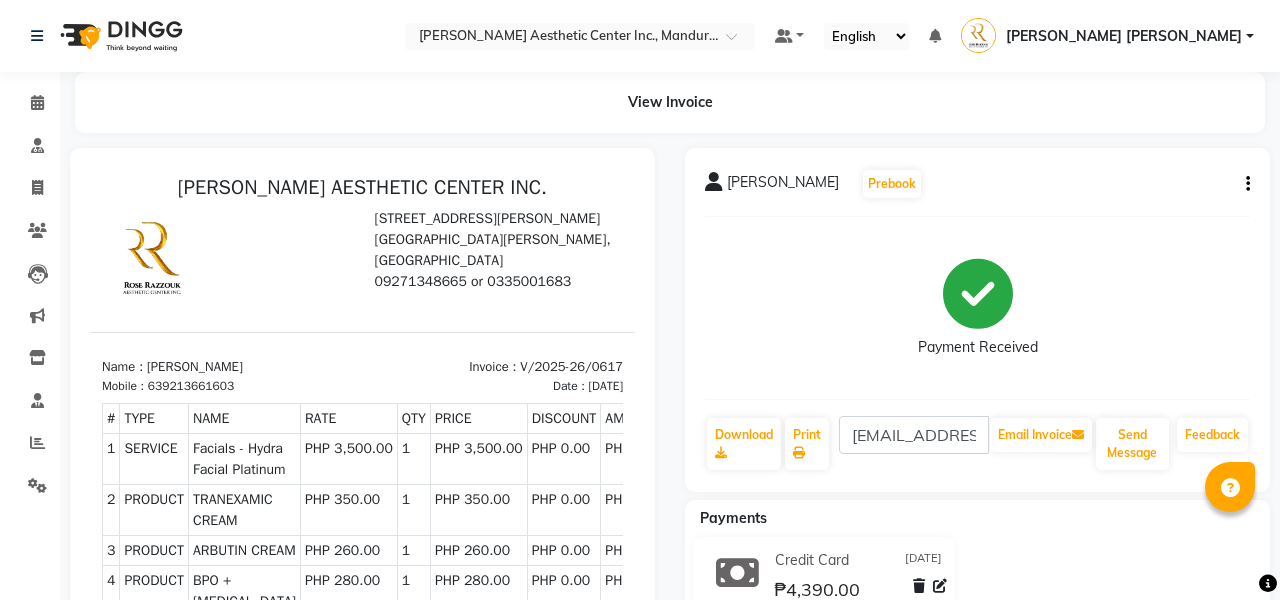 scroll, scrollTop: 0, scrollLeft: 0, axis: both 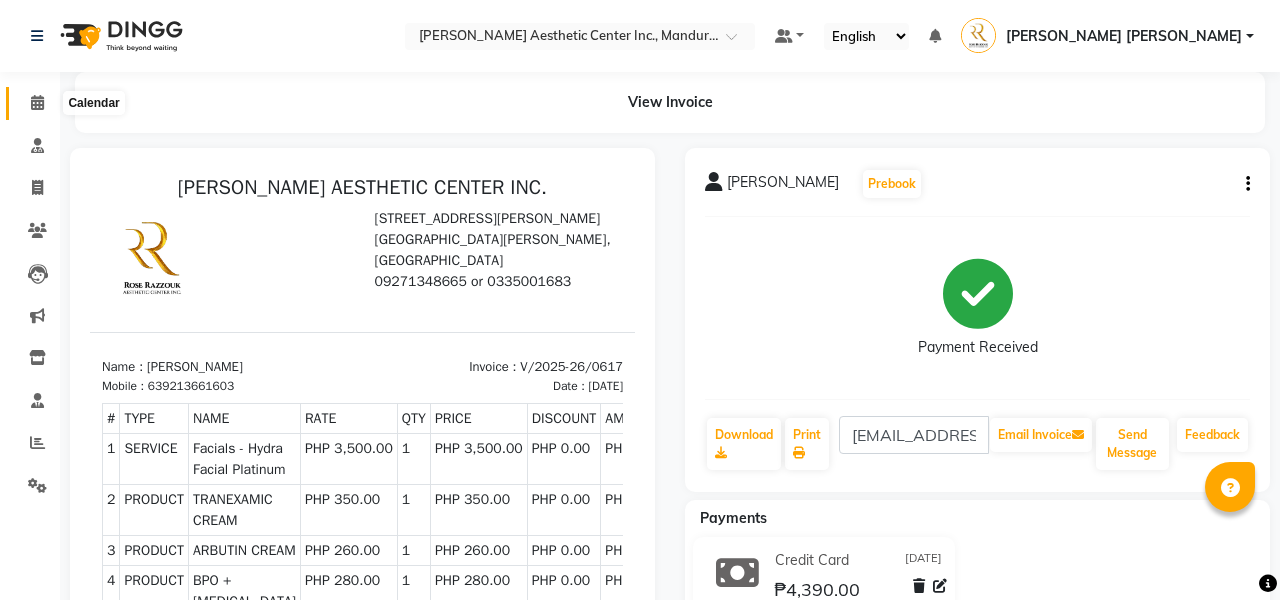 click 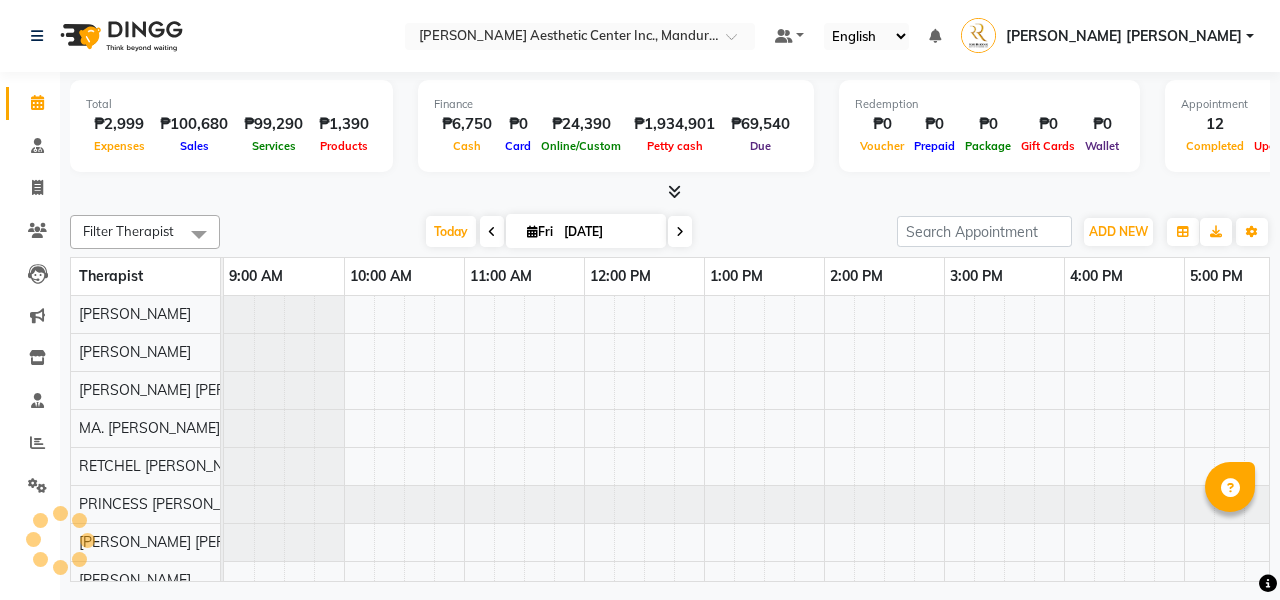 scroll, scrollTop: 0, scrollLeft: 275, axis: horizontal 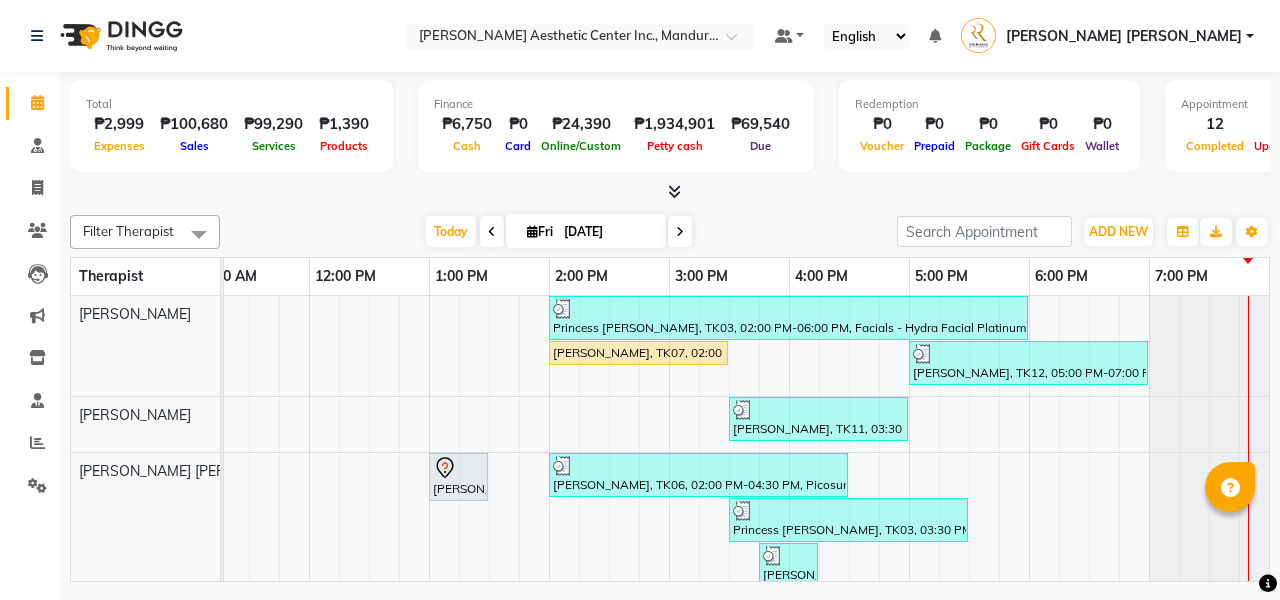 click at bounding box center (680, 231) 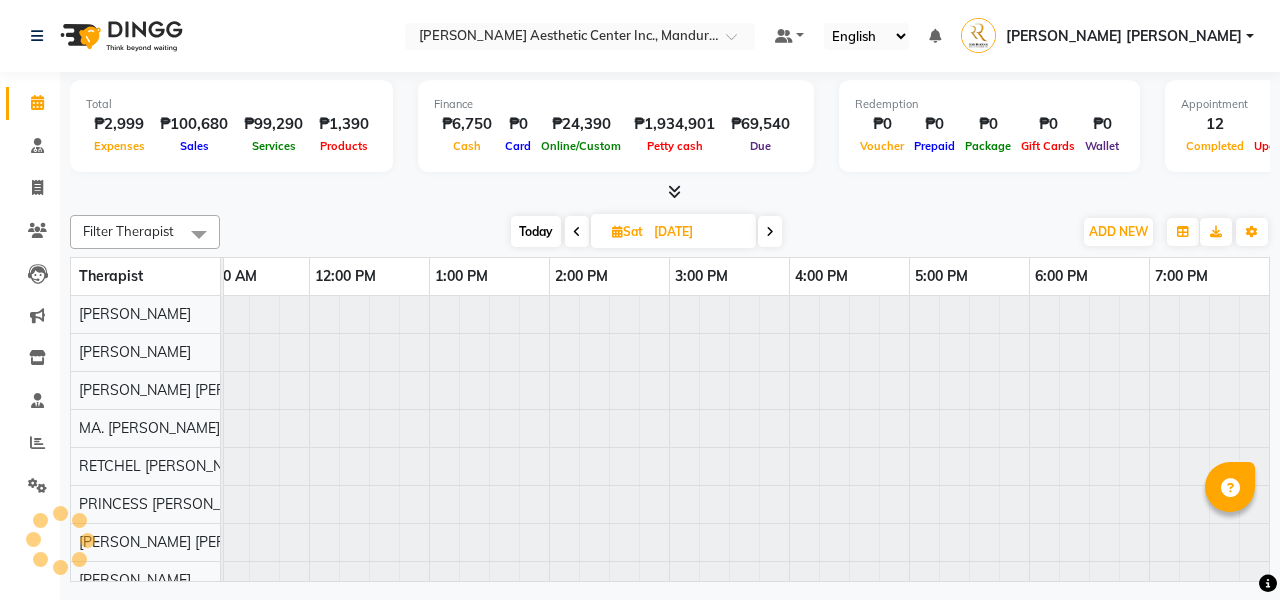 scroll, scrollTop: 0, scrollLeft: 0, axis: both 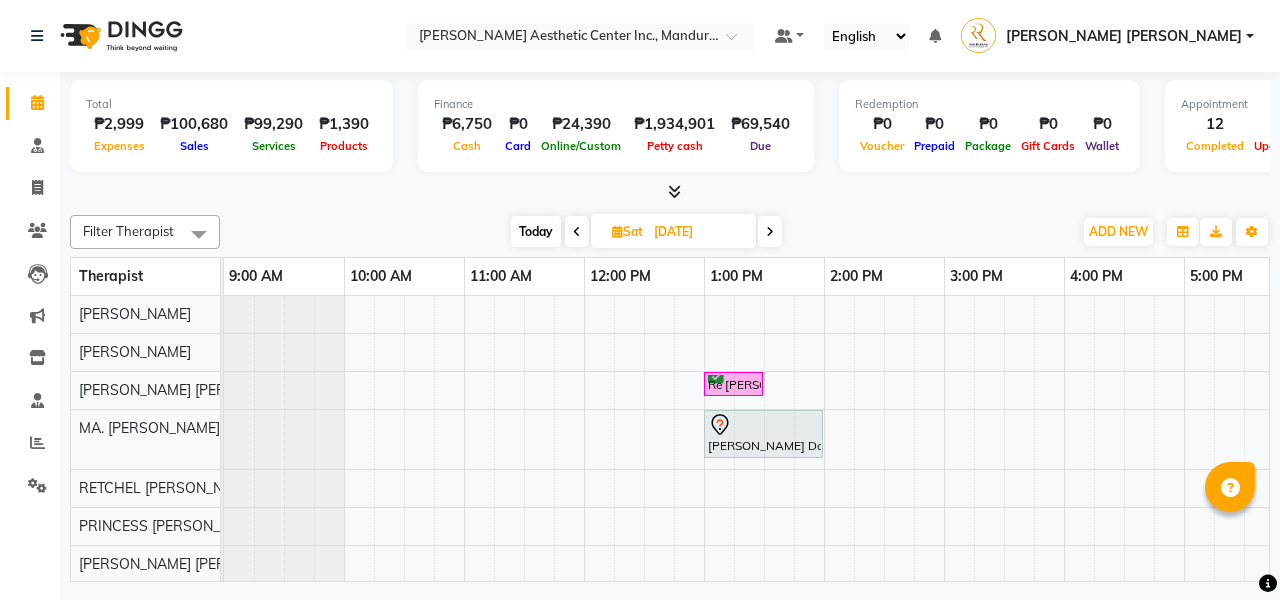 click on "Today" at bounding box center (536, 231) 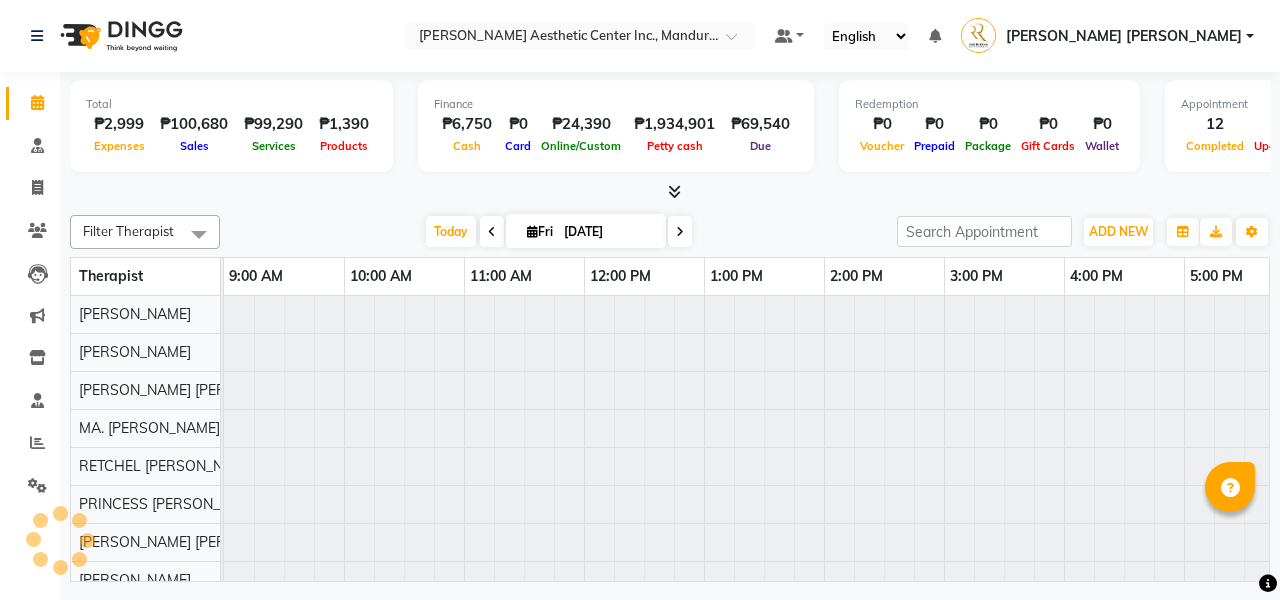 scroll, scrollTop: 0, scrollLeft: 279, axis: horizontal 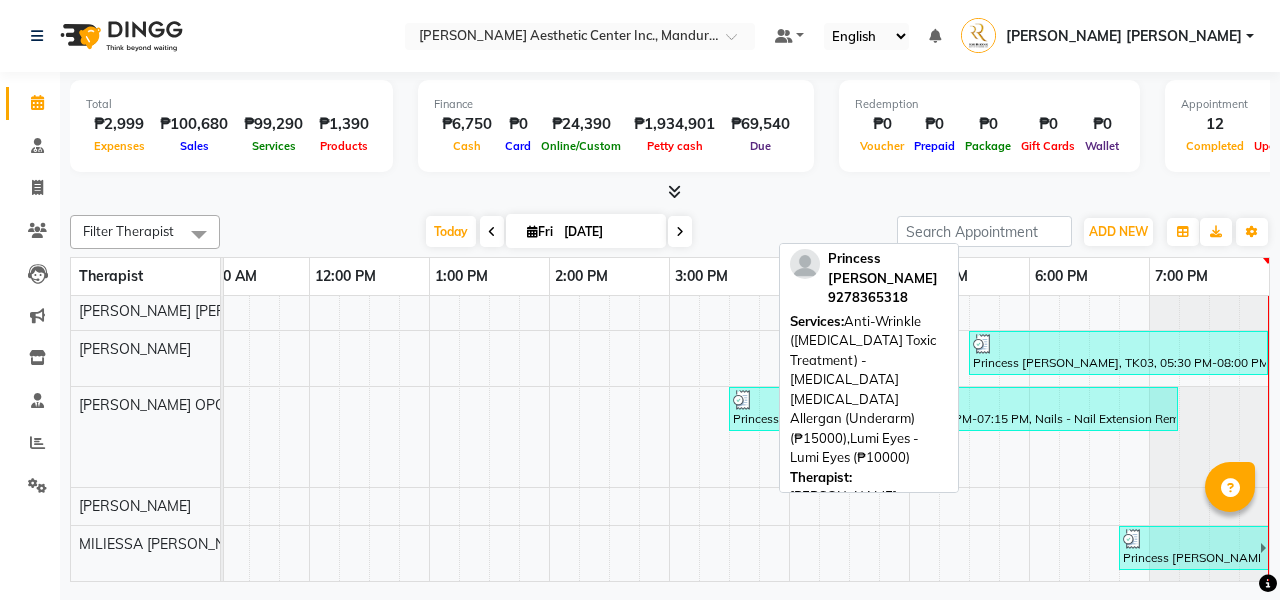 click on "Princess [PERSON_NAME], TK03, 05:30 PM-08:00 PM, Anti-Wrinkle ([MEDICAL_DATA] Toxic Treatment) - [MEDICAL_DATA] [MEDICAL_DATA] Allergan (Underarm) (₱15000),Lumi Eyes  - Lumi Eyes (₱10000)" at bounding box center (1118, 353) 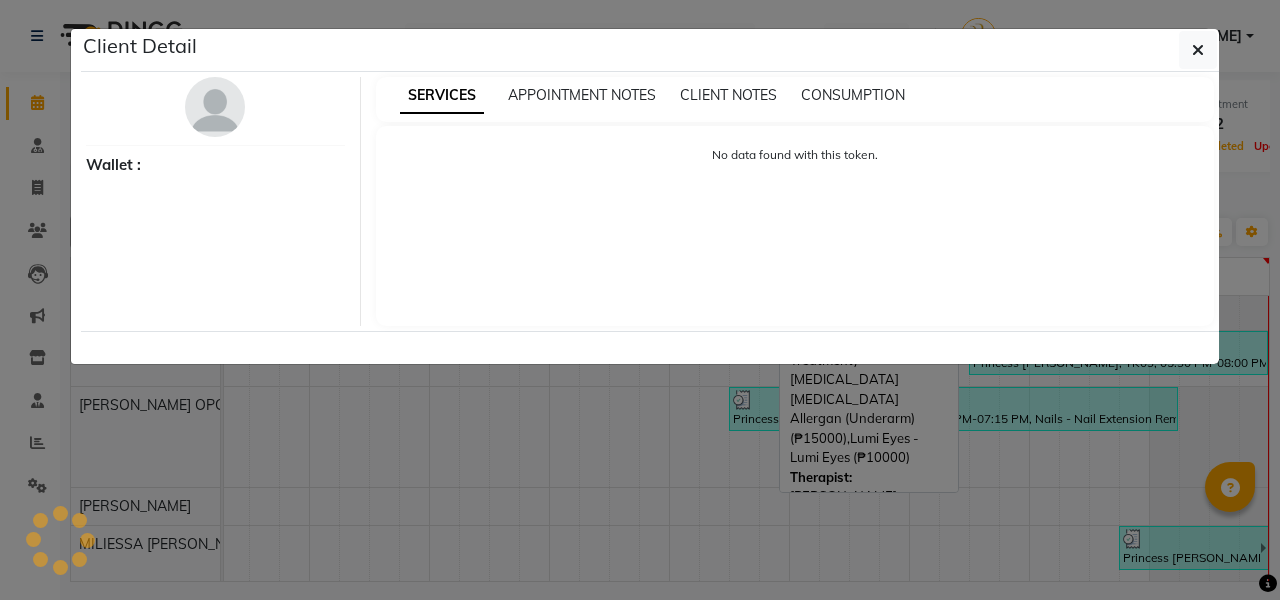 select on "3" 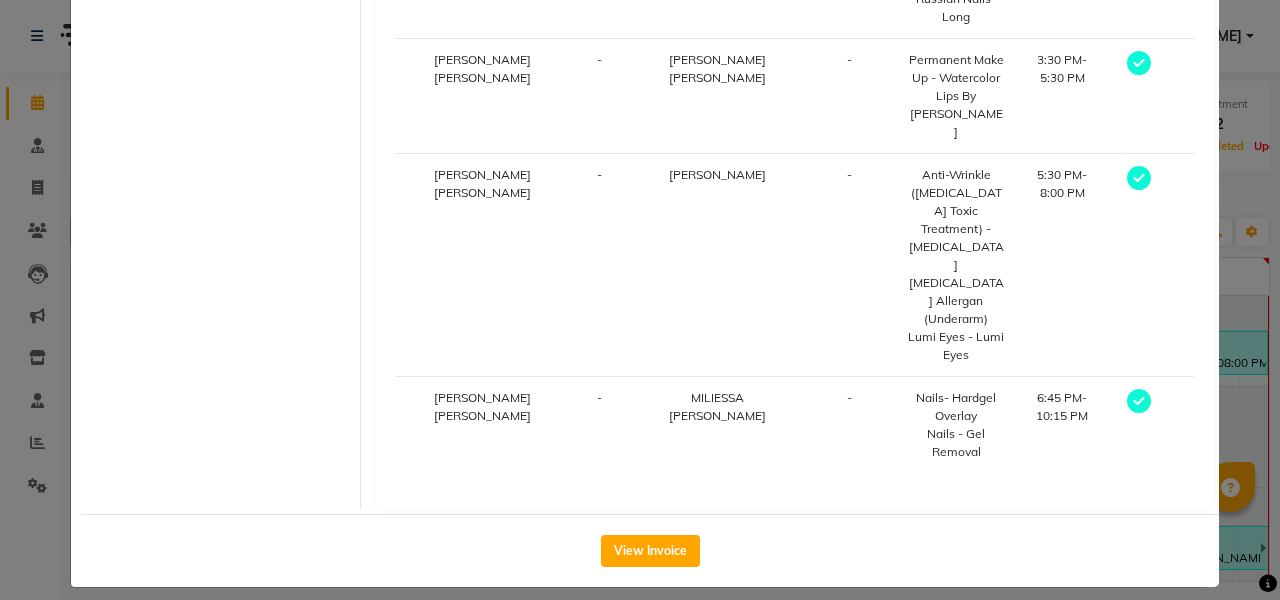 scroll, scrollTop: 594, scrollLeft: 0, axis: vertical 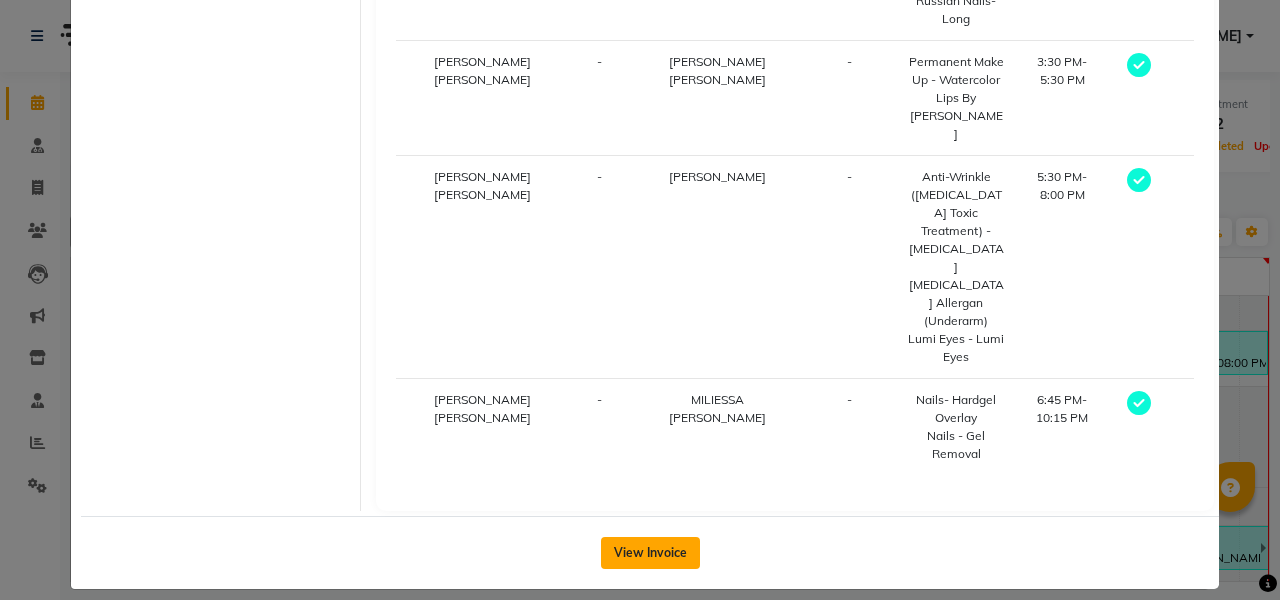 click on "View Invoice" 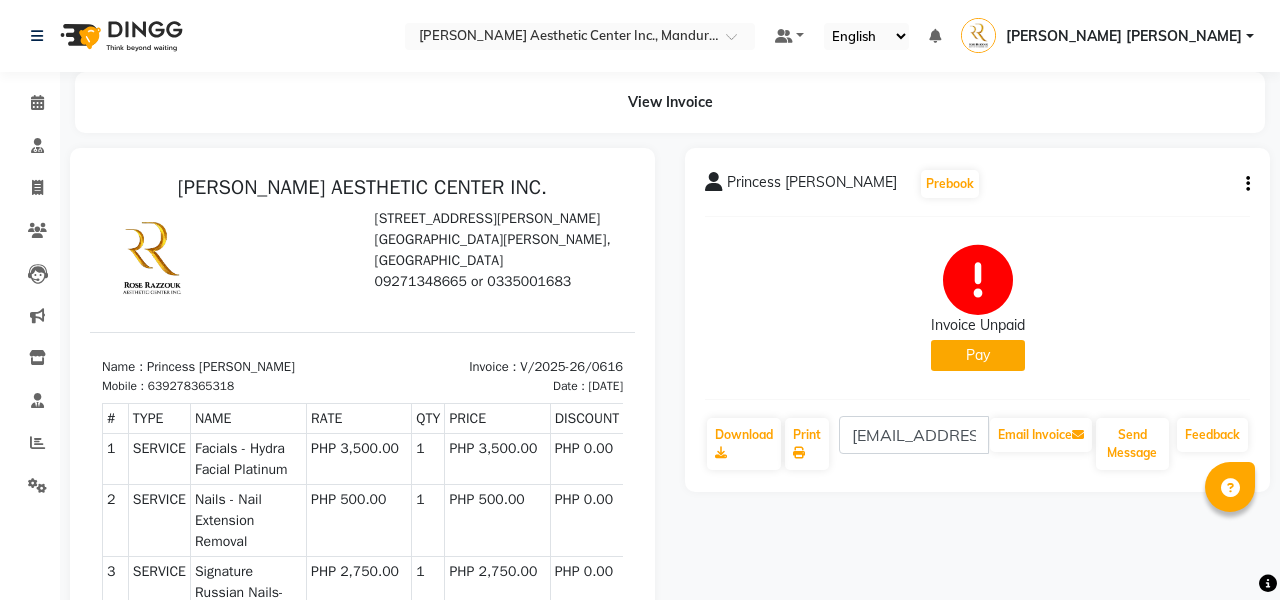 scroll, scrollTop: 0, scrollLeft: 0, axis: both 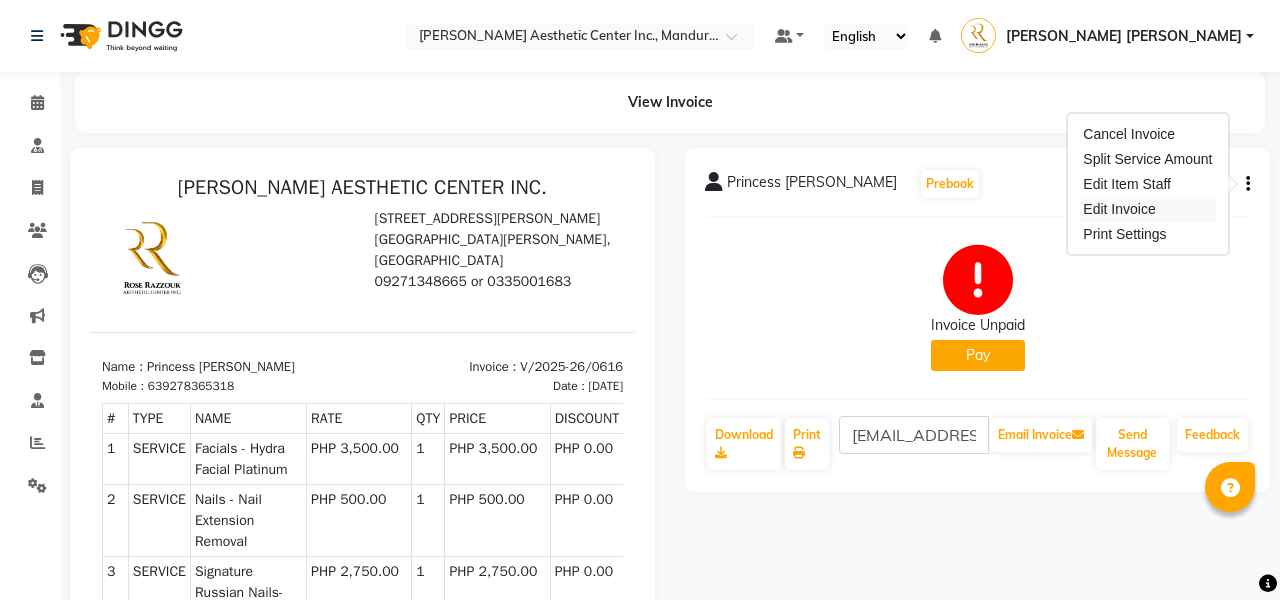 click on "Edit Invoice" at bounding box center [1147, 209] 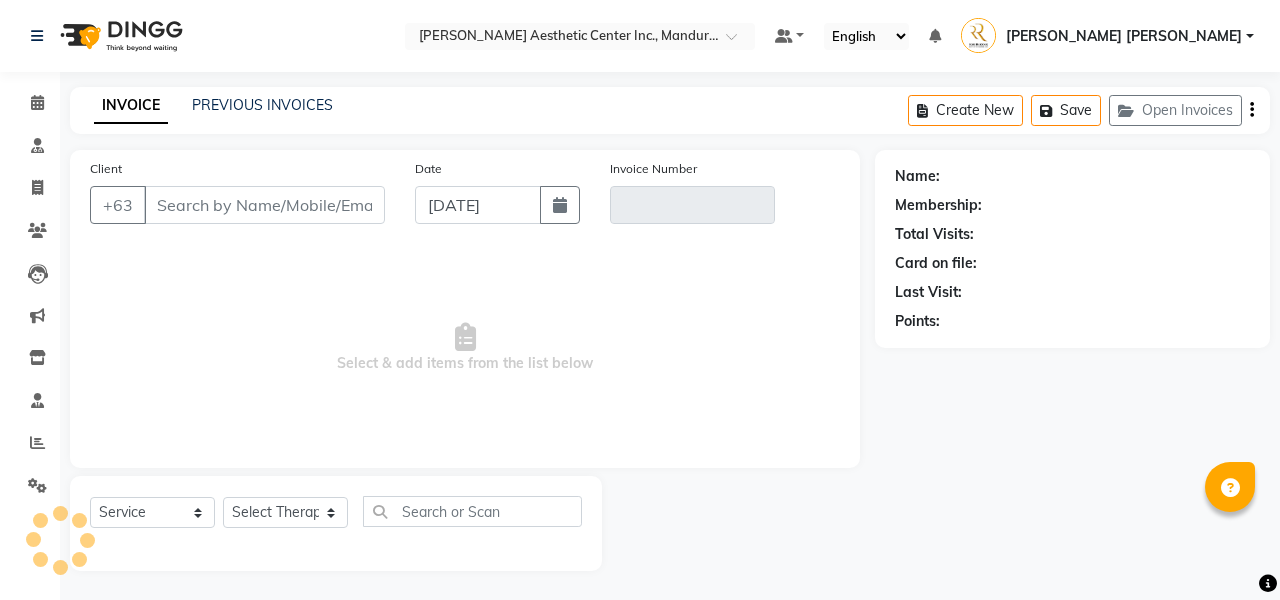 type on "9278365318" 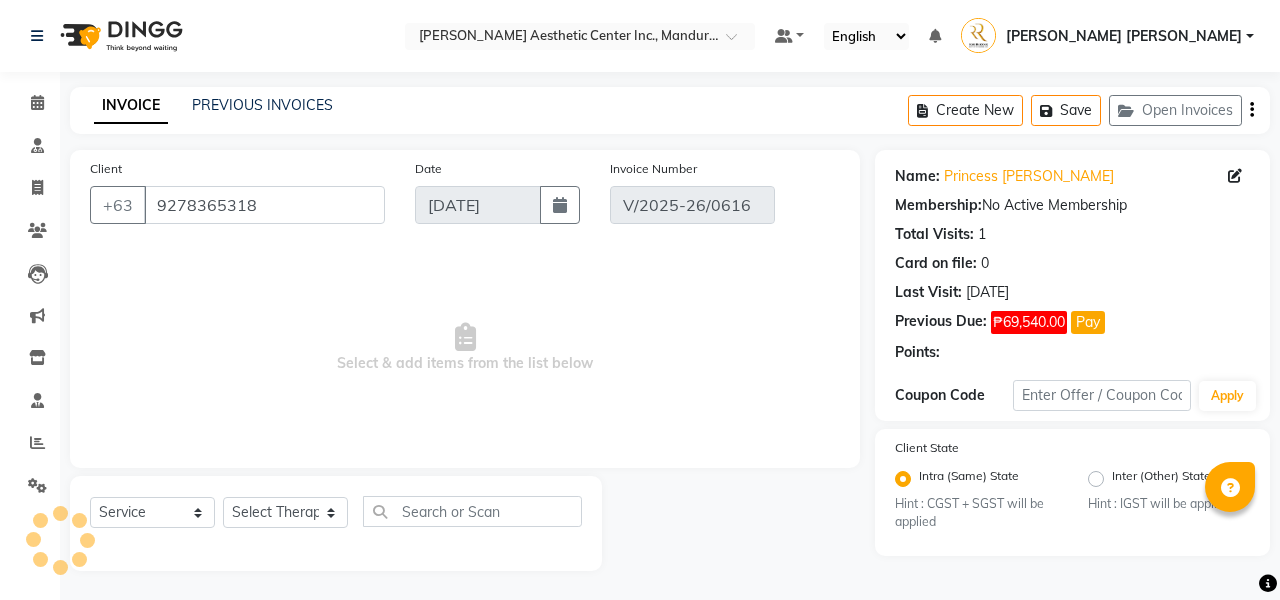 select on "select" 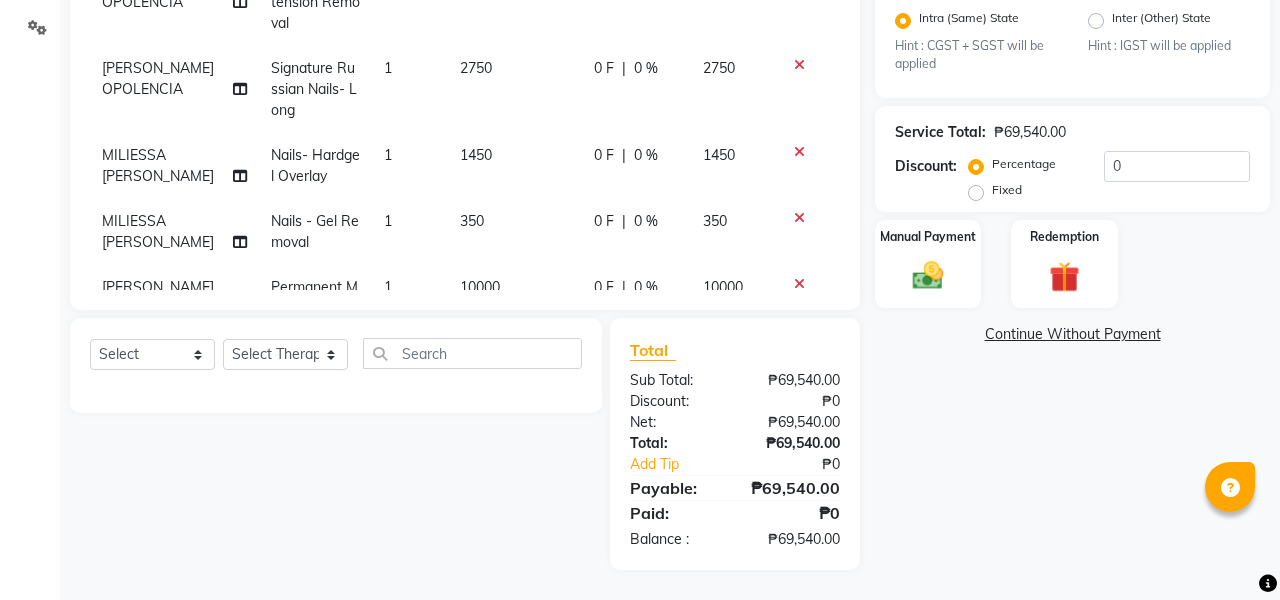 scroll, scrollTop: 458, scrollLeft: 0, axis: vertical 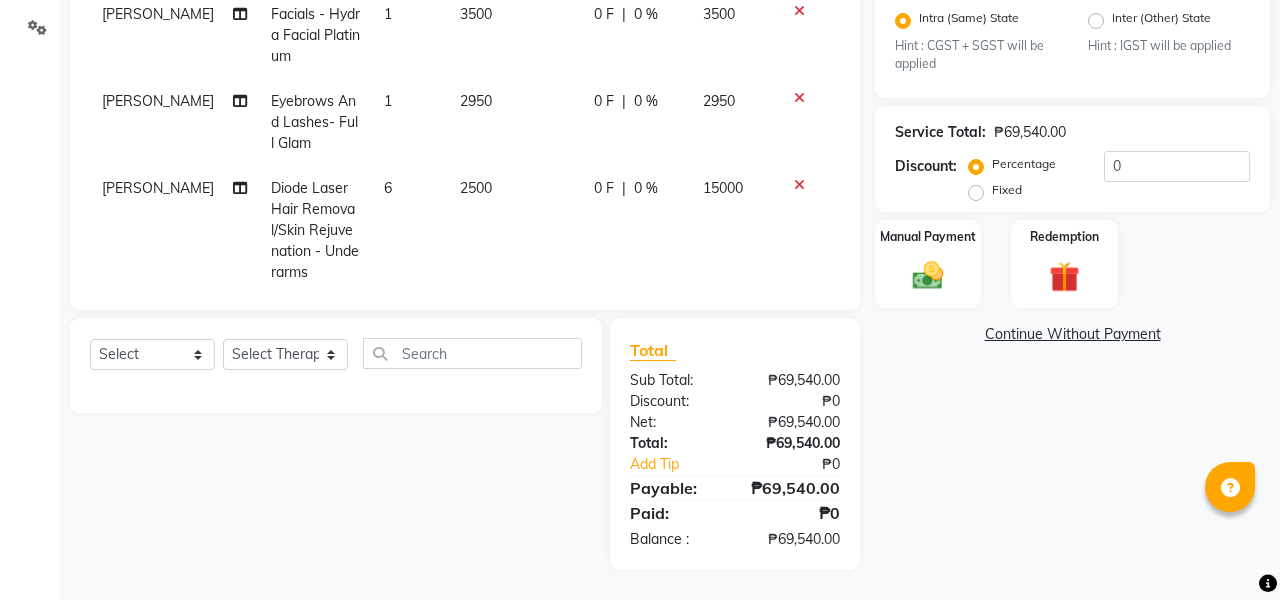 click on "6" 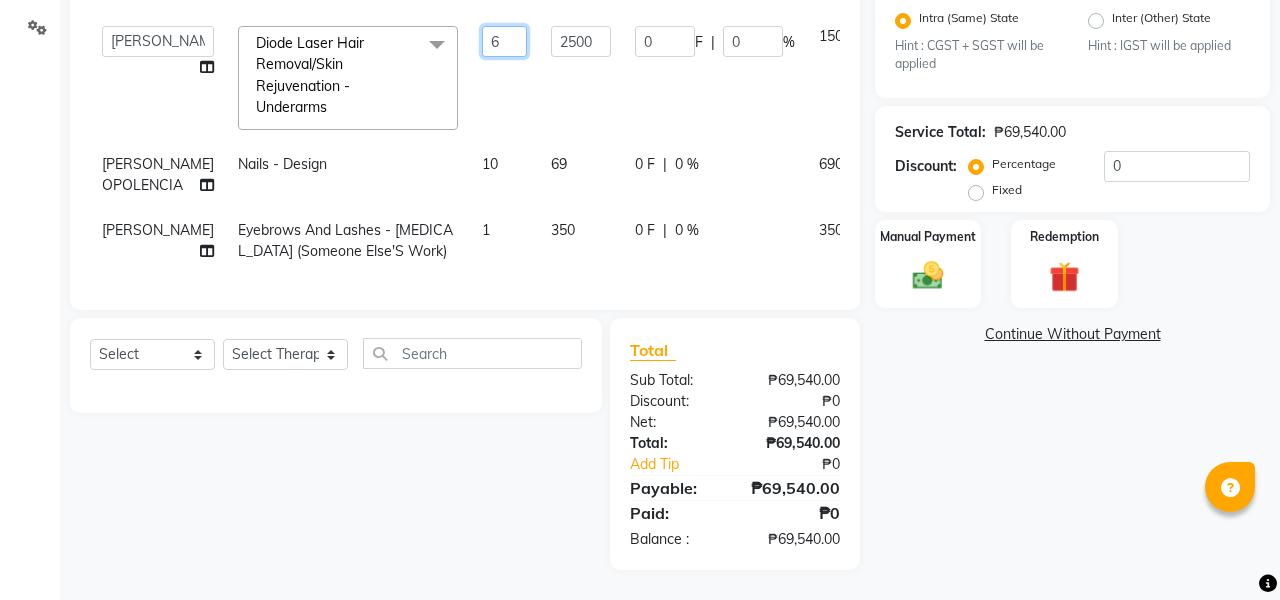 click on "6" 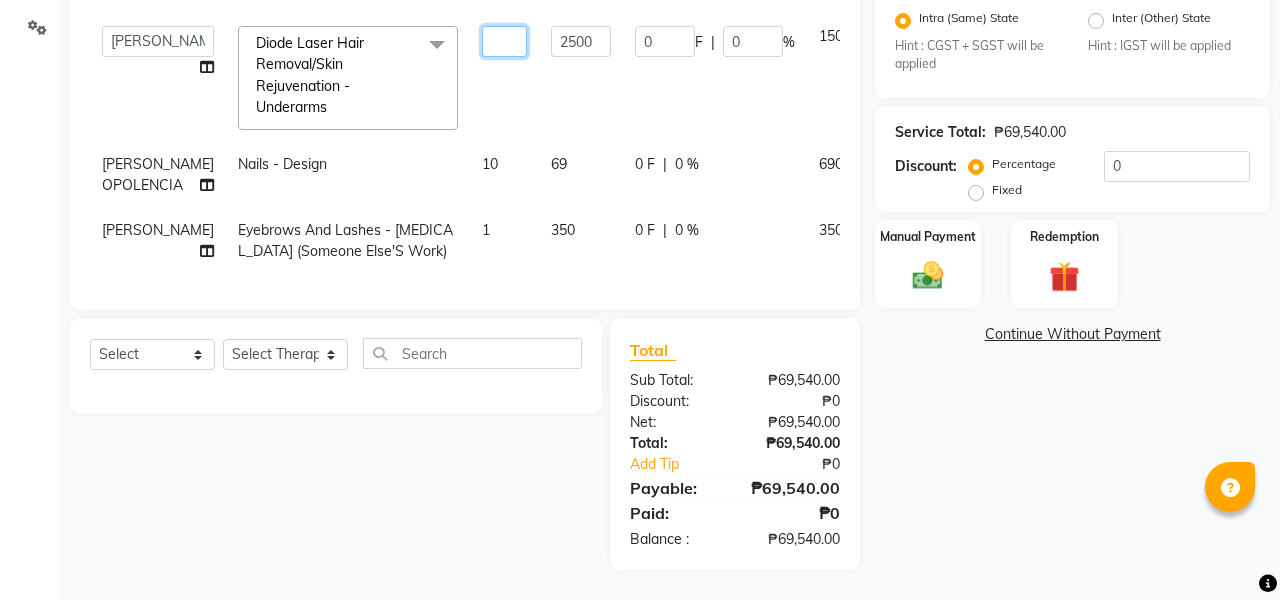type on "1" 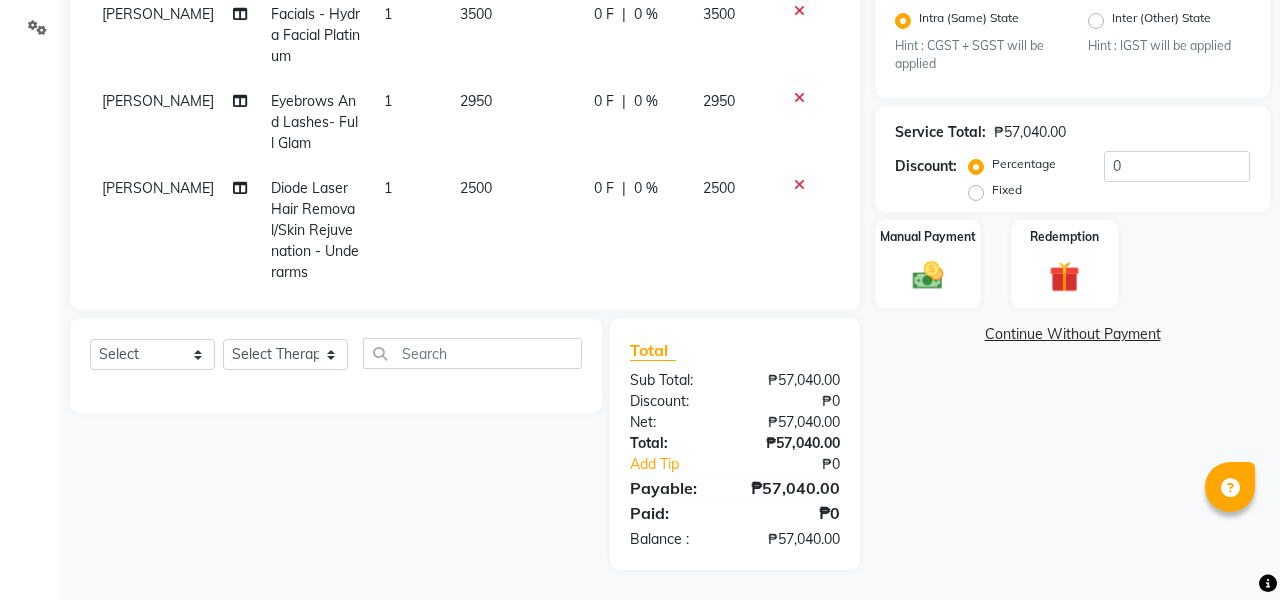 click on "Name: Princess [PERSON_NAME] Membership:  No Active Membership  Total Visits:  1 Card on file:  0 Last Visit:   [DATE] Previous Due:  ₱69,540.00 Pay Points:   0  Coupon Code Apply Client State Intra (Same) State Hint : CGST + SGST will be applied Inter (Other) State Hint : IGST will be applied Service Total:  ₱57,040.00  Discount:  Percentage   Fixed  0 Manual Payment Redemption  Continue Without Payment" 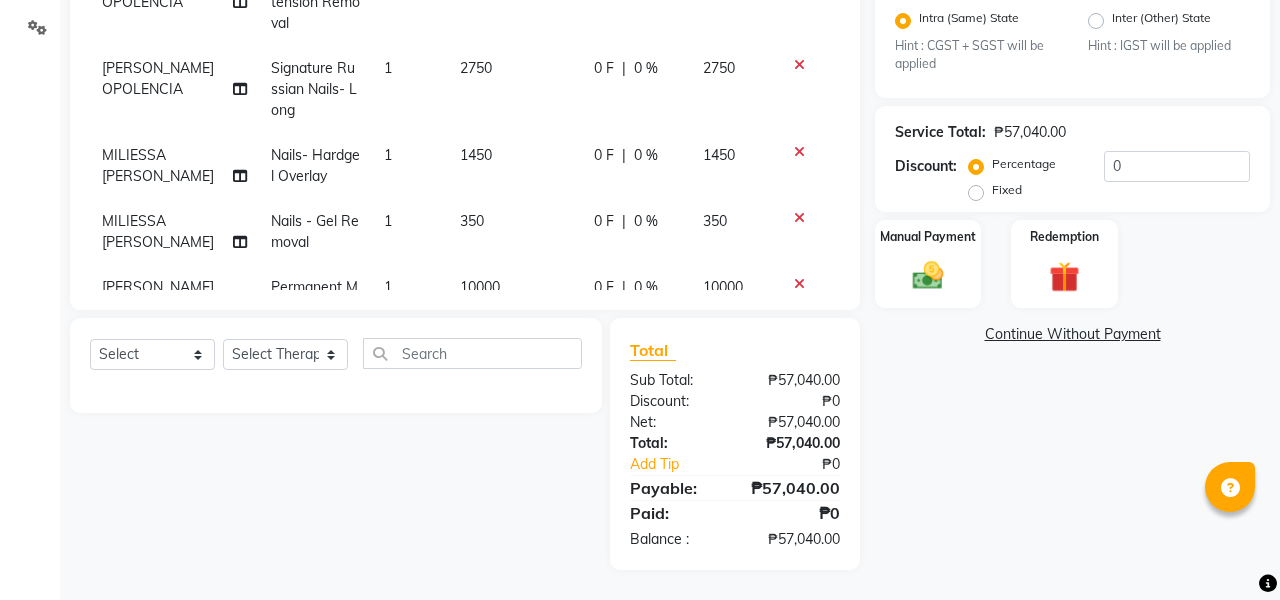 scroll, scrollTop: 0, scrollLeft: 0, axis: both 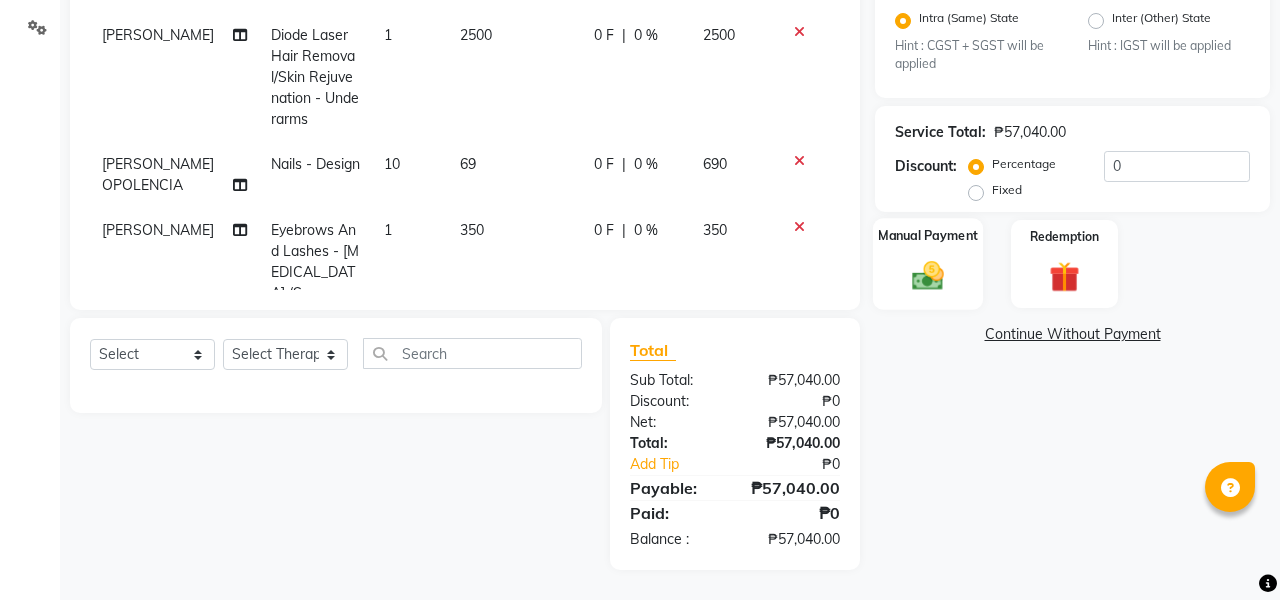 click 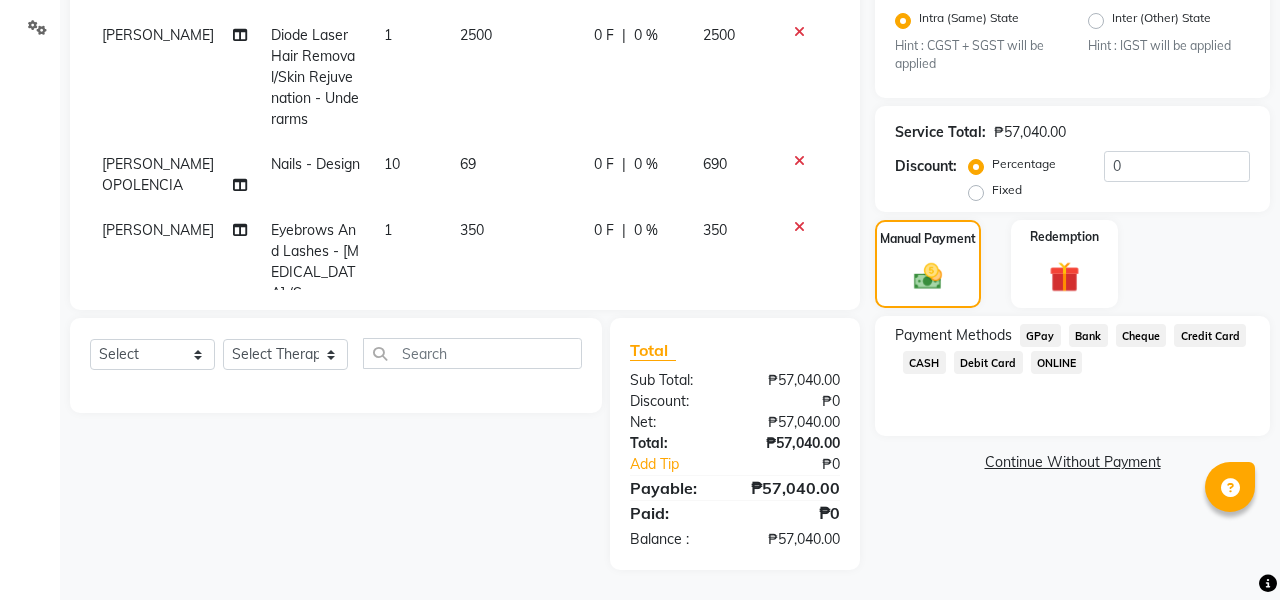 click on "CASH" 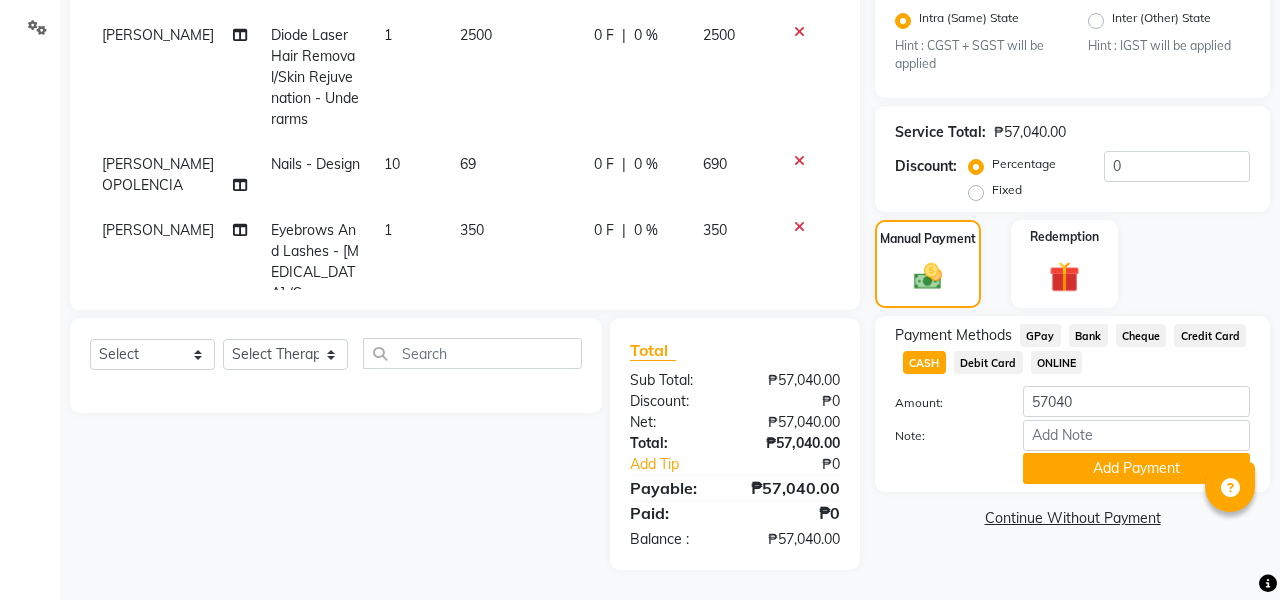 scroll, scrollTop: 460, scrollLeft: 0, axis: vertical 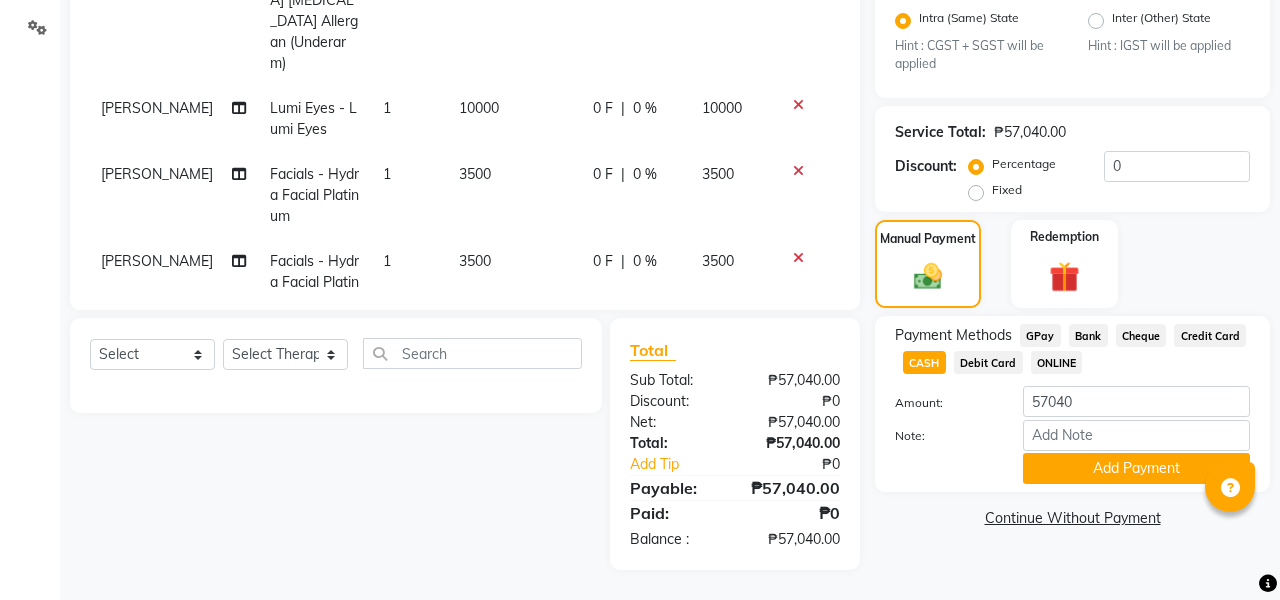 click 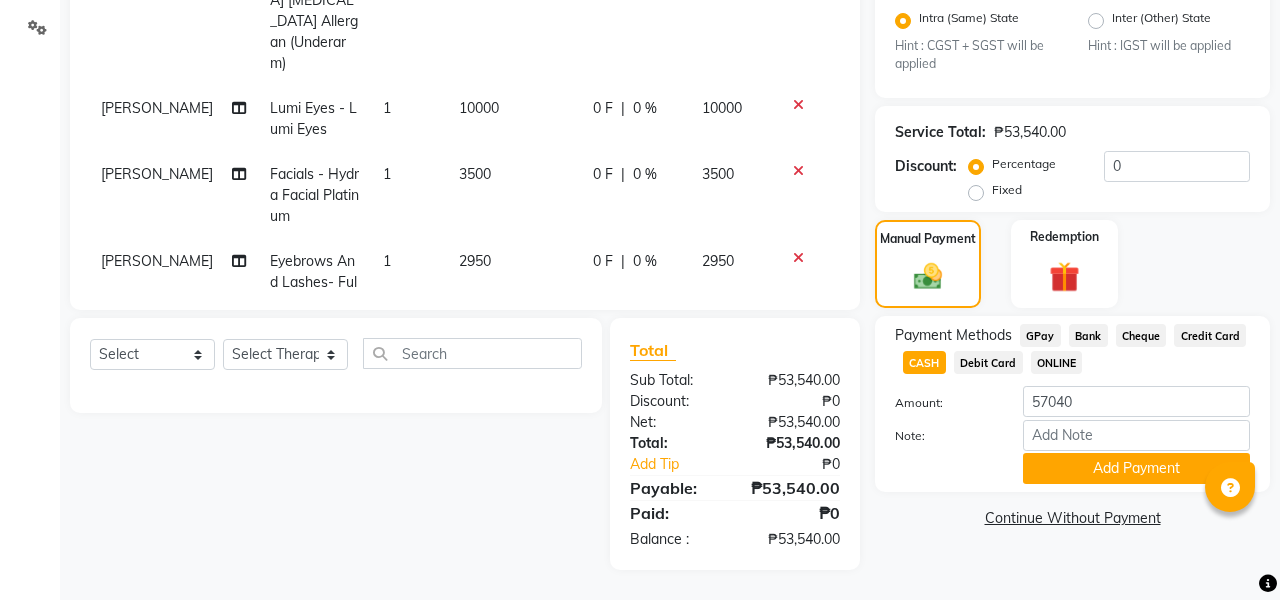 click 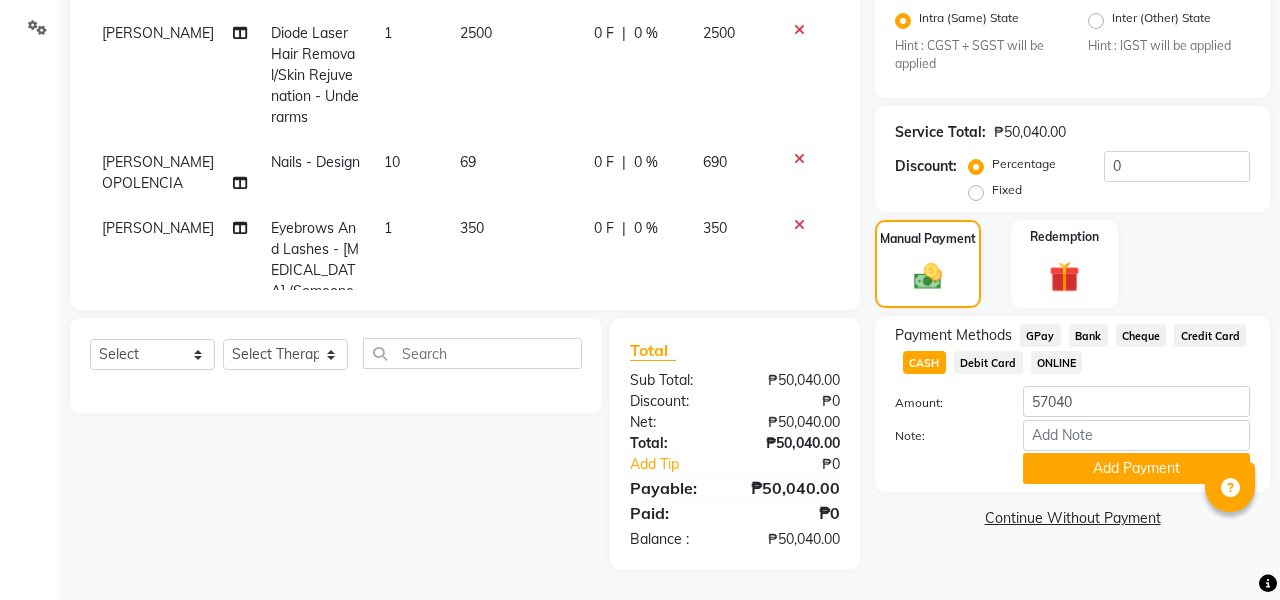 scroll, scrollTop: 747, scrollLeft: 0, axis: vertical 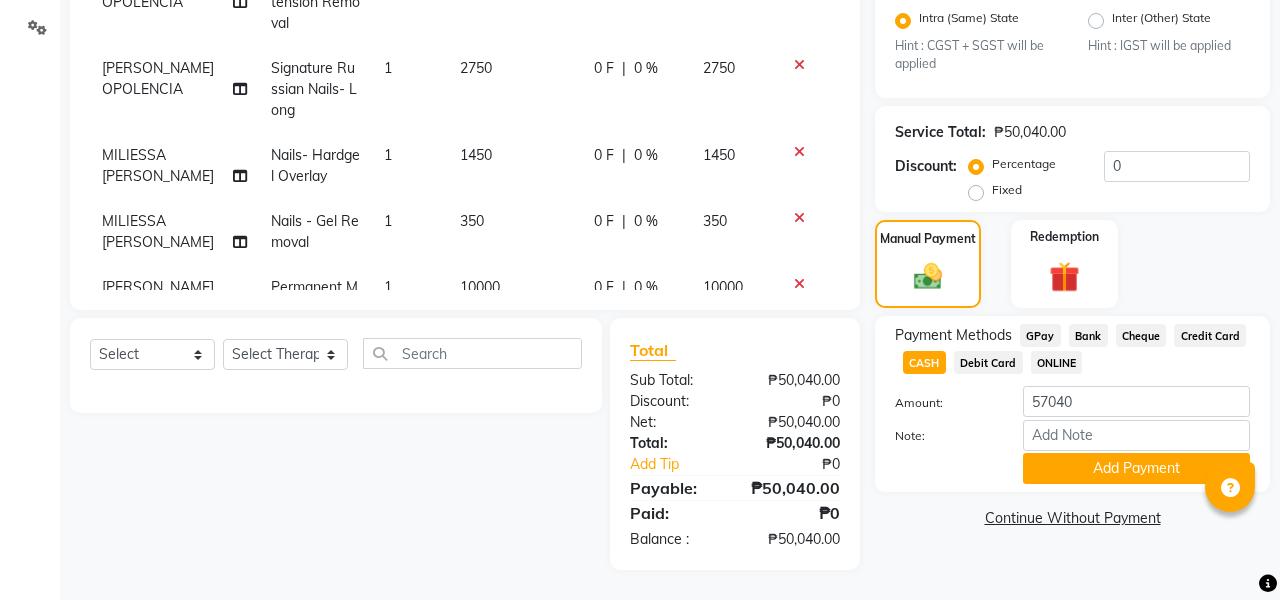 click on "GPay" 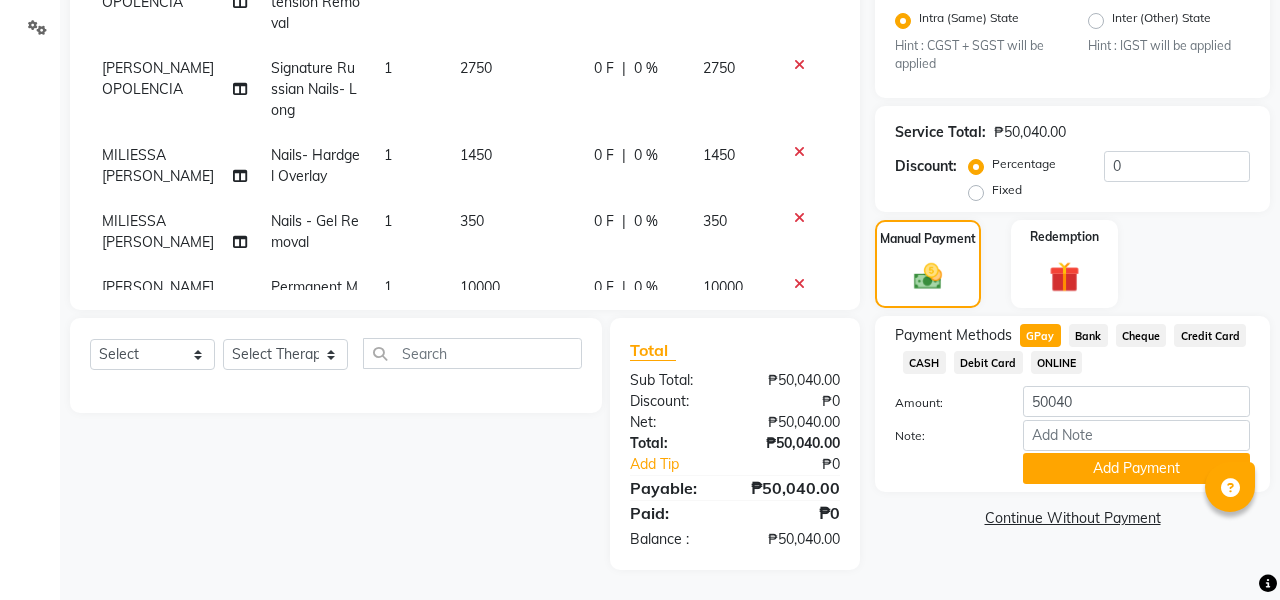 click on "CASH" 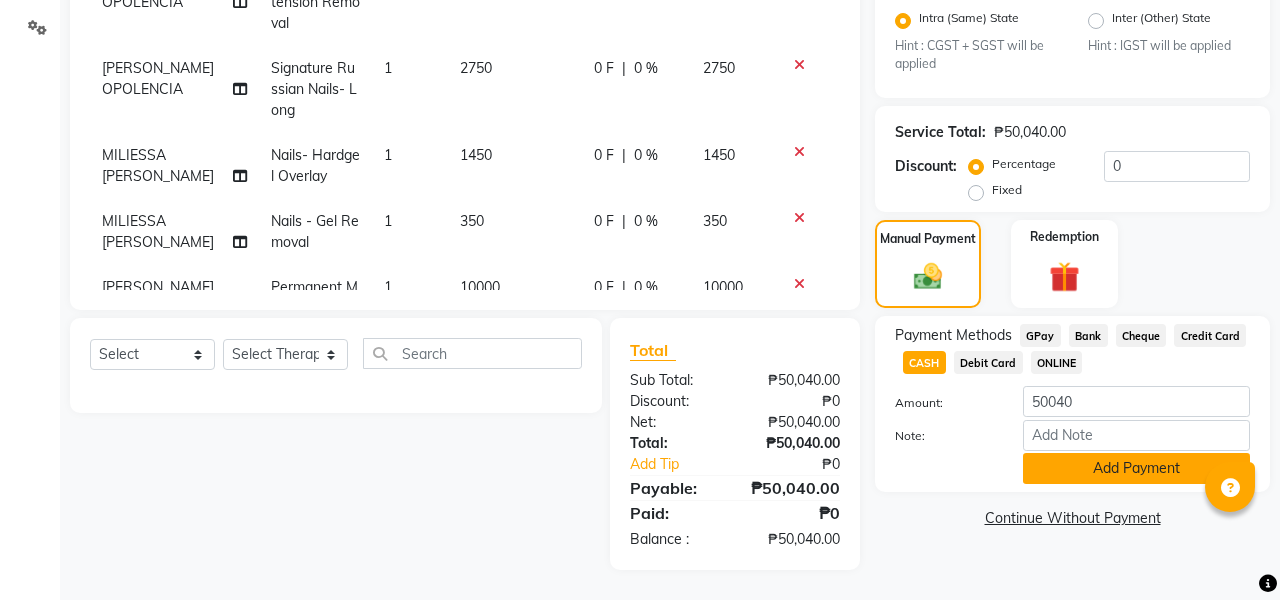 click on "Add Payment" 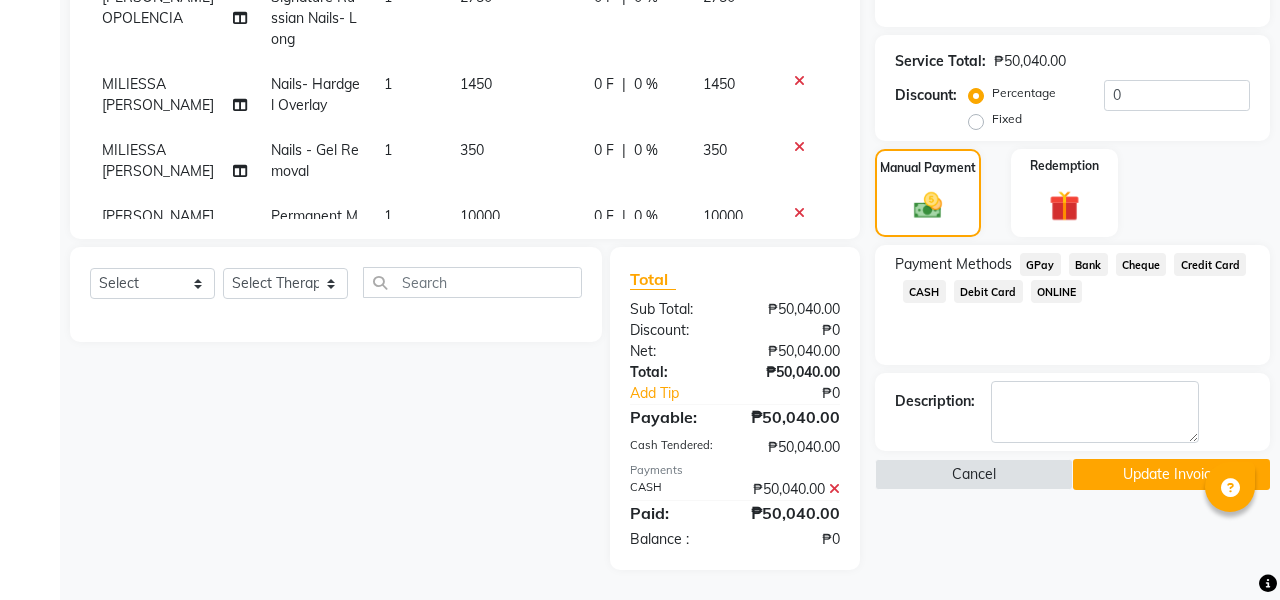 scroll, scrollTop: 549, scrollLeft: 0, axis: vertical 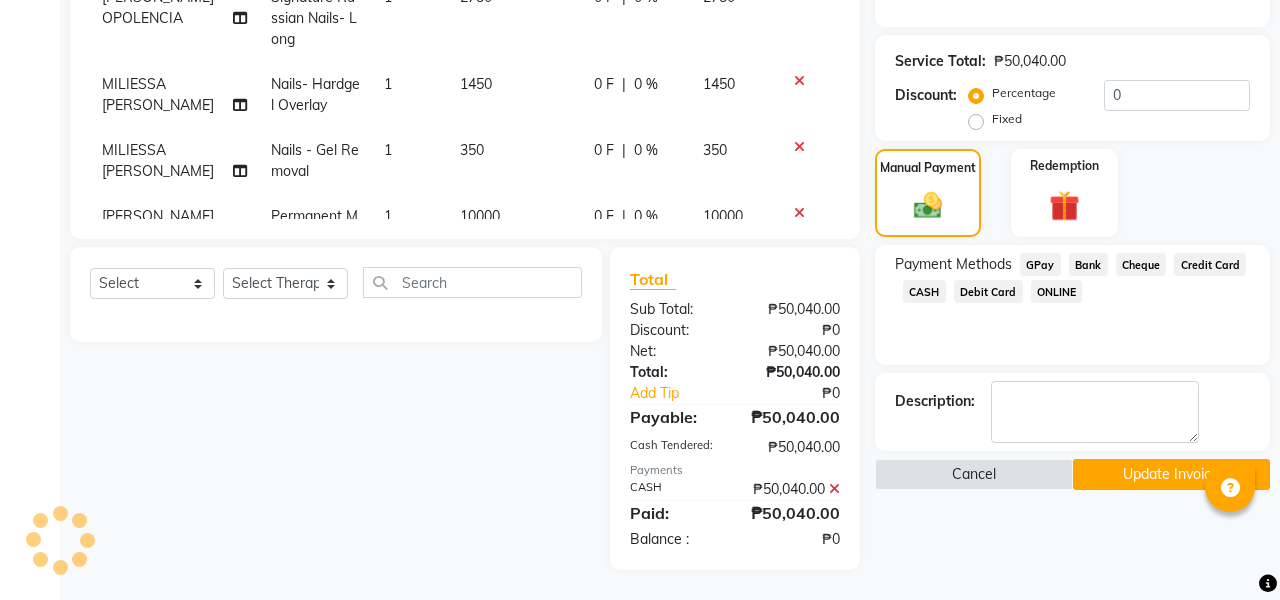 click on "Update Invoice" 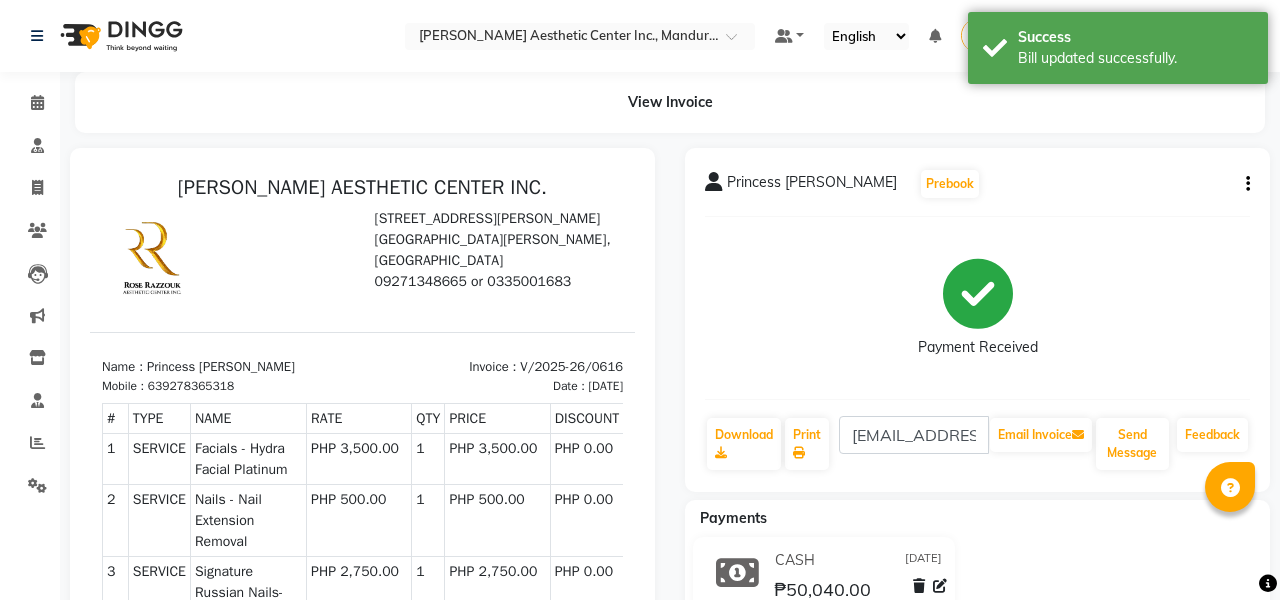 scroll, scrollTop: 0, scrollLeft: 0, axis: both 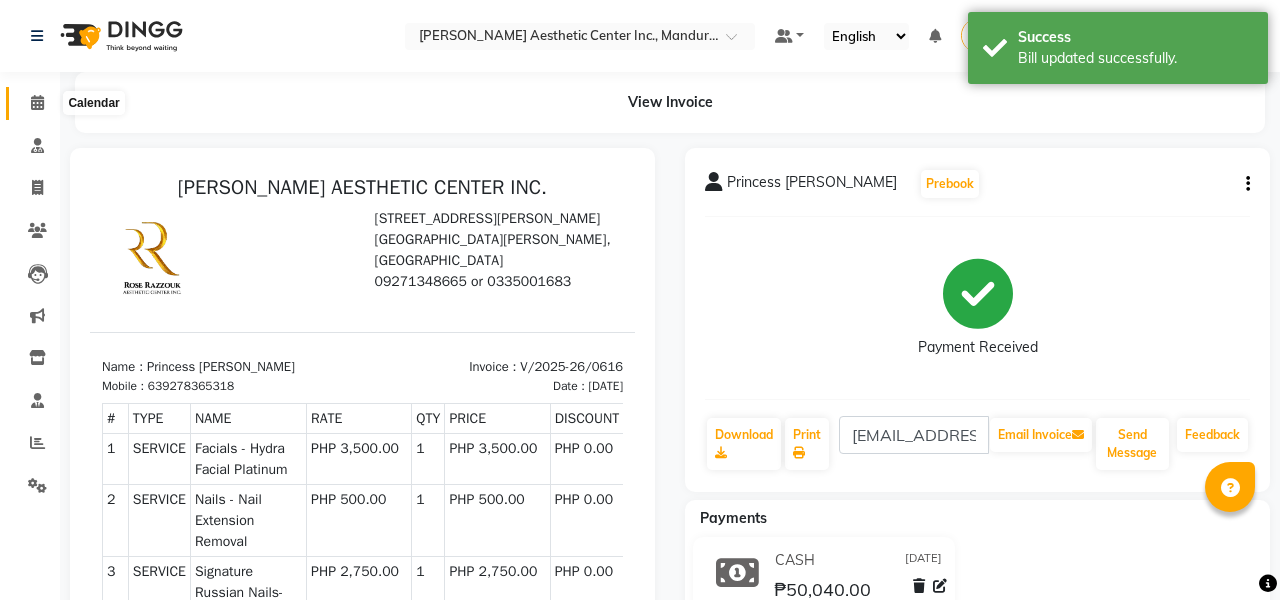 click 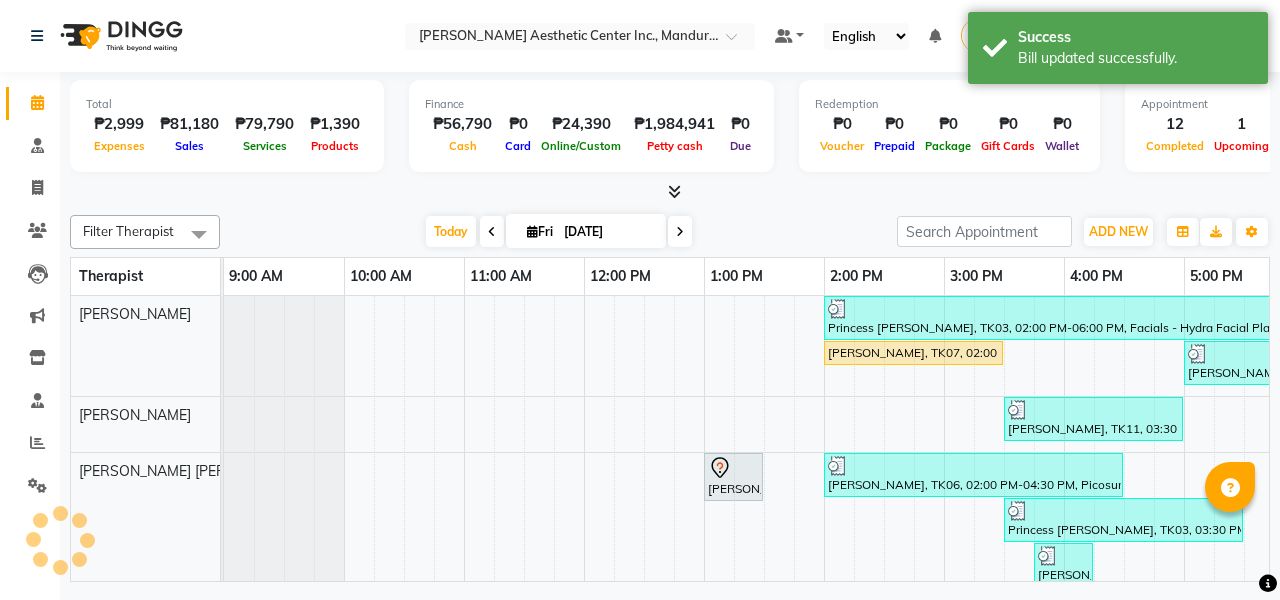 scroll, scrollTop: 0, scrollLeft: 279, axis: horizontal 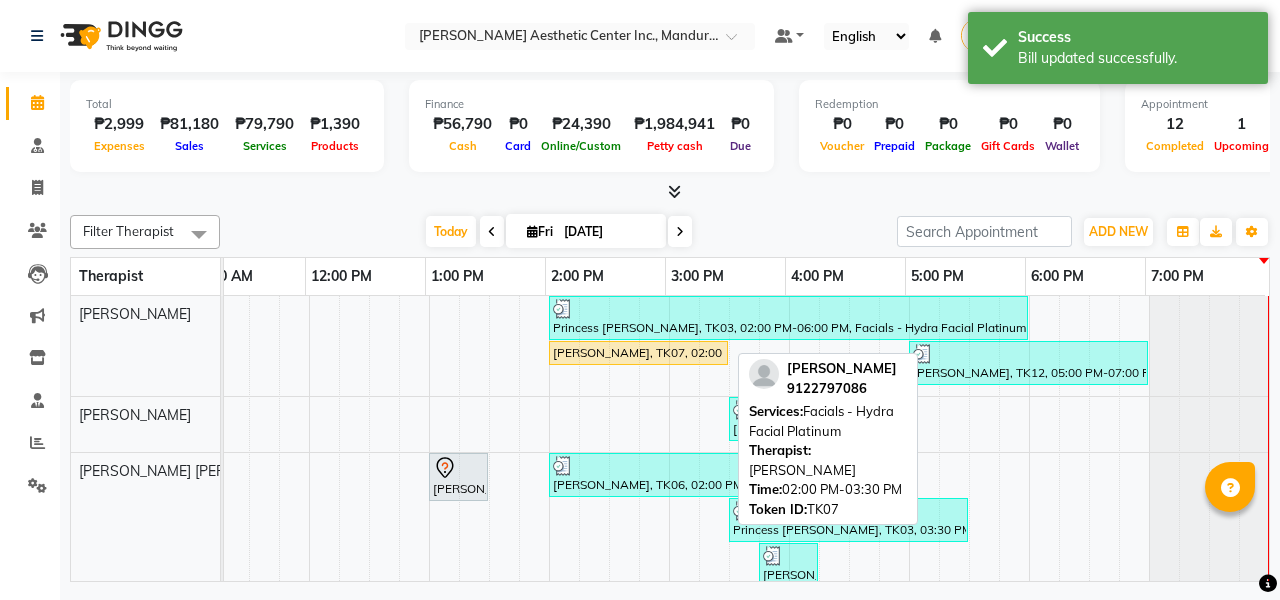 click on "[PERSON_NAME], TK07, 02:00 PM-03:30 PM, Facials  - Hydra Facial Platinum" at bounding box center (638, 353) 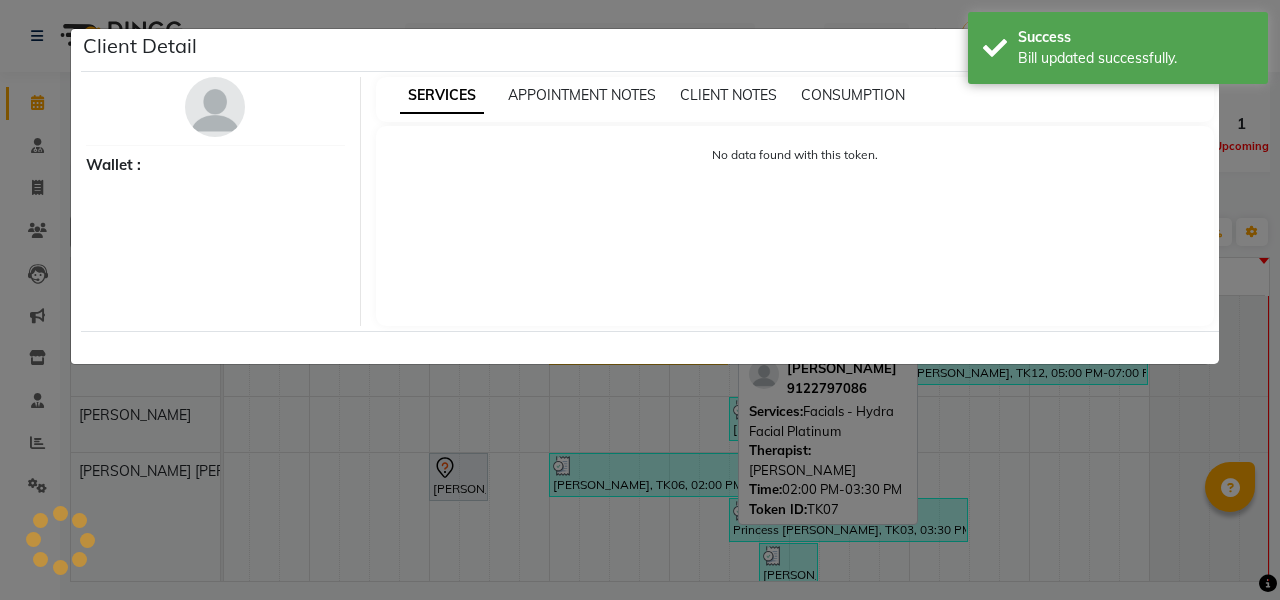 select on "1" 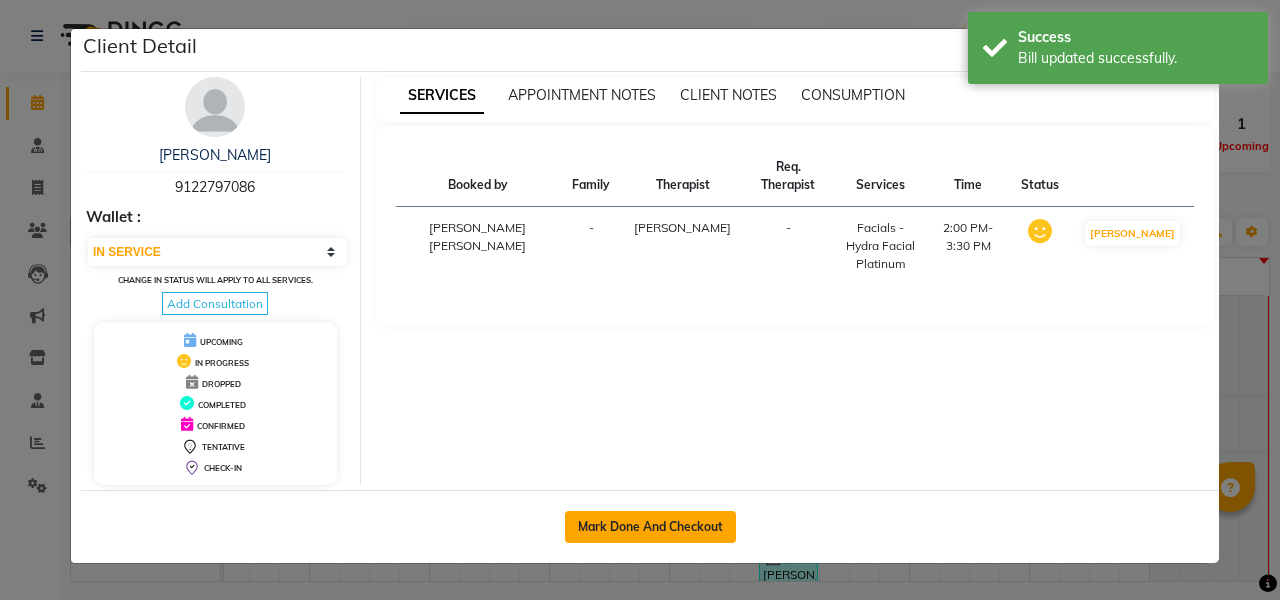 click on "Mark Done And Checkout" 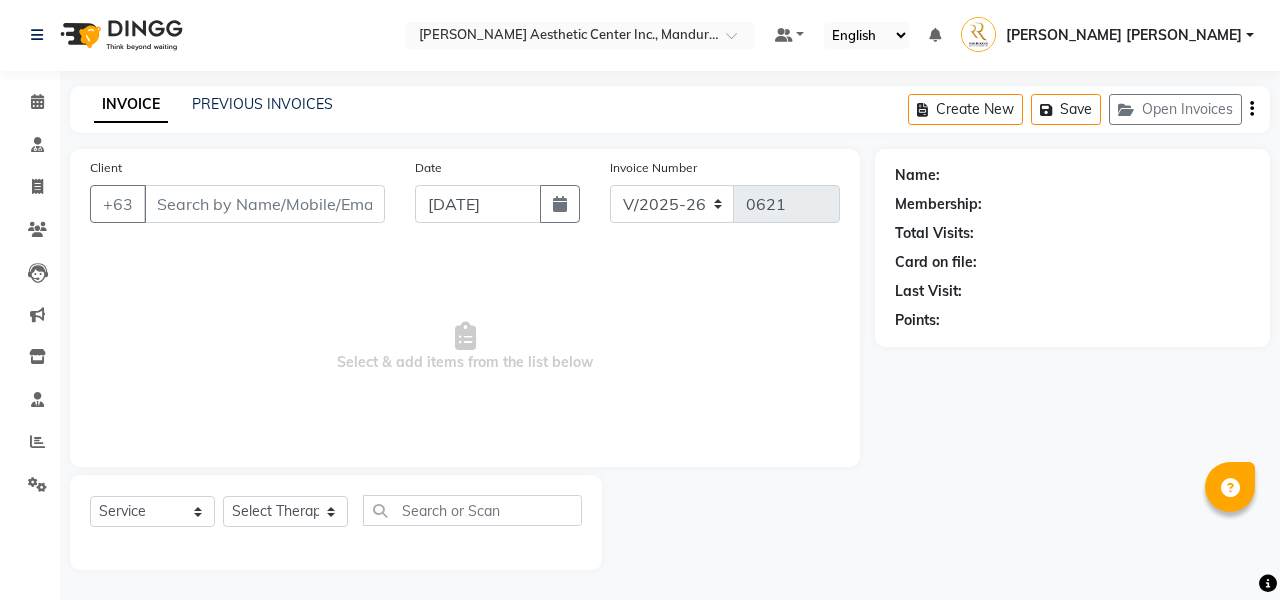 scroll, scrollTop: 1, scrollLeft: 0, axis: vertical 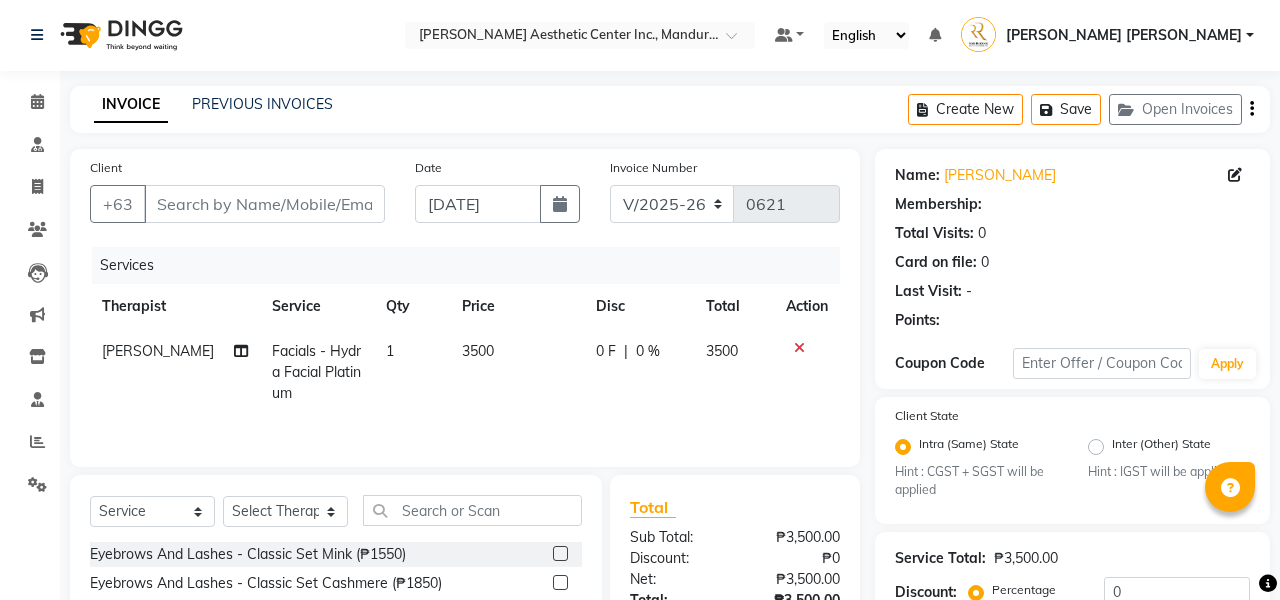 type on "9122797086" 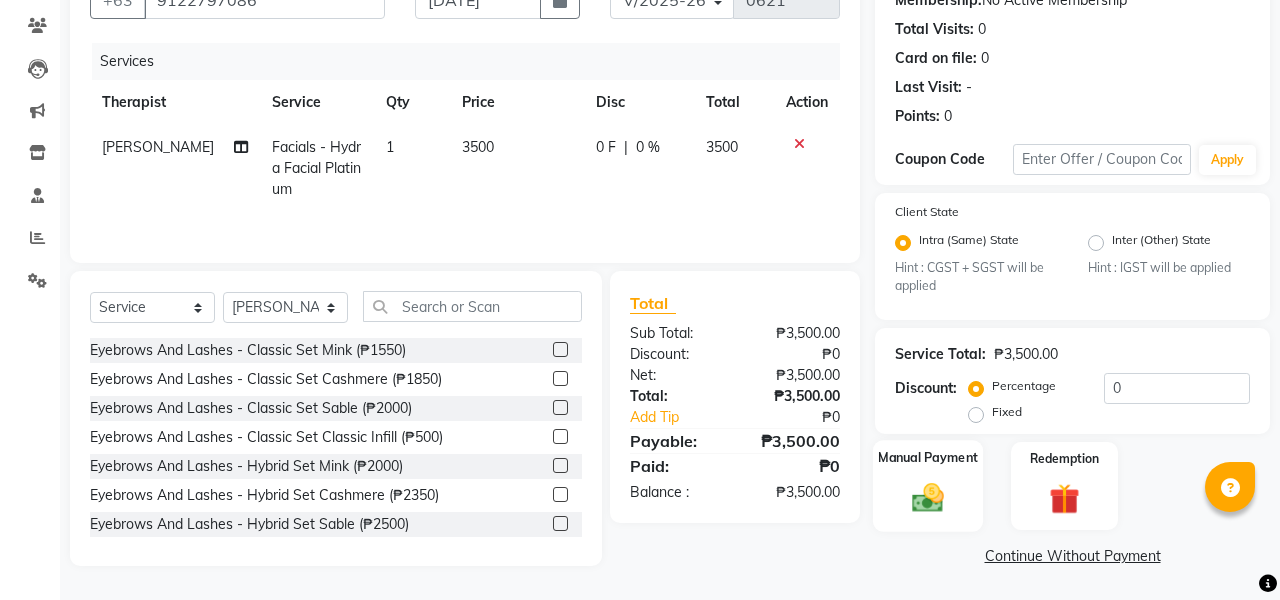 click on "Manual Payment" 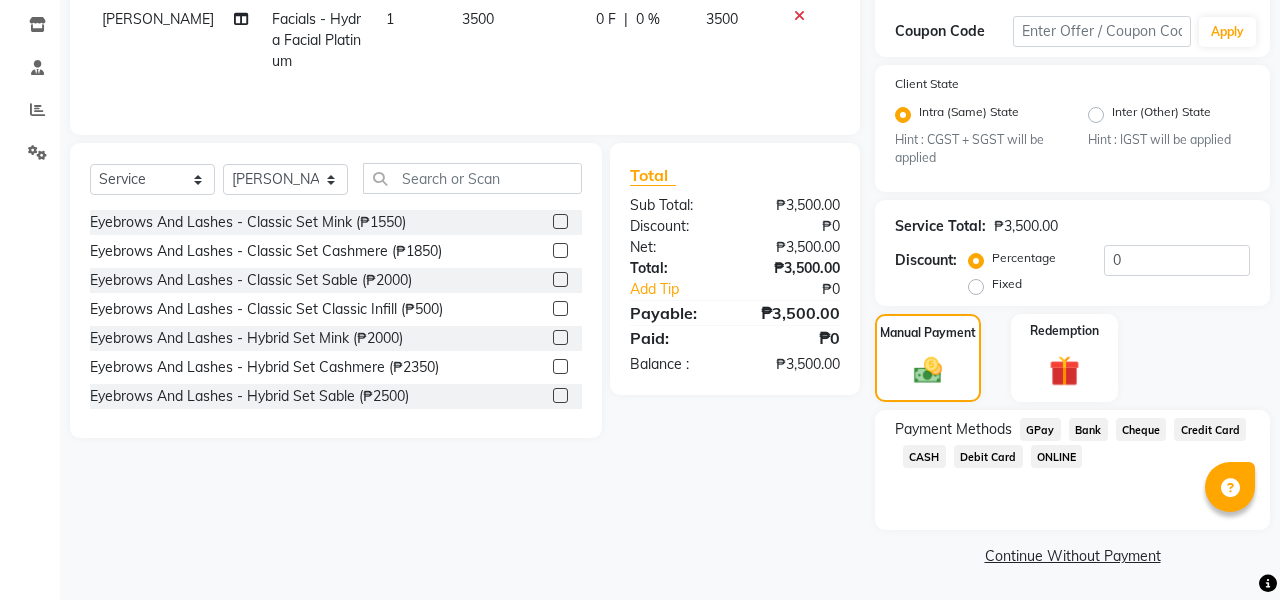 click on "CASH" 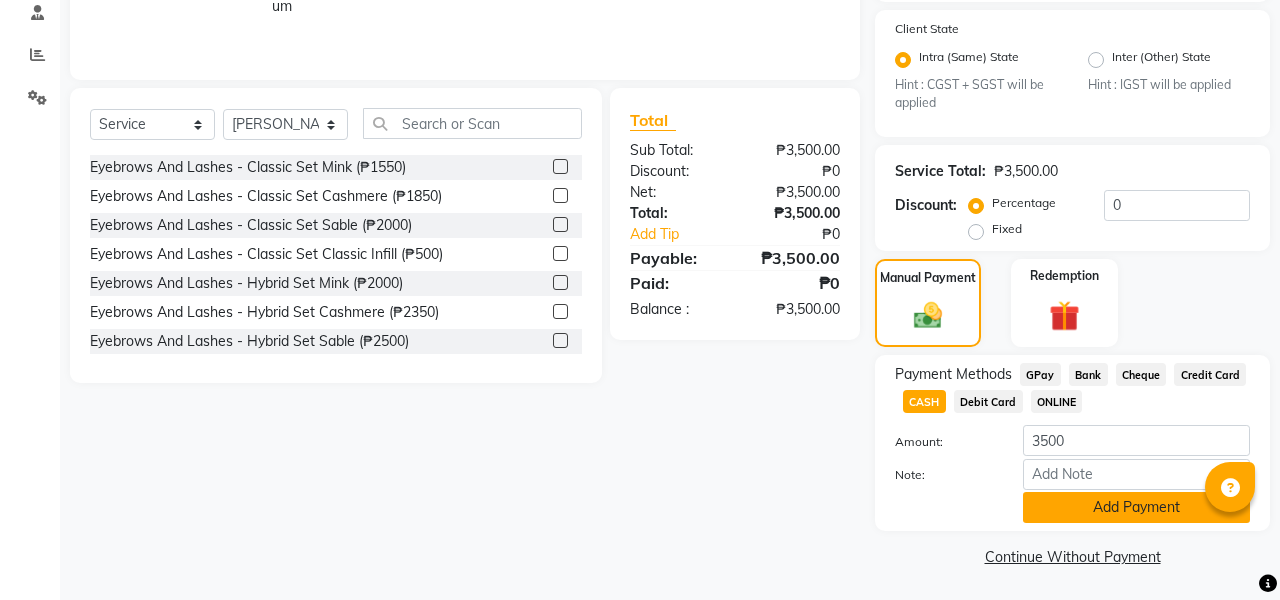 click on "Add Payment" 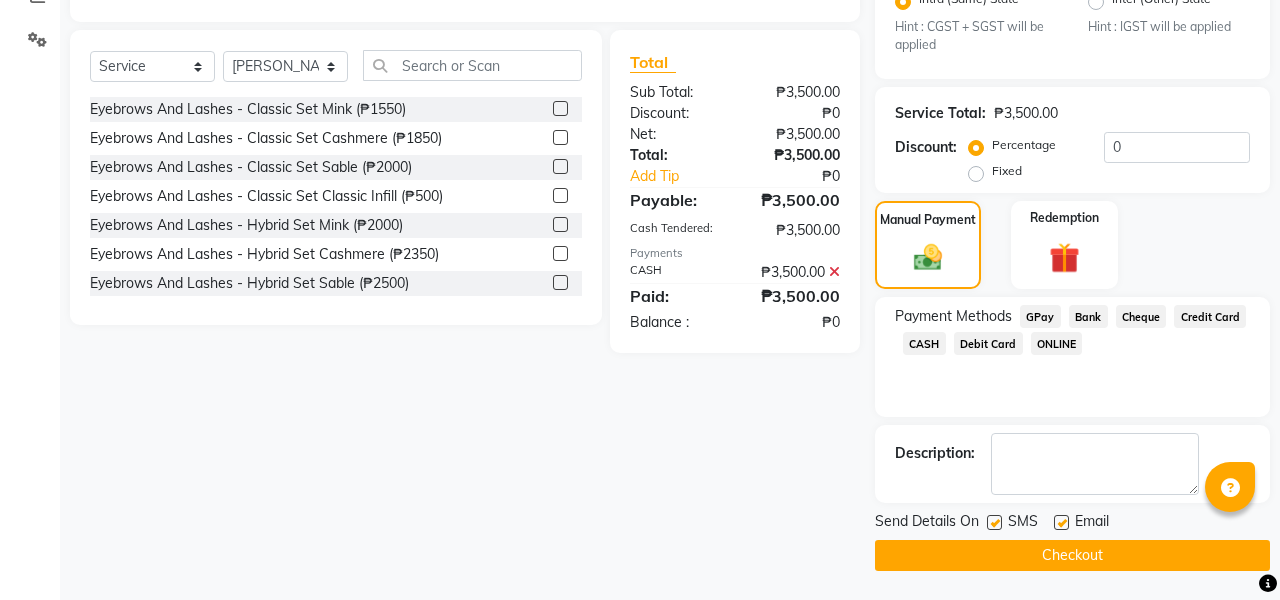click on "Checkout" 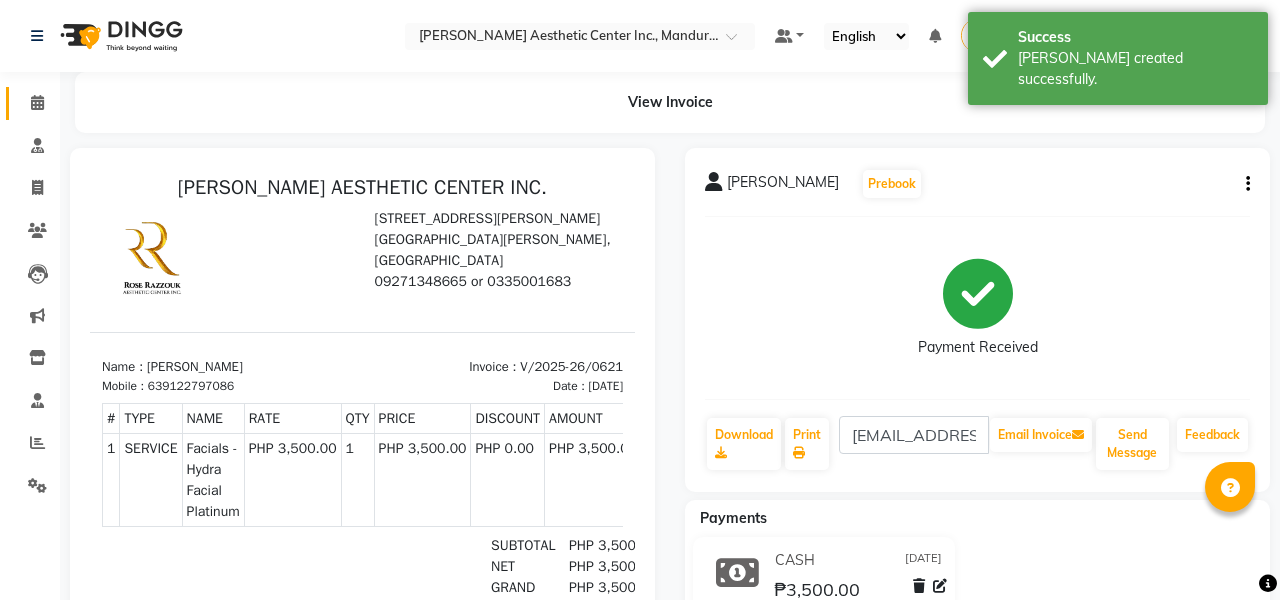 click 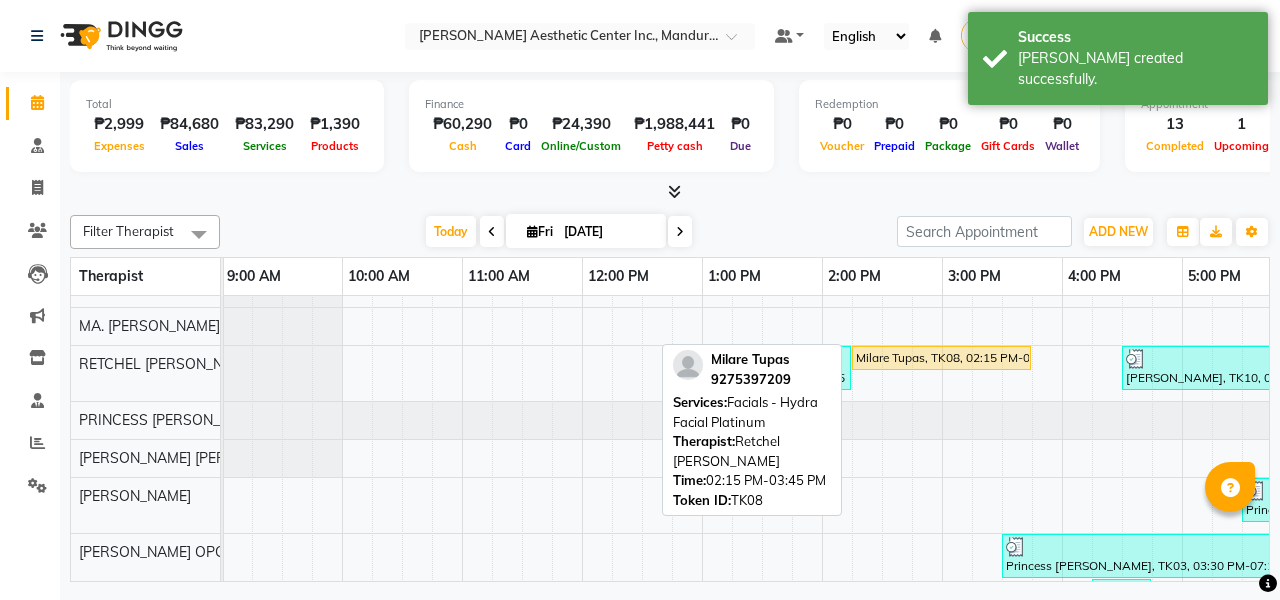 click on "Milare Tupas, TK08, 02:15 PM-03:45 PM, Facials  - Hydra Facial Platinum" at bounding box center (941, 358) 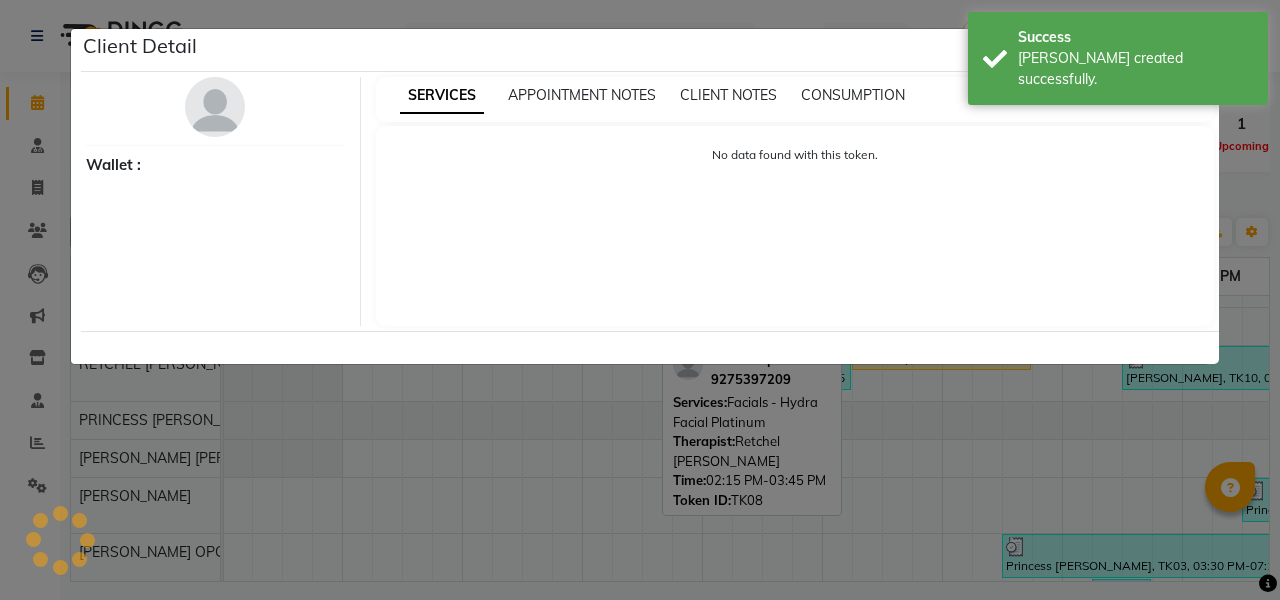 select on "1" 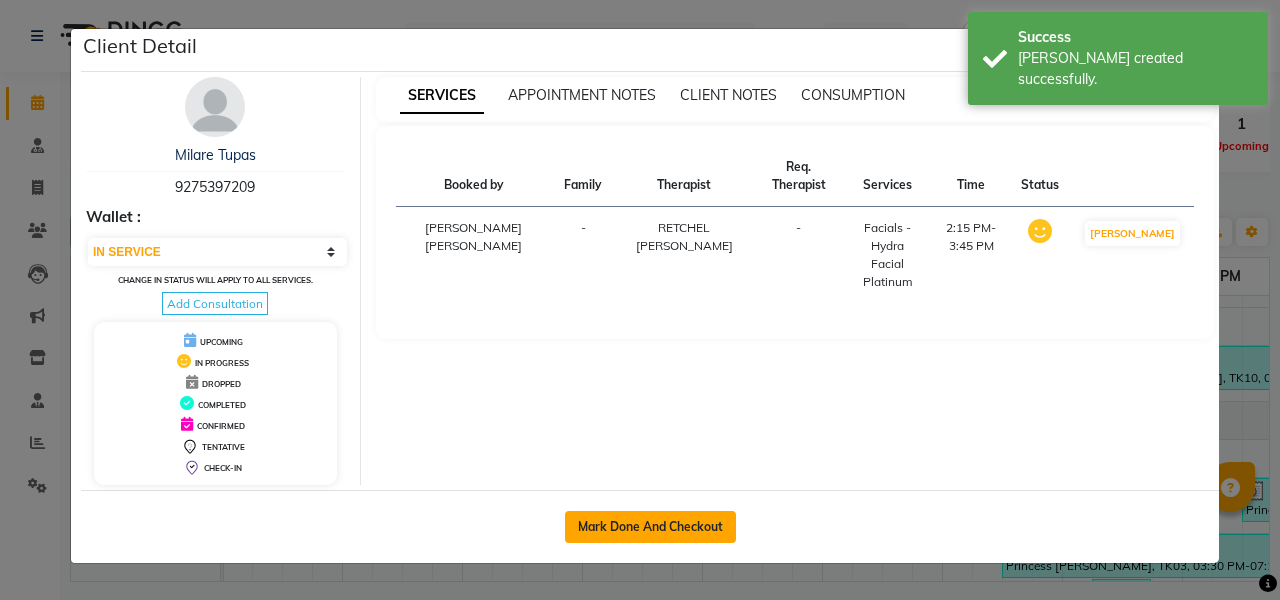 click on "Mark Done And Checkout" 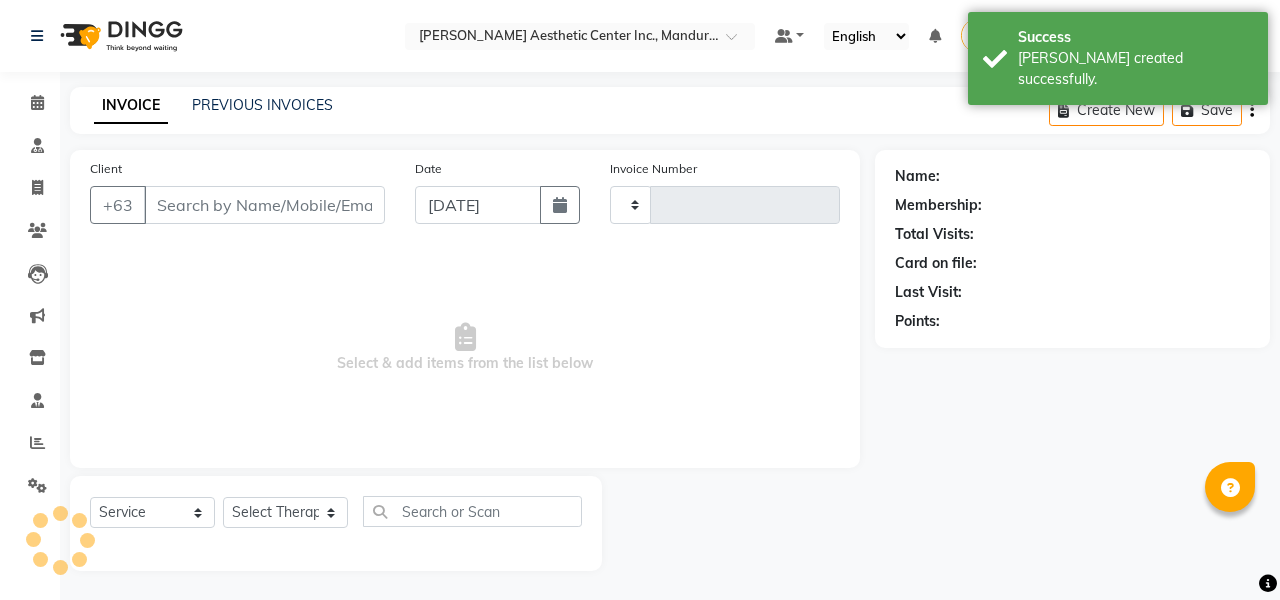 type on "0622" 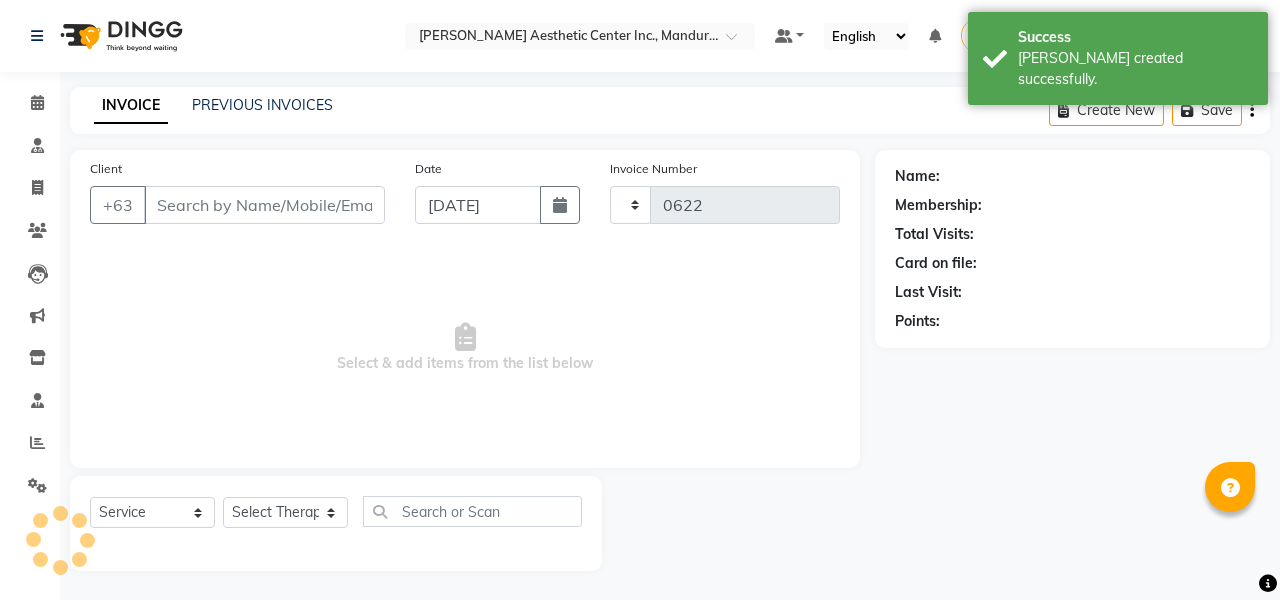 select on "6259" 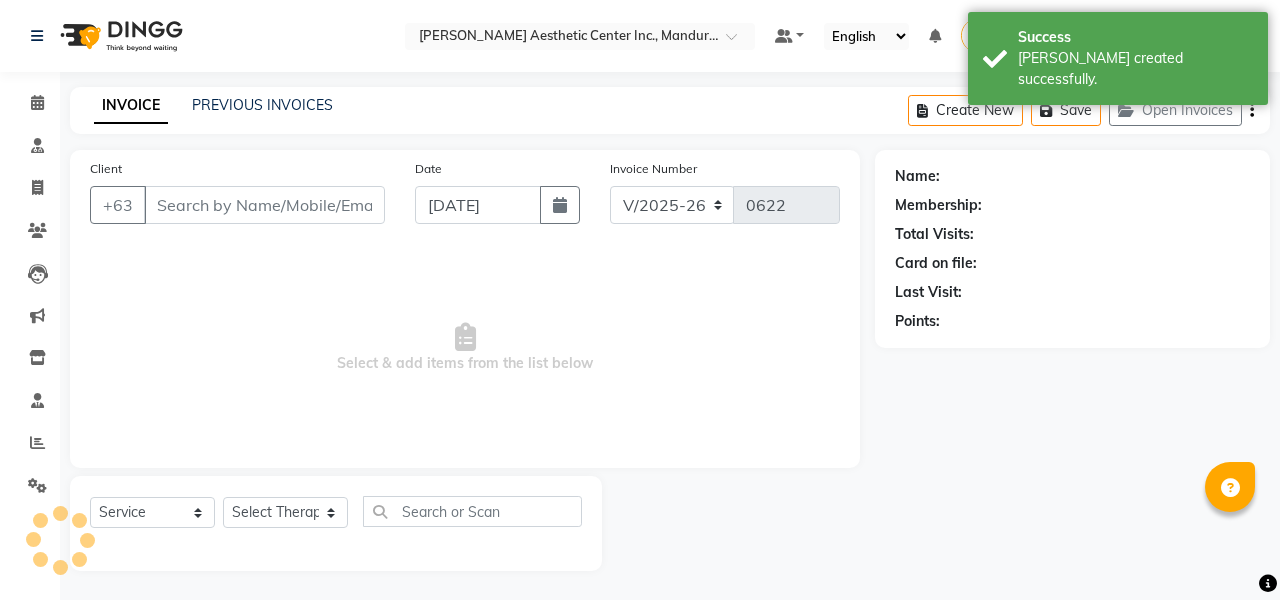 type on "9275397209" 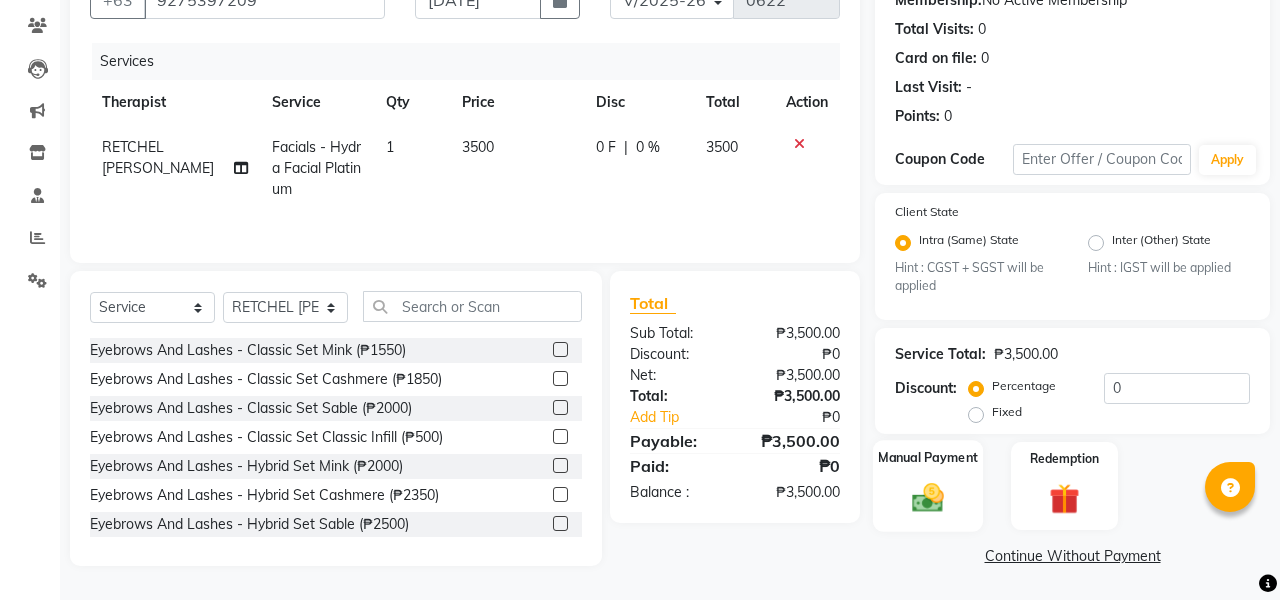 click 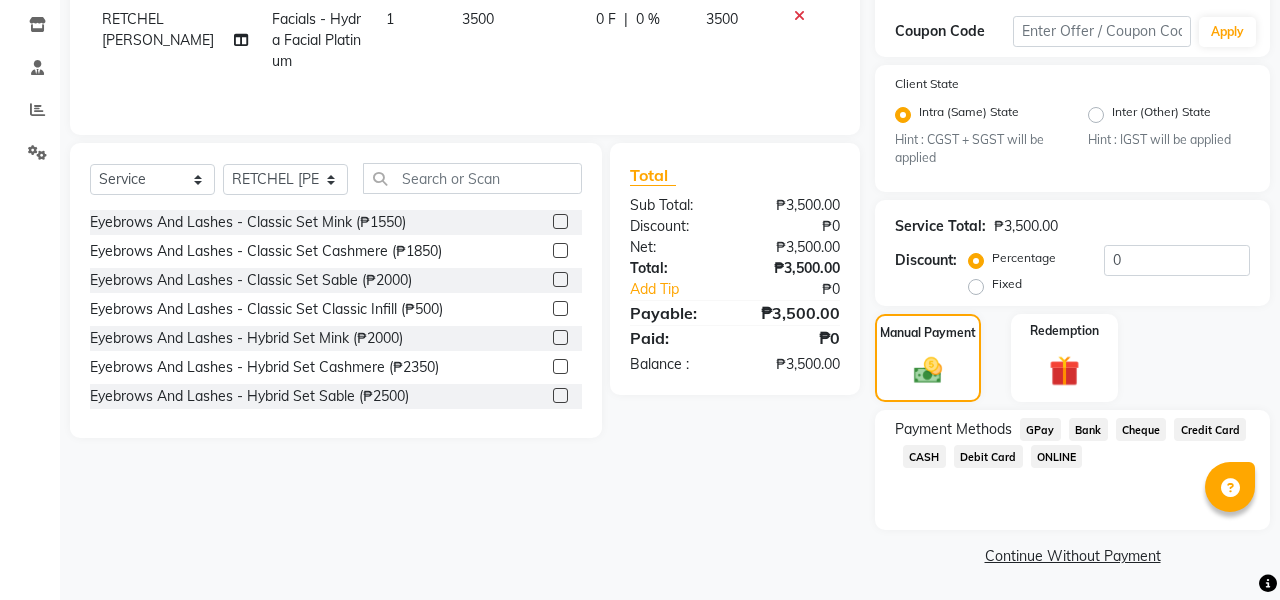 click on "CASH" 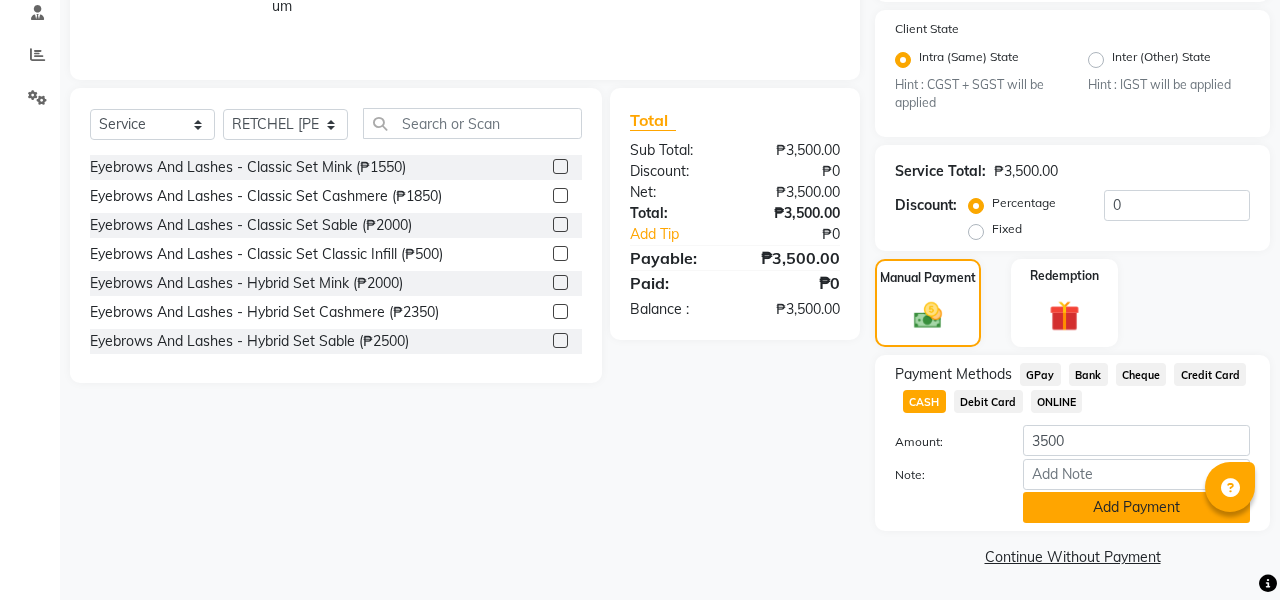 click on "Add Payment" 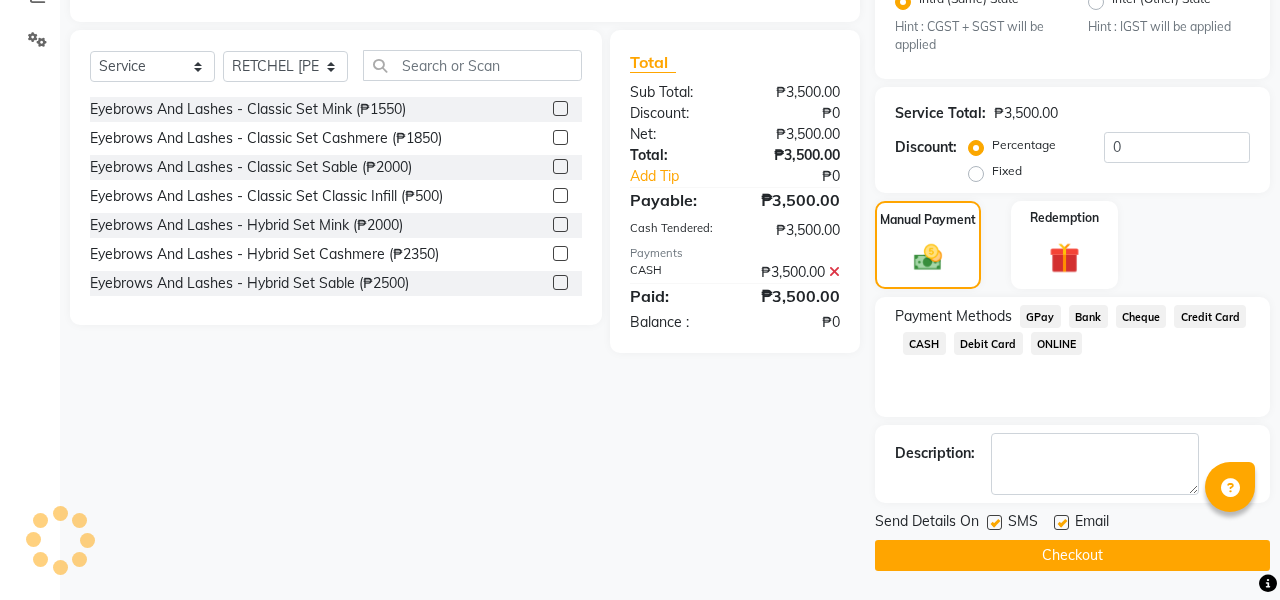 click on "Checkout" 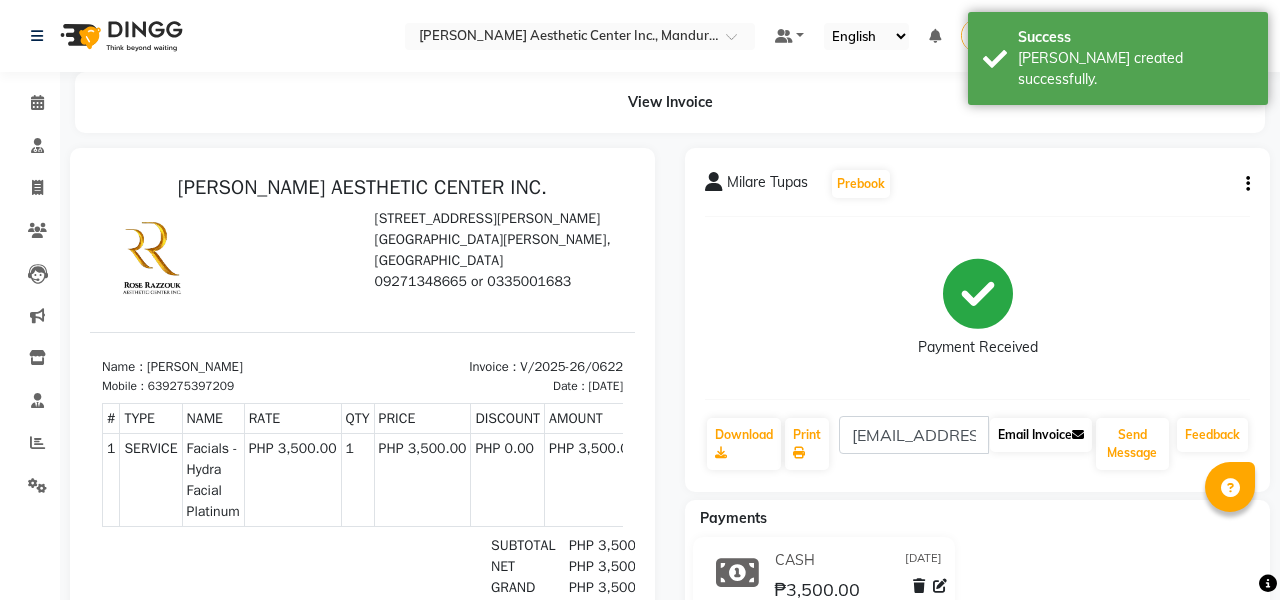 click on "Email Invoice" 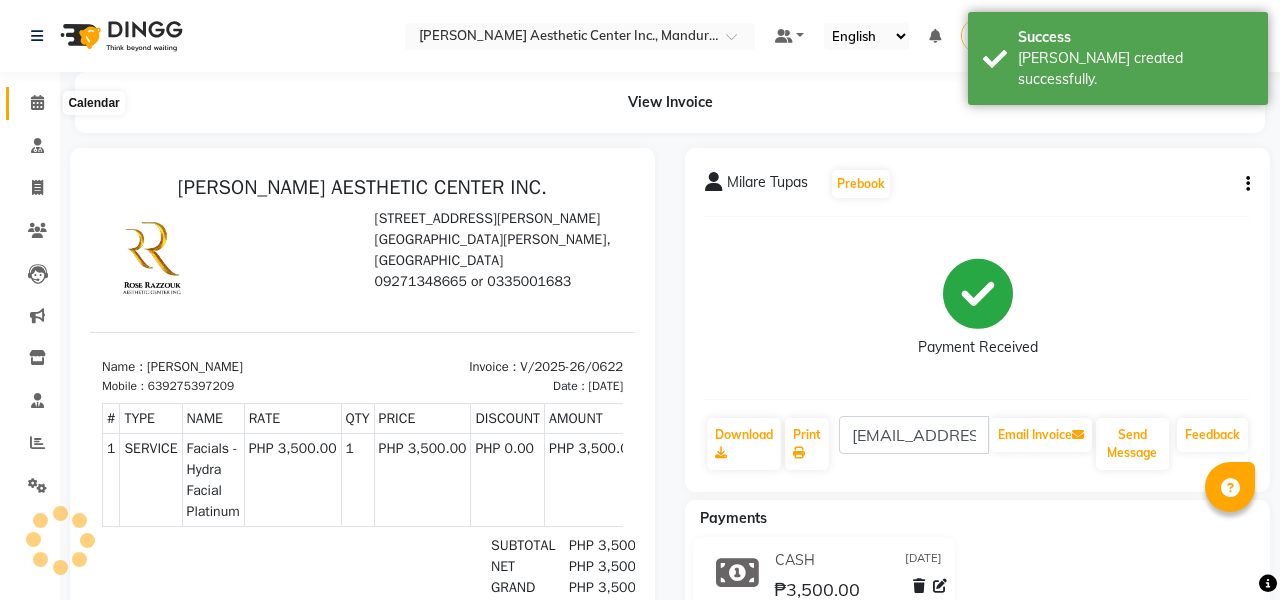 click 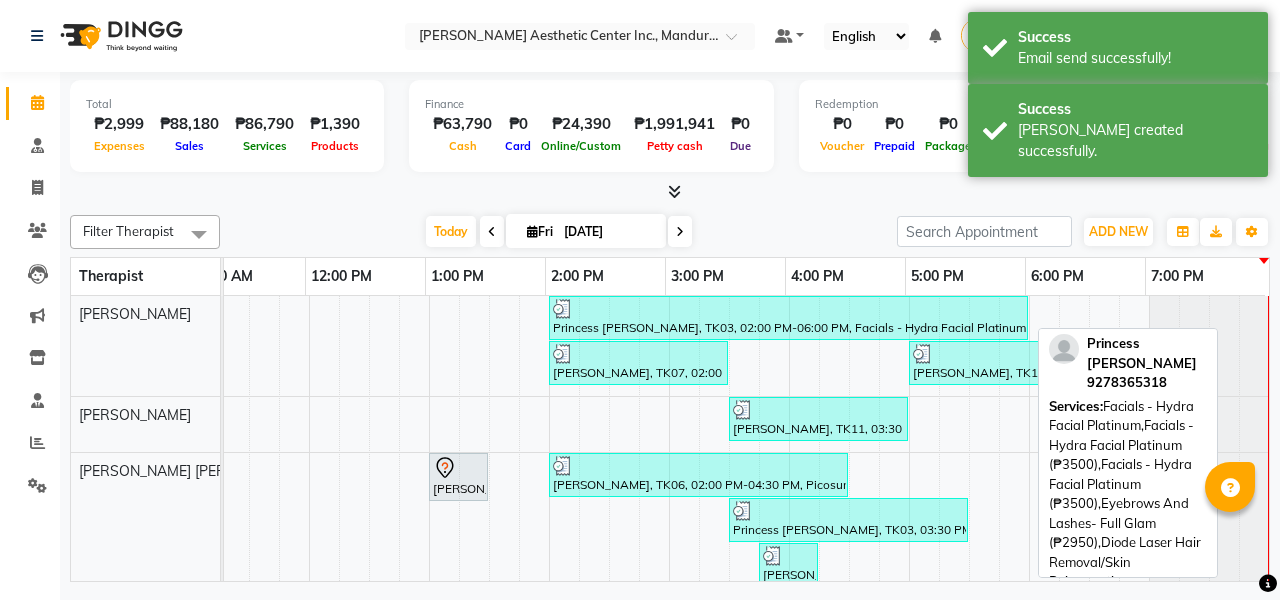 click on "Princess [PERSON_NAME], TK03, 02:00 PM-06:00 PM, Facials  - Hydra Facial Platinum,Facials  - Hydra Facial Platinum (₱3500),Facials  - Hydra Facial Platinum (₱3500),Eyebrows And Lashes- Full Glam  (₱2950),Diode Laser Hair Removal/Skin Rejuvenation  - Underarms (₱2500),Eyebrows And Lashes - [MEDICAL_DATA] (Someone Else'S Work) (₱350)" at bounding box center [788, 318] 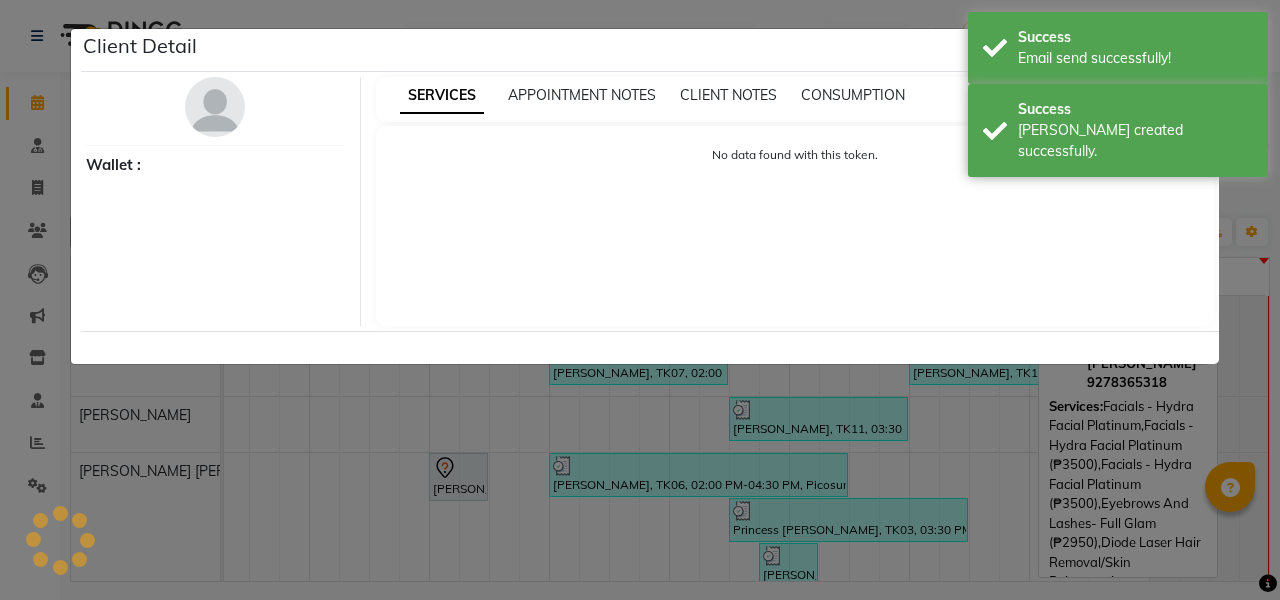 select on "3" 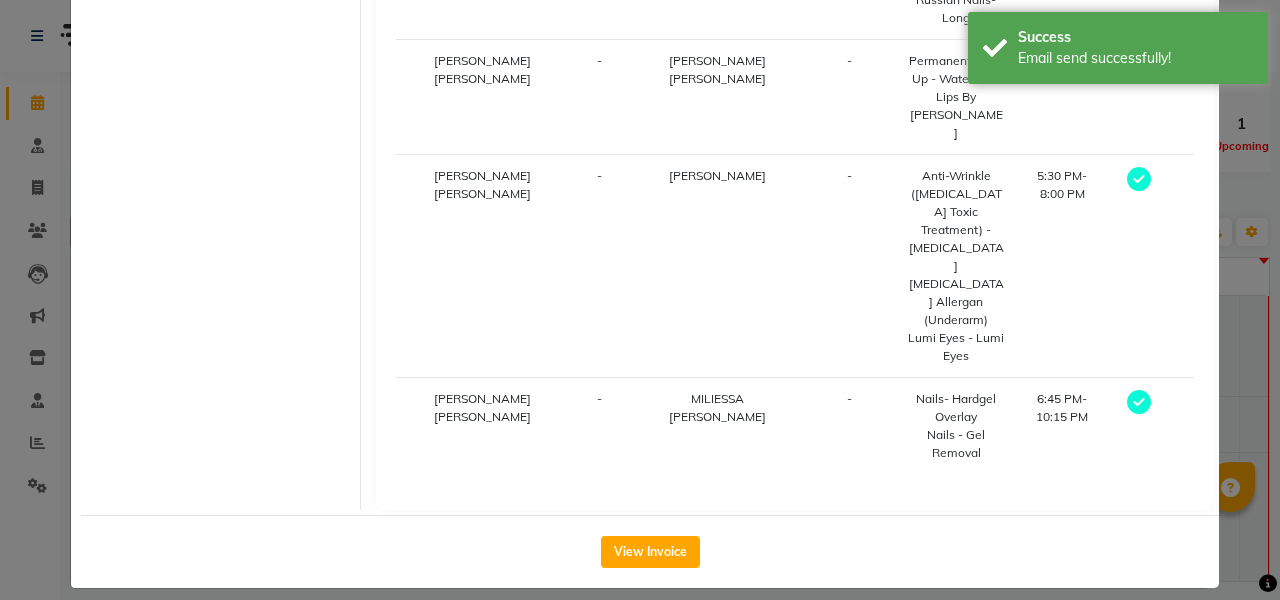 scroll, scrollTop: 594, scrollLeft: 0, axis: vertical 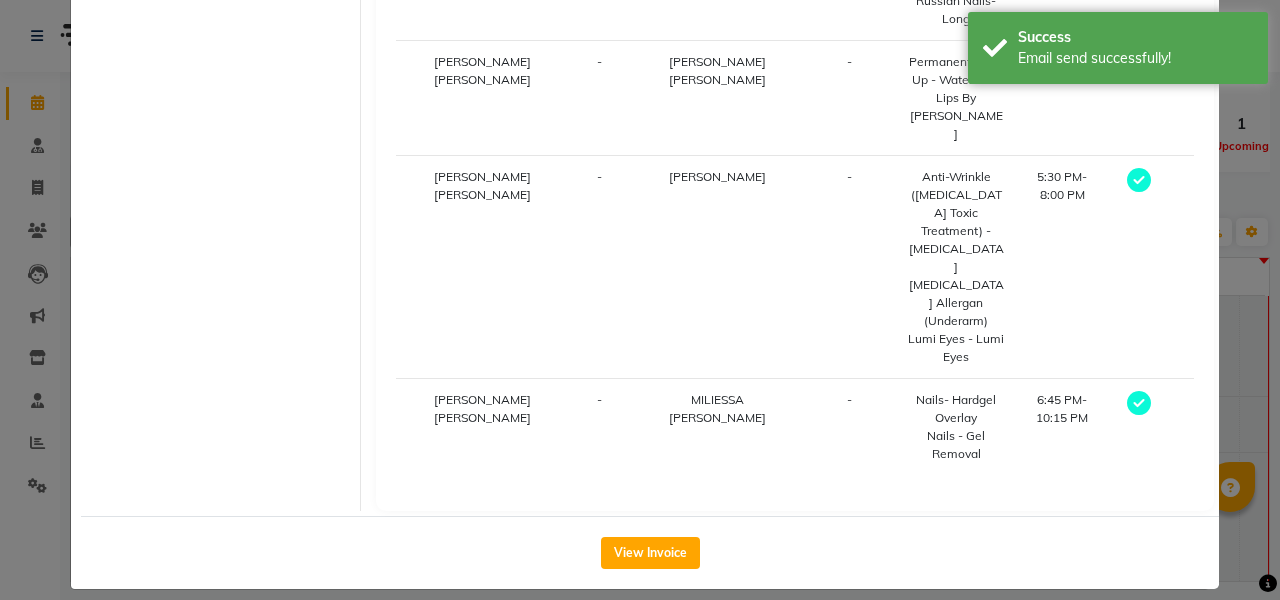 click on "View Invoice" 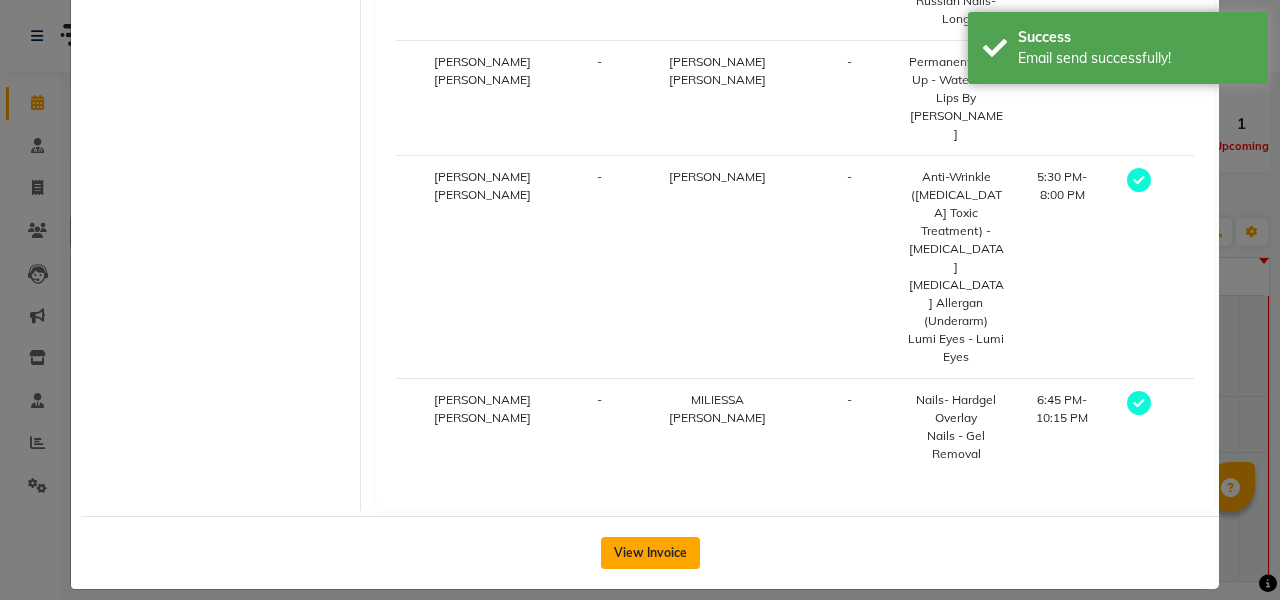 click on "View Invoice" 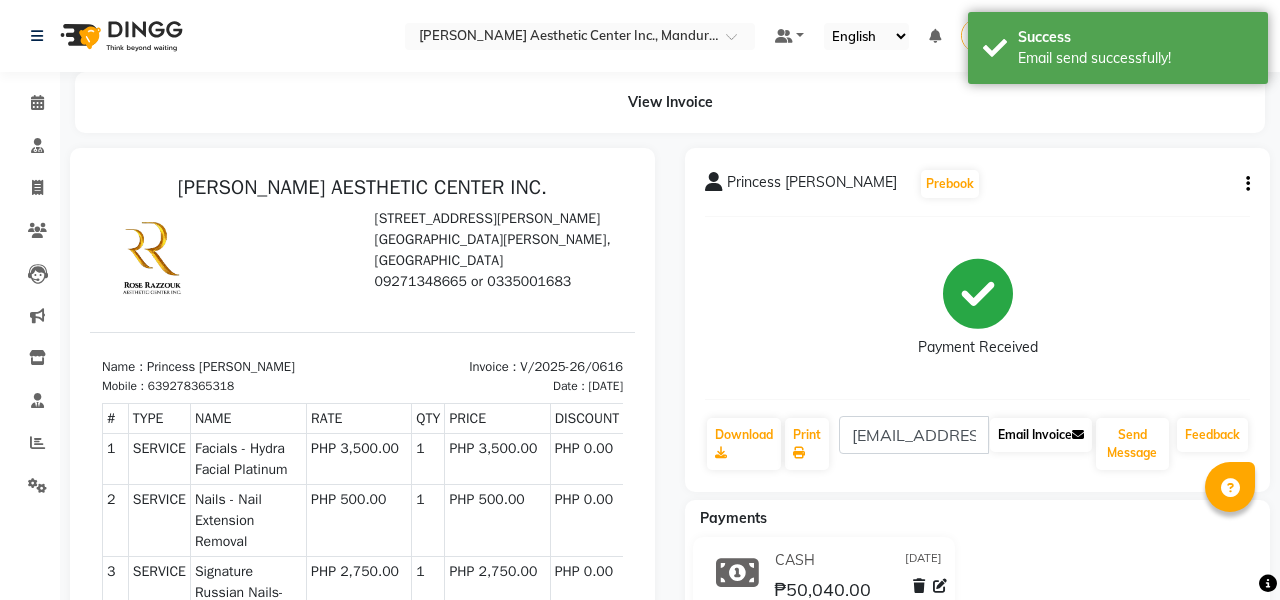 click on "Email Invoice" 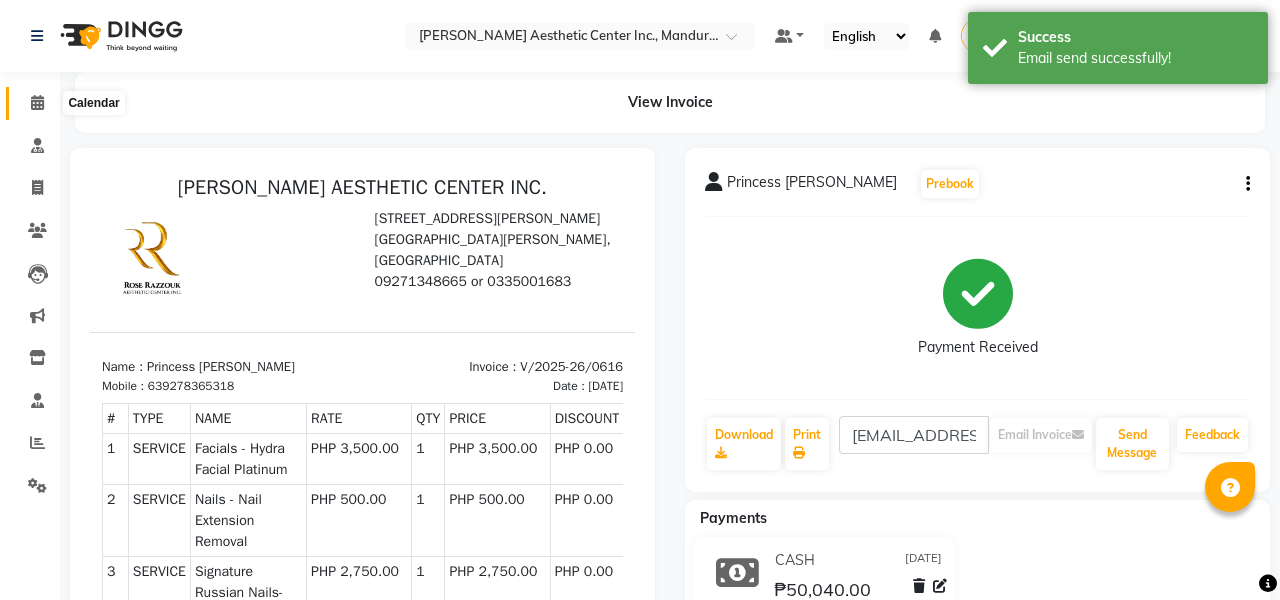 click 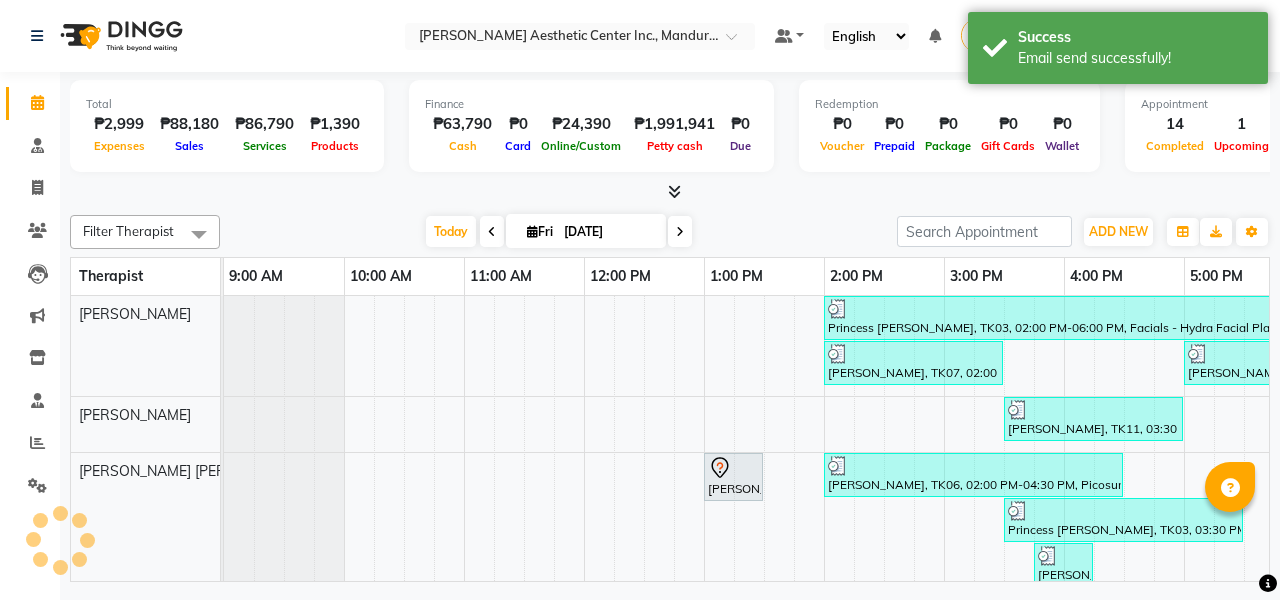 scroll, scrollTop: 0, scrollLeft: 0, axis: both 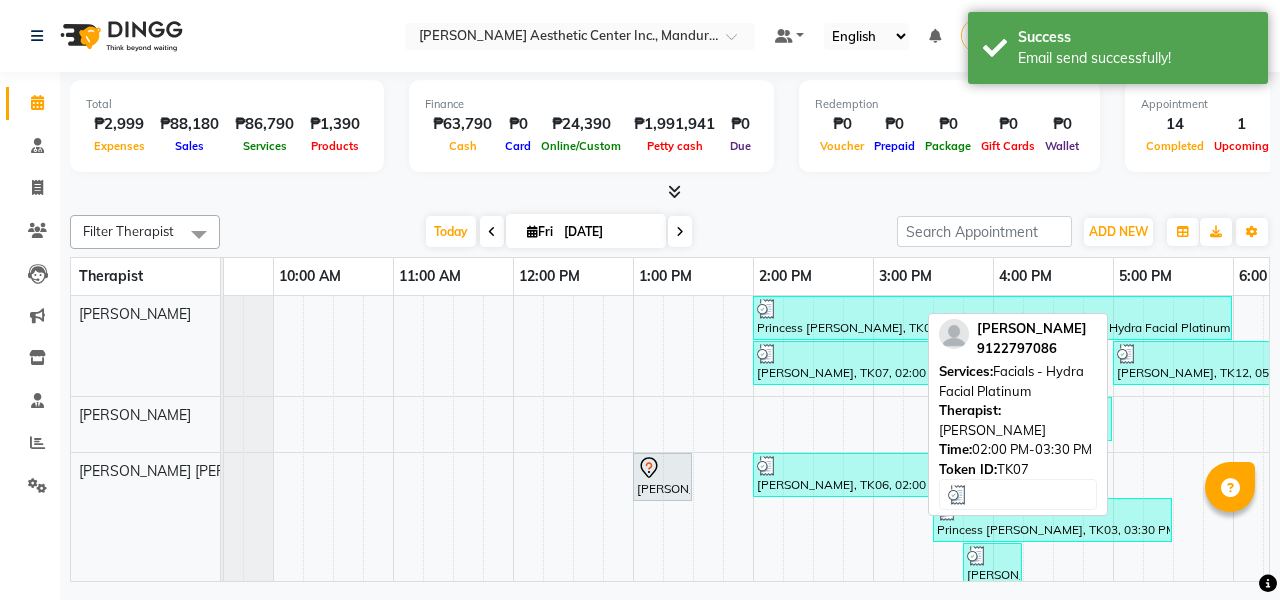 click on "[PERSON_NAME], TK07, 02:00 PM-03:30 PM, Facials  - Hydra Facial Platinum" at bounding box center [842, 363] 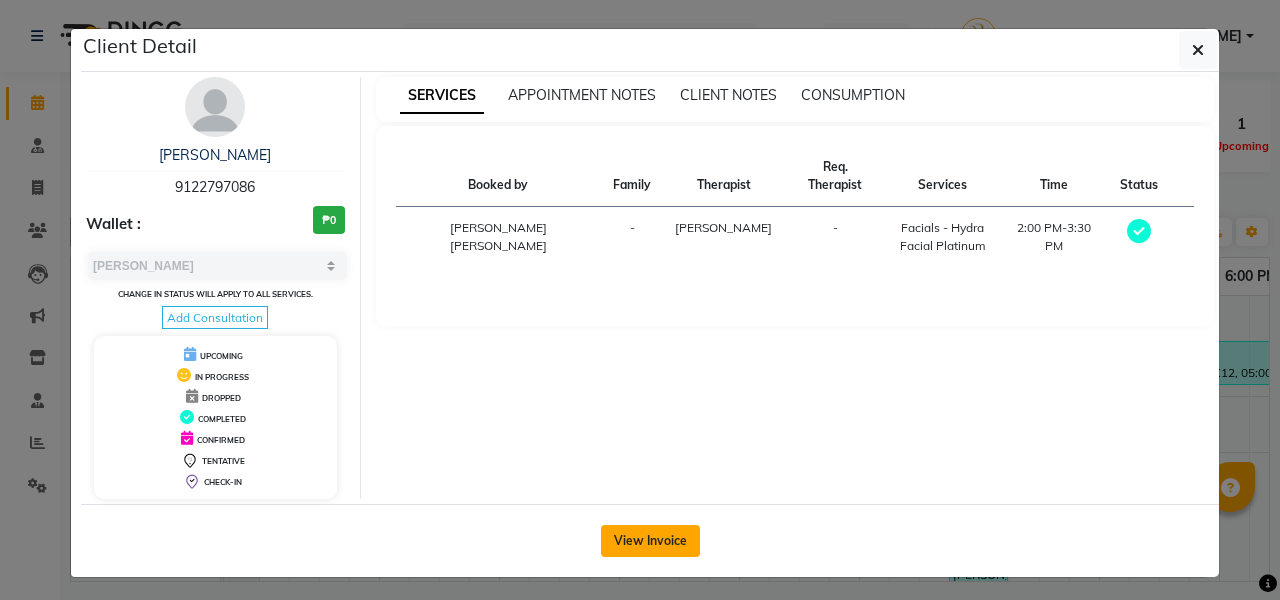 click on "View Invoice" 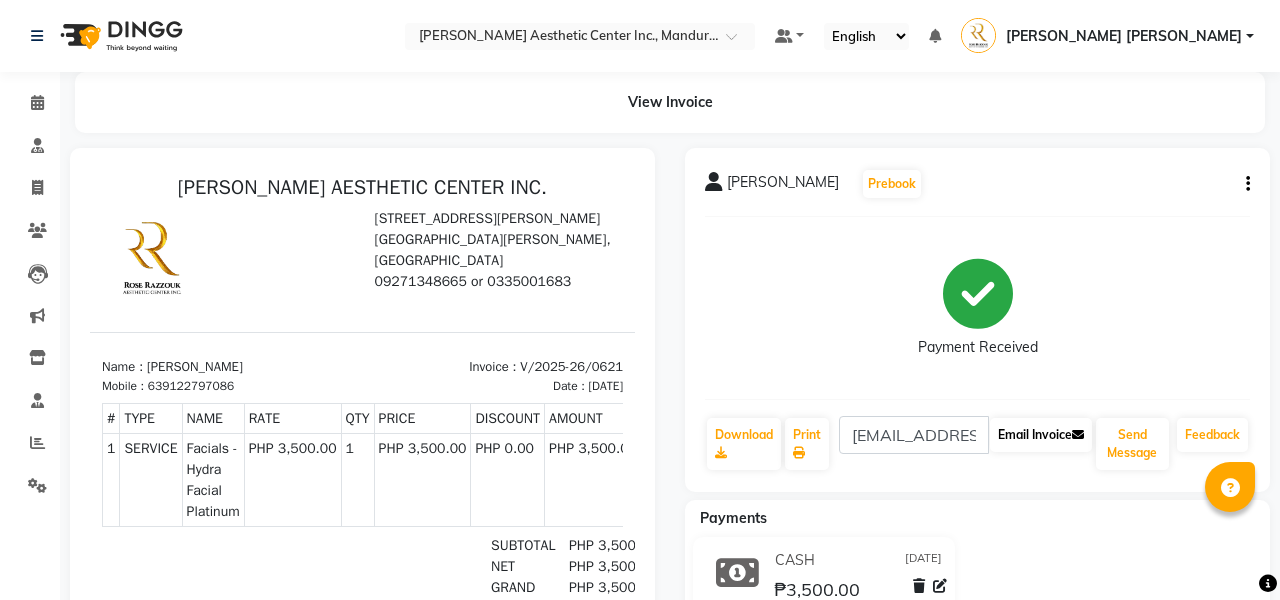 click on "Email Invoice" 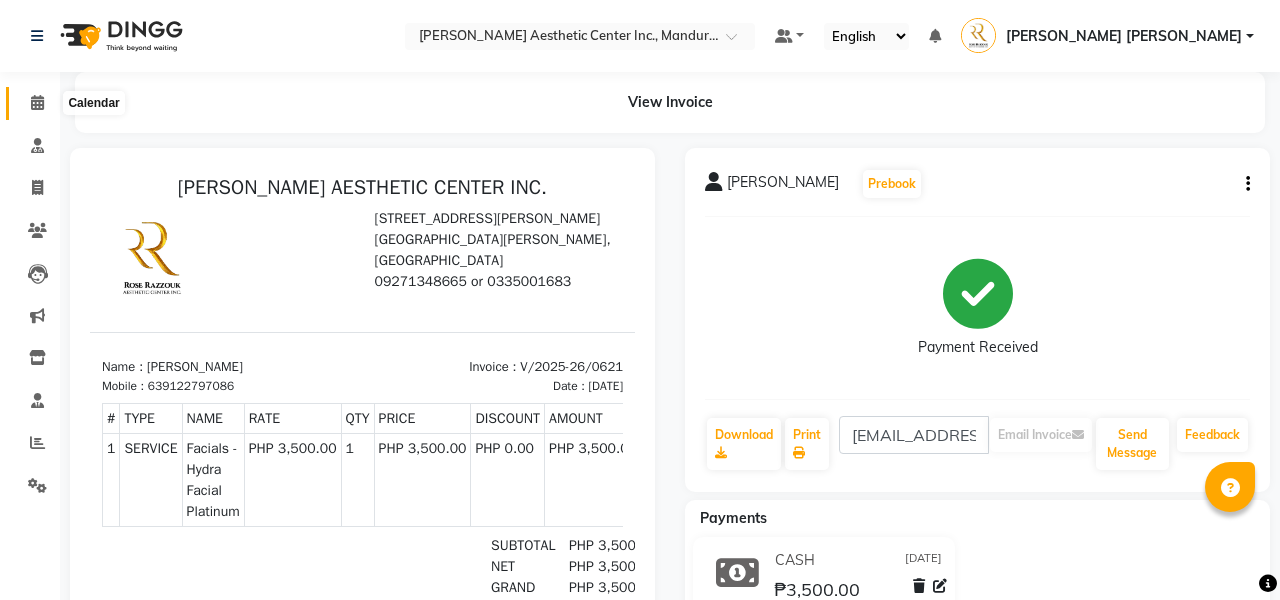 click 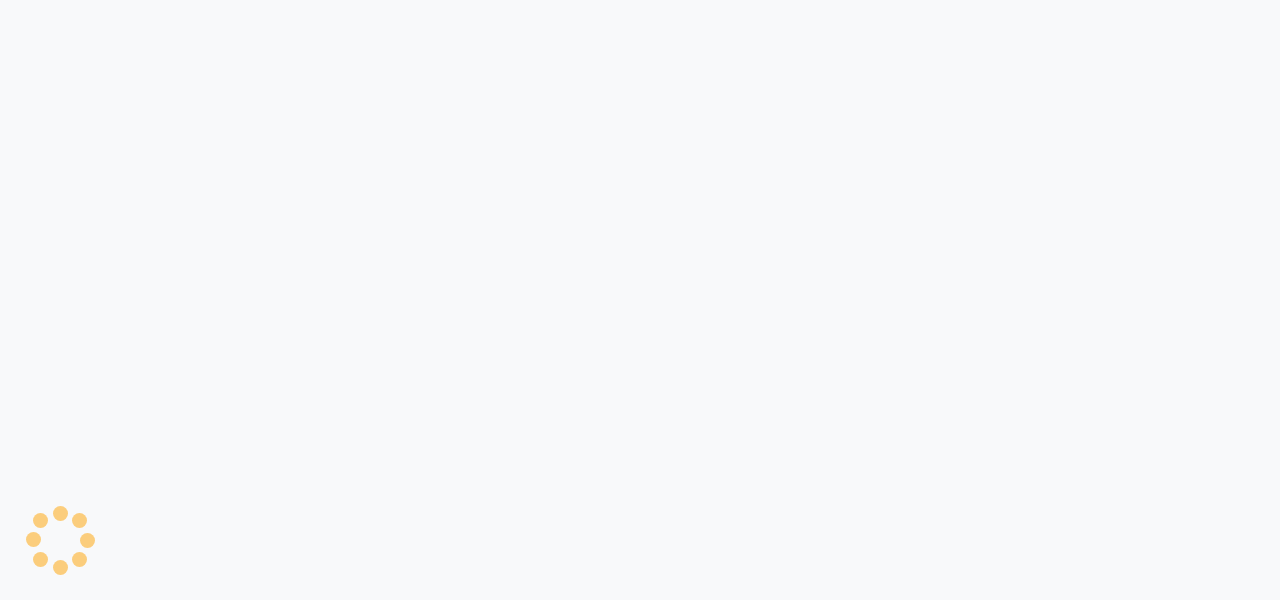 scroll, scrollTop: 0, scrollLeft: 0, axis: both 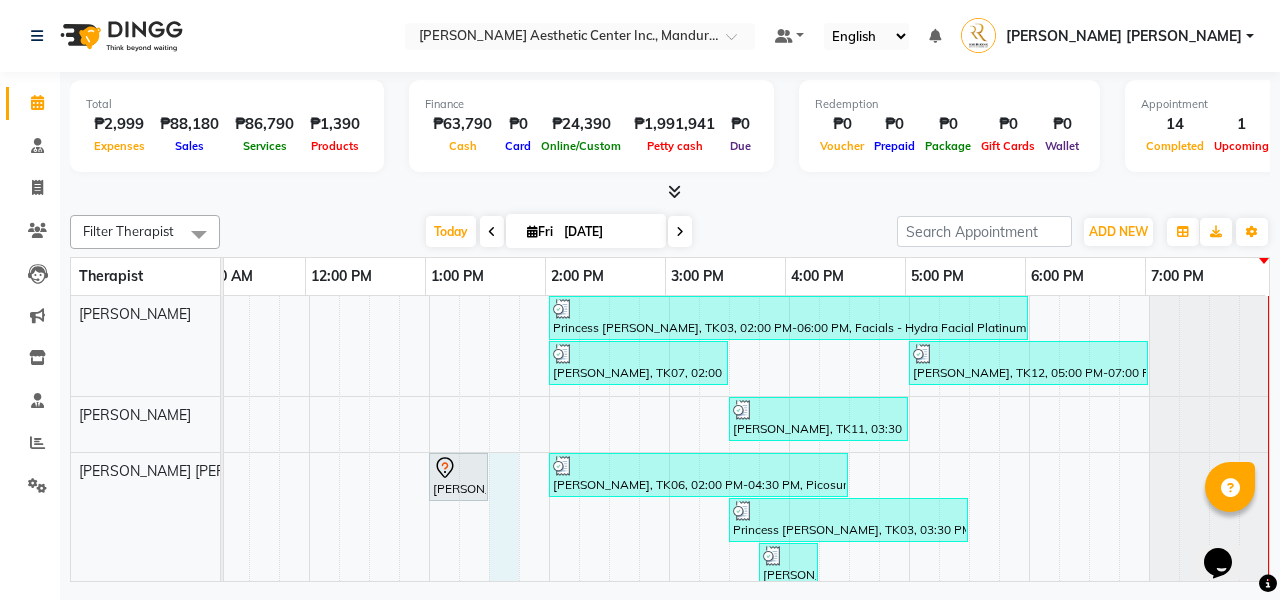 click on "Princess [PERSON_NAME], TK03, 02:00 PM-06:00 PM, Facials  - Hydra Facial Platinum,Facials  - Hydra Facial Platinum (₱3500),Facials  - Hydra Facial Platinum (₱3500),Eyebrows And Lashes- Full Glam  (₱2950),Diode Laser Hair Removal/Skin Rejuvenation  - Underarms (₱2500),Eyebrows And Lashes - [MEDICAL_DATA] (Someone Else'S Work) (₱350)     [PERSON_NAME], TK07, 02:00 PM-03:30 PM, Facials  - Hydra Facial Platinum     [PERSON_NAME], TK12, 05:00 PM-07:00 PM, Facials  - Hydra Facial Platinum,Diode Laser Hair Removal/Skin Rejuvenation  - Face (₱2500)     [PERSON_NAME], TK11, 03:30 PM-05:00 PM, Facials  - Hydra Facial Platinum             [PERSON_NAME], TK04, 01:00 PM-01:30 PM, Brow Consultation     [PERSON_NAME], TK06, 02:00 PM-04:30 PM, Picosure/Picosecond - Tattoo Removal,Permanent Make Up  - Powder Brows By Razzouk (₱10000)     Princess [PERSON_NAME], TK03, 03:30 PM-05:30 PM, Permanent Make Up  - Watercolor Lips By Razzouk (₱10000)     [PERSON_NAME], TK09, 03:45 PM-04:15 PM, Hydra facial Express" at bounding box center [609, 657] 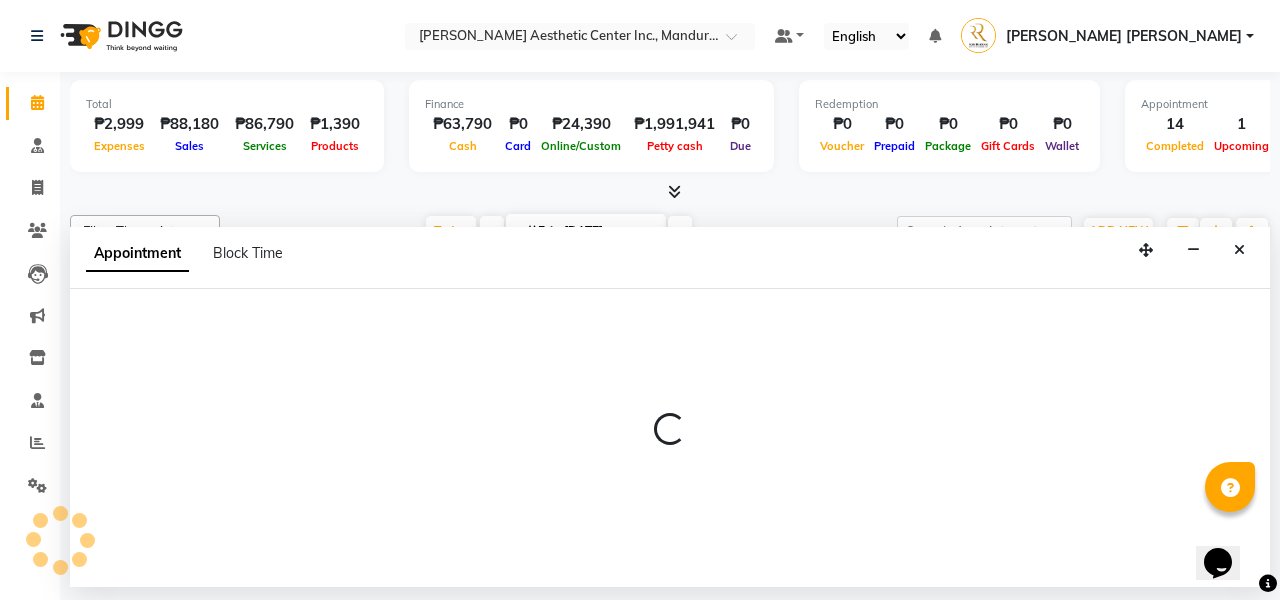 select on "46409" 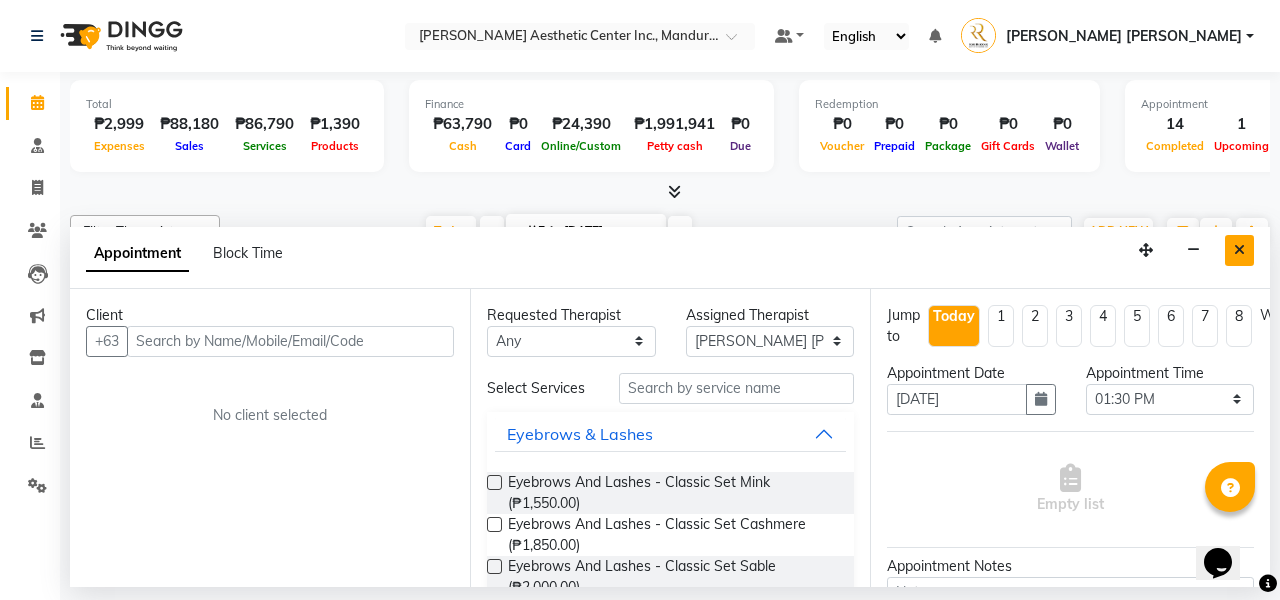 click at bounding box center (1239, 250) 